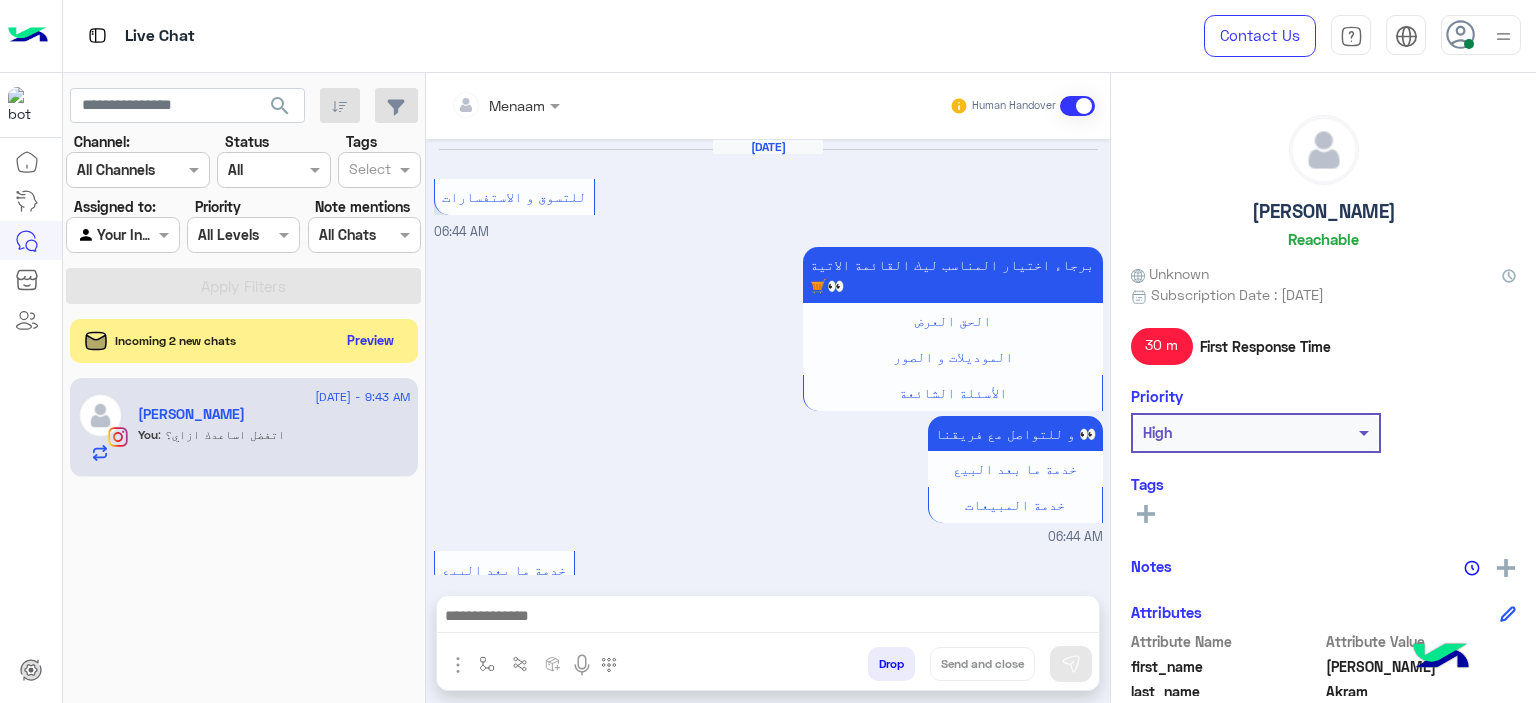 scroll, scrollTop: 0, scrollLeft: 0, axis: both 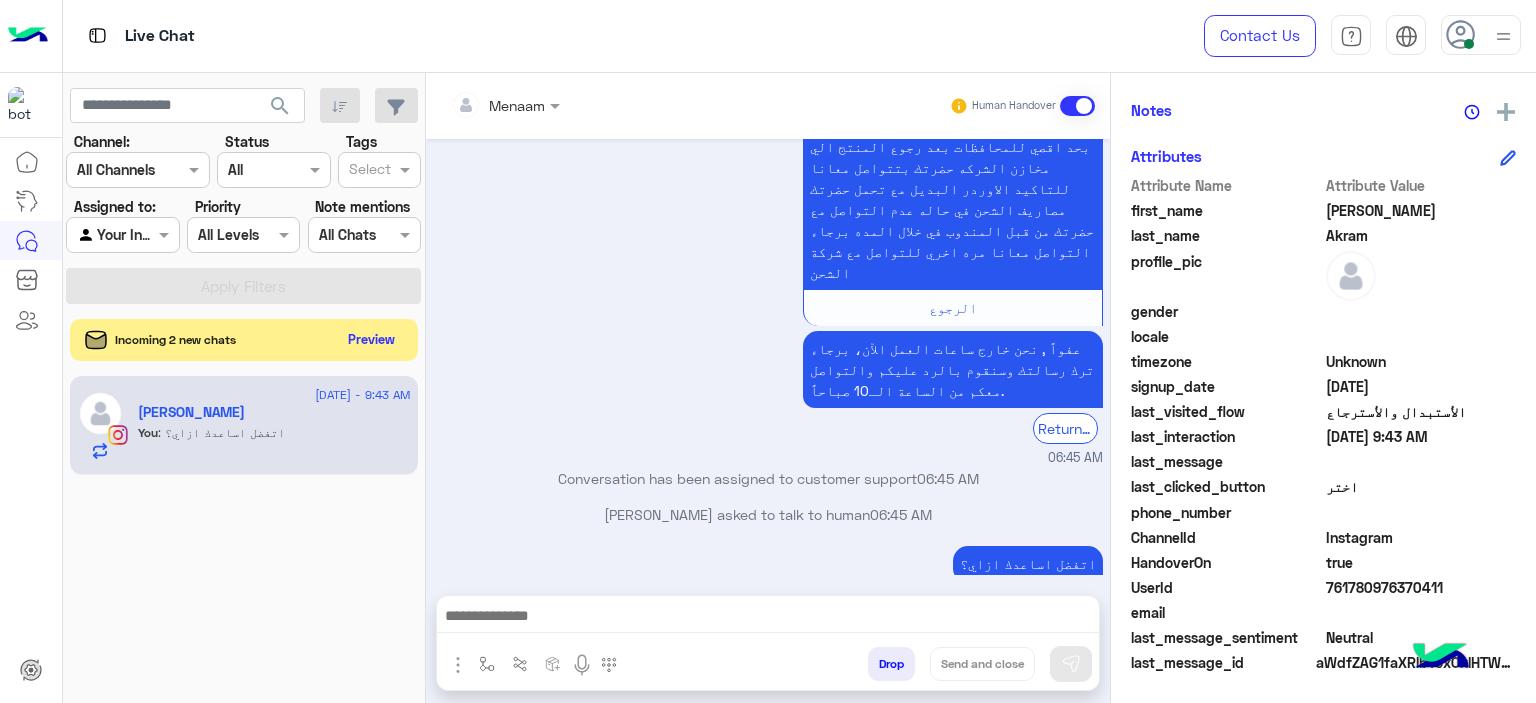 click on "Preview" 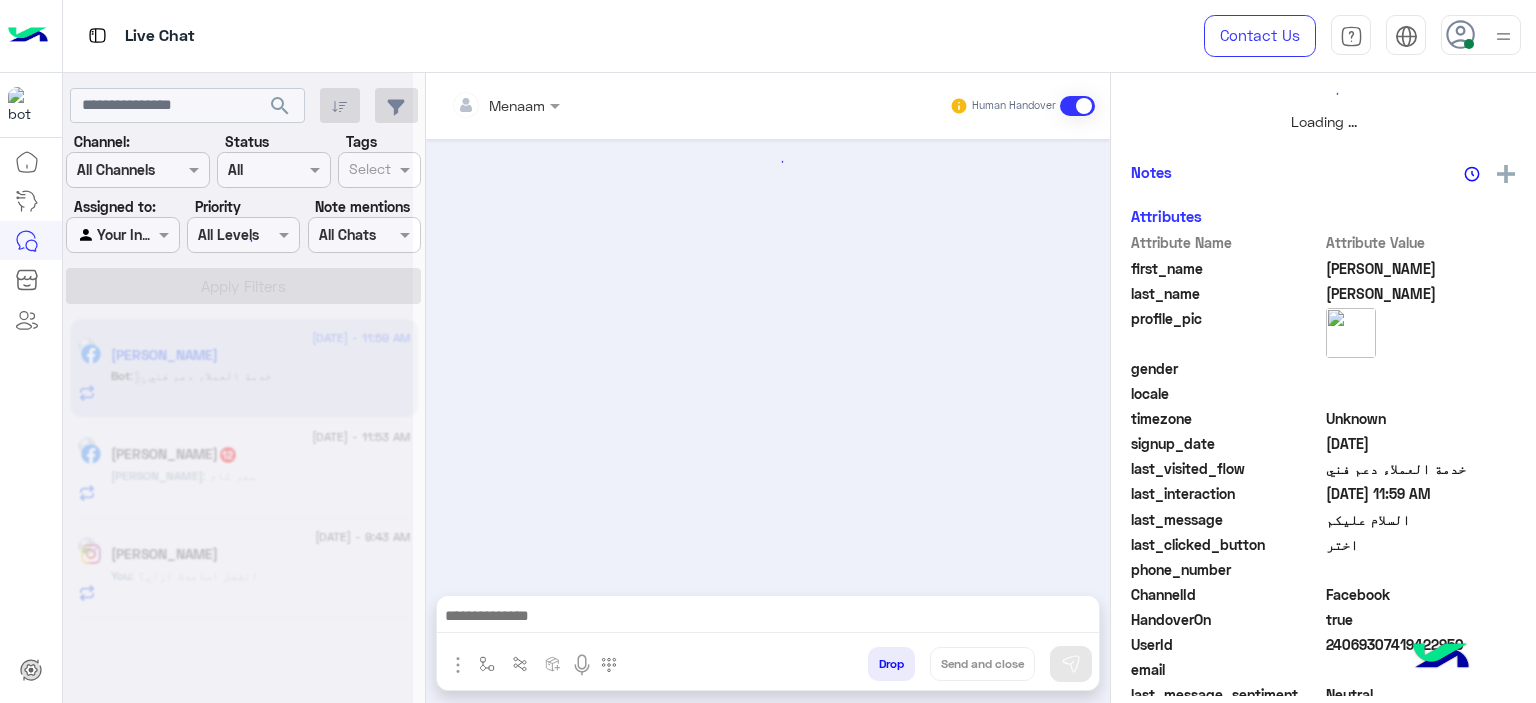 scroll, scrollTop: 514, scrollLeft: 0, axis: vertical 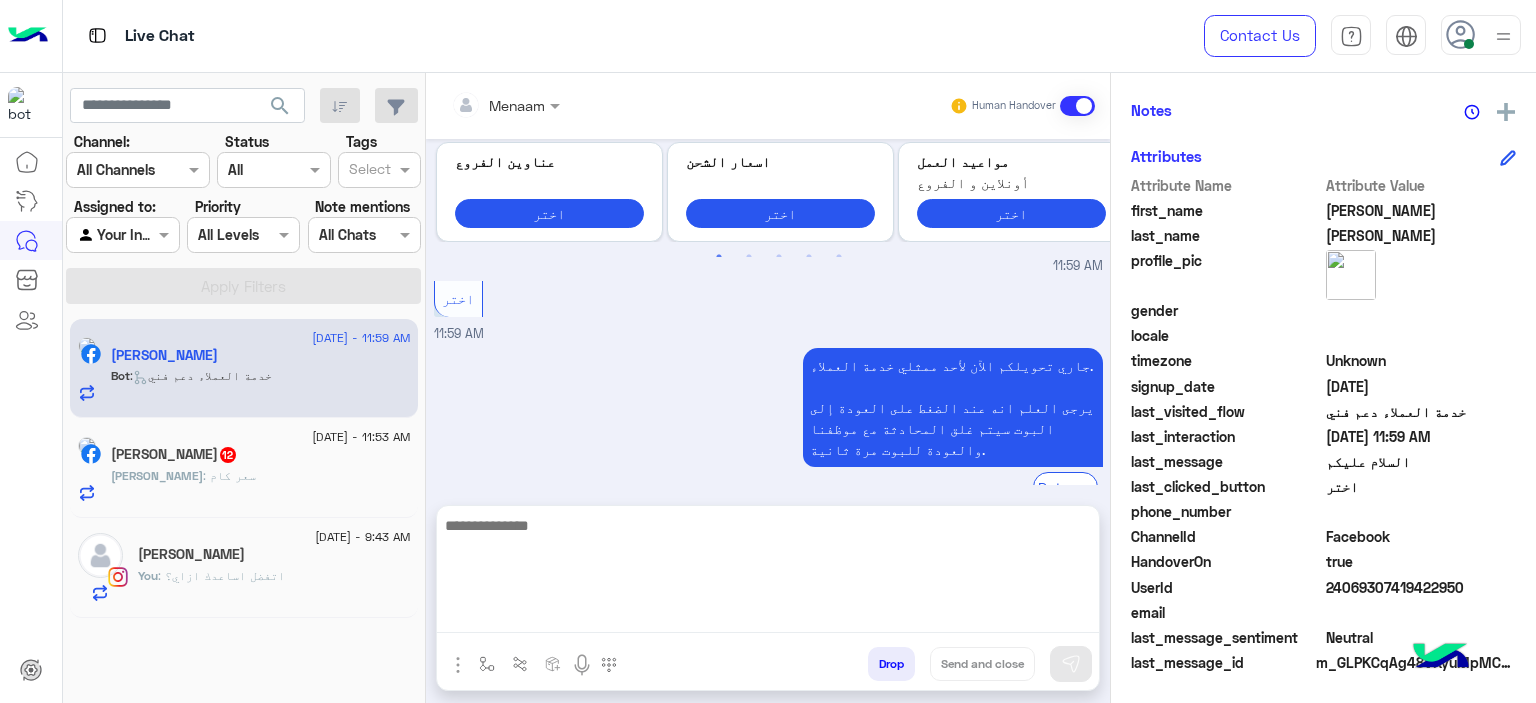 click at bounding box center (768, 573) 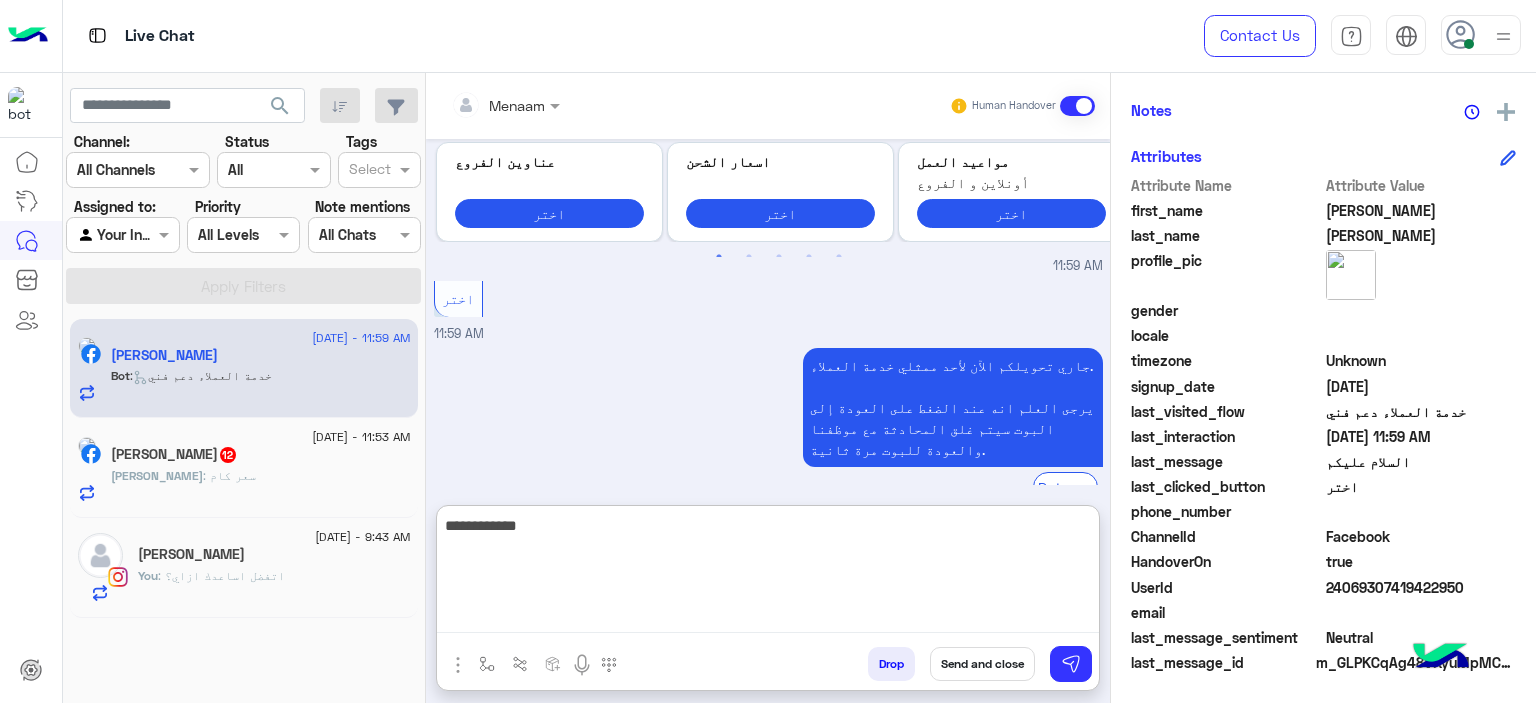 type on "**********" 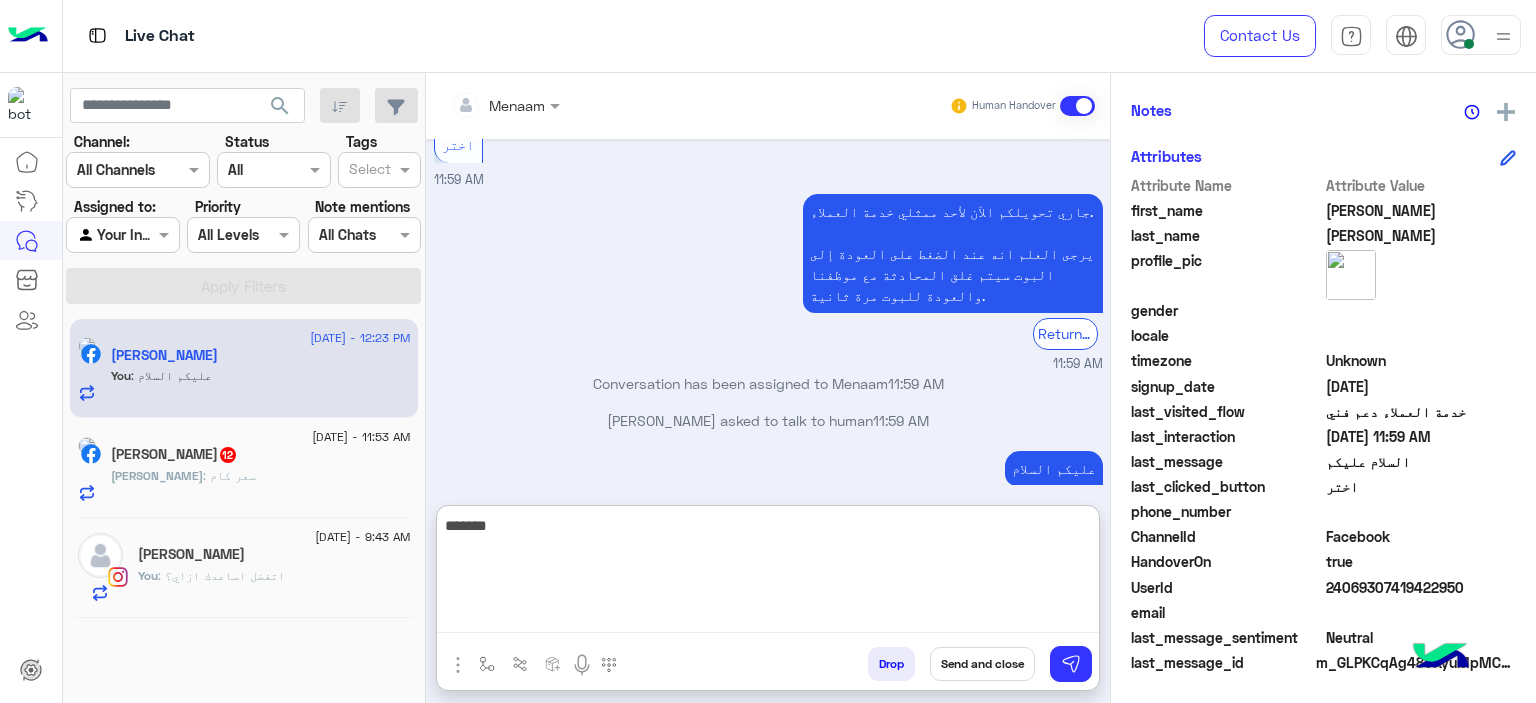 scroll, scrollTop: 1183, scrollLeft: 0, axis: vertical 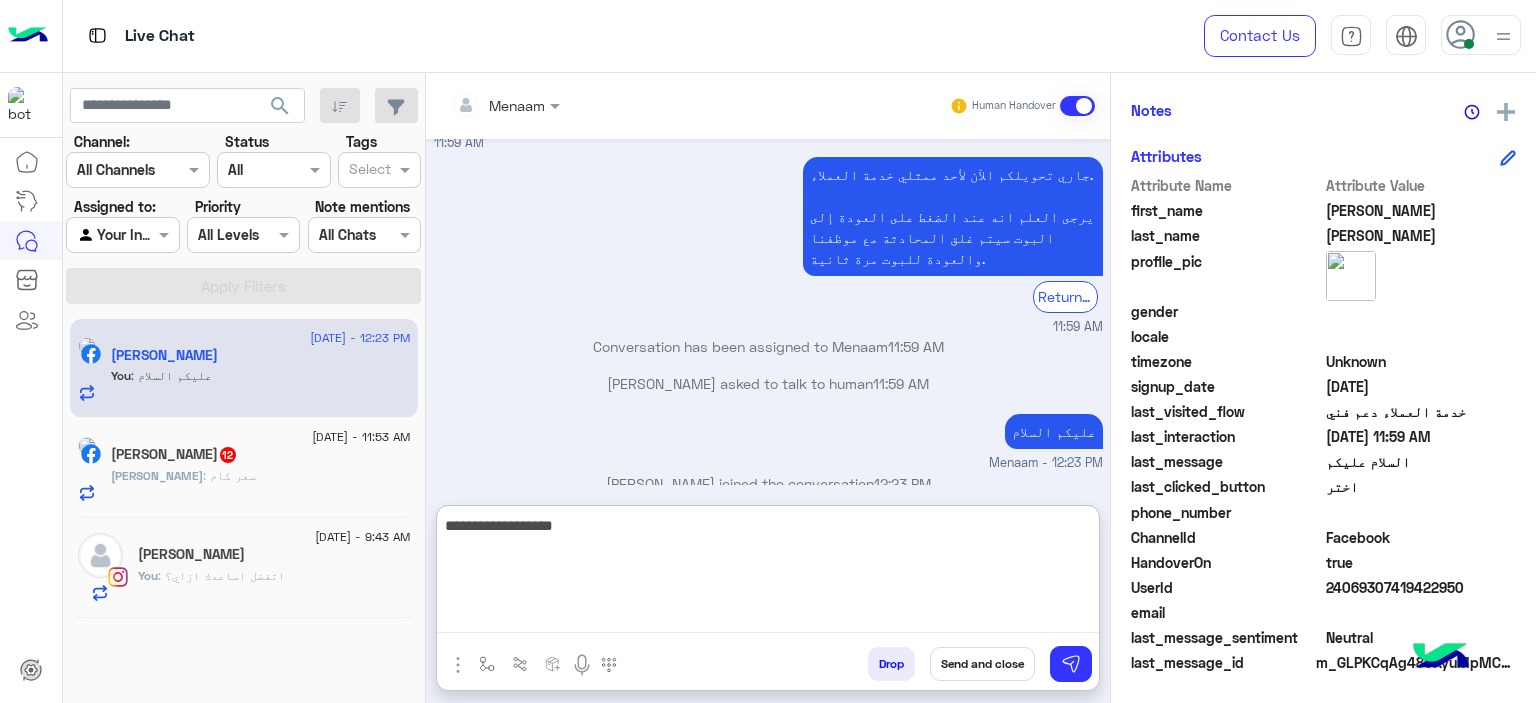 type on "**********" 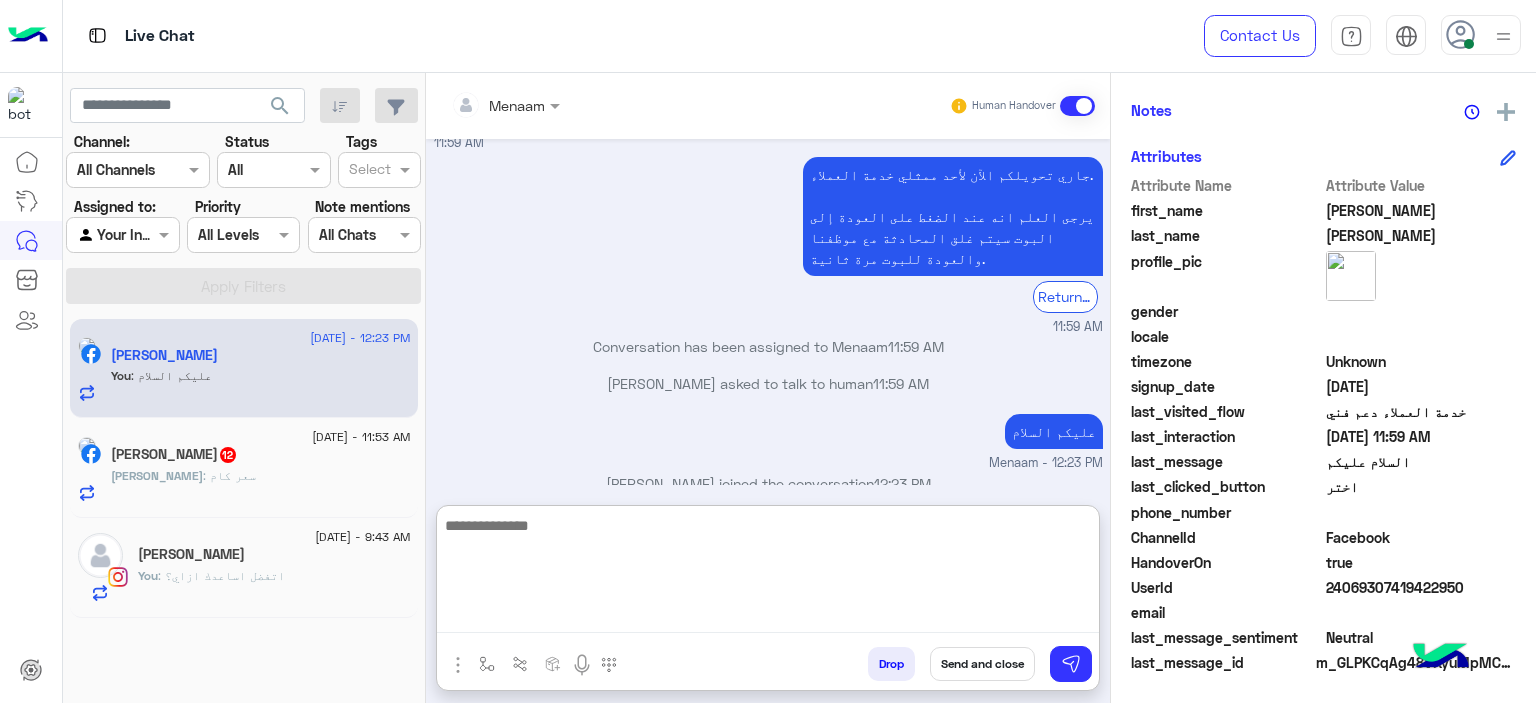scroll, scrollTop: 1246, scrollLeft: 0, axis: vertical 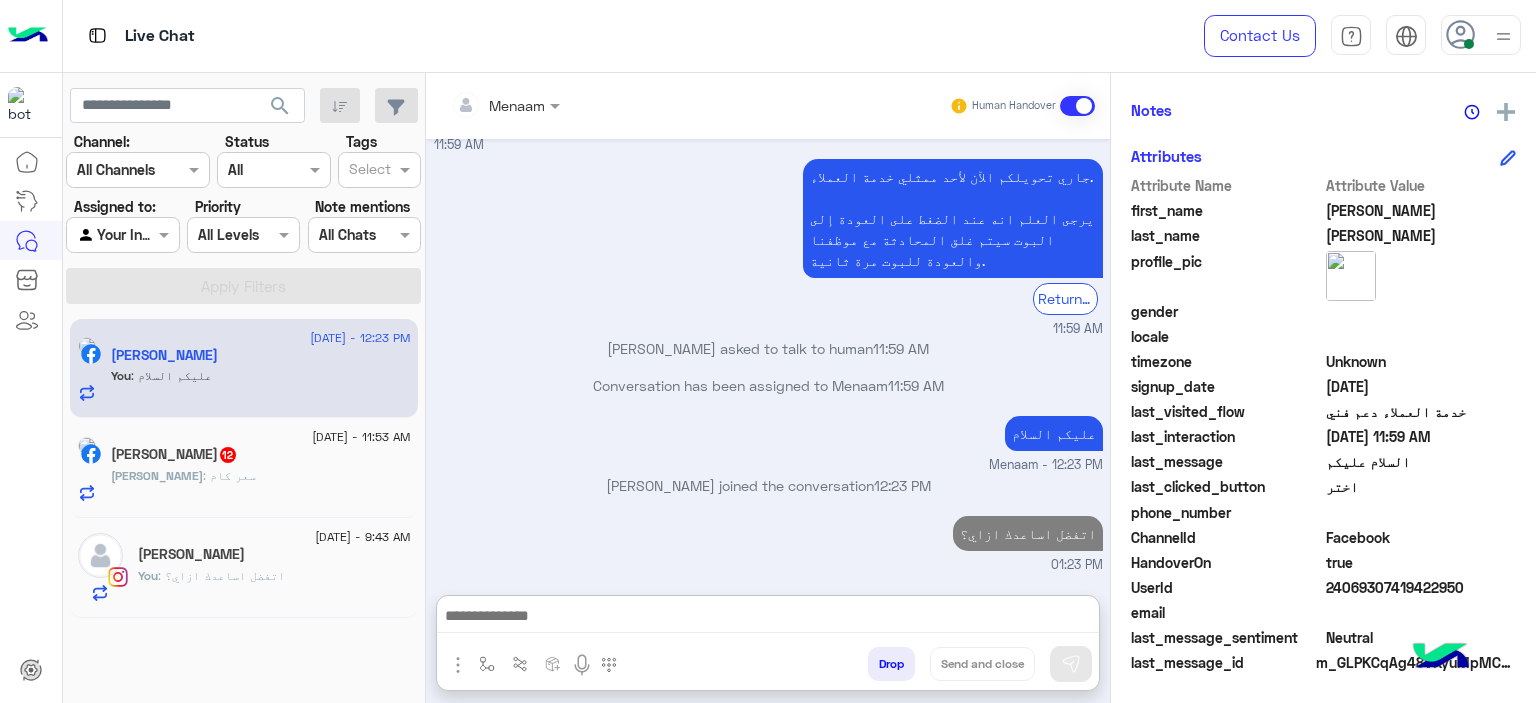click on "[PERSON_NAME] : سعر كام" 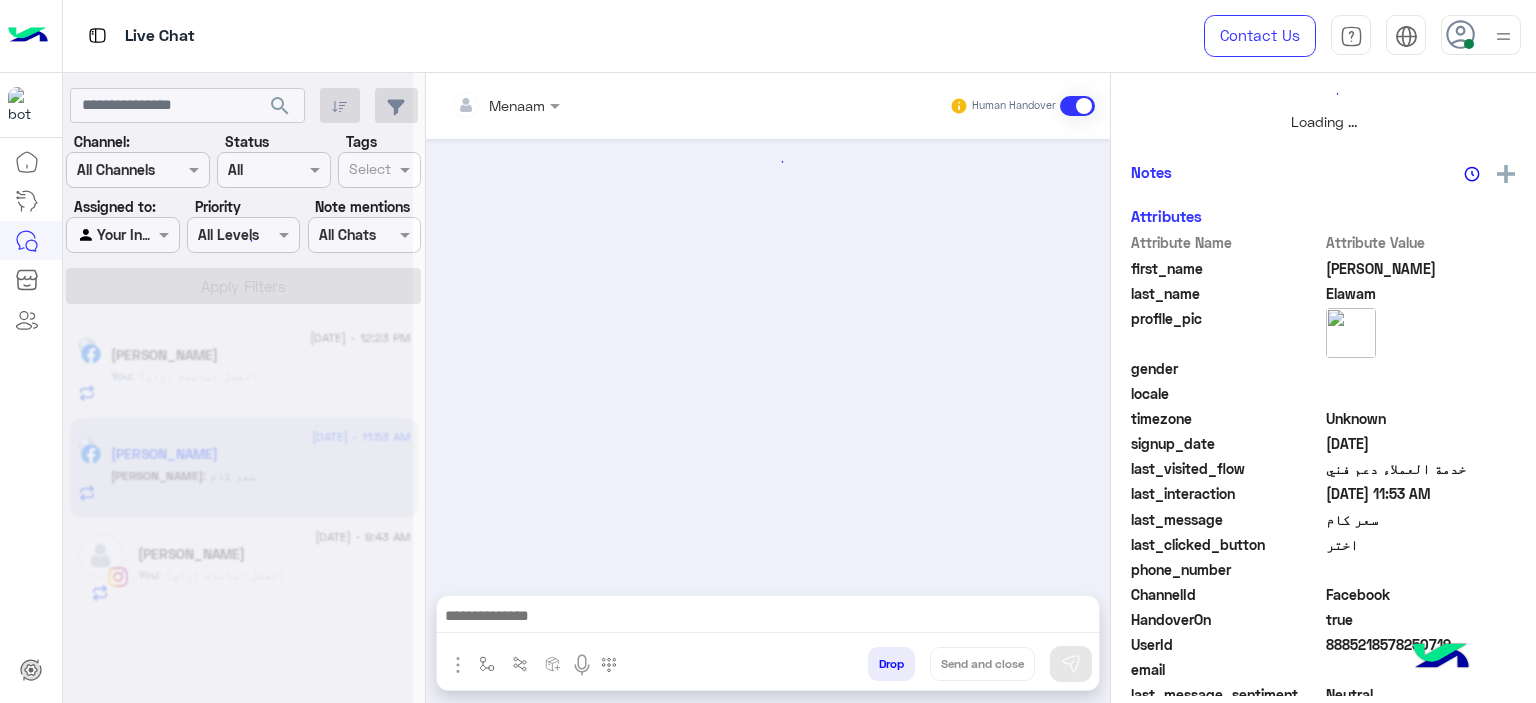 scroll, scrollTop: 0, scrollLeft: 0, axis: both 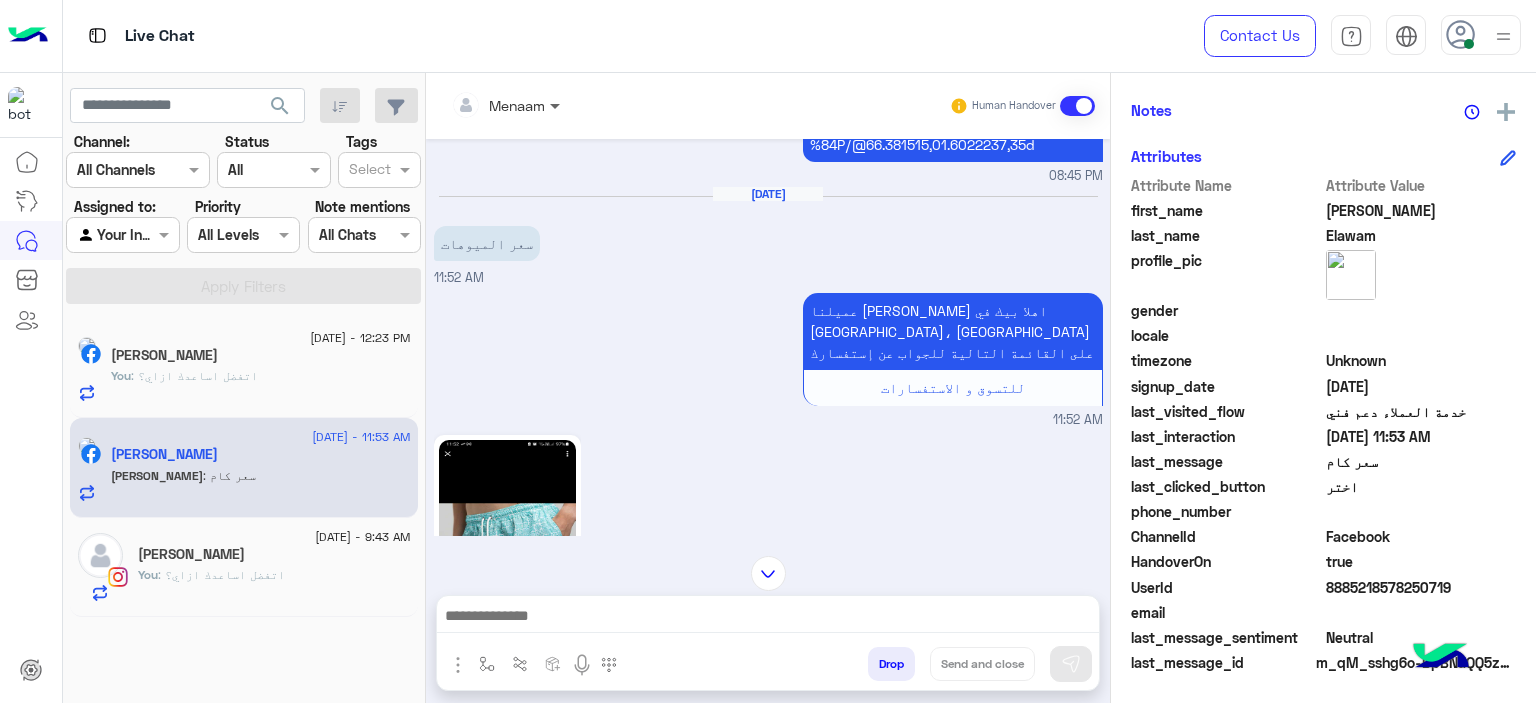 click at bounding box center [557, 105] 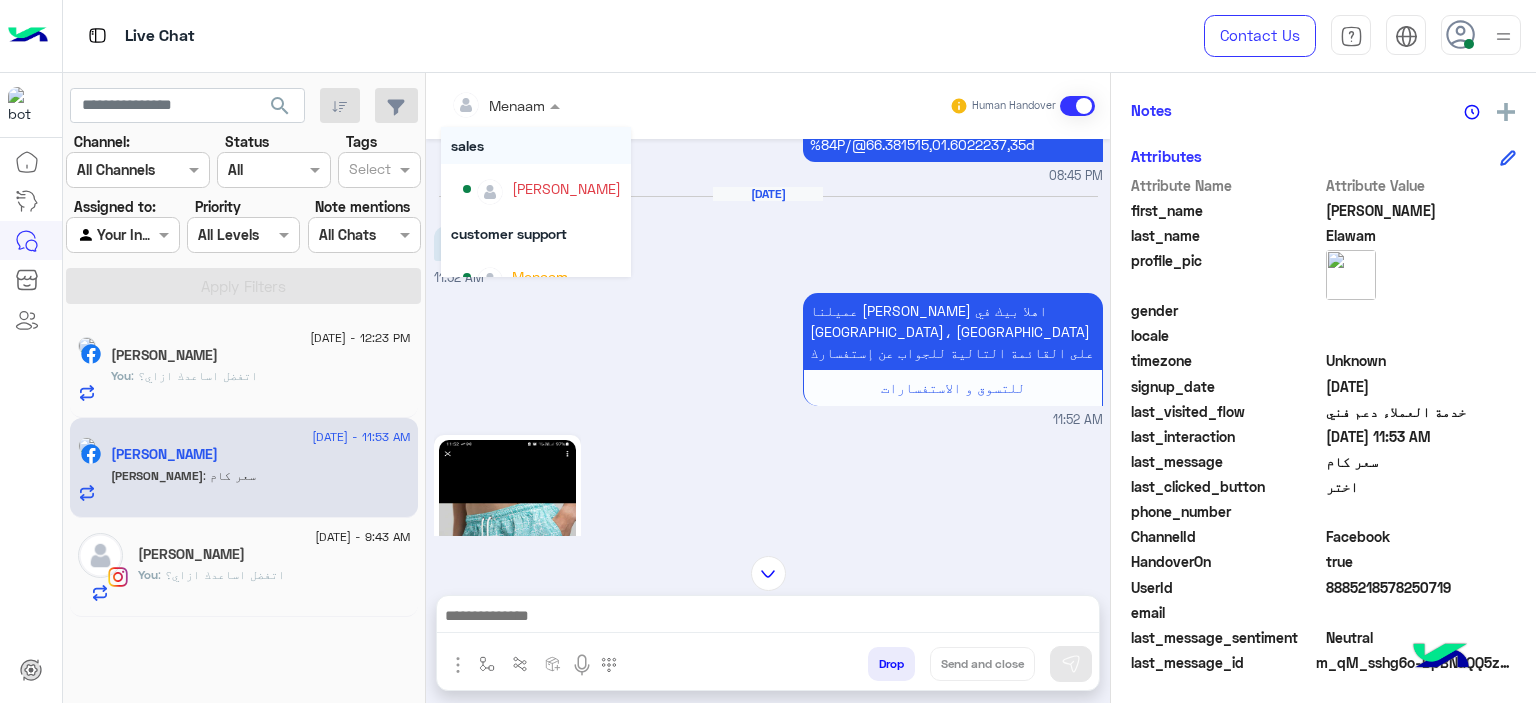scroll, scrollTop: 76, scrollLeft: 0, axis: vertical 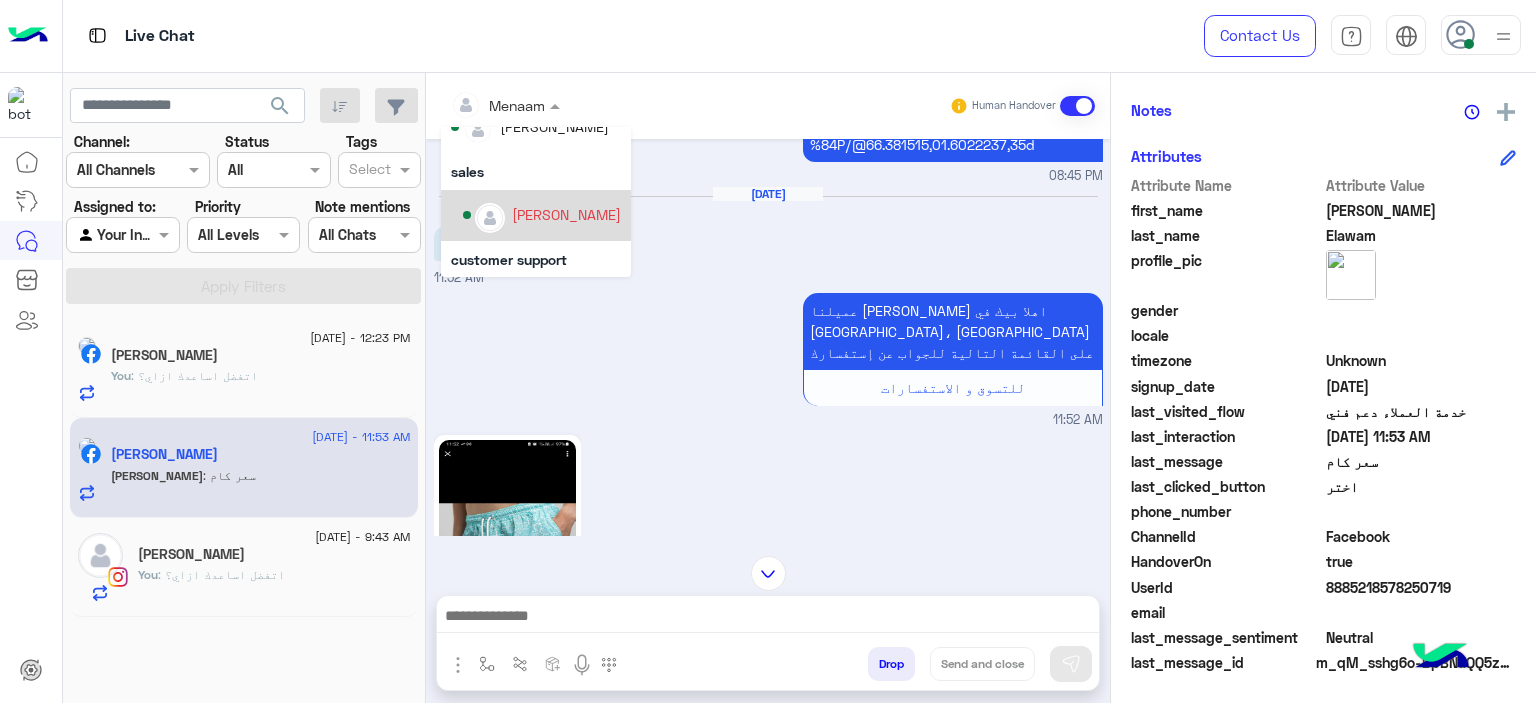 click on "[PERSON_NAME]" at bounding box center [566, 214] 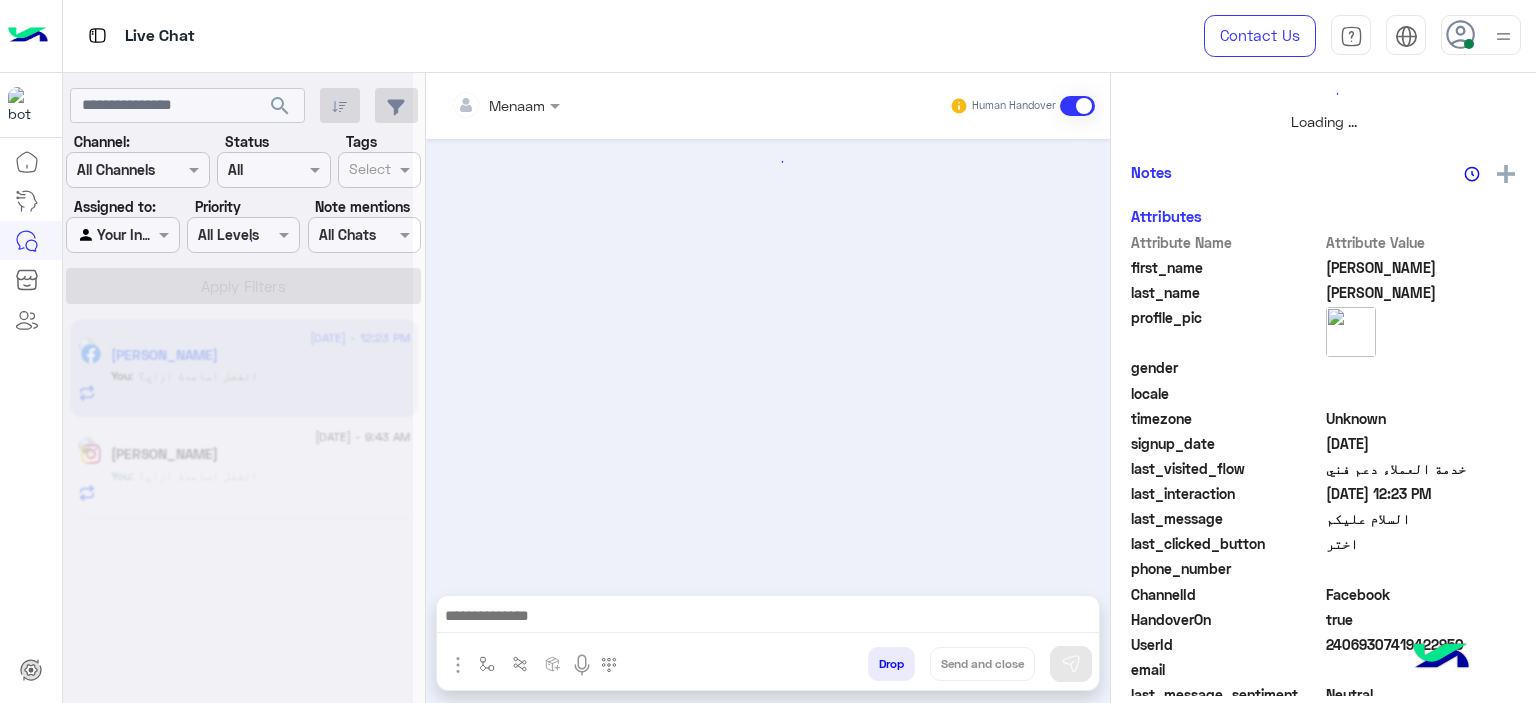 scroll, scrollTop: 478, scrollLeft: 0, axis: vertical 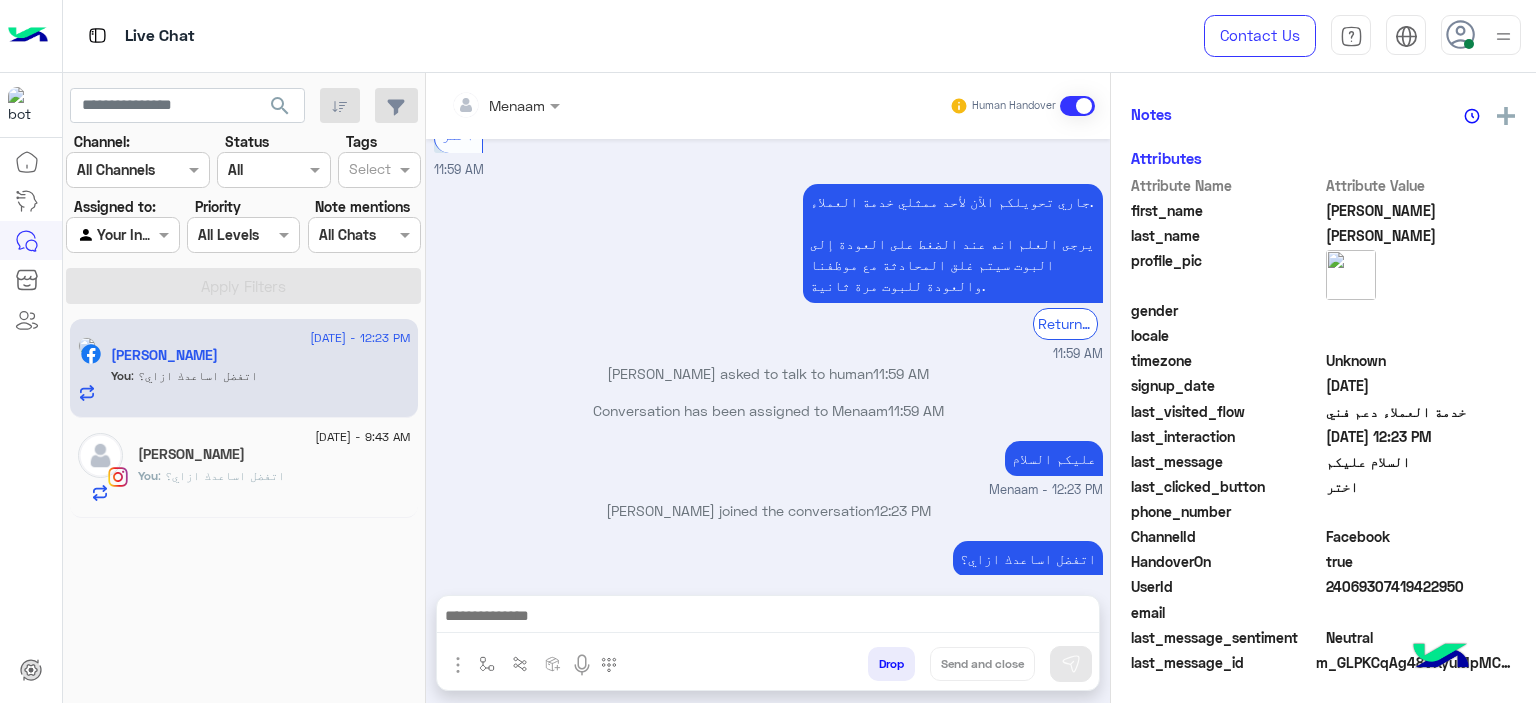 click on "[PERSON_NAME]" 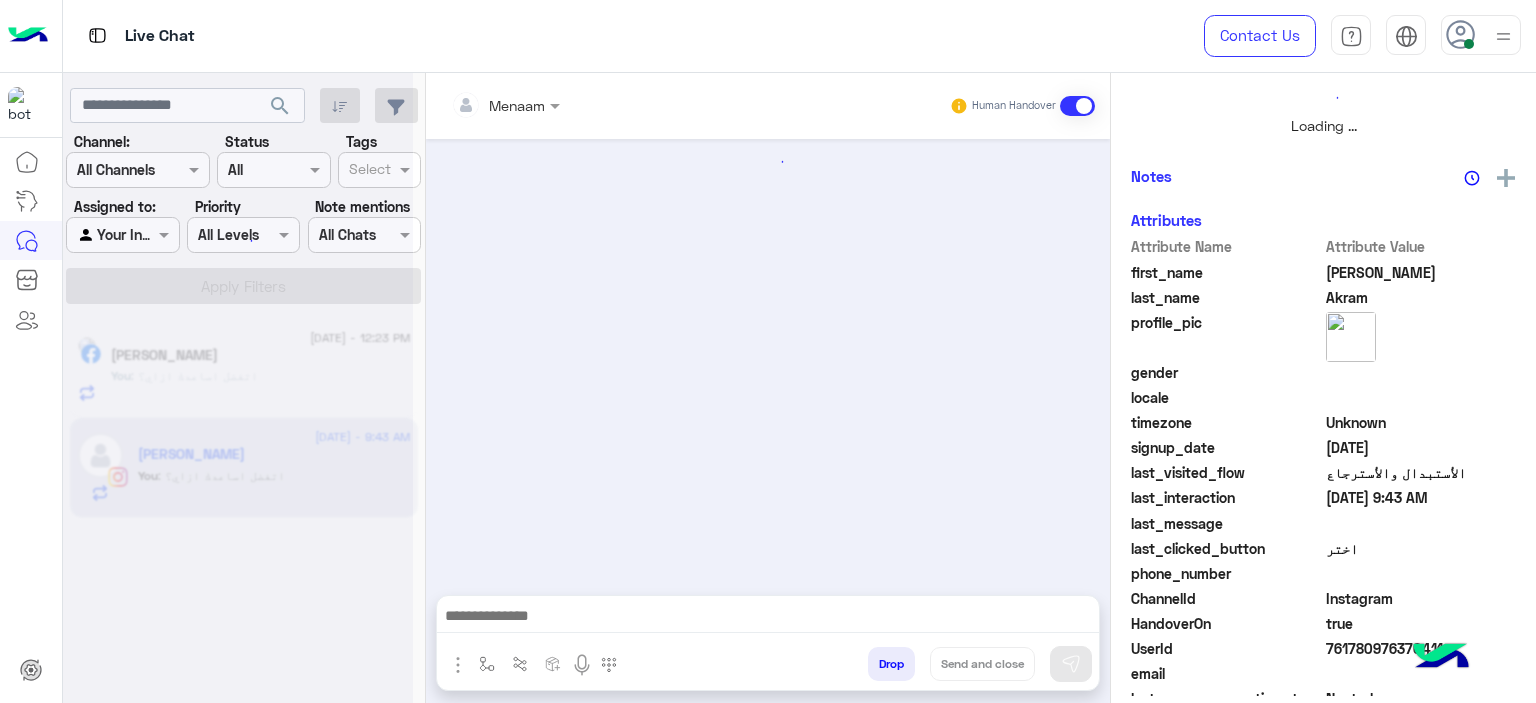 scroll, scrollTop: 514, scrollLeft: 0, axis: vertical 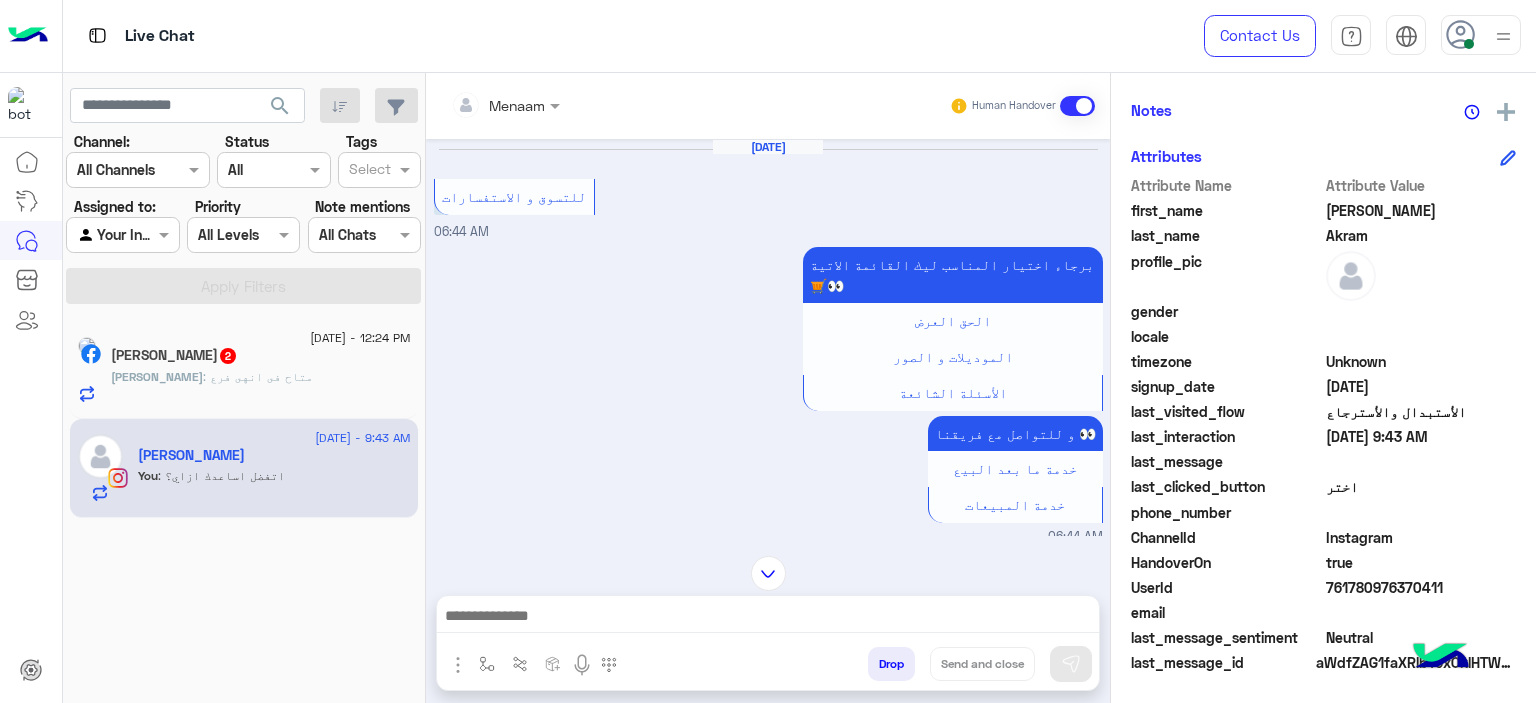 click on ": متاح فى انهى فرع" 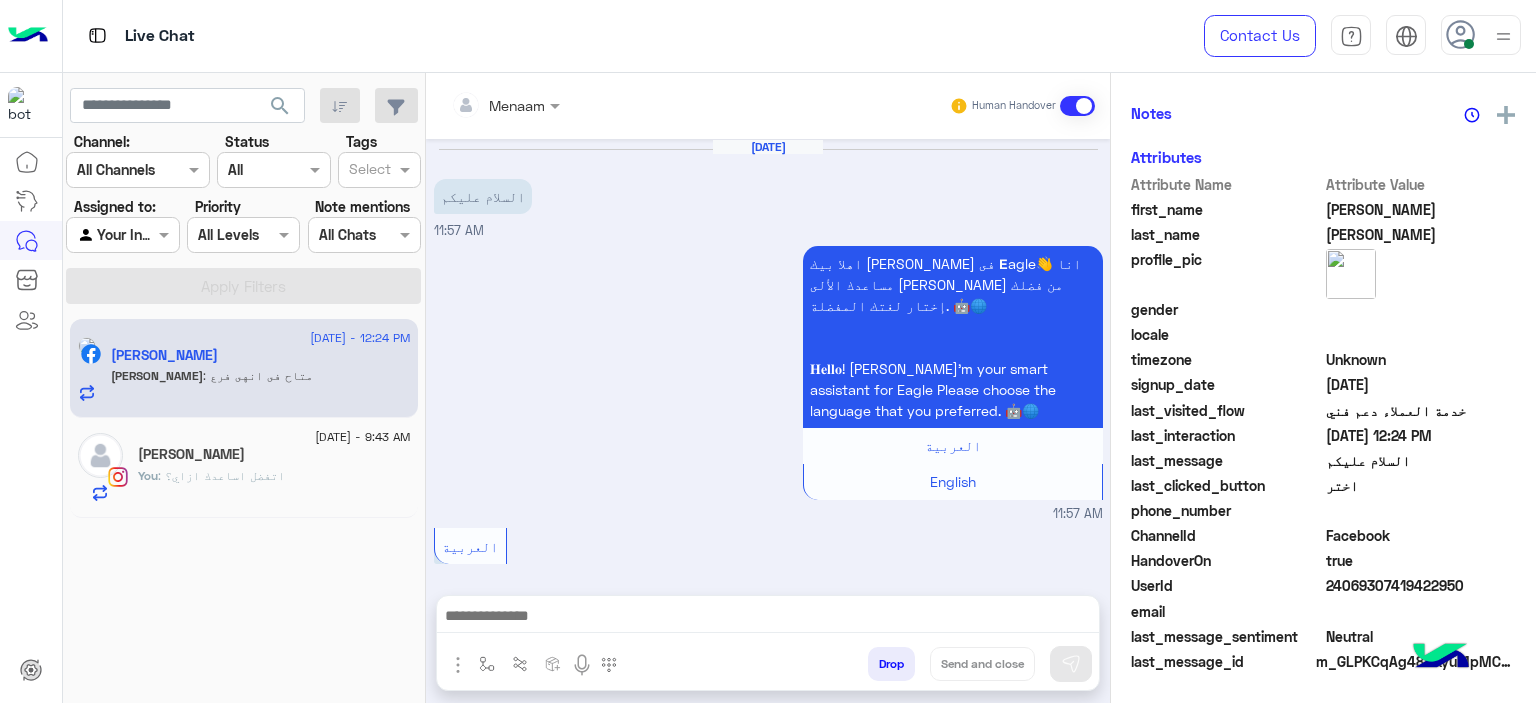 scroll, scrollTop: 452, scrollLeft: 0, axis: vertical 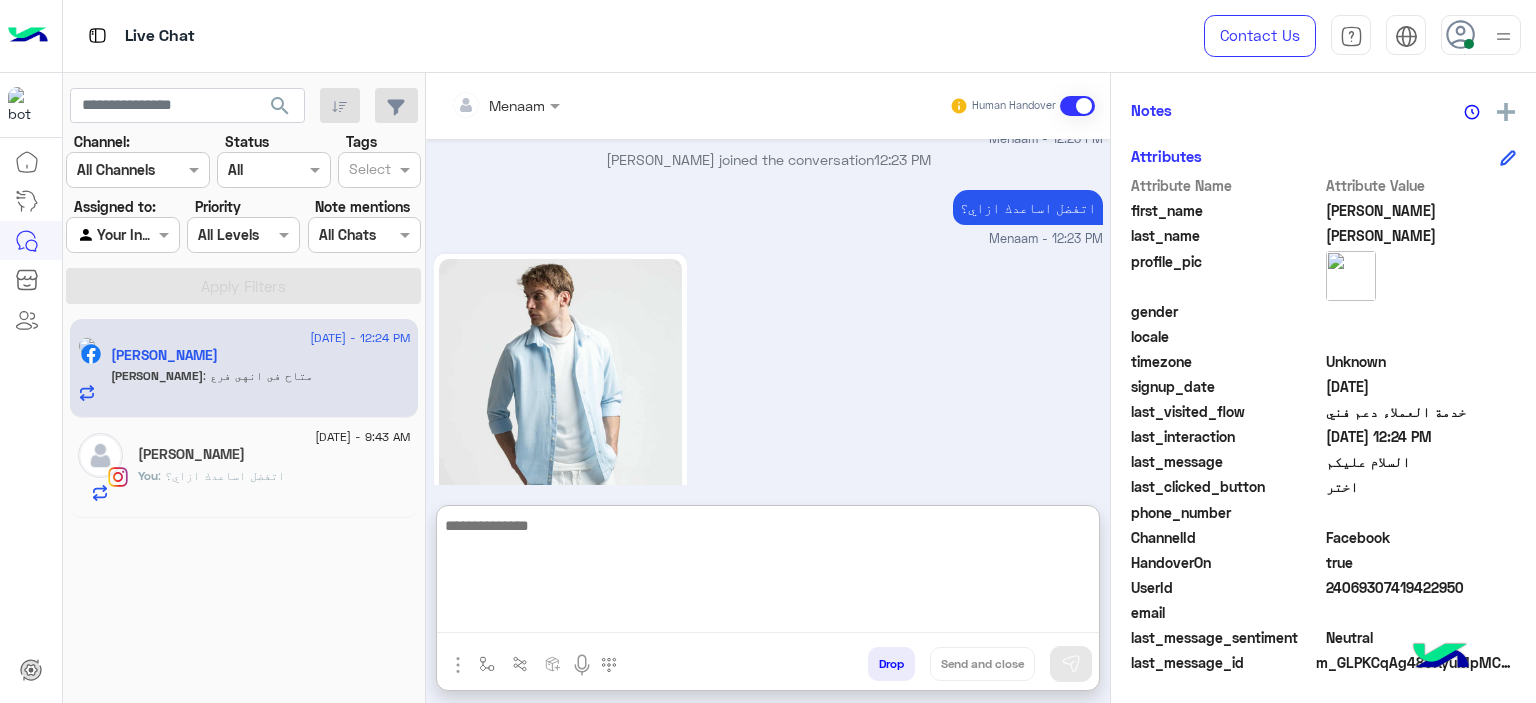 click at bounding box center (768, 573) 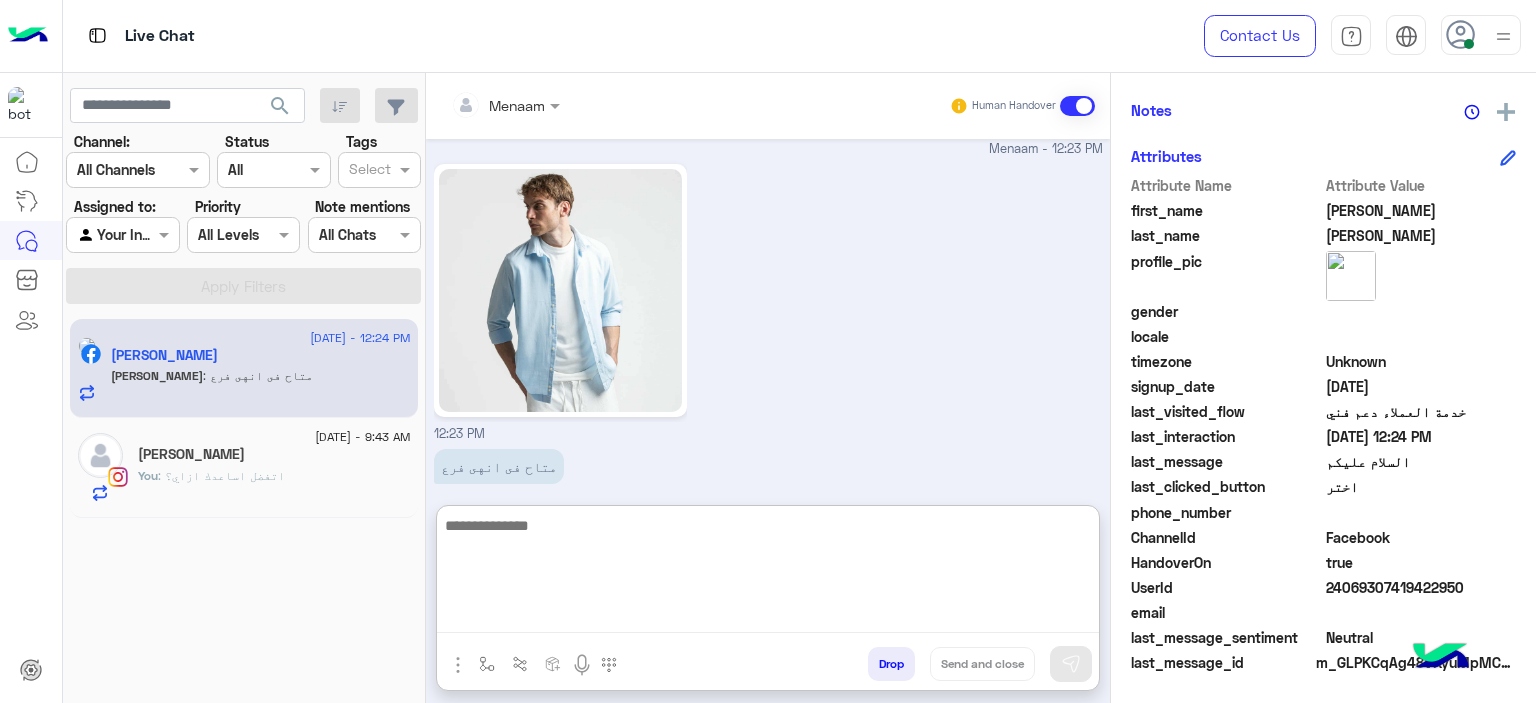 click at bounding box center [768, 573] 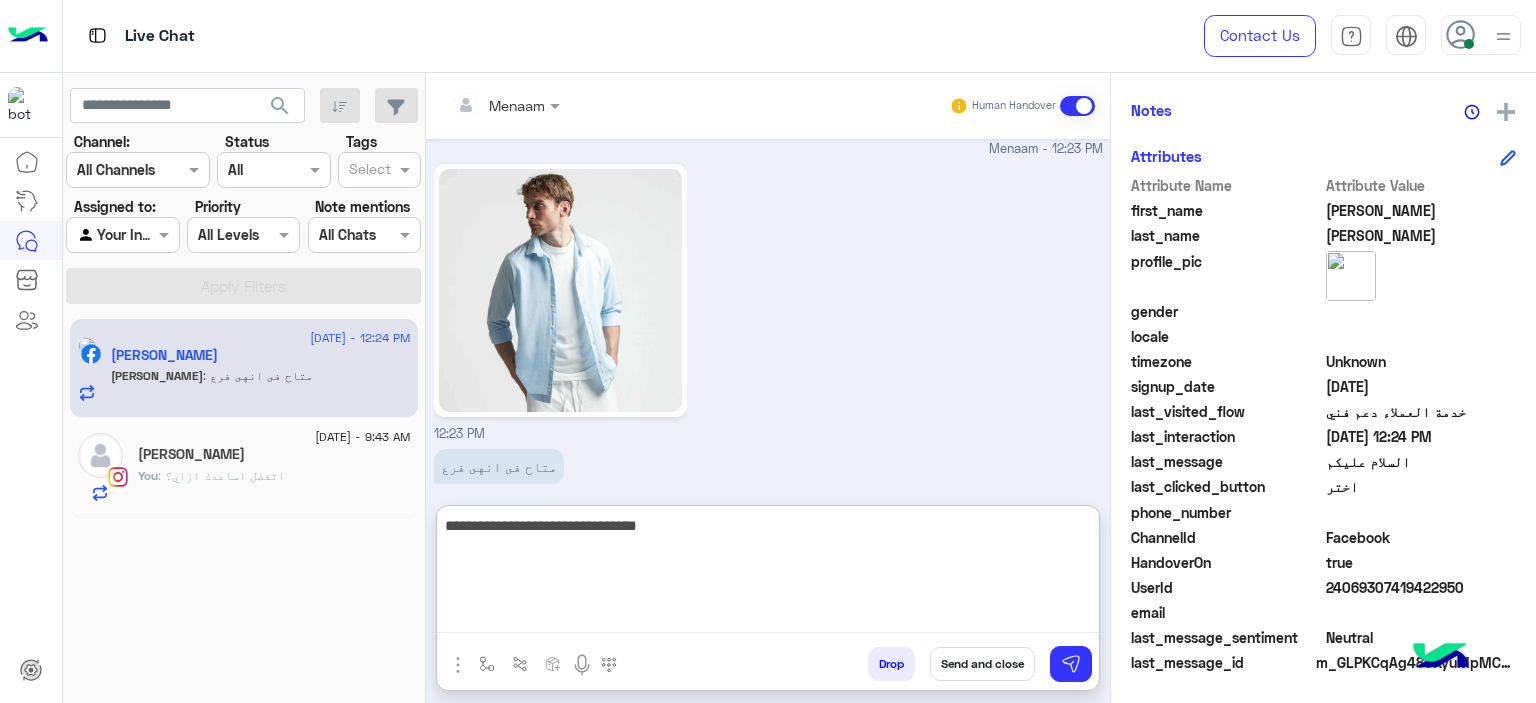 type on "**********" 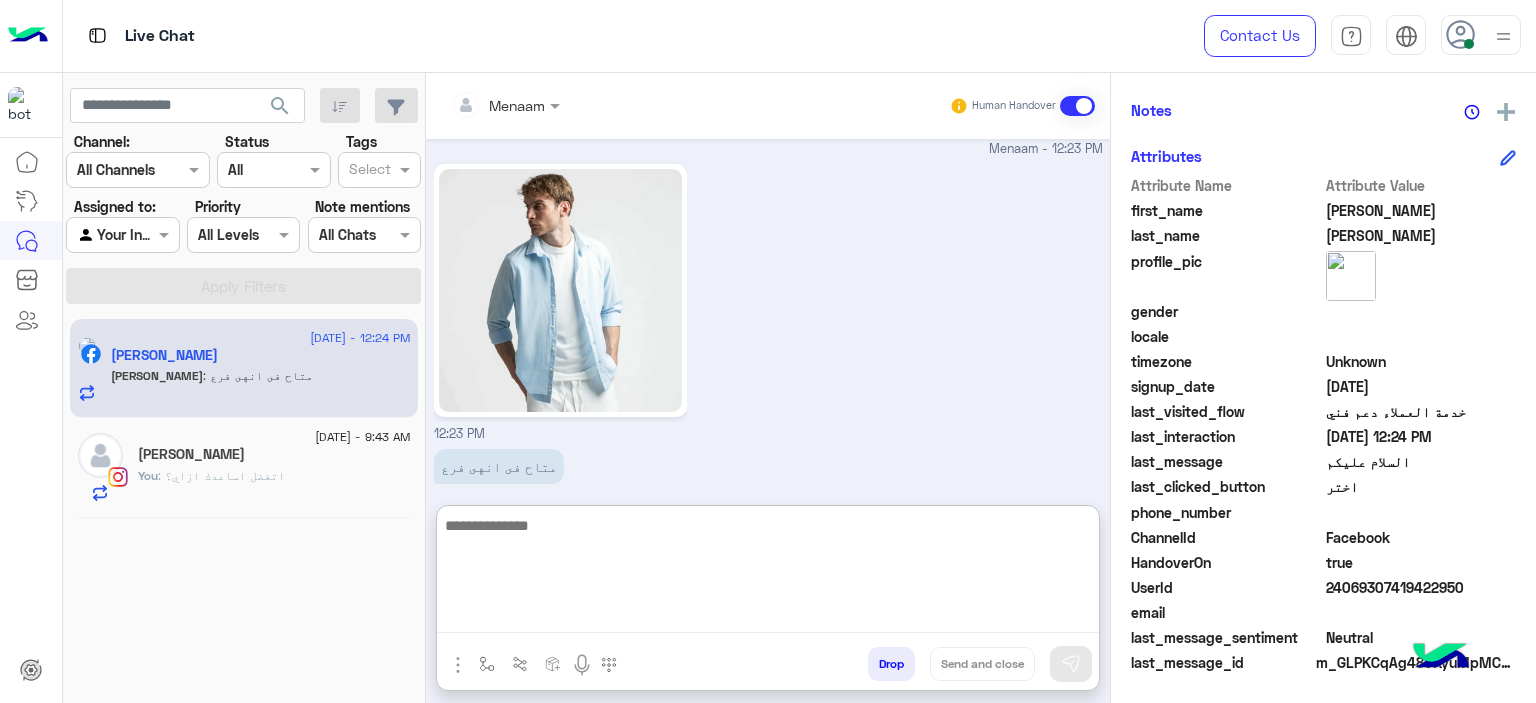 scroll, scrollTop: 1661, scrollLeft: 0, axis: vertical 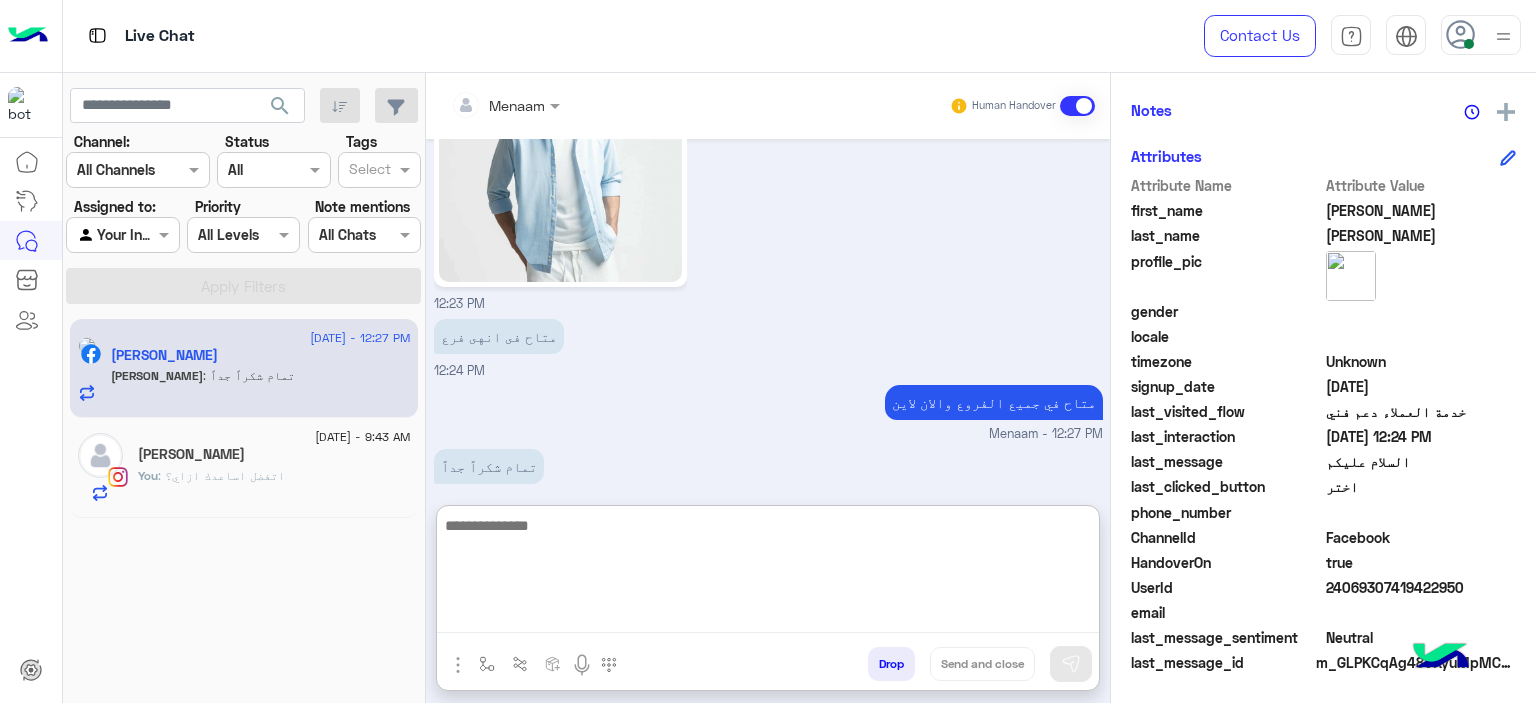 click at bounding box center (768, 573) 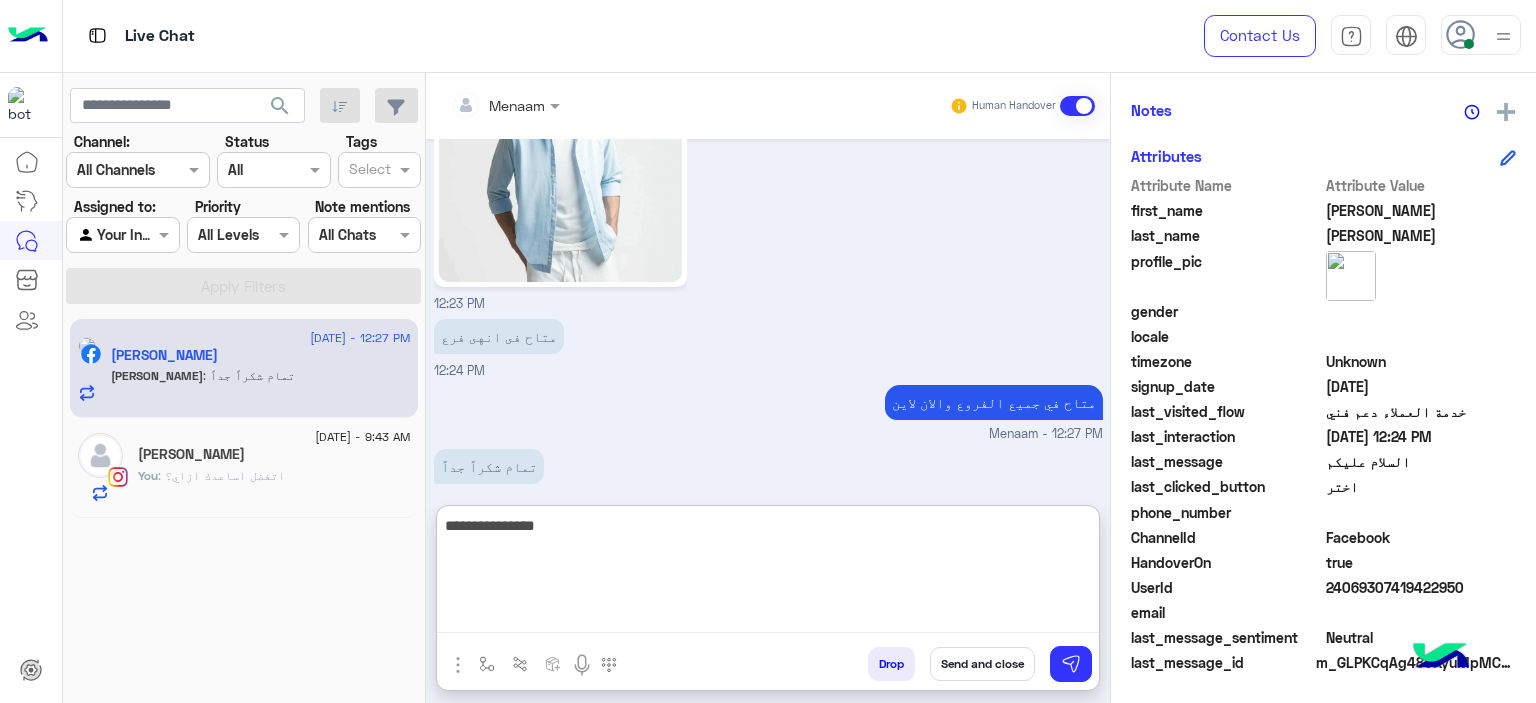 type on "**********" 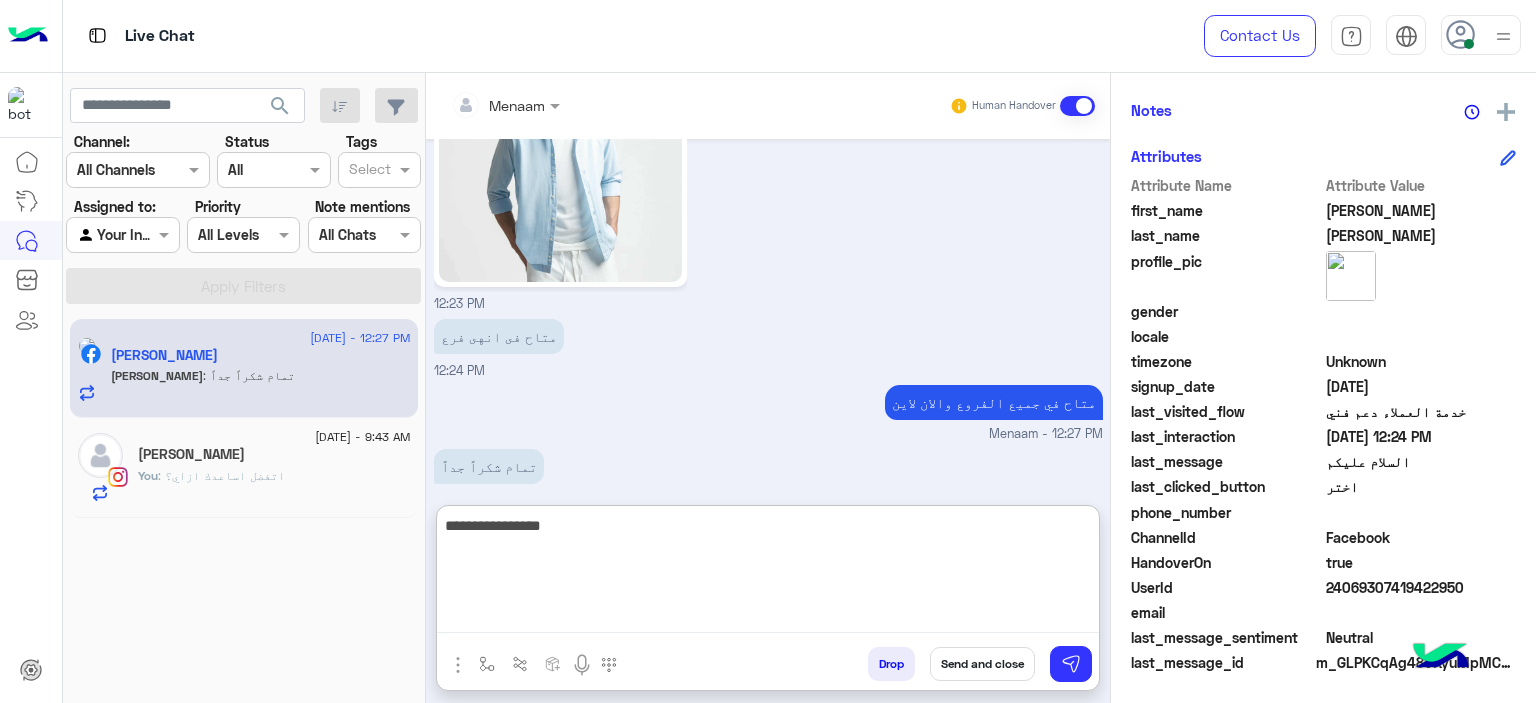 type 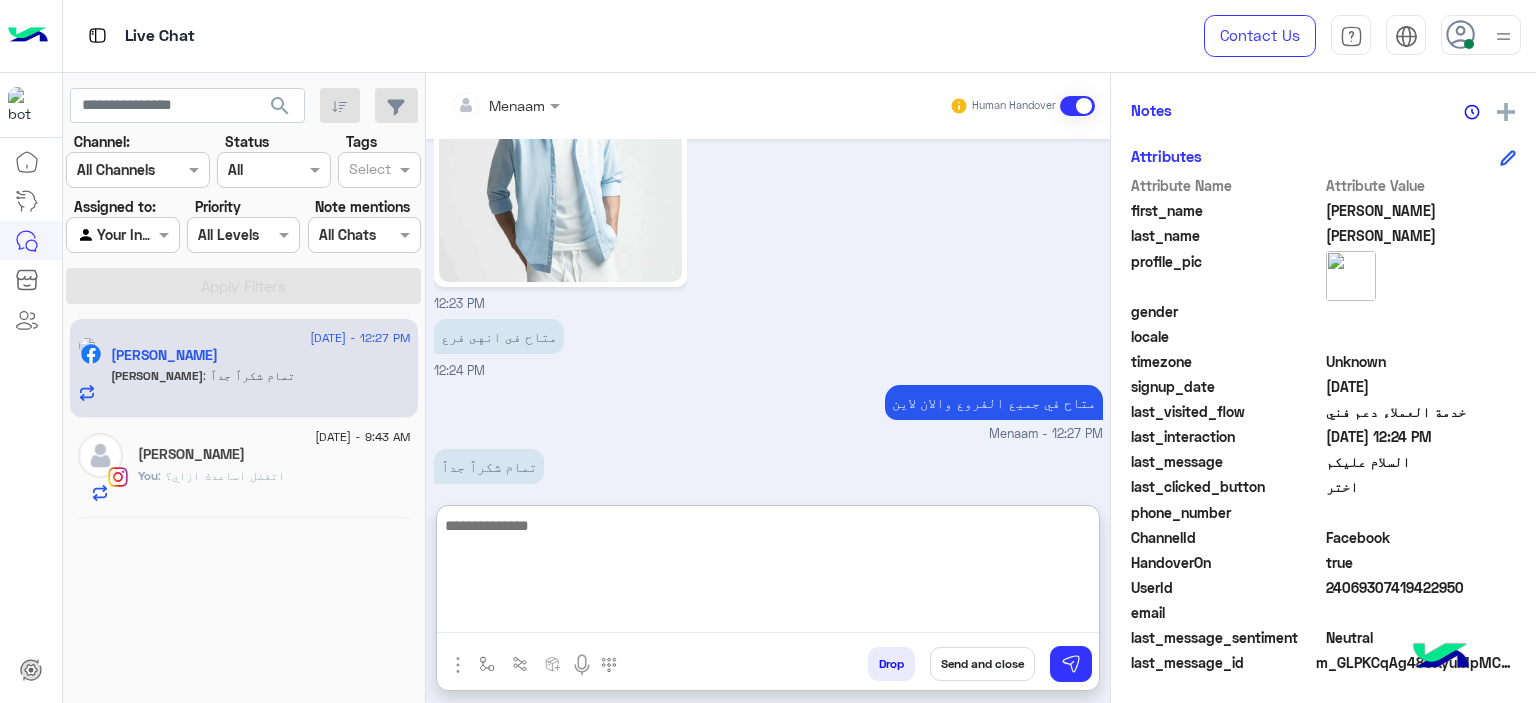 scroll, scrollTop: 1791, scrollLeft: 0, axis: vertical 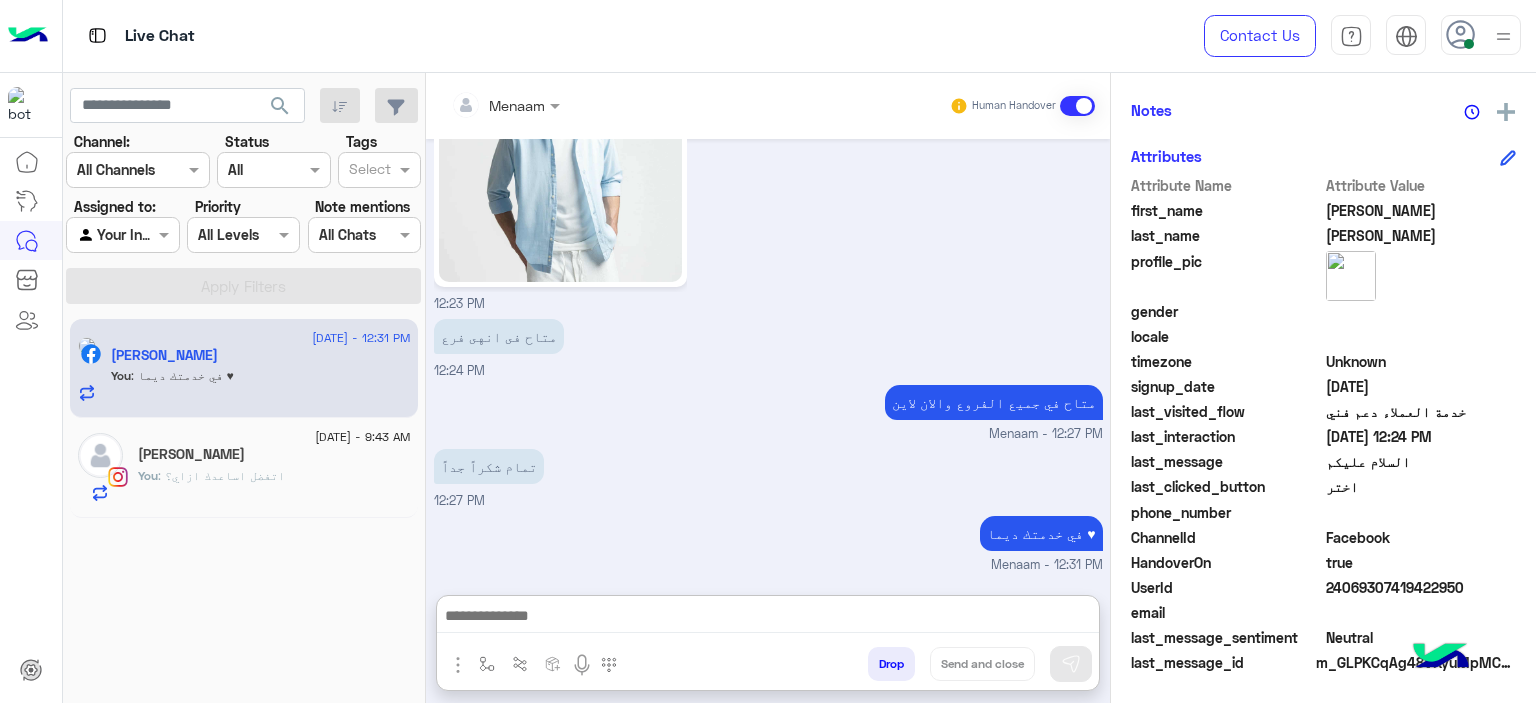 click on "Drop" at bounding box center [891, 664] 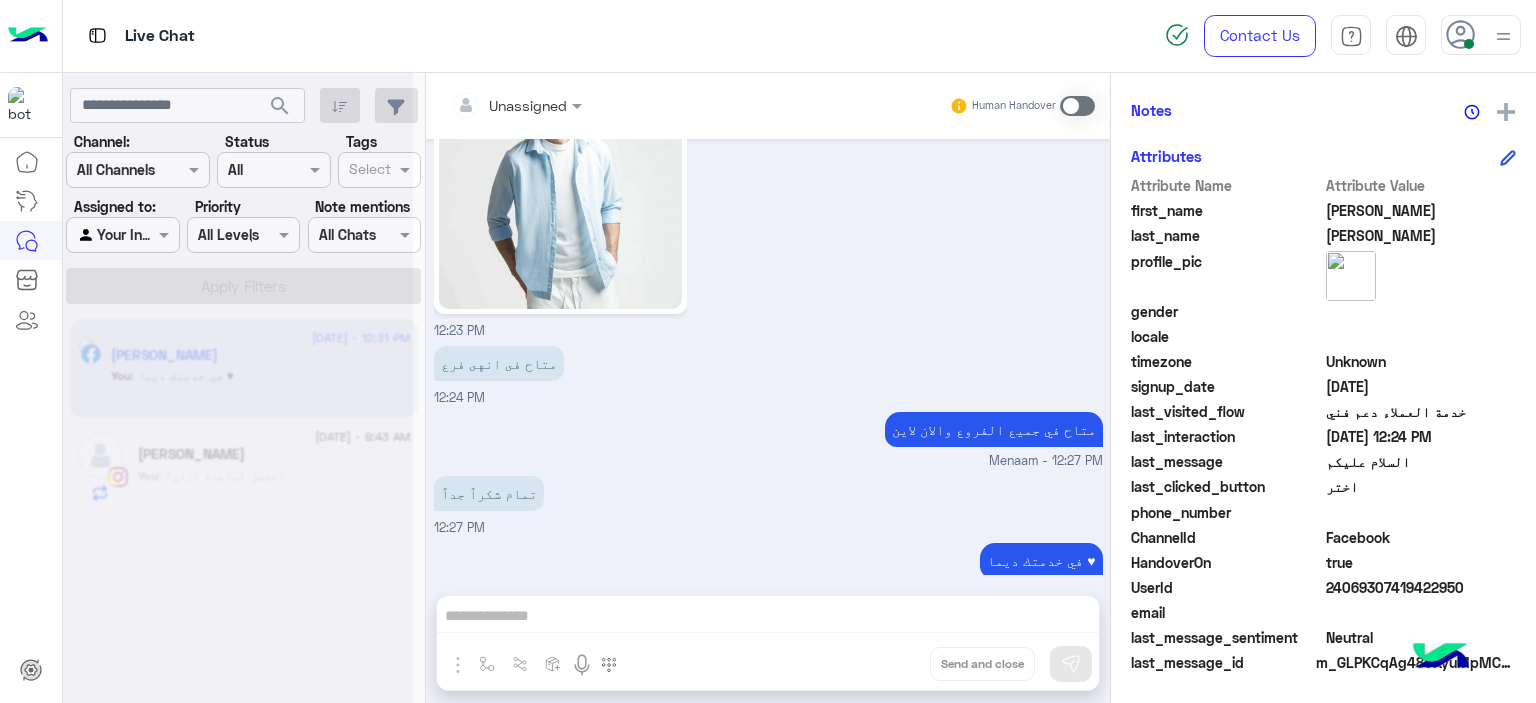 scroll, scrollTop: 1737, scrollLeft: 0, axis: vertical 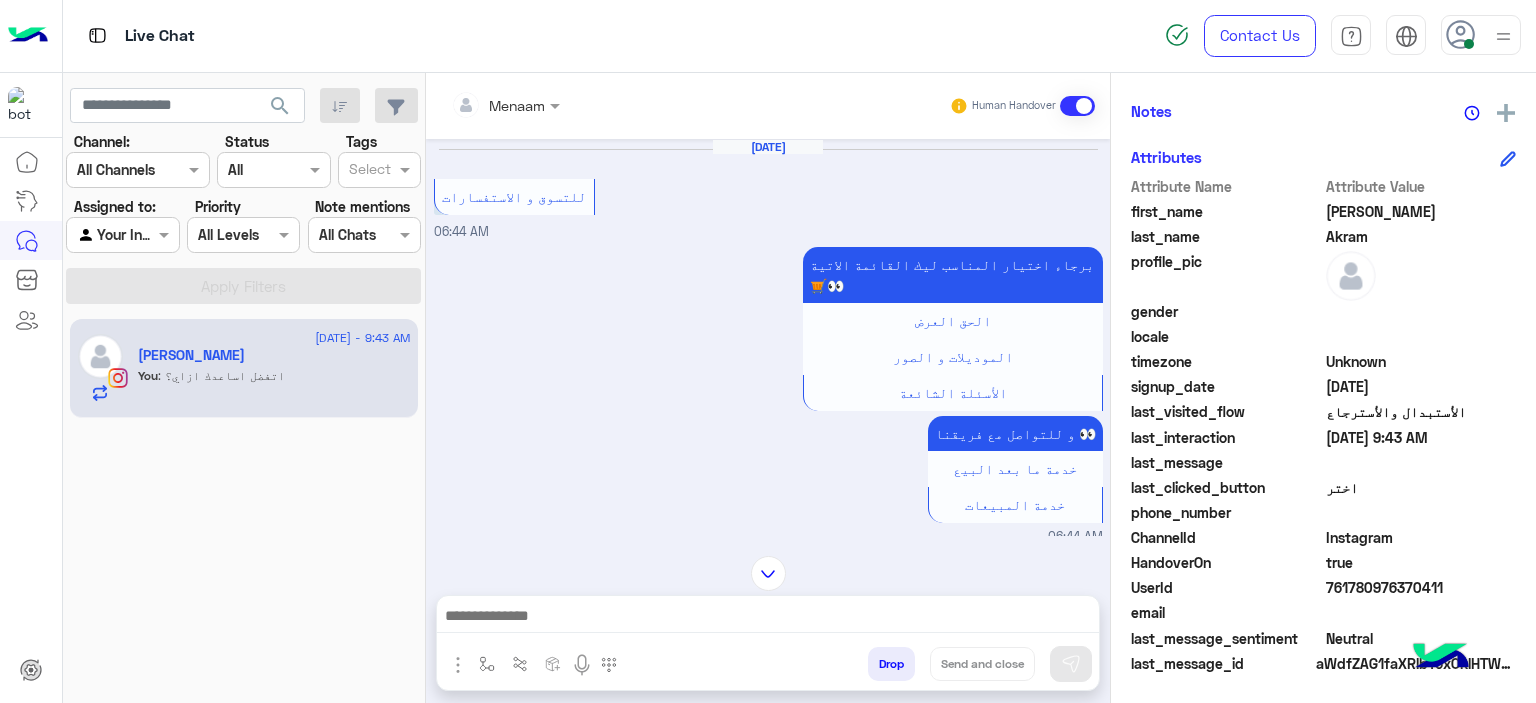 click on "Drop" at bounding box center (891, 664) 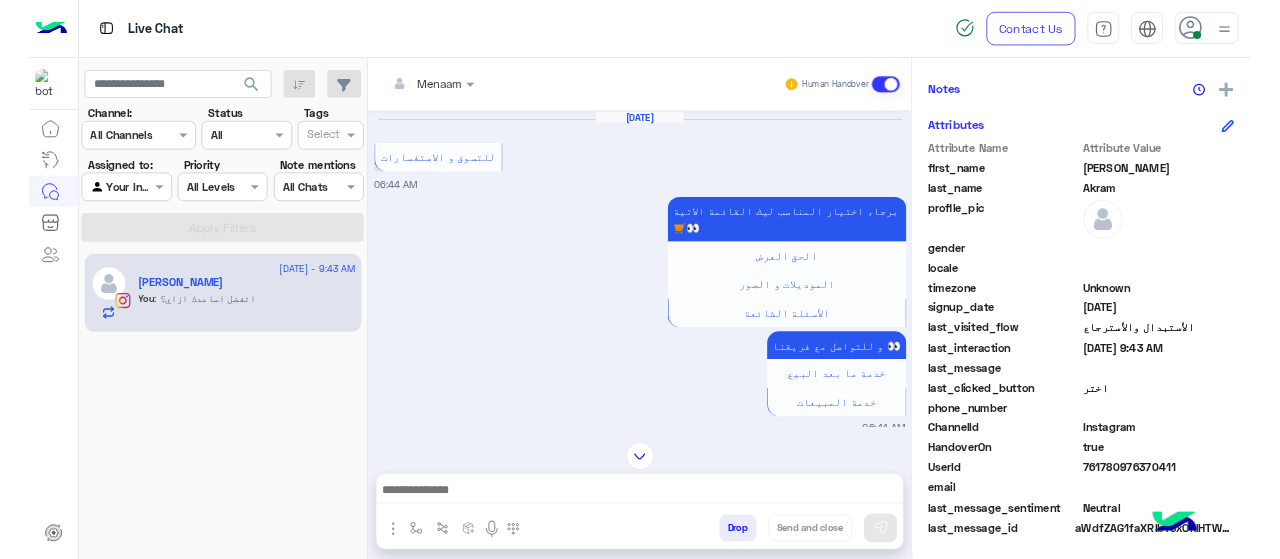 scroll, scrollTop: 940, scrollLeft: 0, axis: vertical 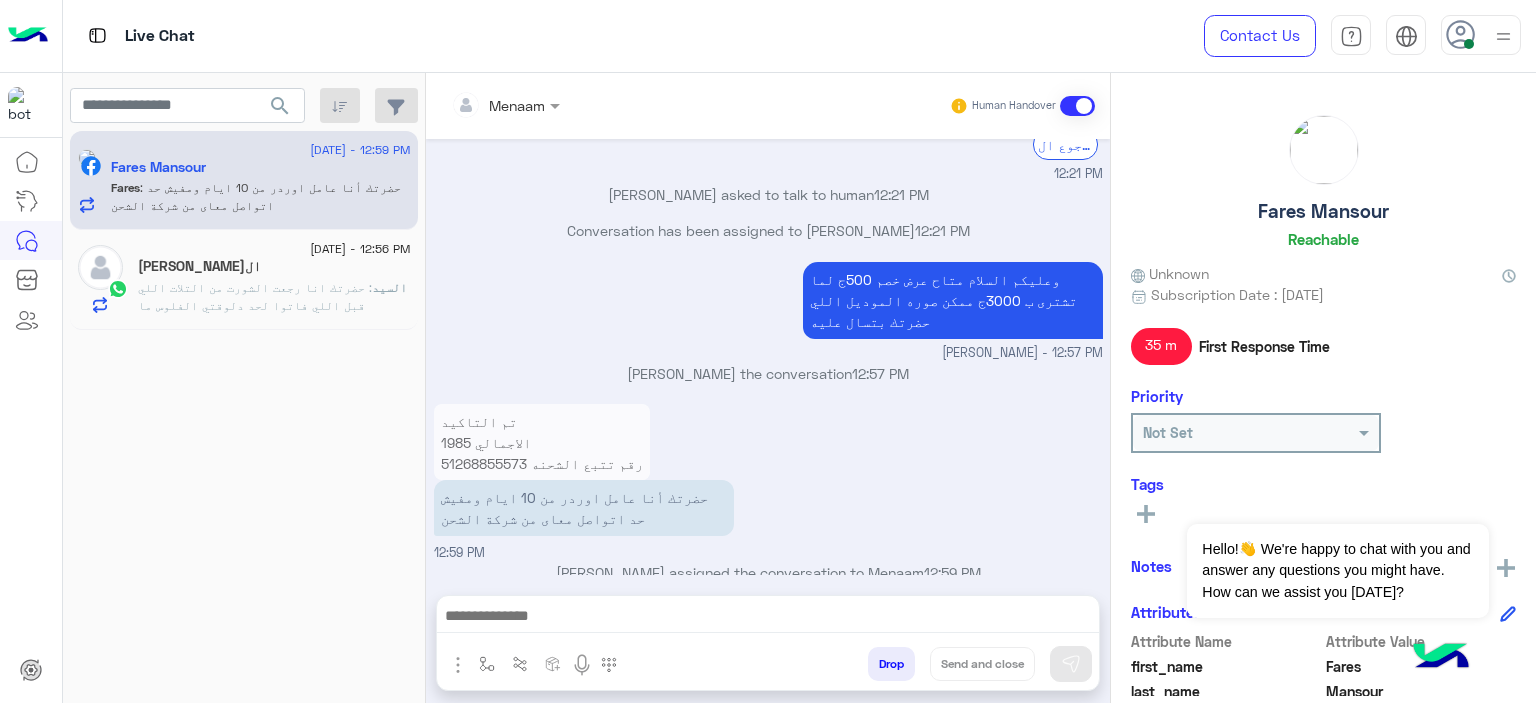 click on "تم التاكيد  الاجمالي 1985 رقم تتبع الشحنه 51268855573" at bounding box center [542, 442] 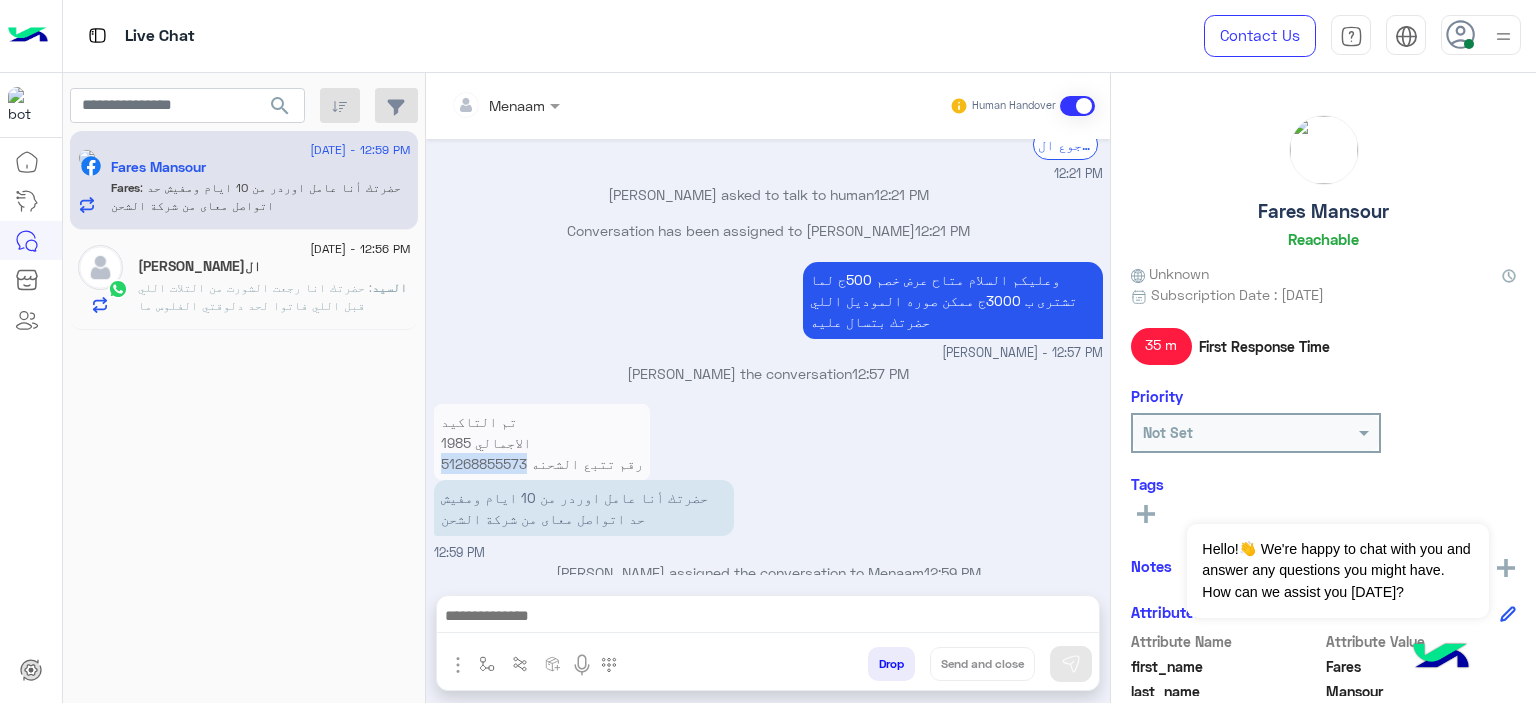 click on "تم التاكيد  الاجمالي 1985 رقم تتبع الشحنه 51268855573" at bounding box center [542, 442] 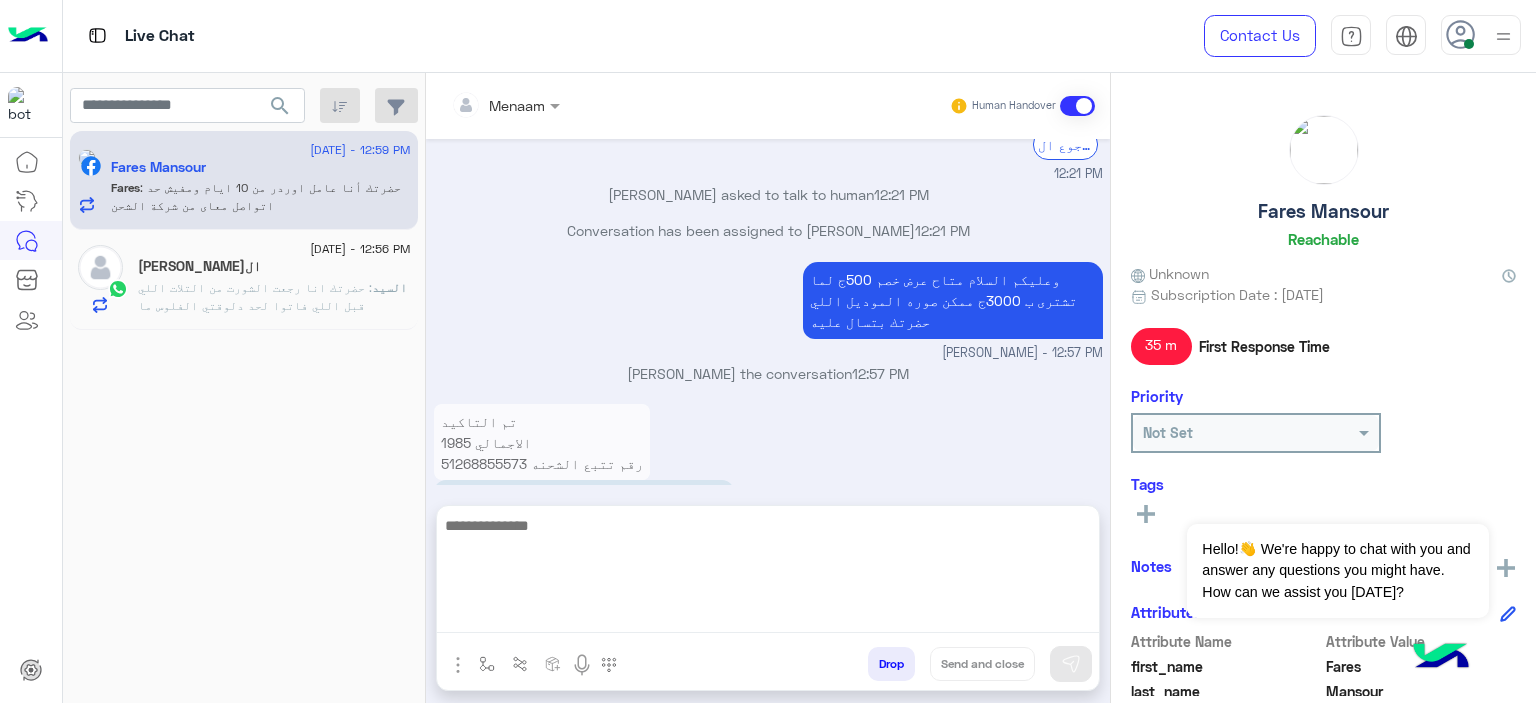 click at bounding box center [768, 573] 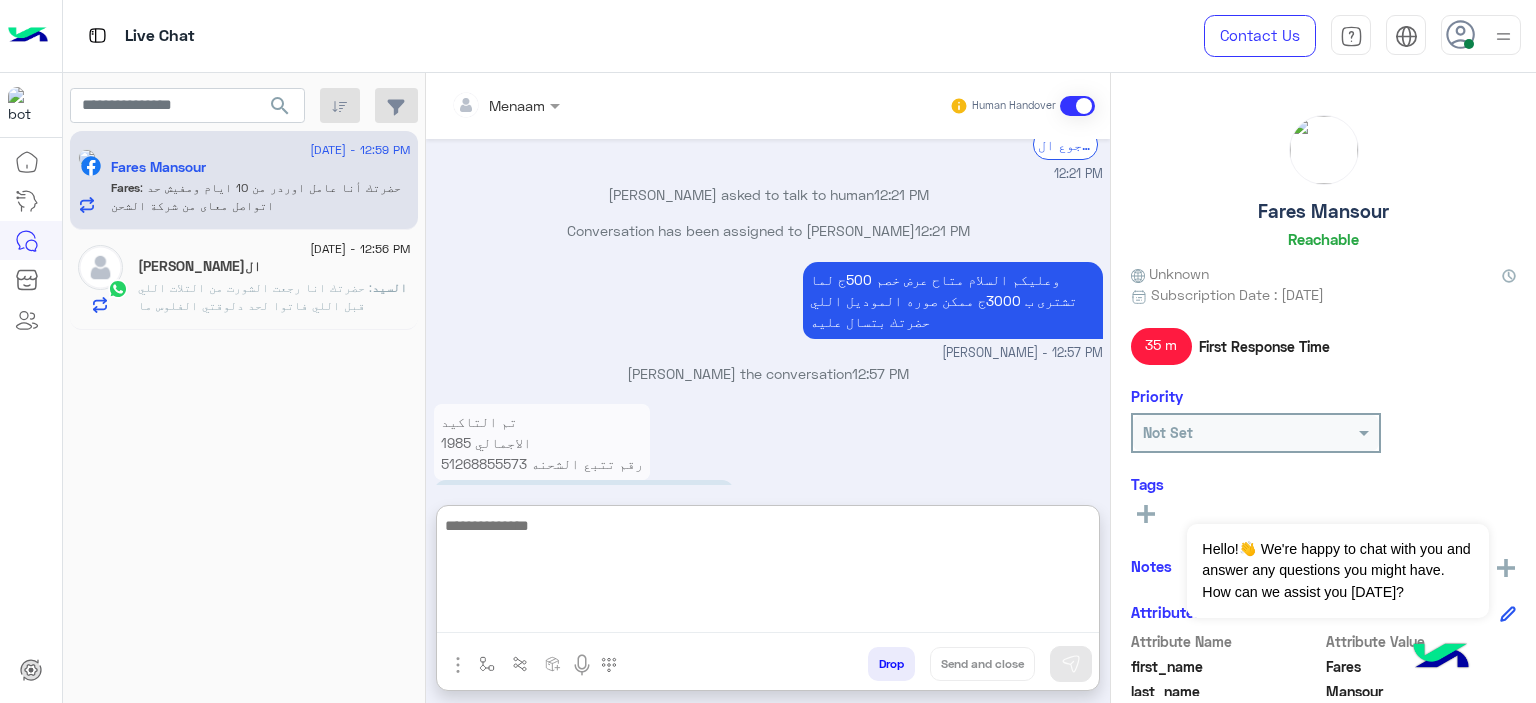 scroll, scrollTop: 668, scrollLeft: 0, axis: vertical 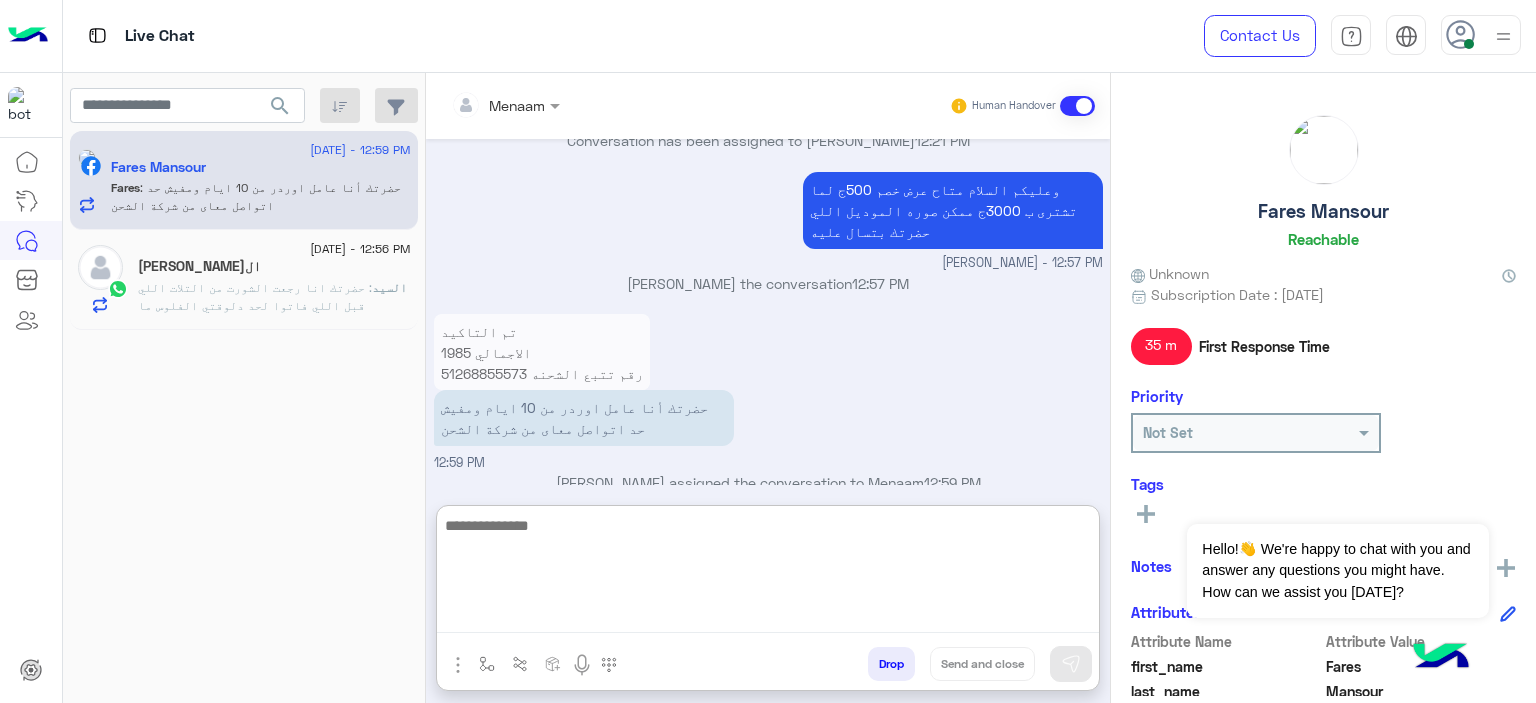 click at bounding box center (768, 573) 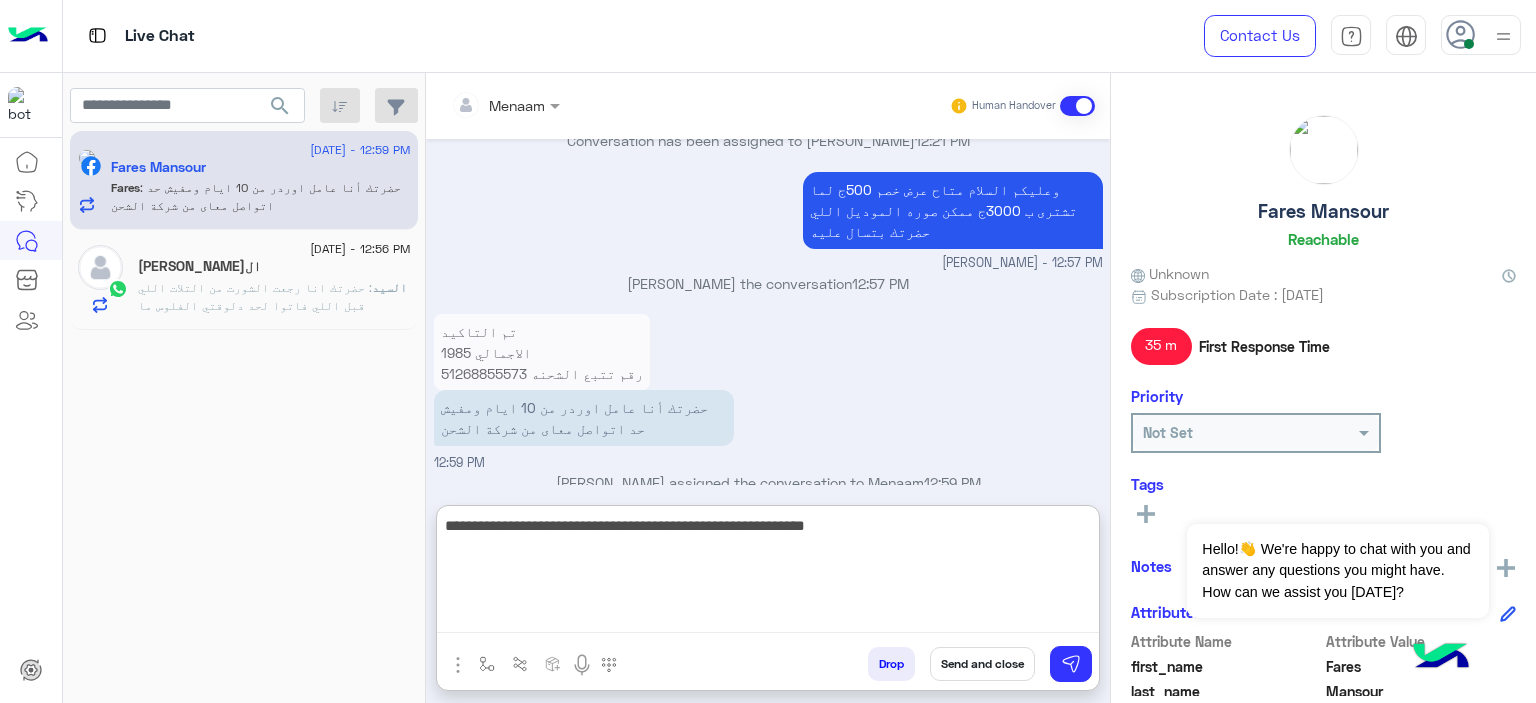 type on "**********" 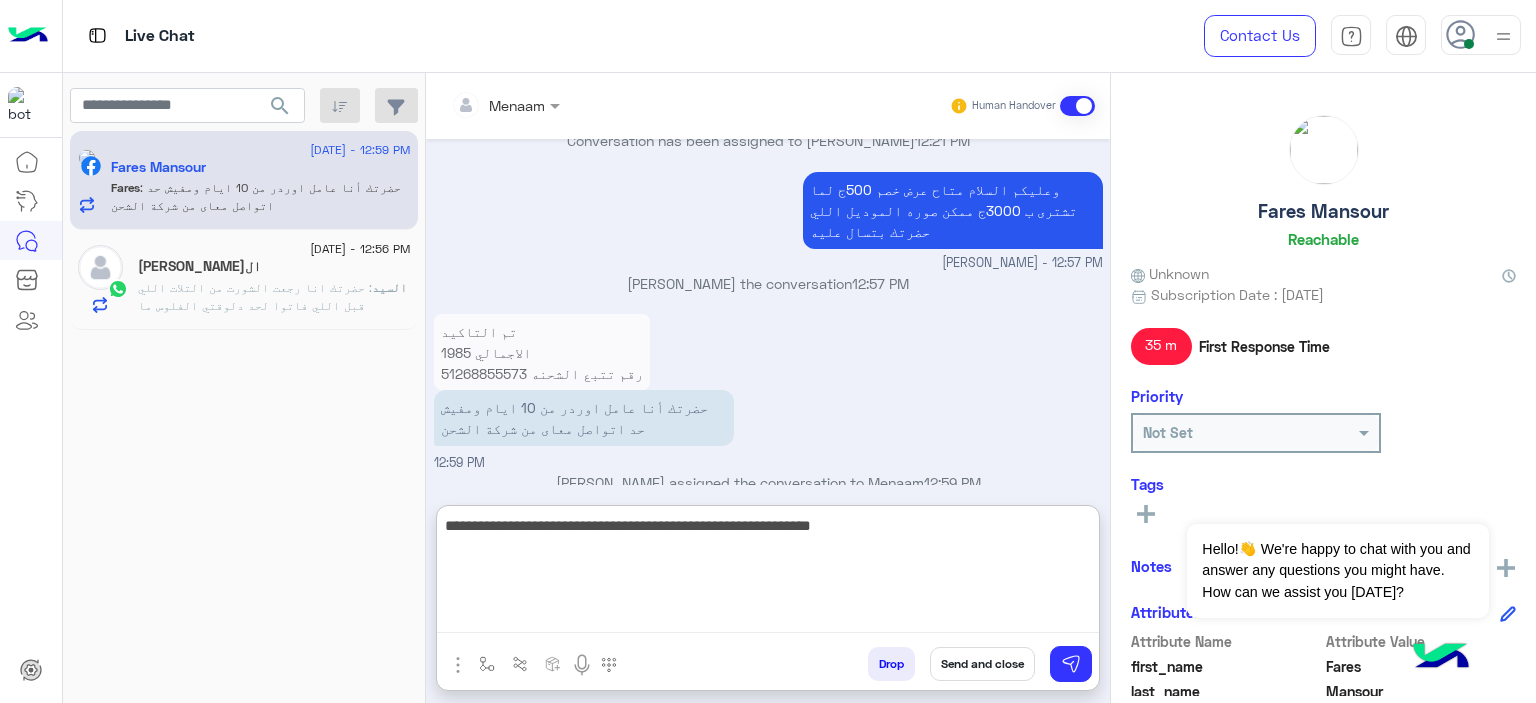 type 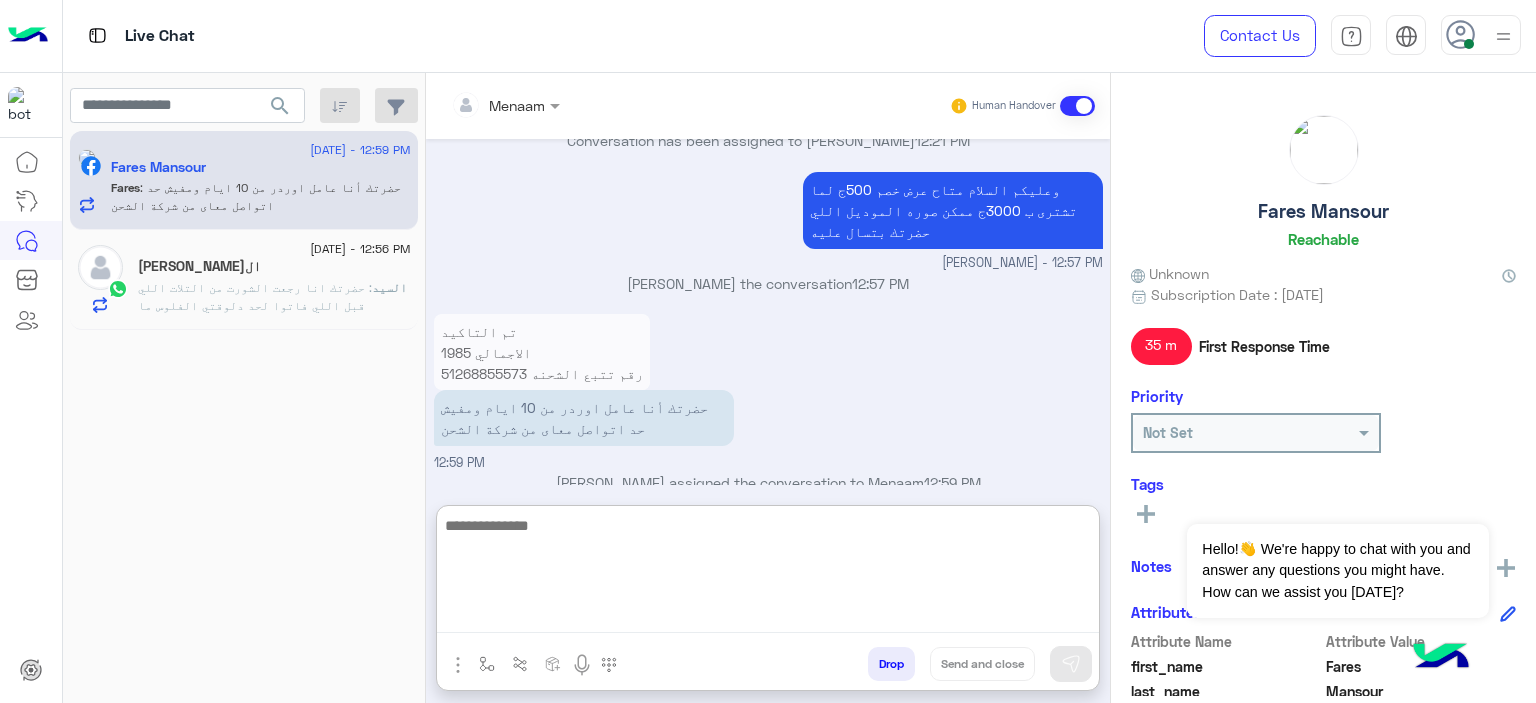 scroll, scrollTop: 753, scrollLeft: 0, axis: vertical 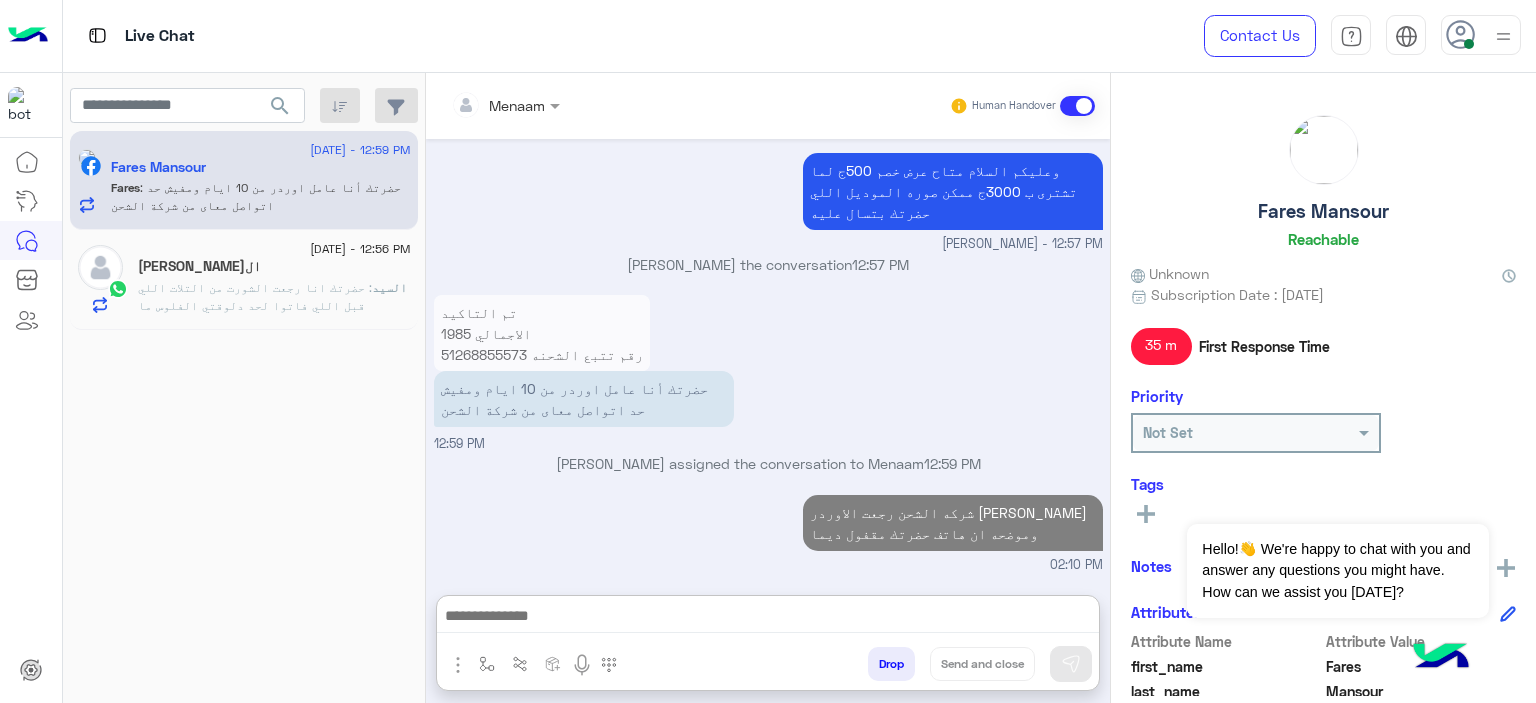 click on ": حضرتك انا رجعت الشورت من التلات اللي قبل اللي فاتوا لحد دلوقتي الفلوس ما وصلتنيش عايز اعرف الفلوس هتوصل لي ازاي" 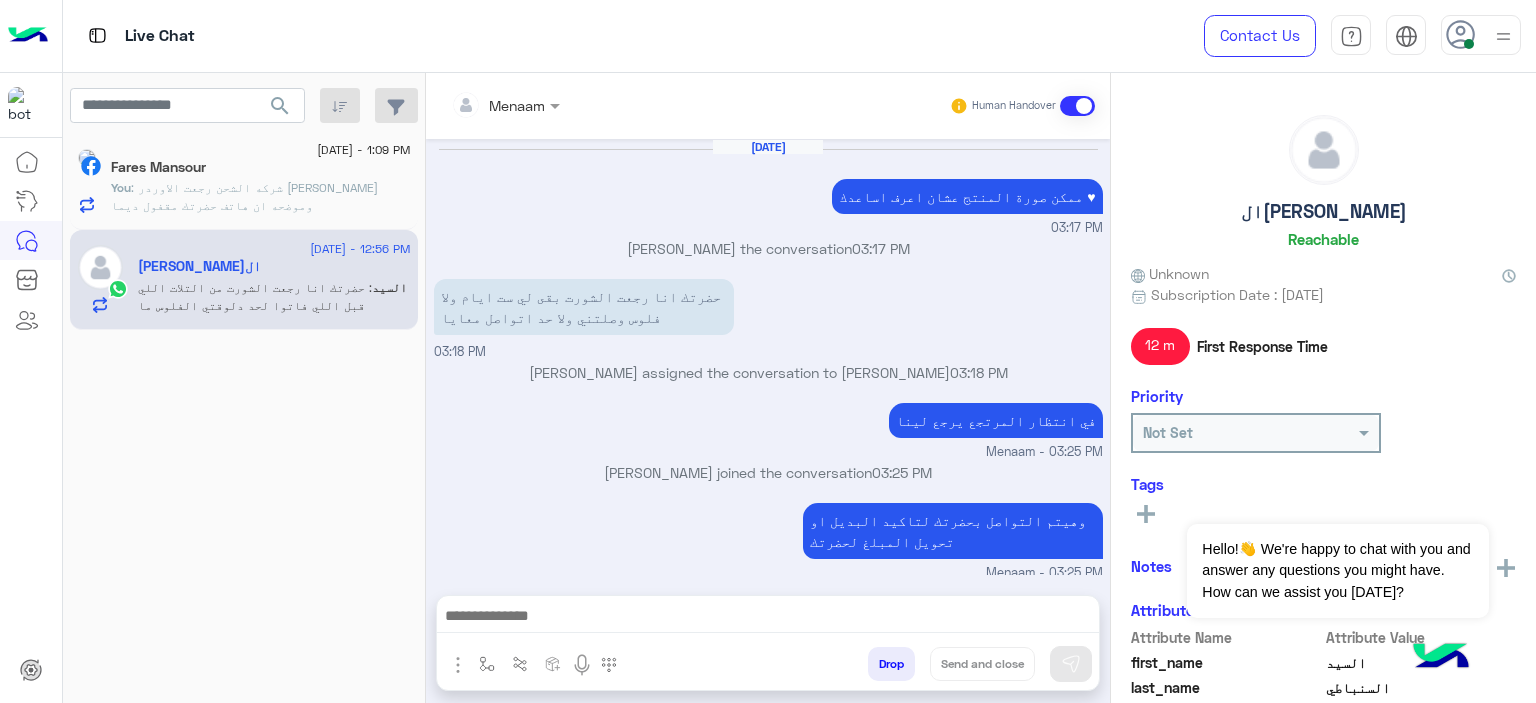 scroll, scrollTop: 1064, scrollLeft: 0, axis: vertical 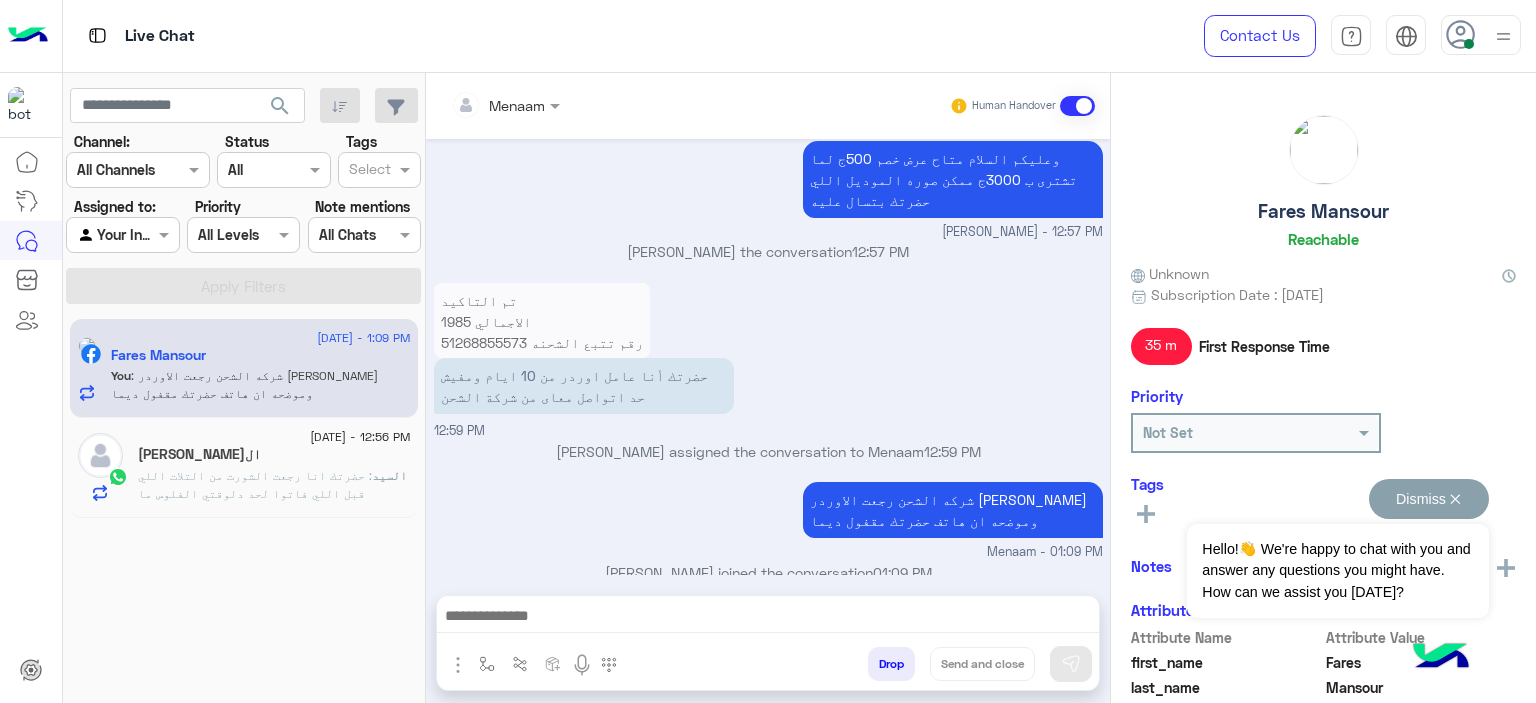 click on "Hello!👋 We're happy to chat with you and answer any questions you might have. How can we assist you [DATE]?" at bounding box center (1337, 571) 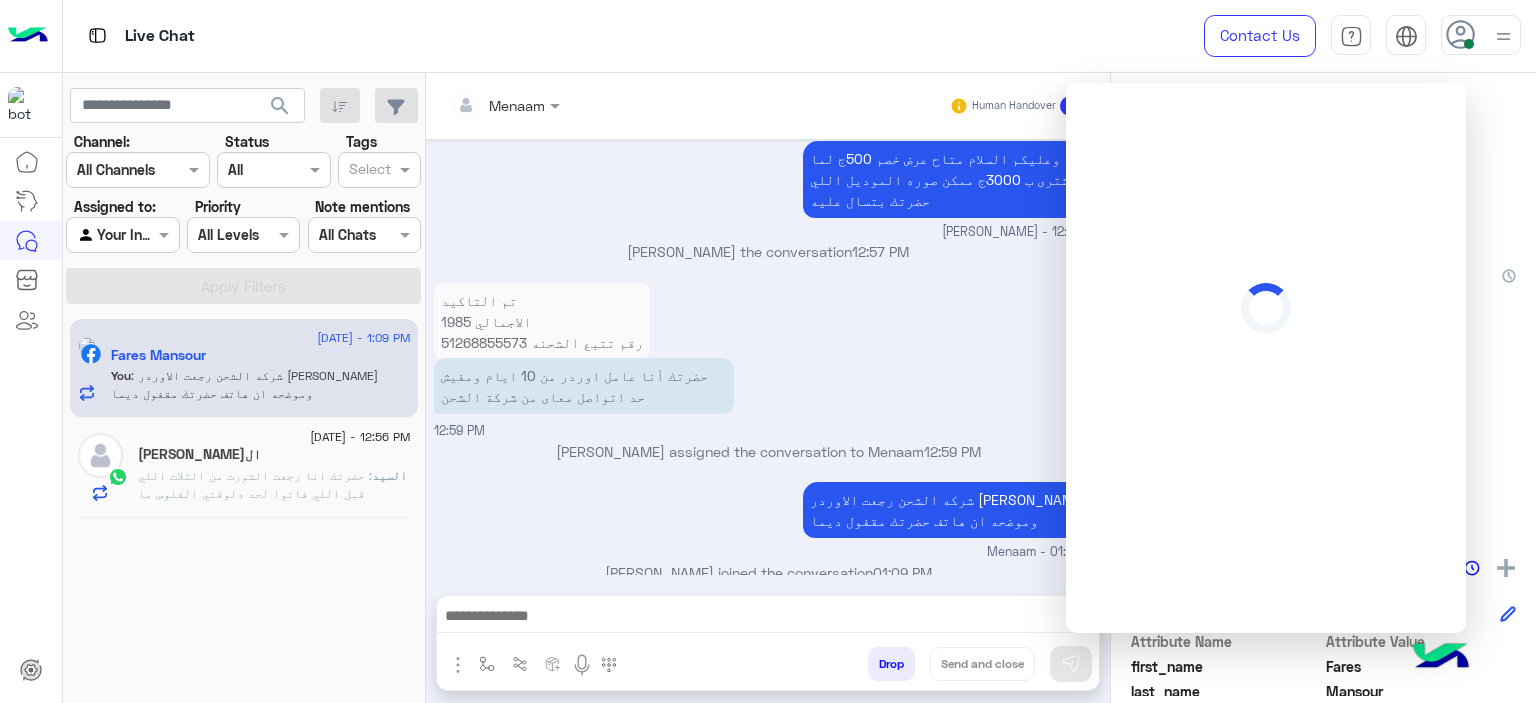 click on "تم التاكيد  الاجمالي 1985 رقم تتبع الشحنه 51268855573 حضرتك أنا عامل اوردر من 10 ايام ومفيش حد اتواصل معاى من شركة الشحن   12:59 PM" at bounding box center [768, 359] 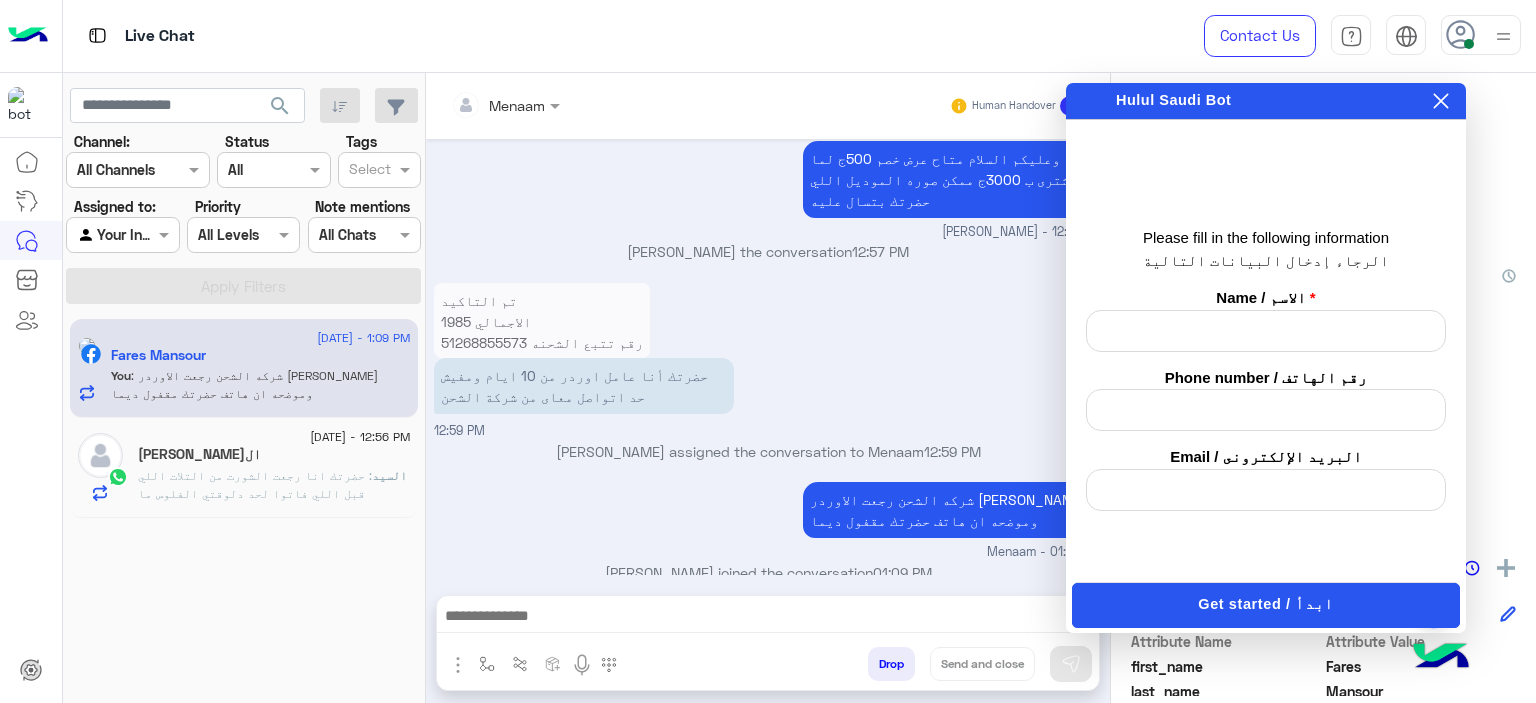 click 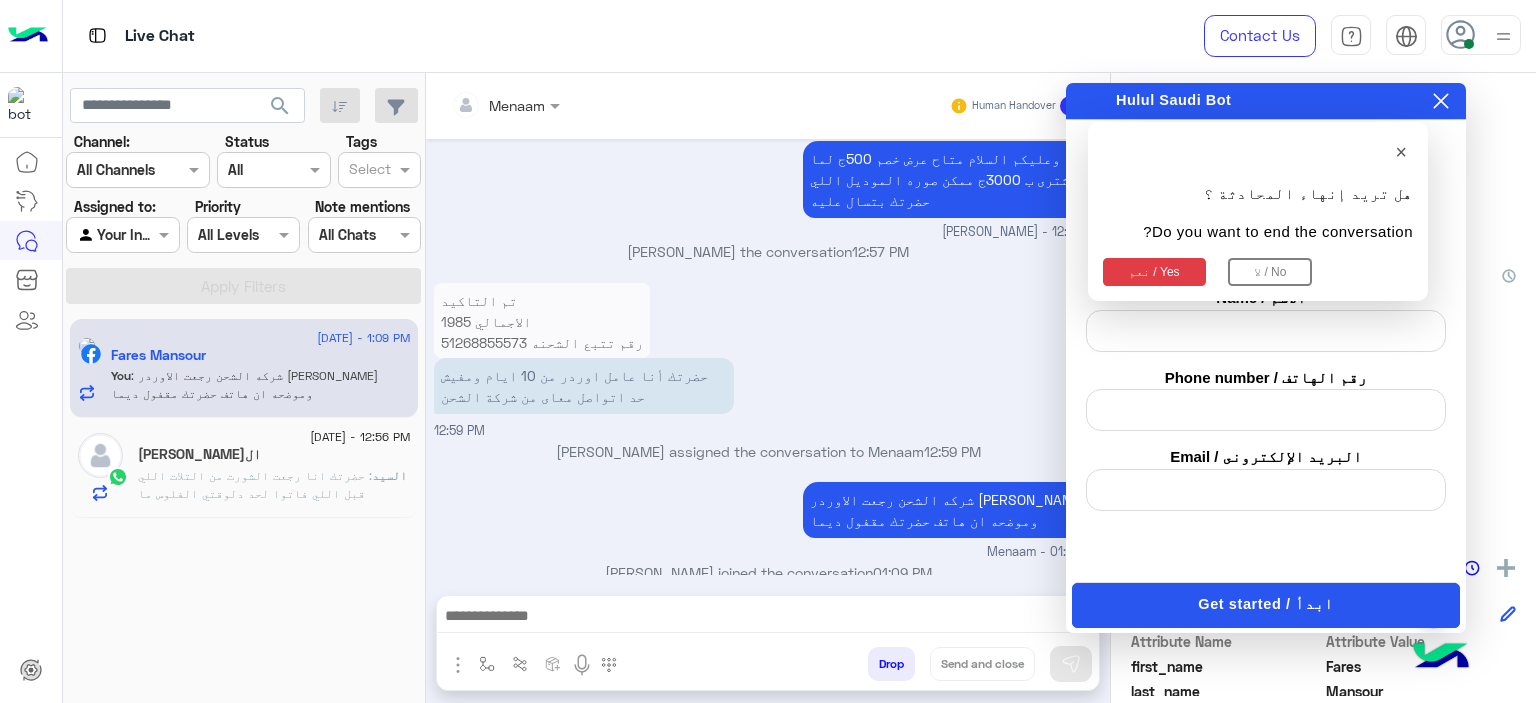 click on "نعم / Yes" at bounding box center (1154, 272) 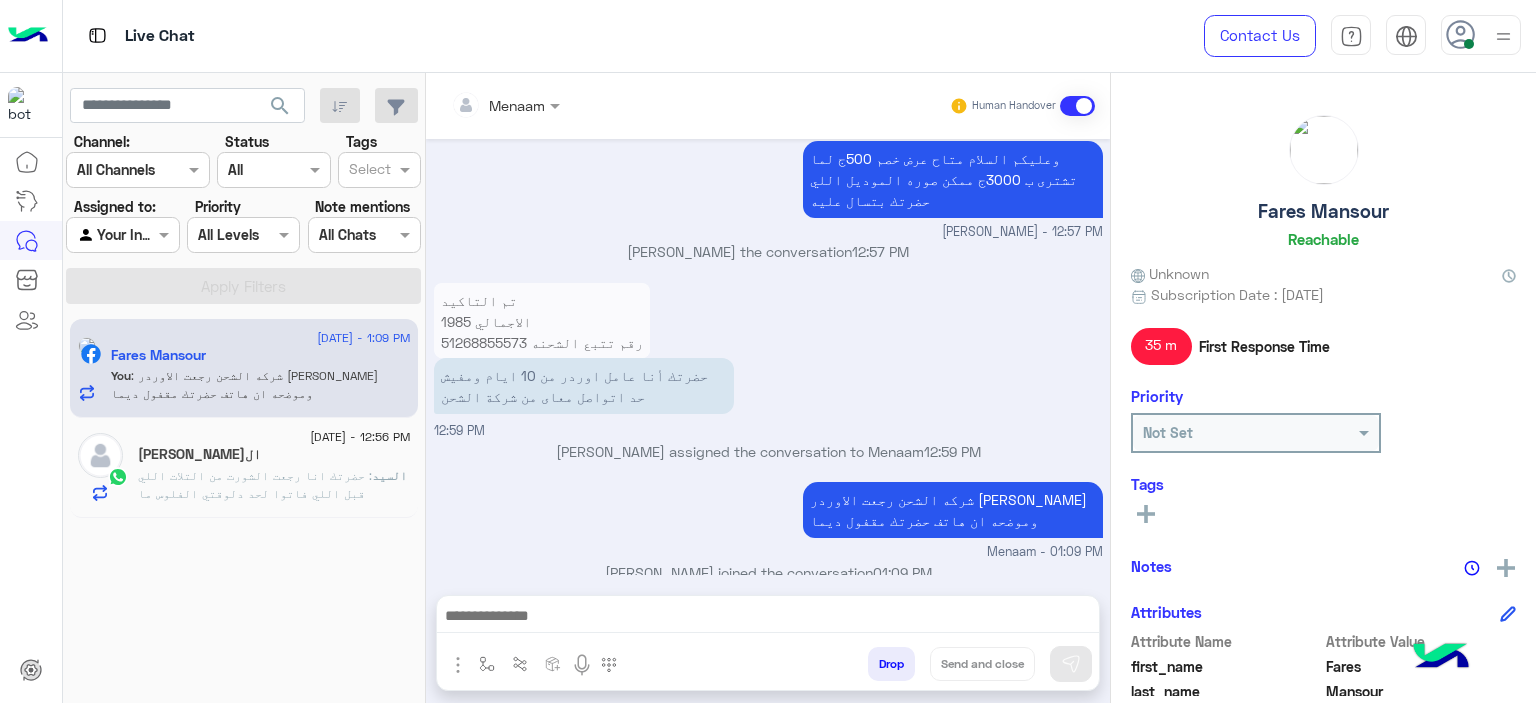 click on "السيد السنباطي" 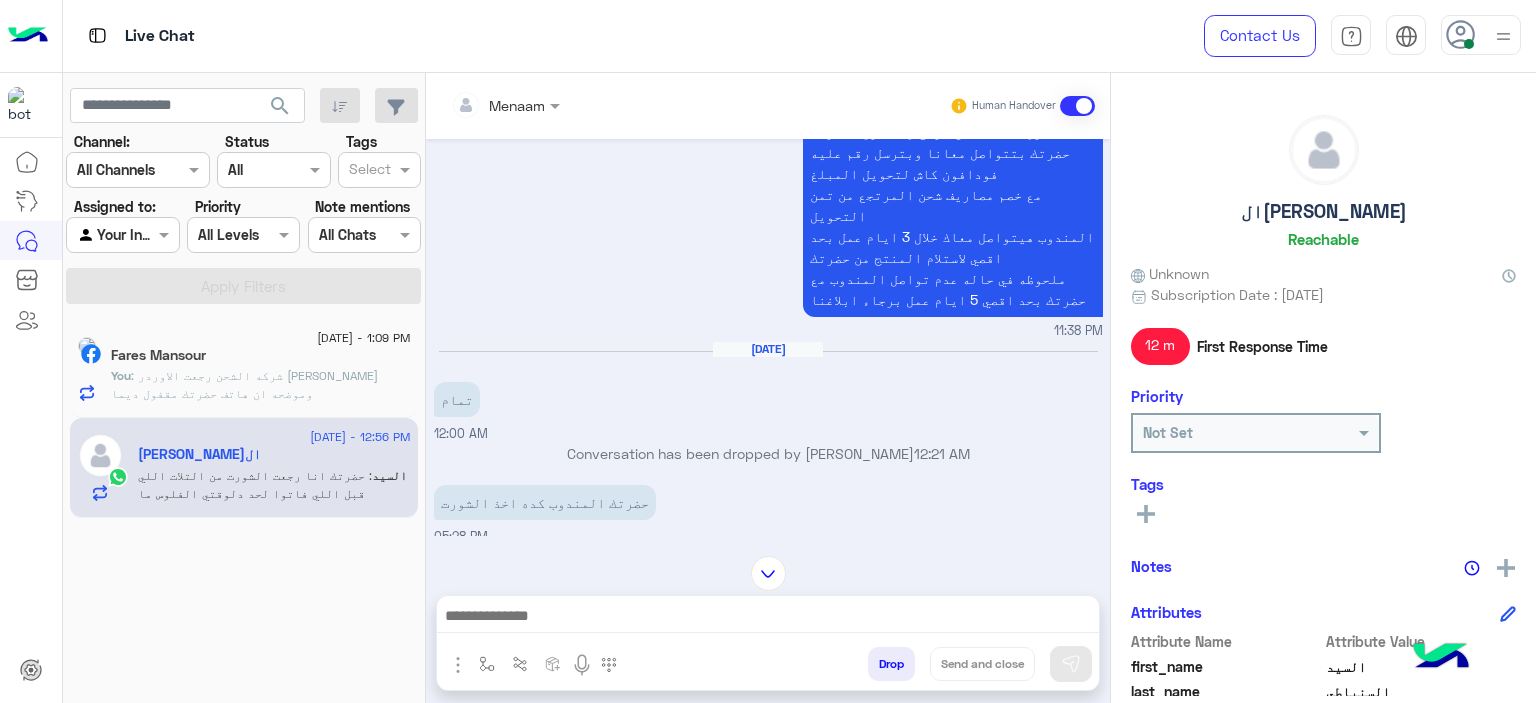 scroll, scrollTop: 596, scrollLeft: 0, axis: vertical 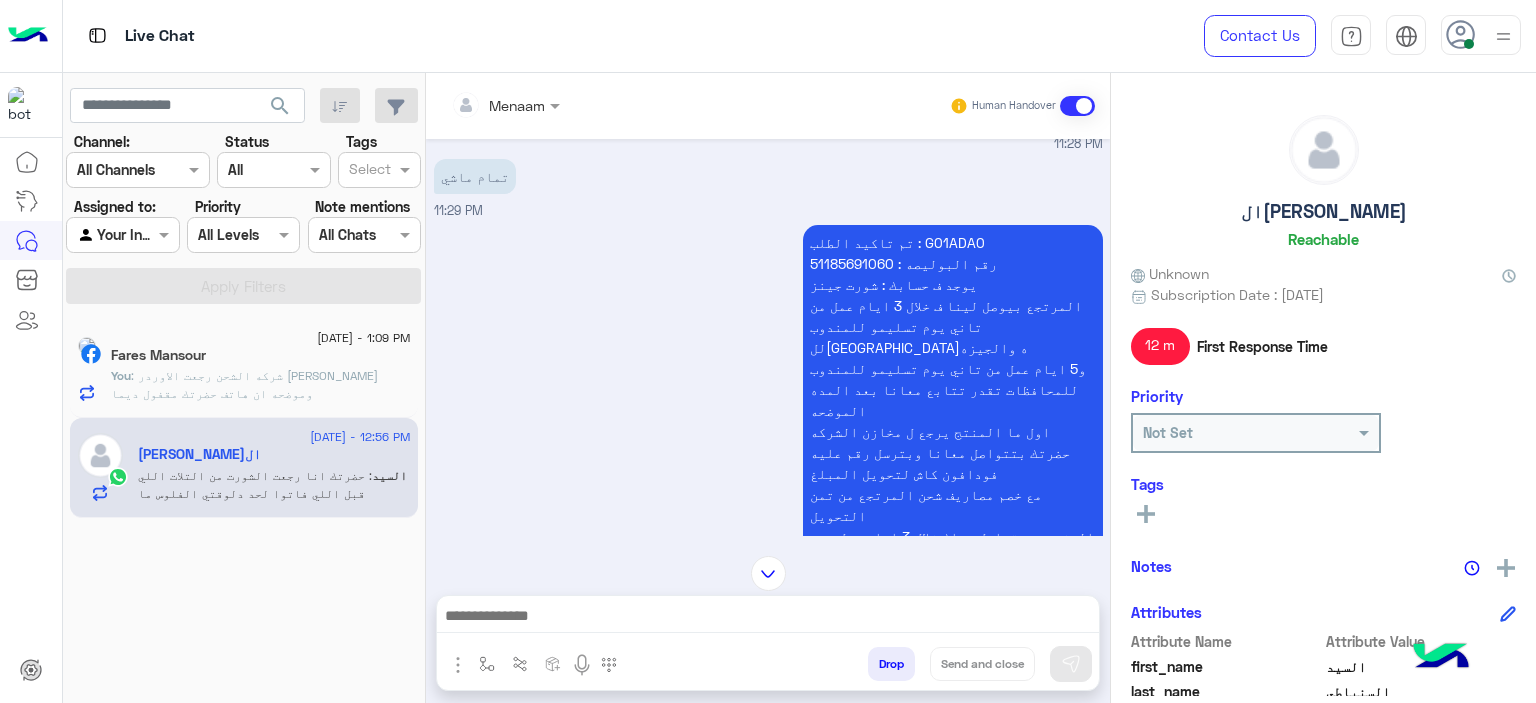 click on "تم تاكيد الطلب :    G01ADA0 رقم البوليصه :  51185691060 يوجد ف حسابك :  شورت جينز  المرتجع بيوصل لينا ف خلال 3 ايام عمل من تاني يوم تسليمو للمندوب للقاهره والجيزه  و5 ايام عمل من تاني يوم تسليمو للمندوب للمحافظات تقدر تتابع معانا بعد المده الموضحه اول ما المنتج يرجع ل مخازن الشركه    حضرتك بتتواصل معانا  وبترسل رقم عليه فودافون كاش لتحويل المبلغ   مع خصم مصاريف شحن المرتجع من تمن التحويل  المندوب هيتواصل معاك خلال 3 ايام عمل بحد اقصي لاستلام المنتج من حضرتك  ملحوظه في حاله عدم تواصل المندوب مع حضرتك بحد اقصي 5 ايام عمل برجاء ابلاغنا" at bounding box center (953, 421) 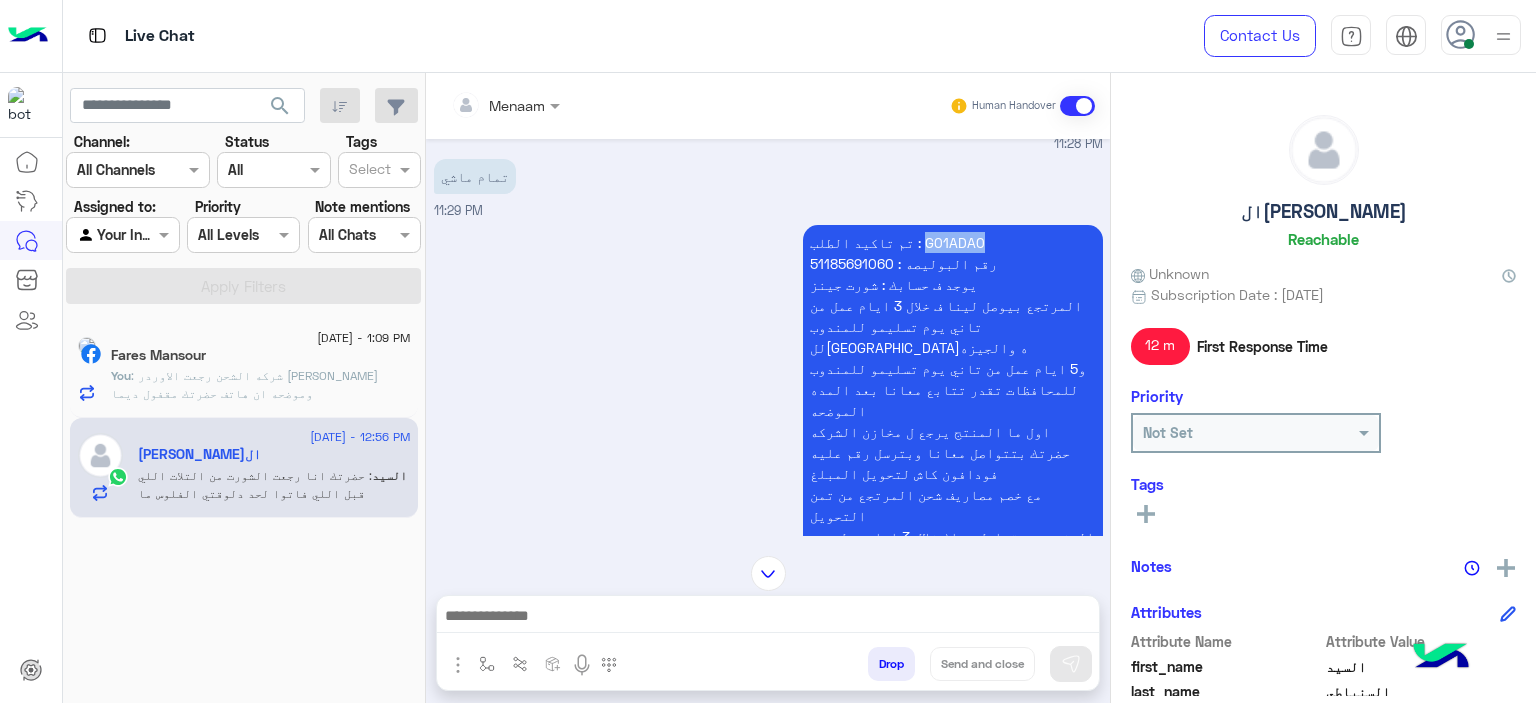 click on "تم تاكيد الطلب :    G01ADA0 رقم البوليصه :  51185691060 يوجد ف حسابك :  شورت جينز  المرتجع بيوصل لينا ف خلال 3 ايام عمل من تاني يوم تسليمو للمندوب للقاهره والجيزه  و5 ايام عمل من تاني يوم تسليمو للمندوب للمحافظات تقدر تتابع معانا بعد المده الموضحه اول ما المنتج يرجع ل مخازن الشركه    حضرتك بتتواصل معانا  وبترسل رقم عليه فودافون كاش لتحويل المبلغ   مع خصم مصاريف شحن المرتجع من تمن التحويل  المندوب هيتواصل معاك خلال 3 ايام عمل بحد اقصي لاستلام المنتج من حضرتك  ملحوظه في حاله عدم تواصل المندوب مع حضرتك بحد اقصي 5 ايام عمل برجاء ابلاغنا" at bounding box center (953, 421) 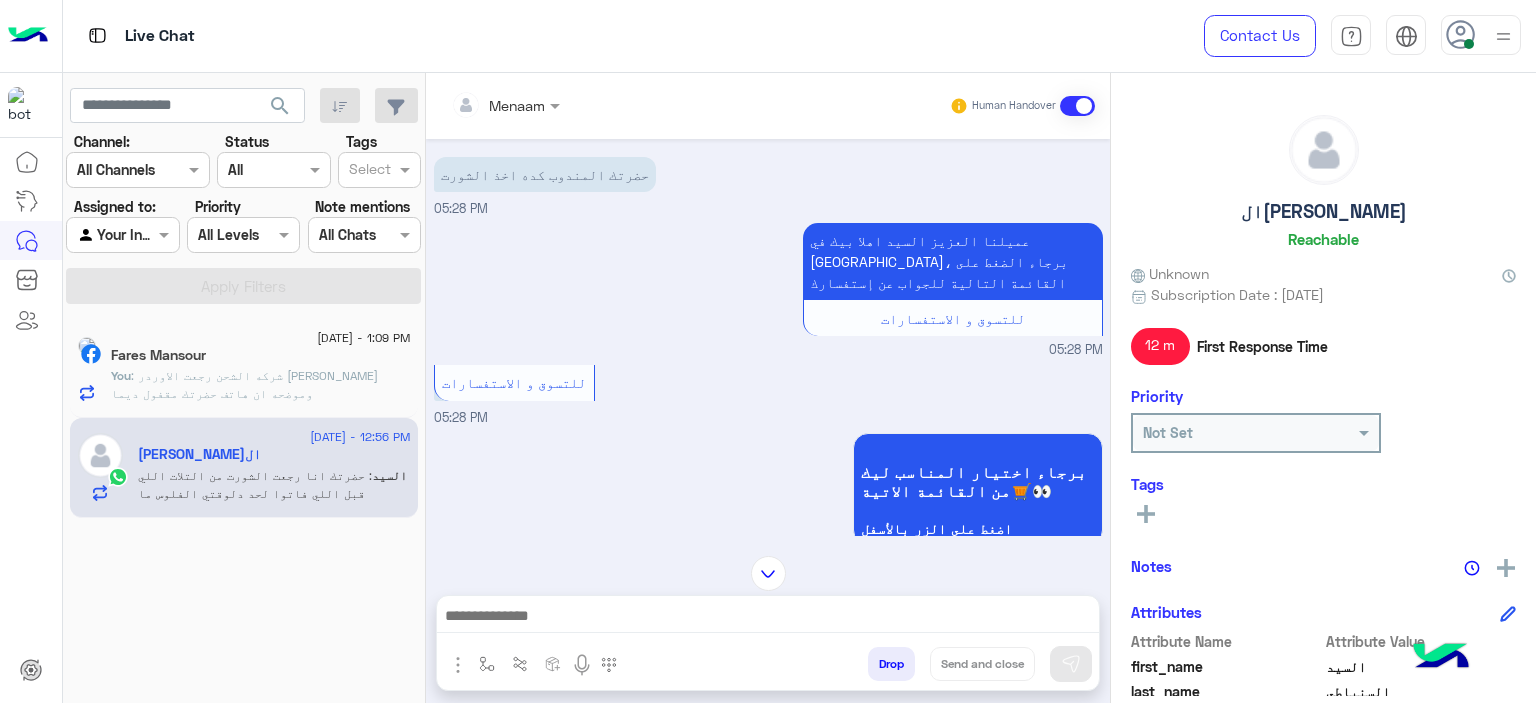 scroll, scrollTop: 1296, scrollLeft: 0, axis: vertical 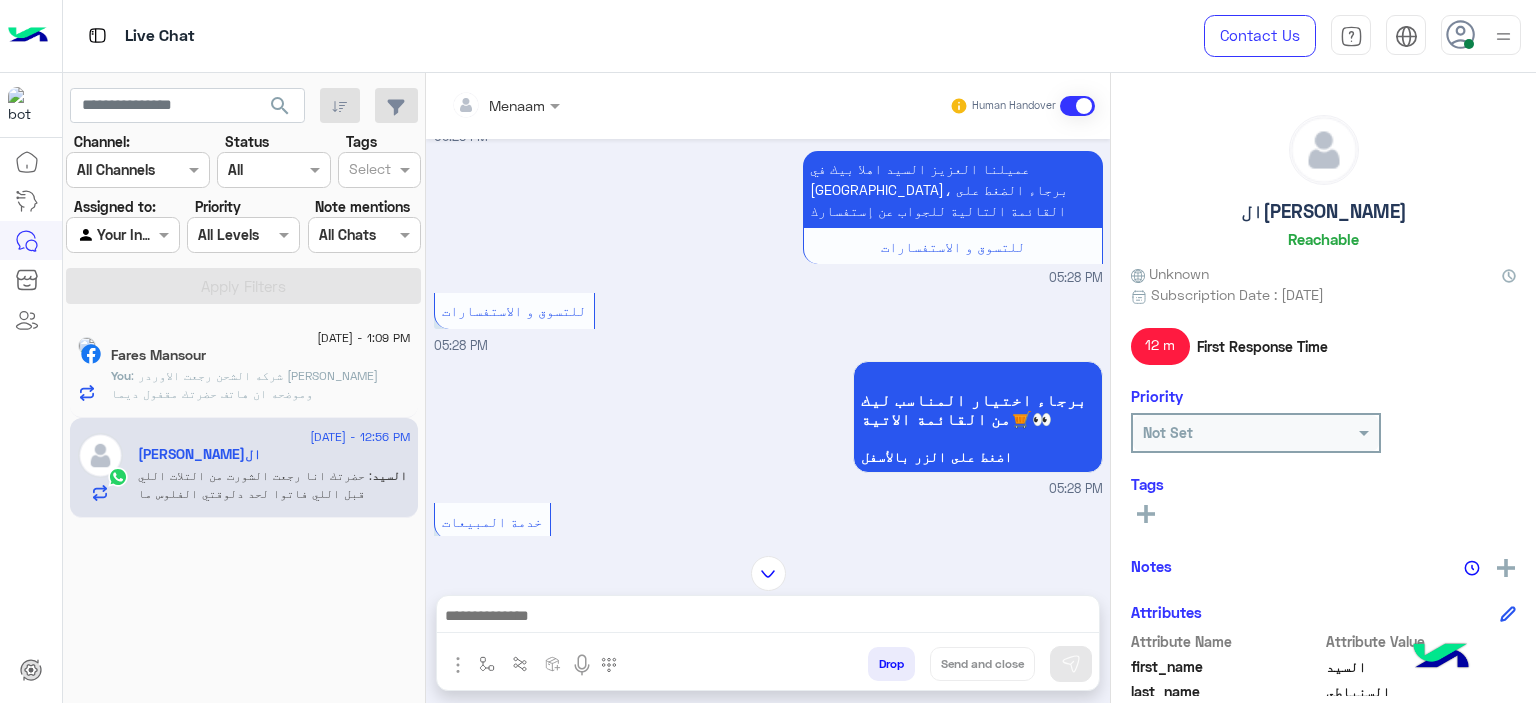 drag, startPoint x: 564, startPoint y: 600, endPoint x: 564, endPoint y: 613, distance: 13 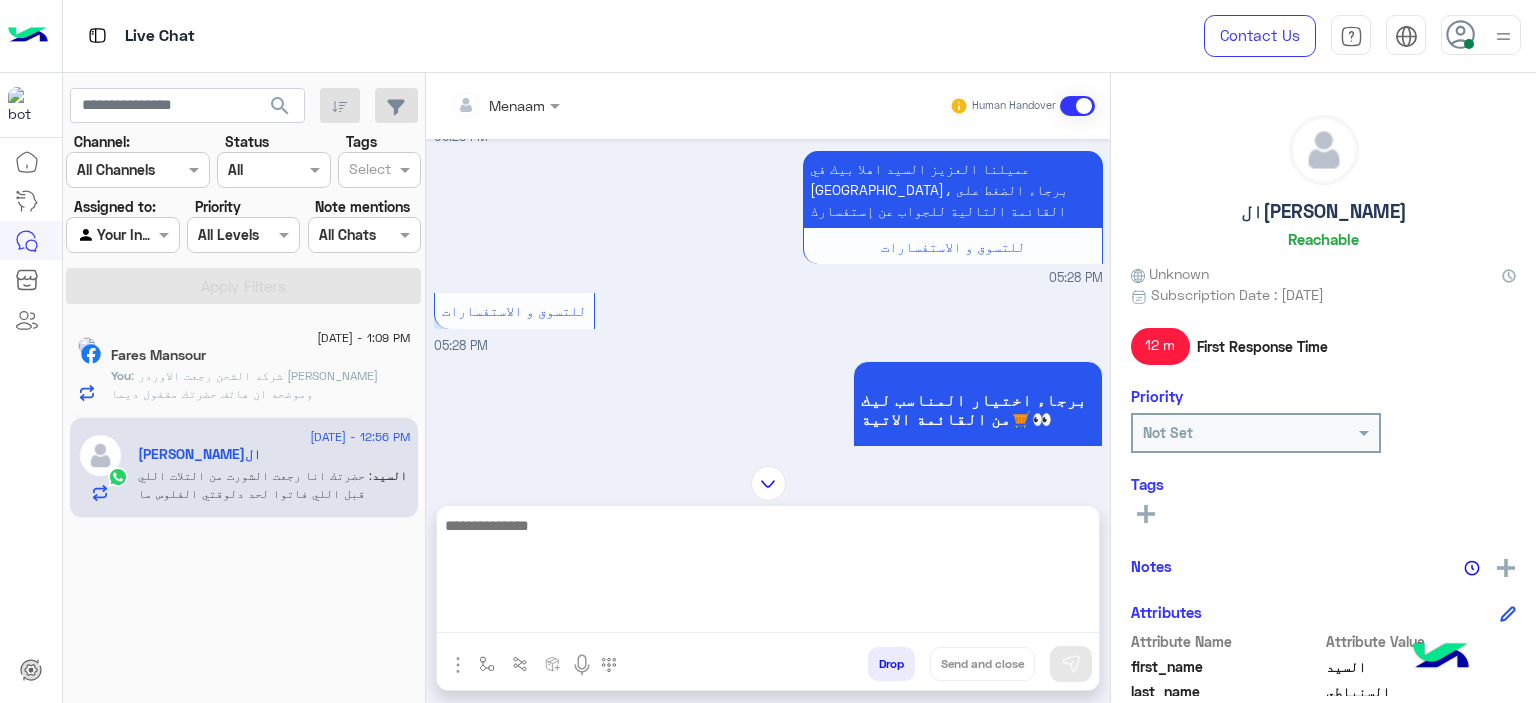 click at bounding box center (768, 573) 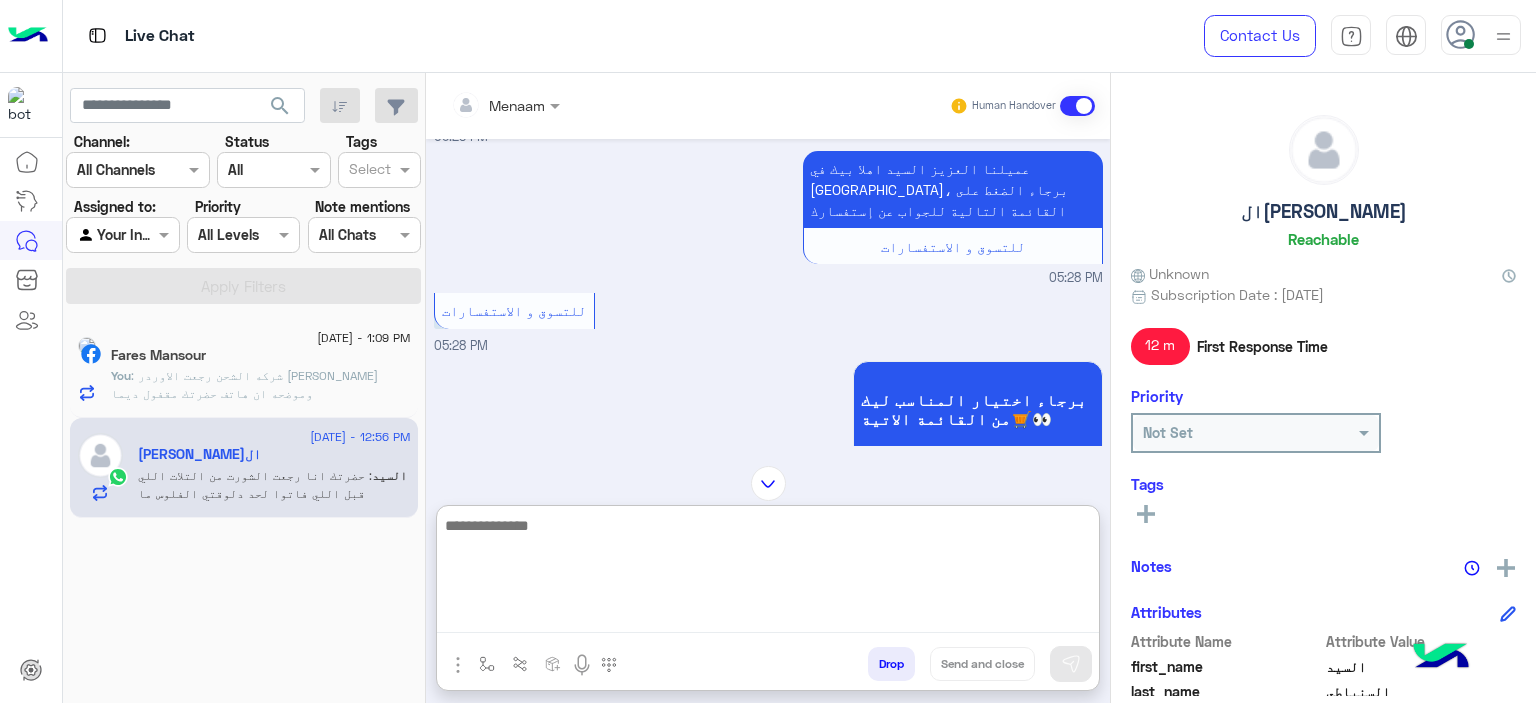 paste on "**********" 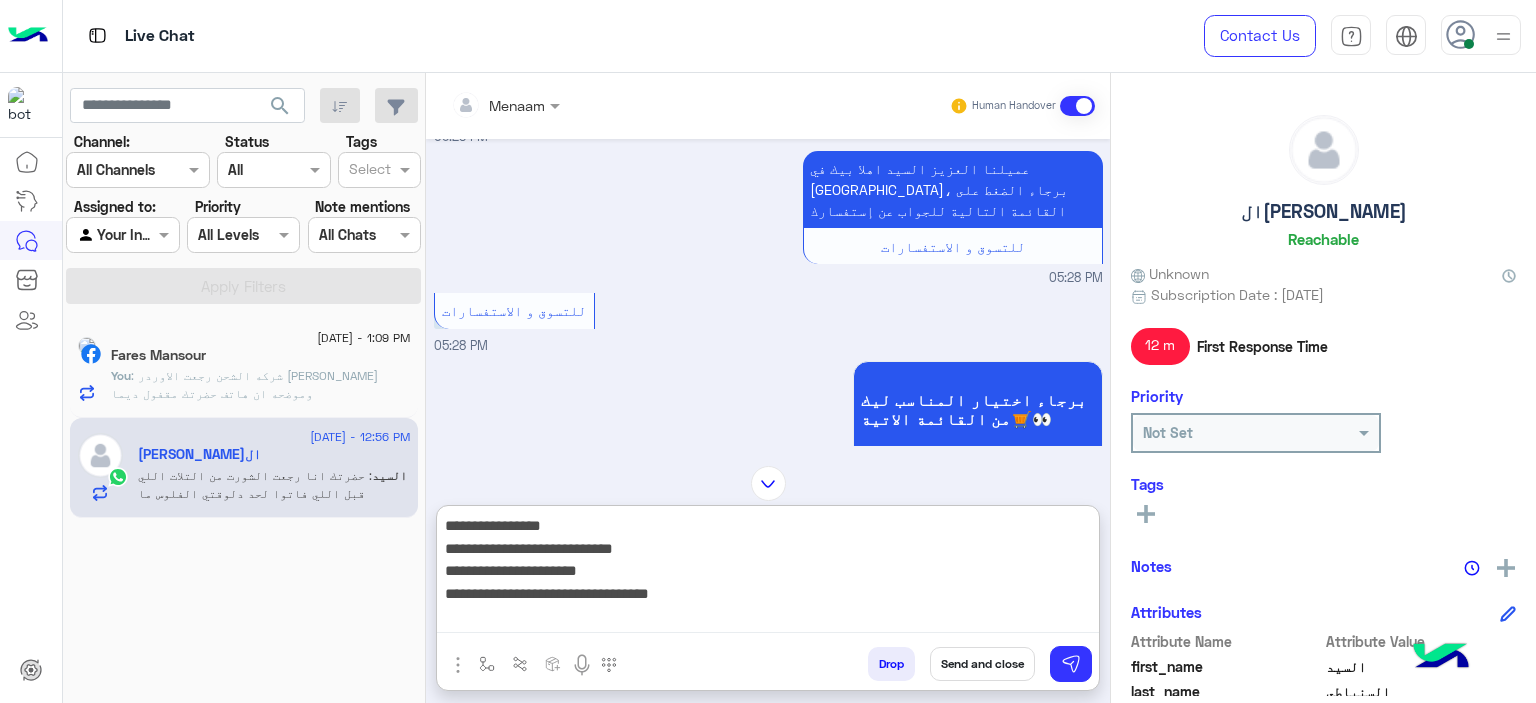 type on "**********" 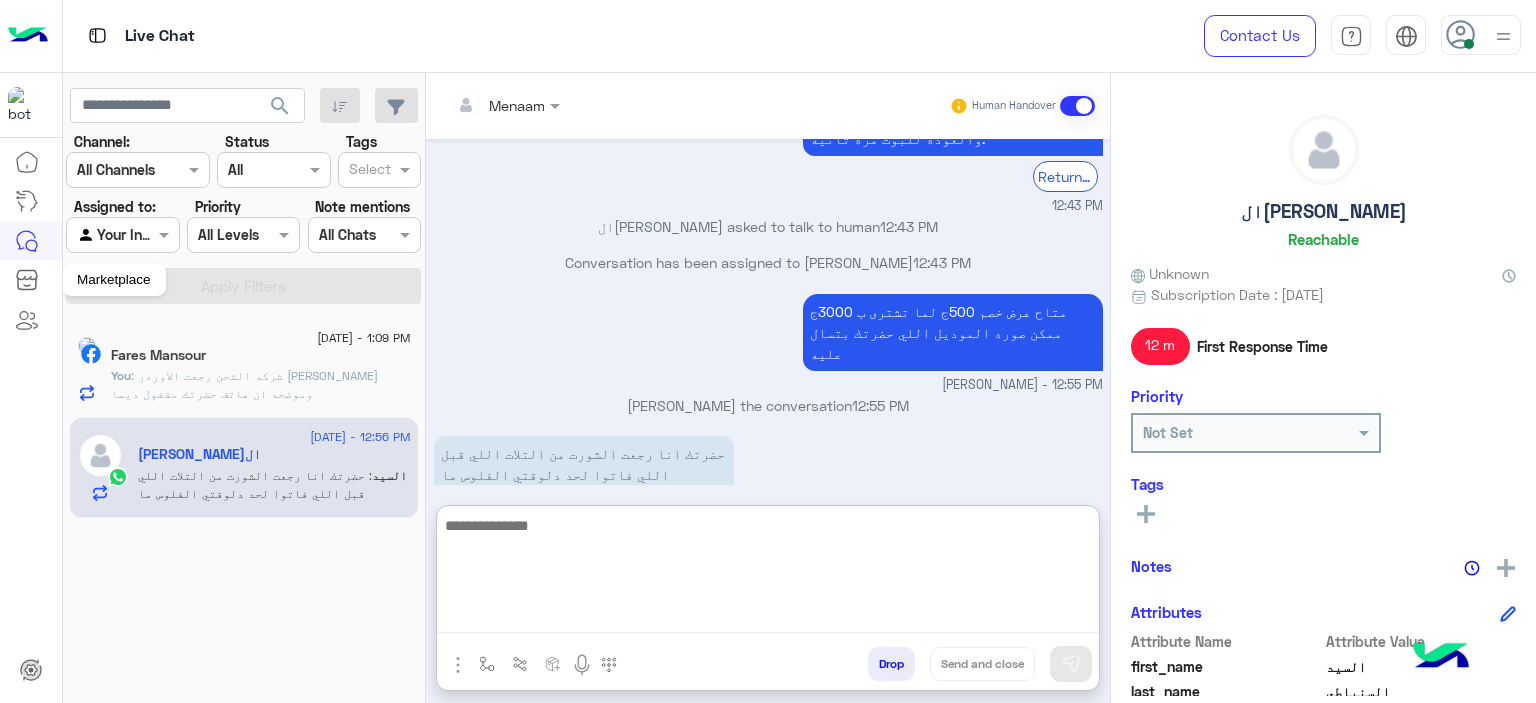 scroll, scrollTop: 5314, scrollLeft: 0, axis: vertical 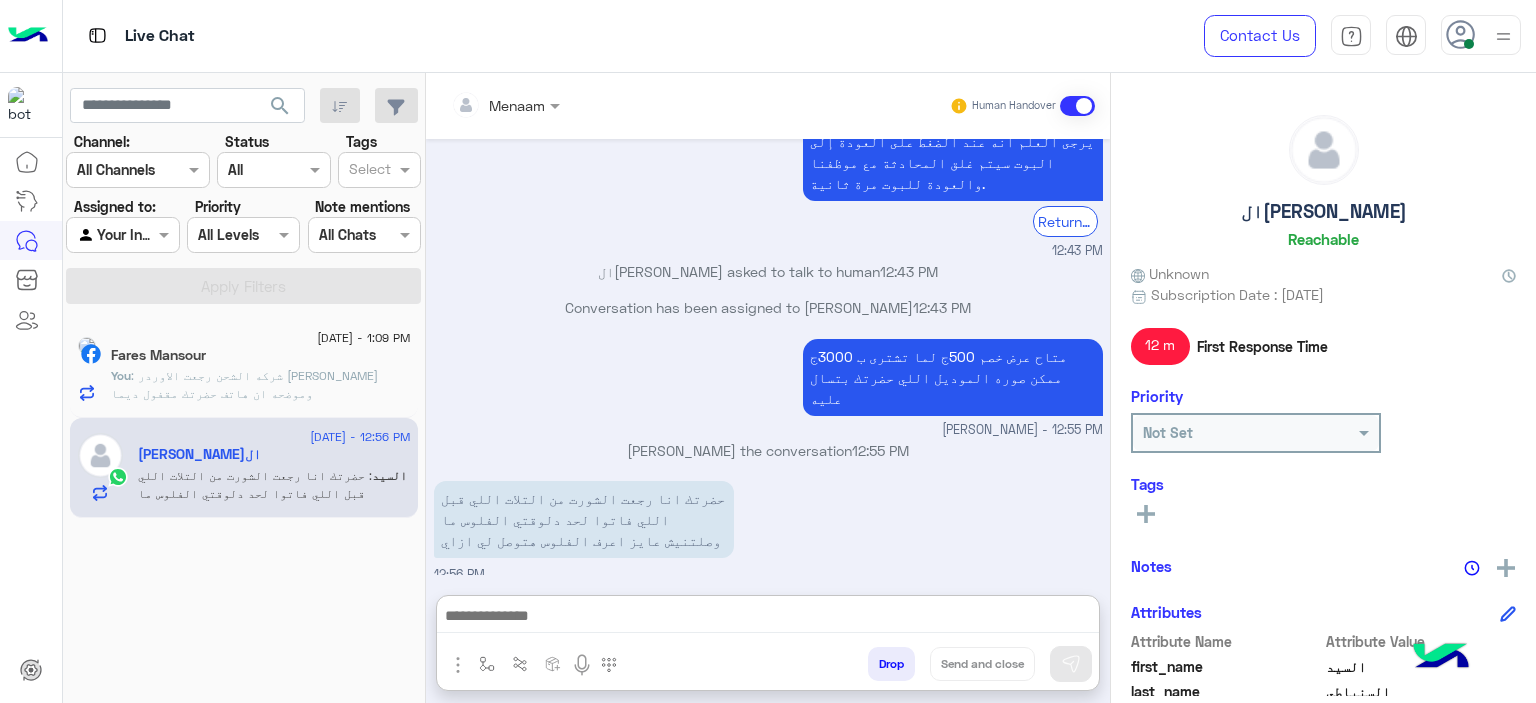click on ": شركه الشحن رجعت الاوردر لينا وموضحه ان هاتف حضرتك مقفول ديما" 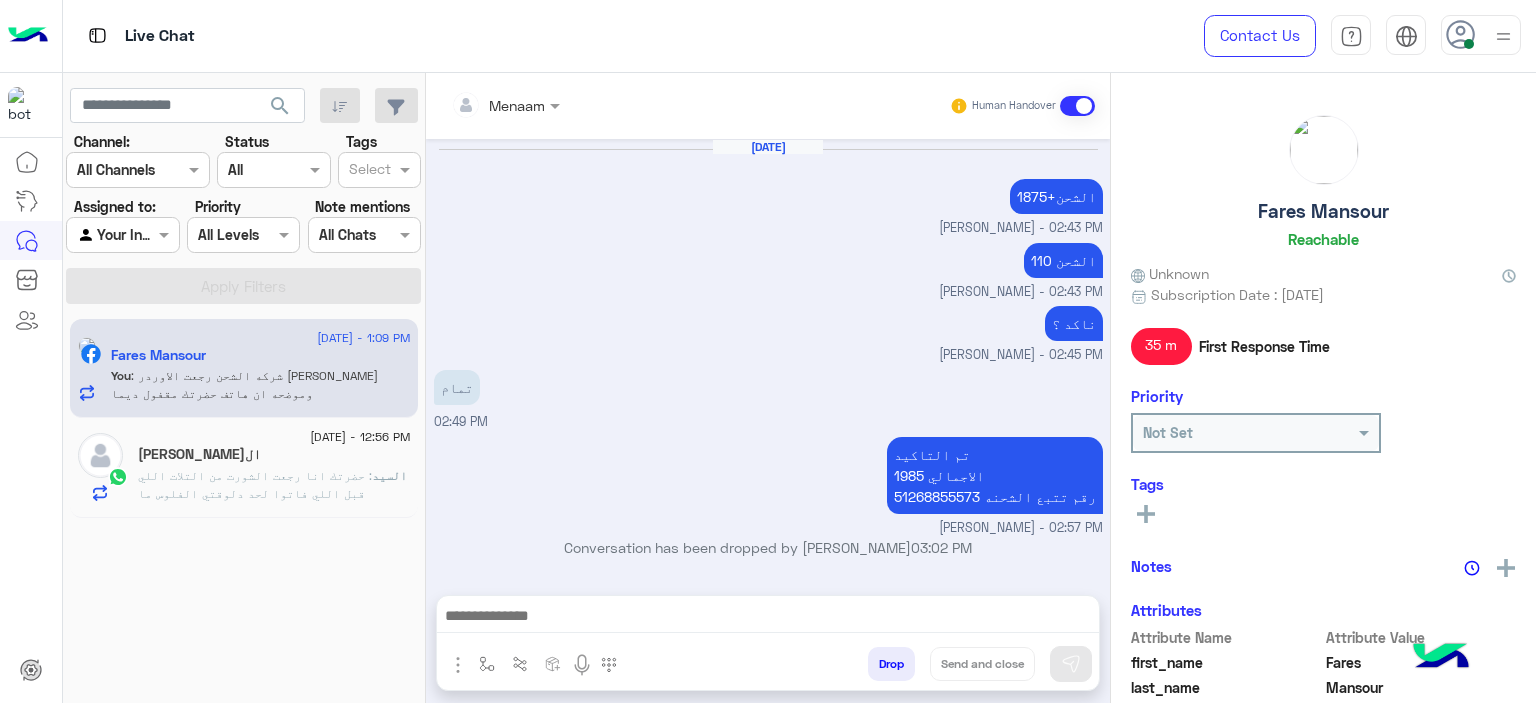scroll, scrollTop: 1484, scrollLeft: 0, axis: vertical 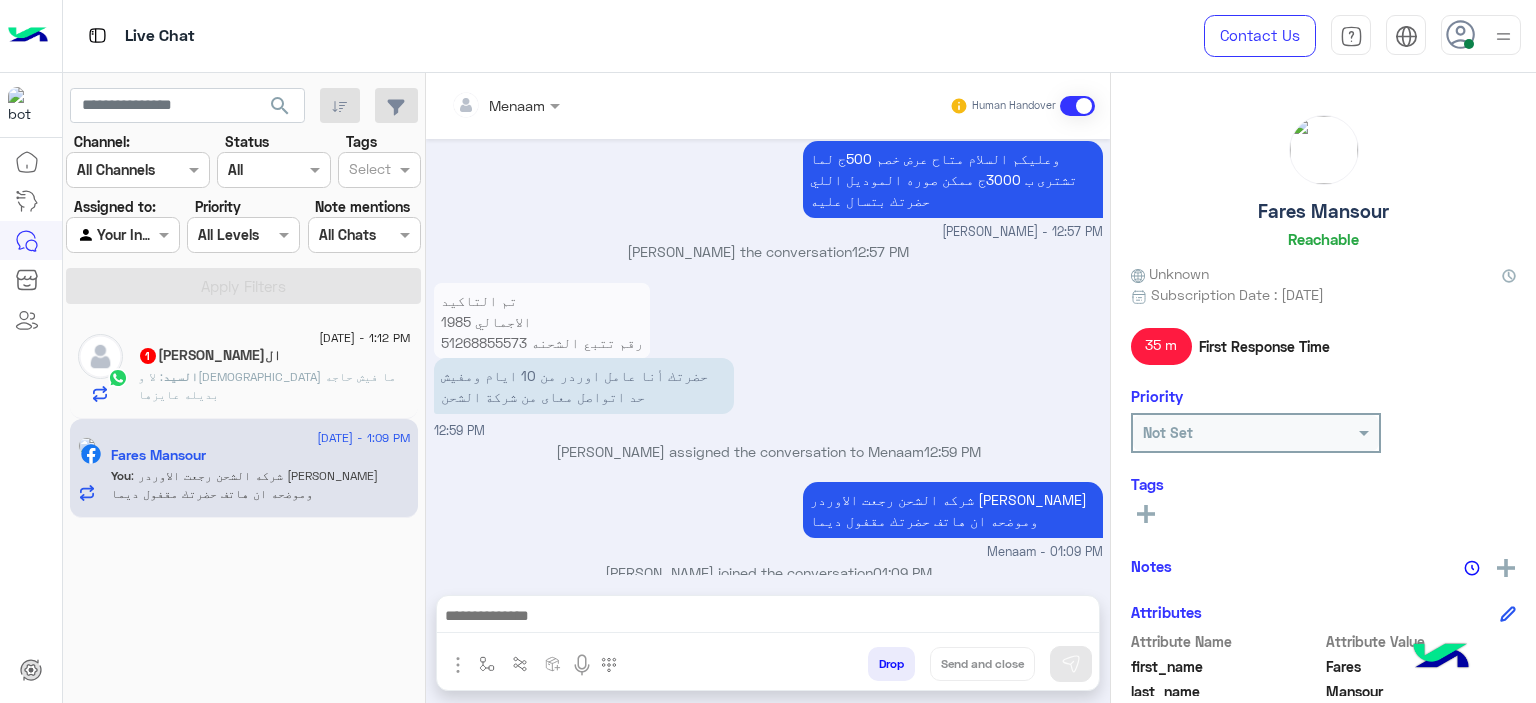 click on ": لا والله ما فيش حاجه بديله عايزها" 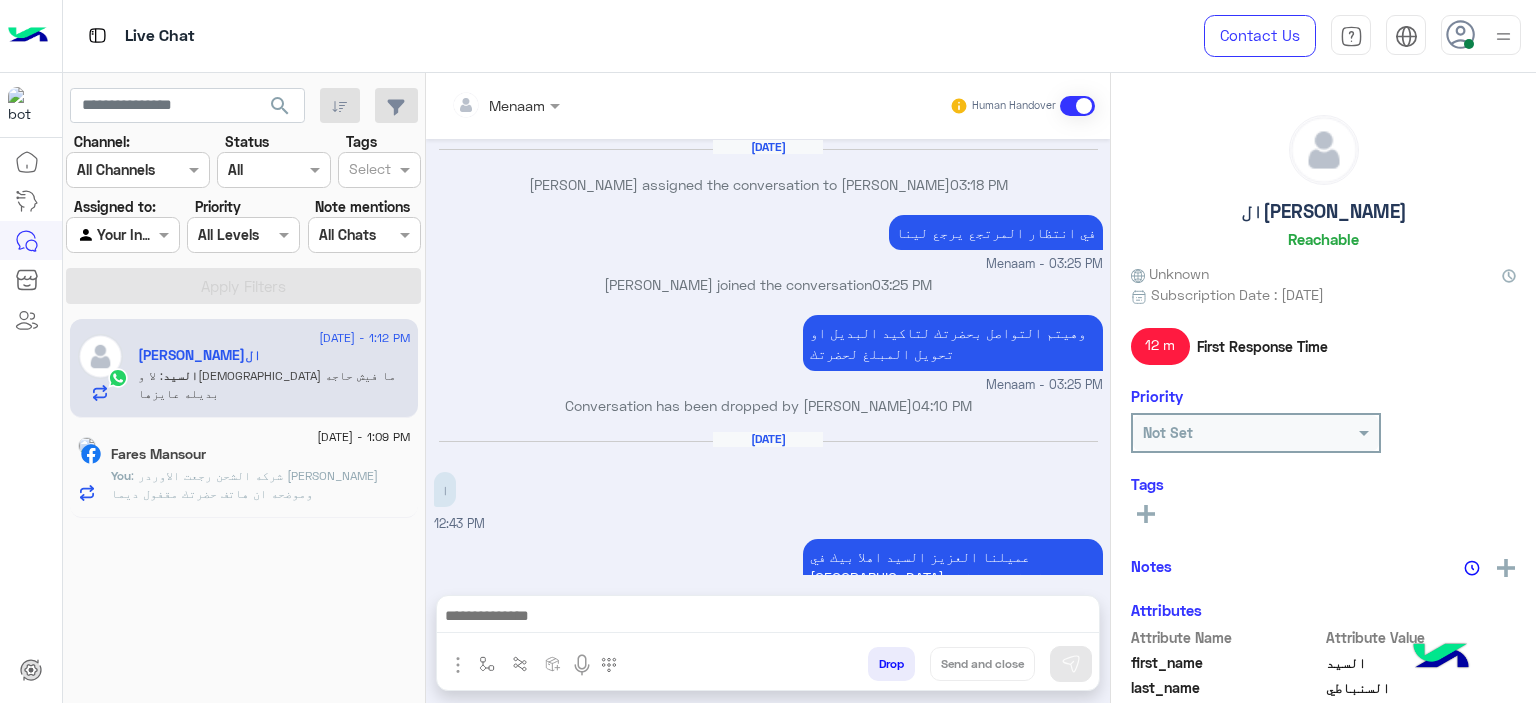 scroll, scrollTop: 1107, scrollLeft: 0, axis: vertical 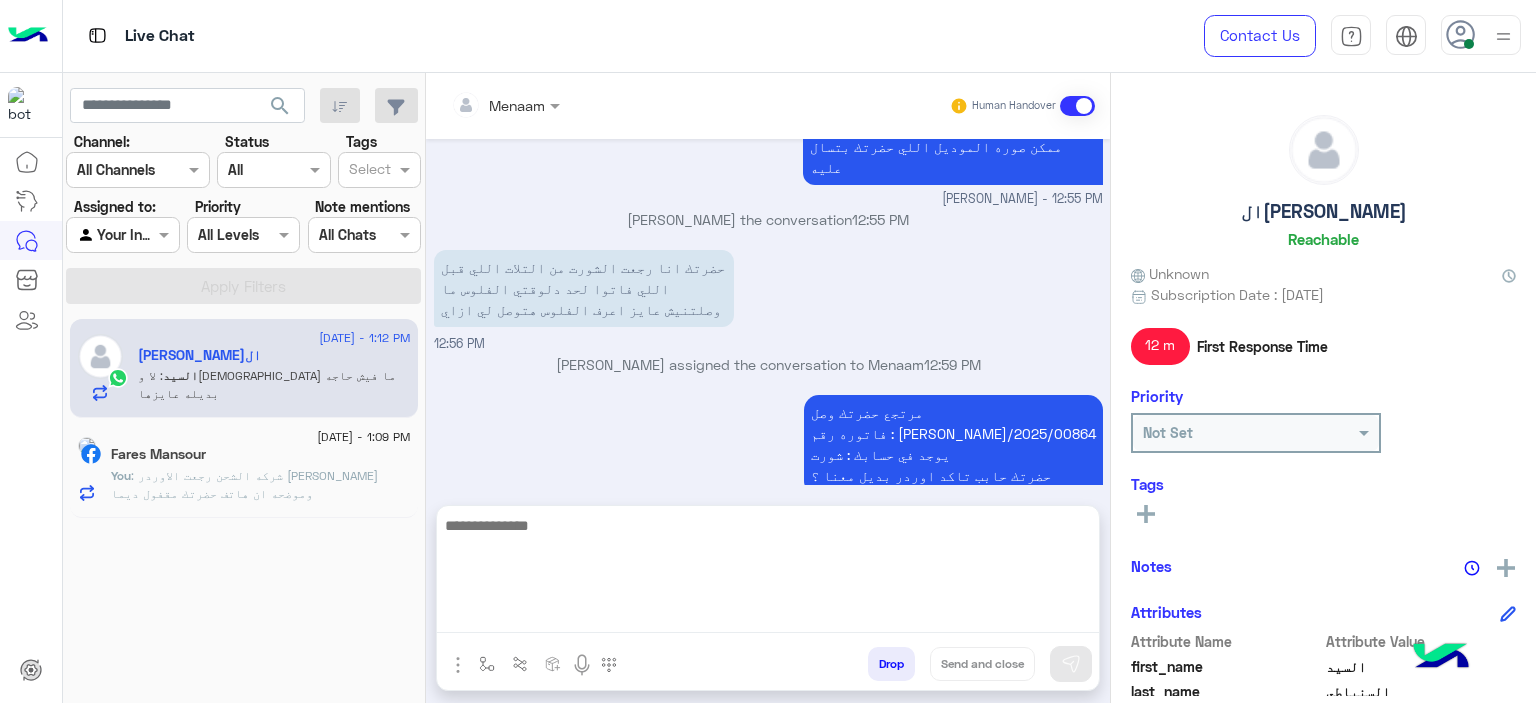 click at bounding box center [768, 573] 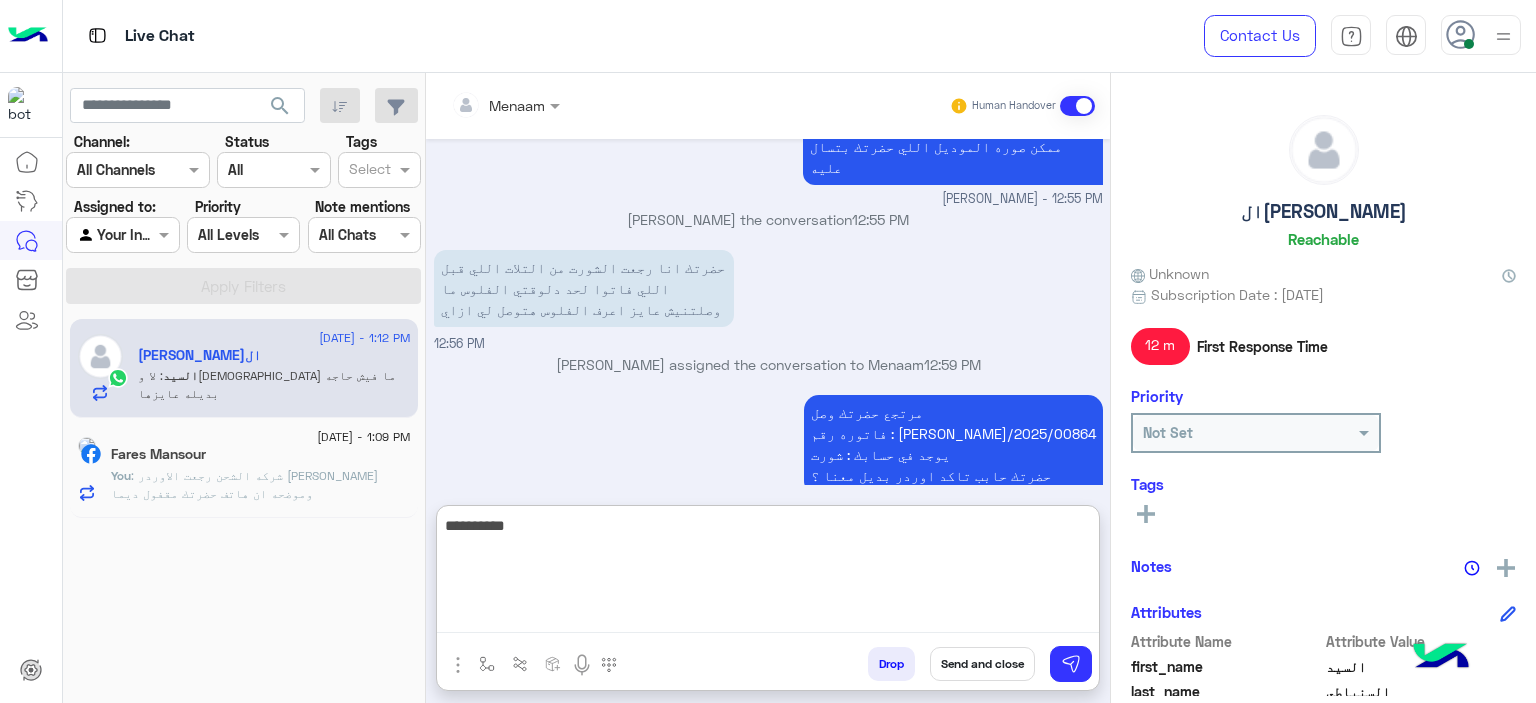 type on "**********" 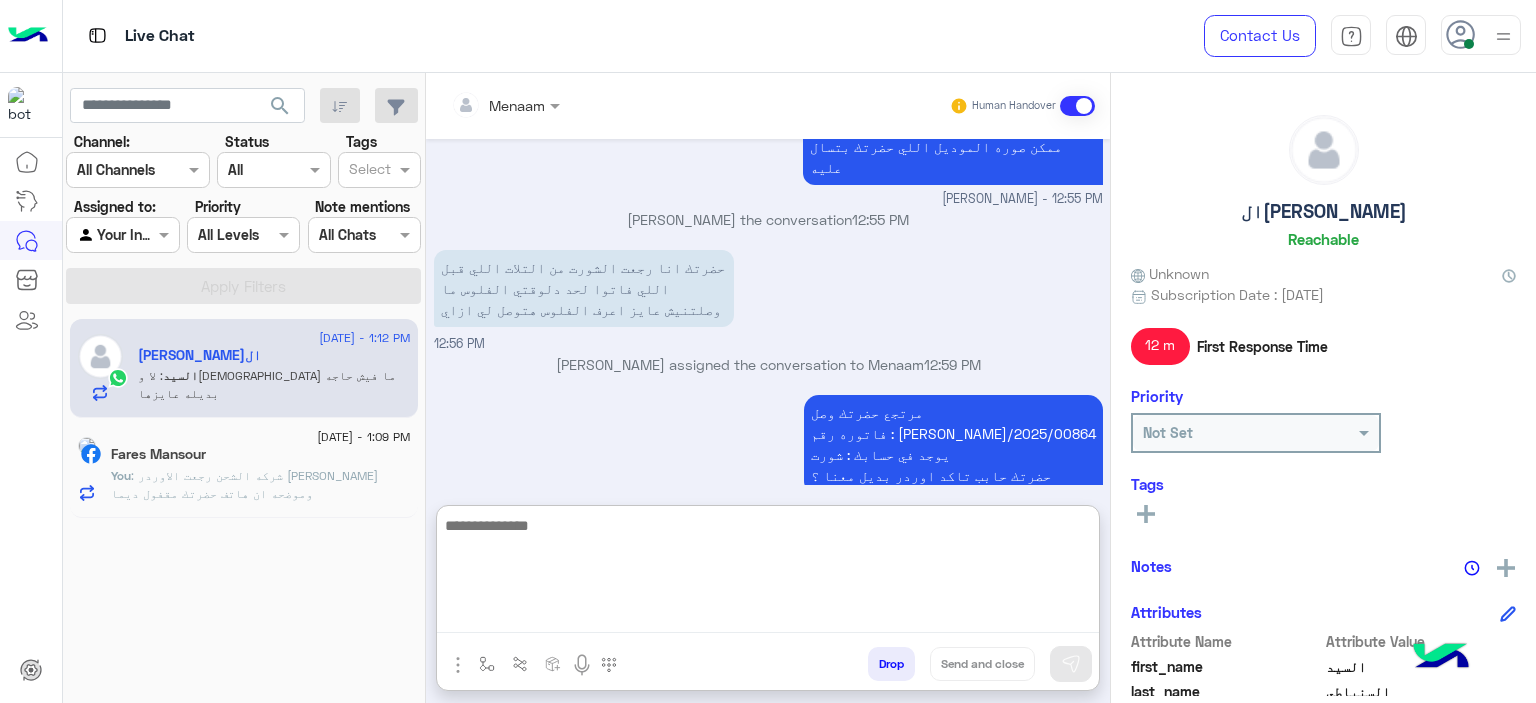 scroll, scrollTop: 1260, scrollLeft: 0, axis: vertical 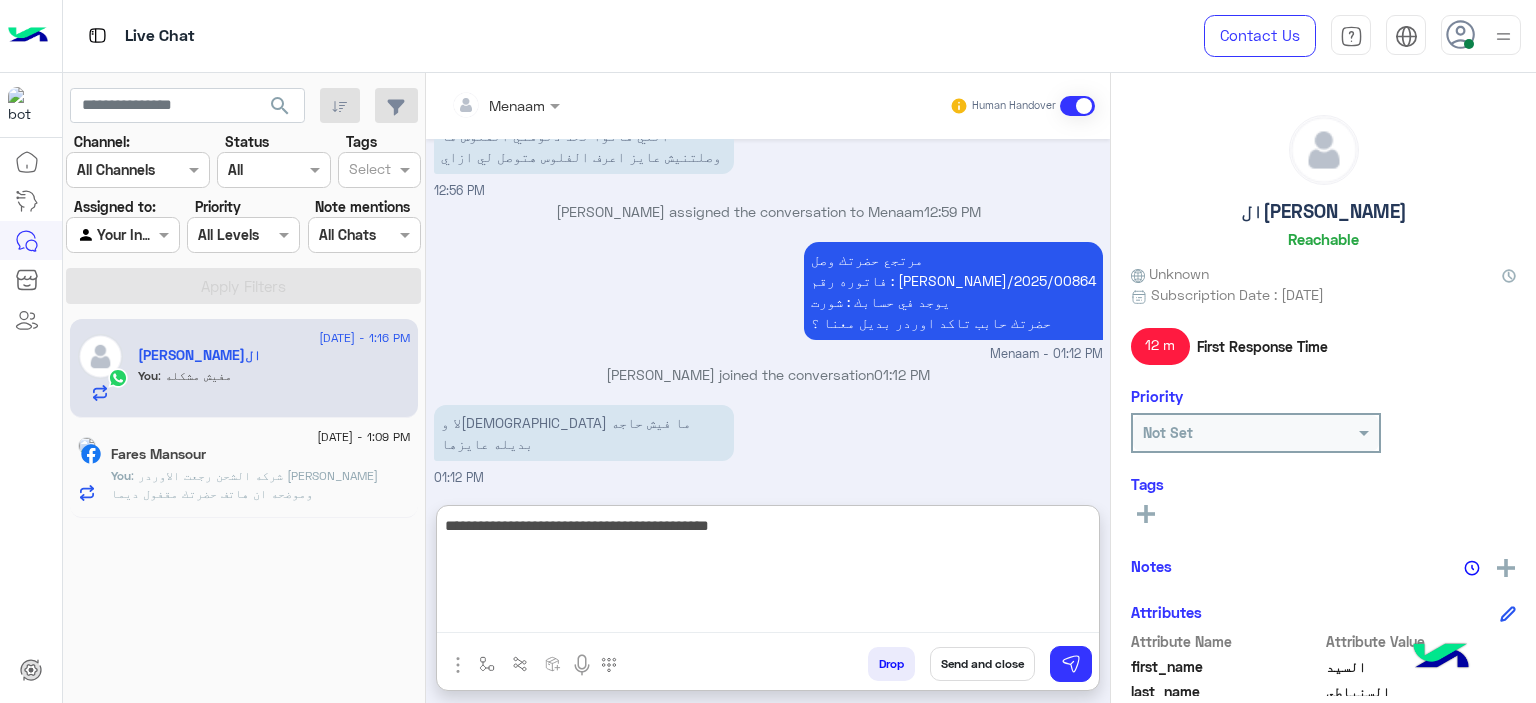 type on "**********" 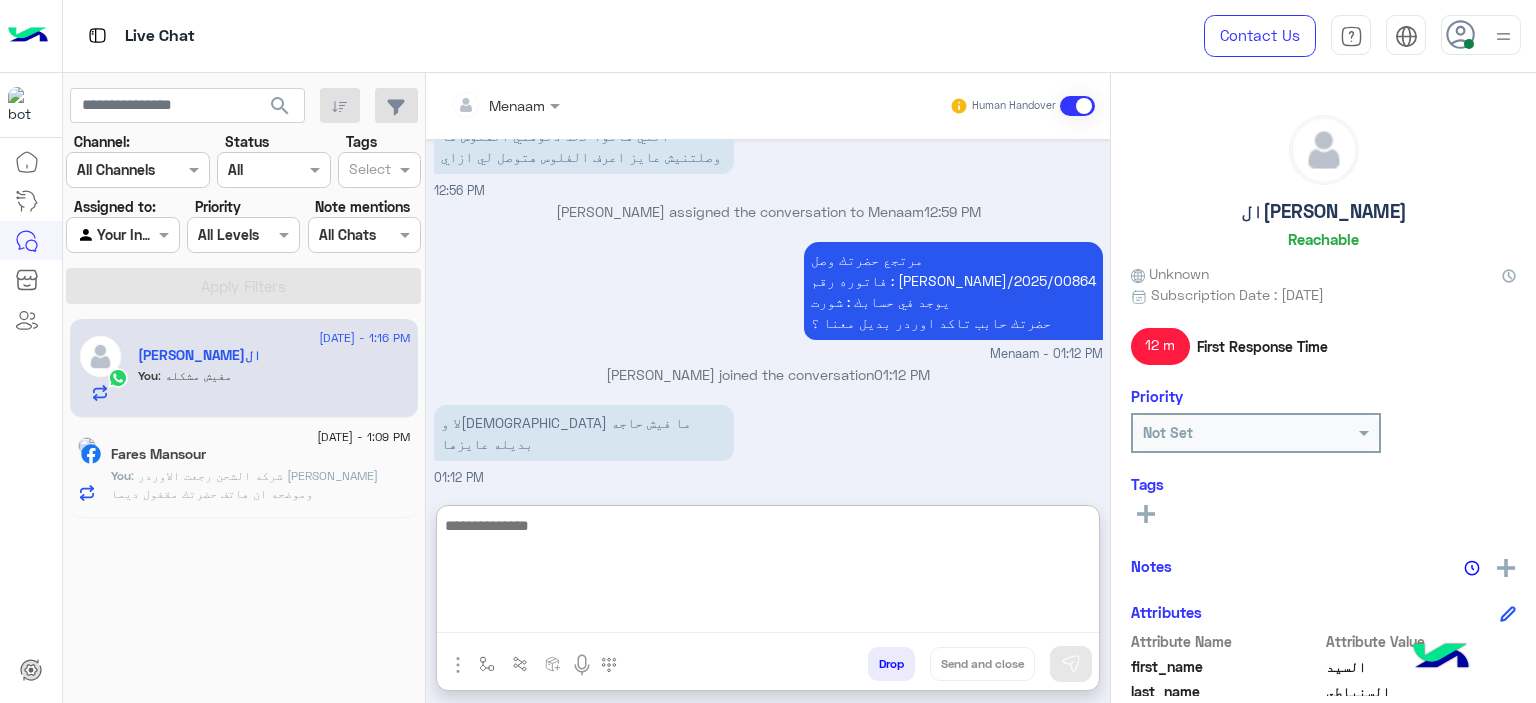 scroll, scrollTop: 1345, scrollLeft: 0, axis: vertical 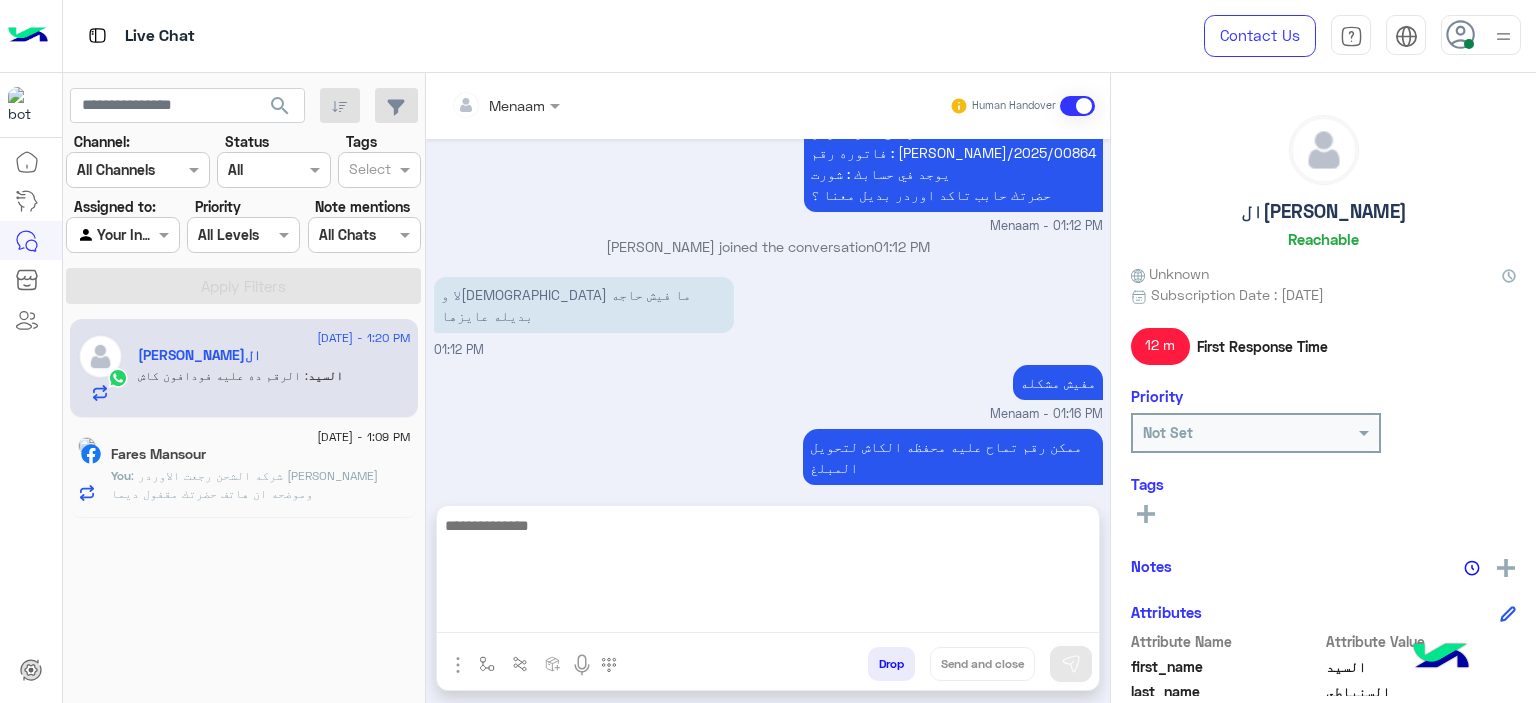 click at bounding box center [768, 573] 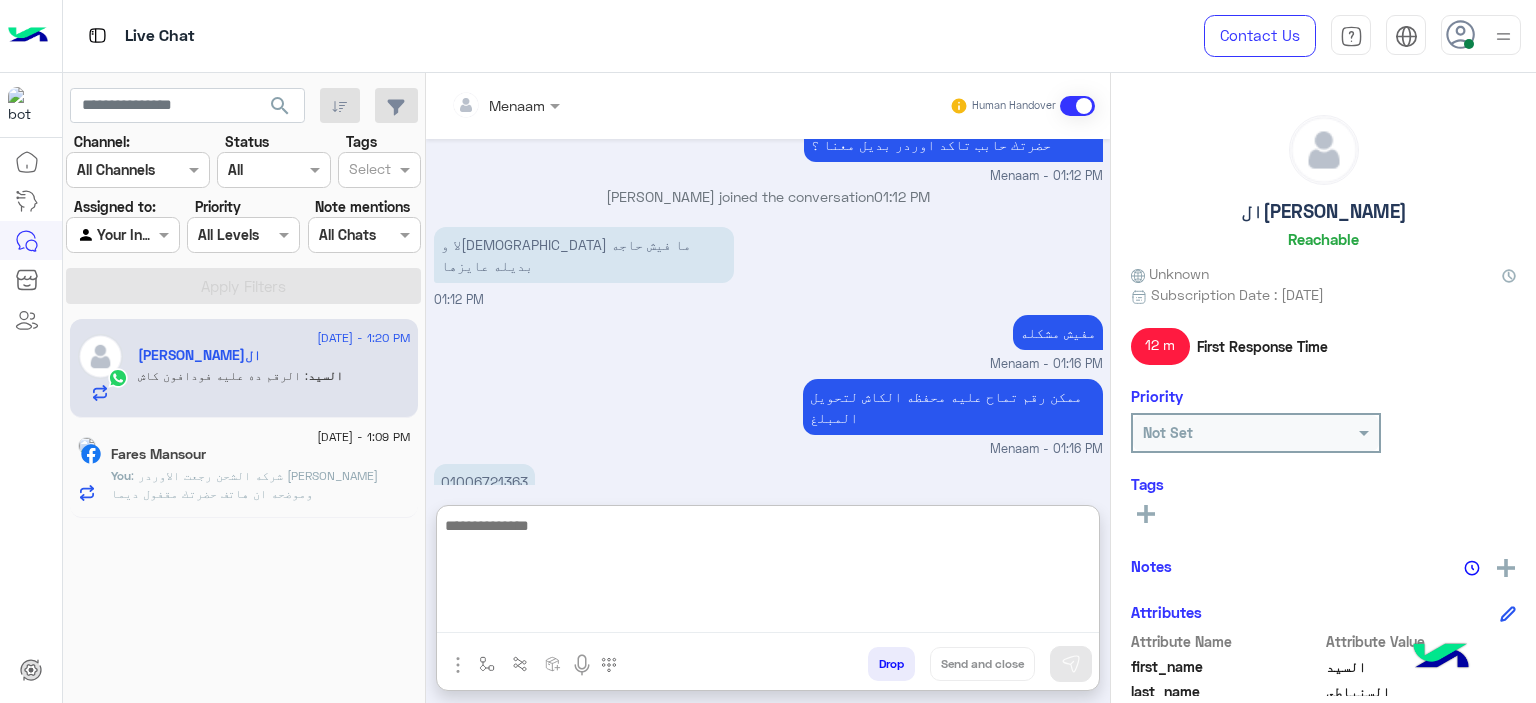 paste on "**********" 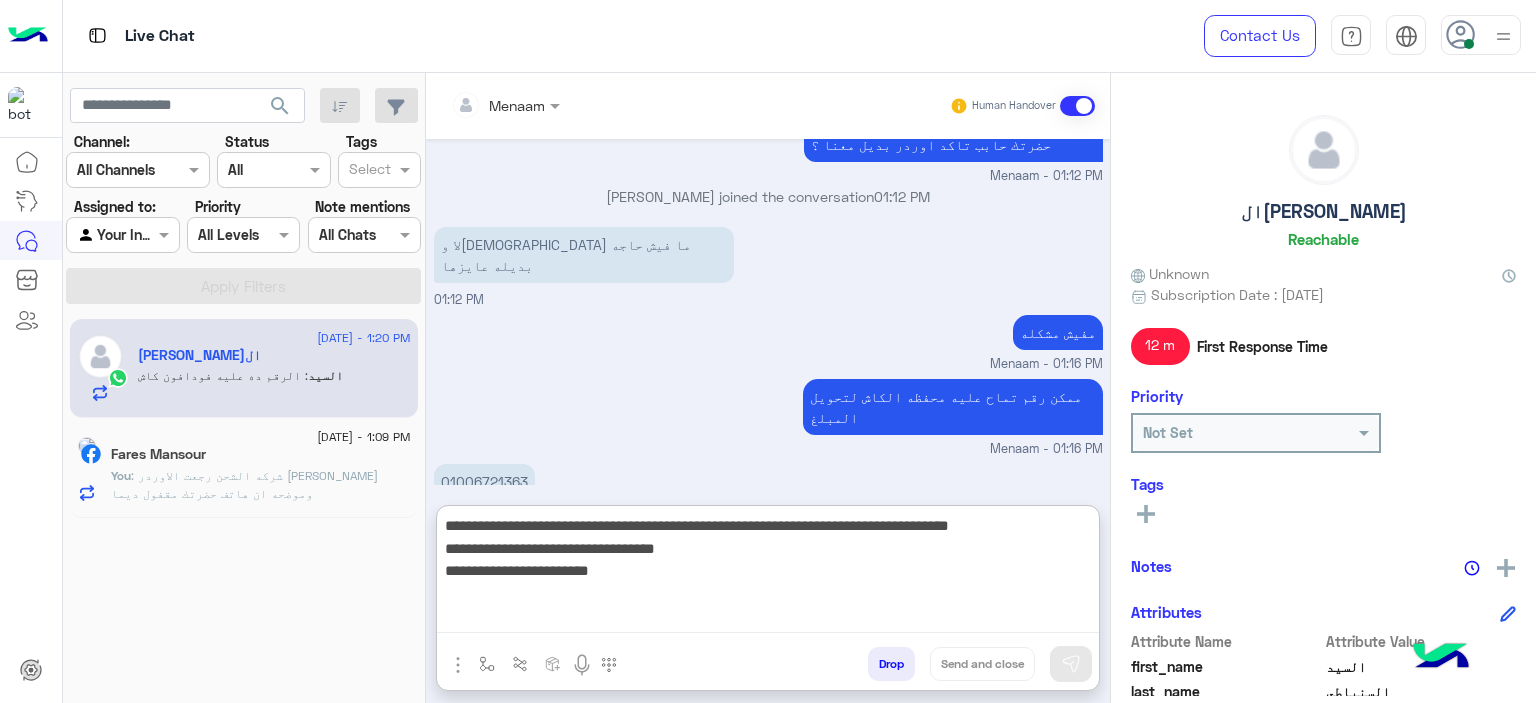 scroll, scrollTop: 1474, scrollLeft: 0, axis: vertical 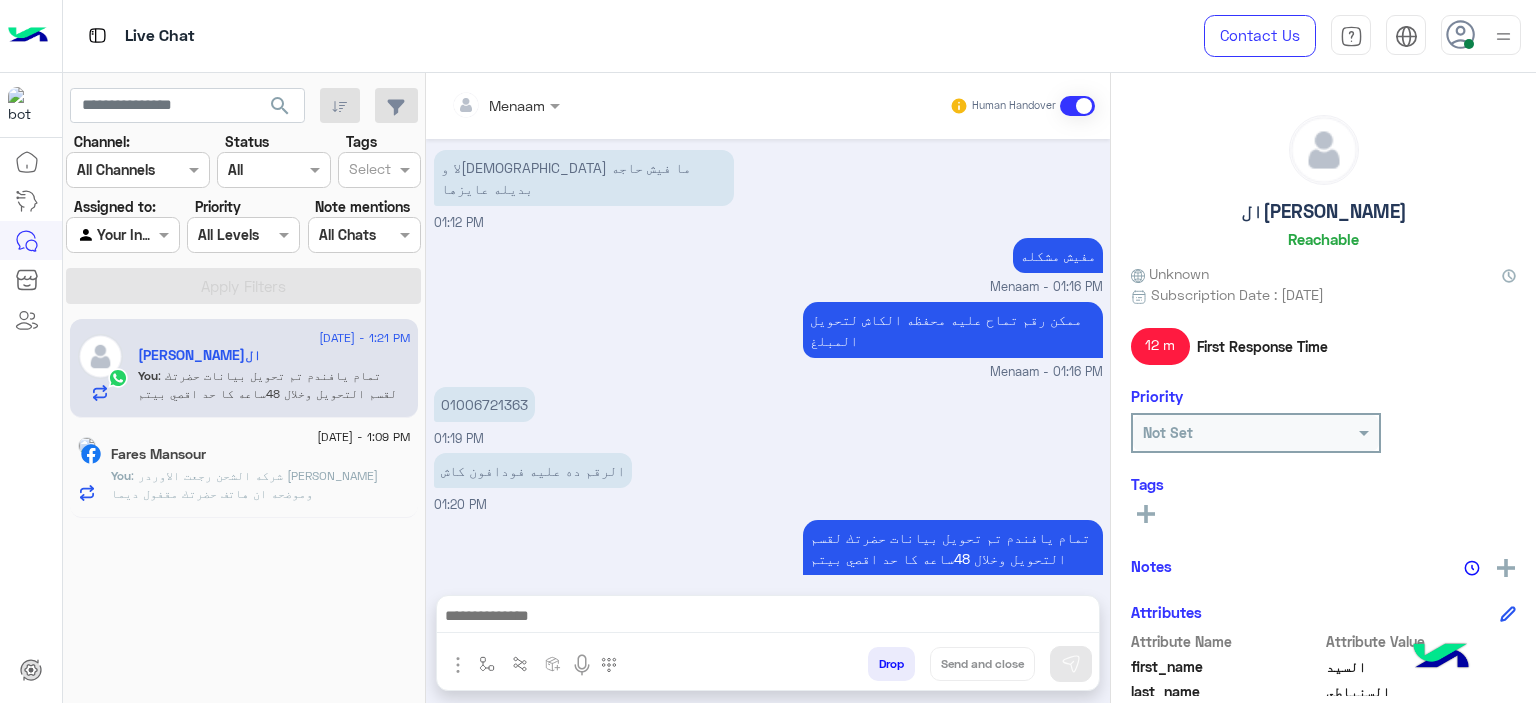 click at bounding box center (768, 618) 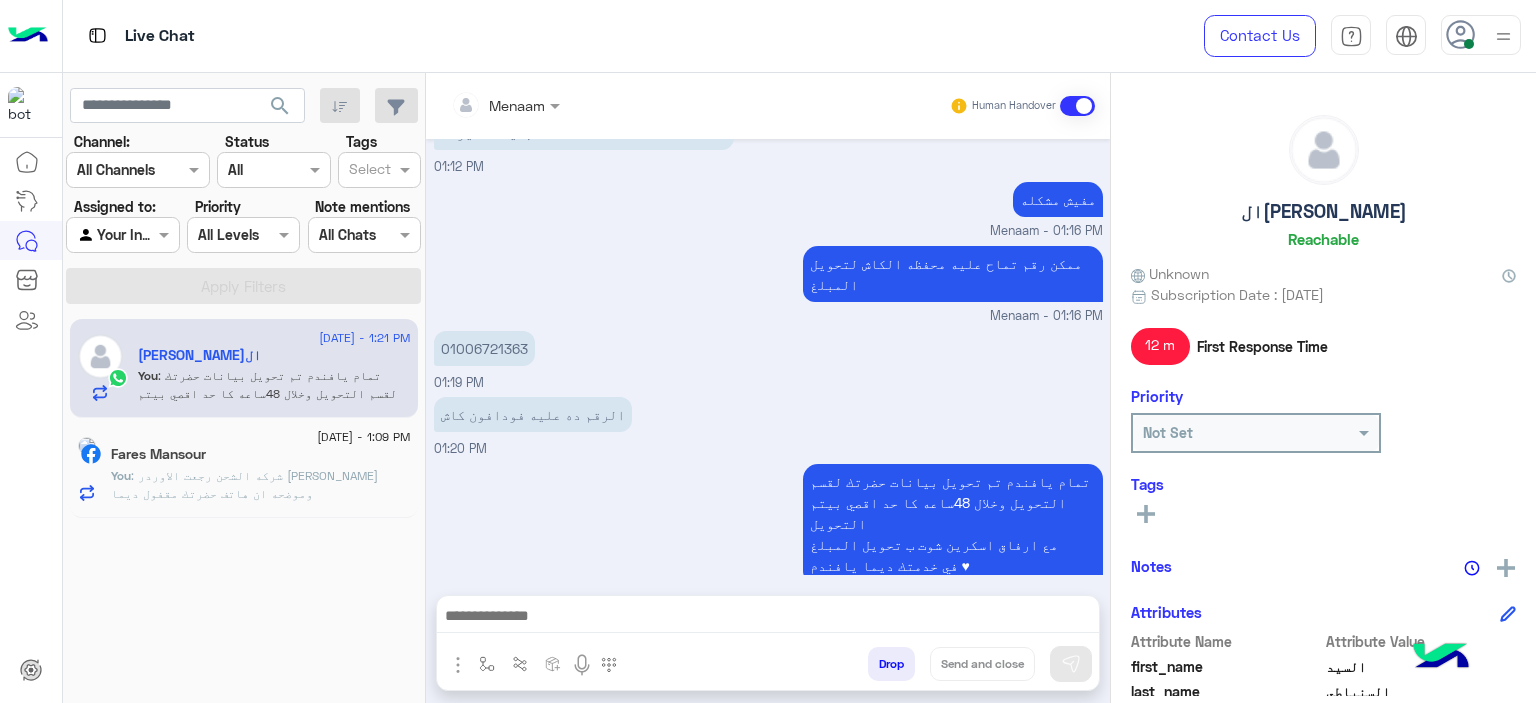 paste on "**********" 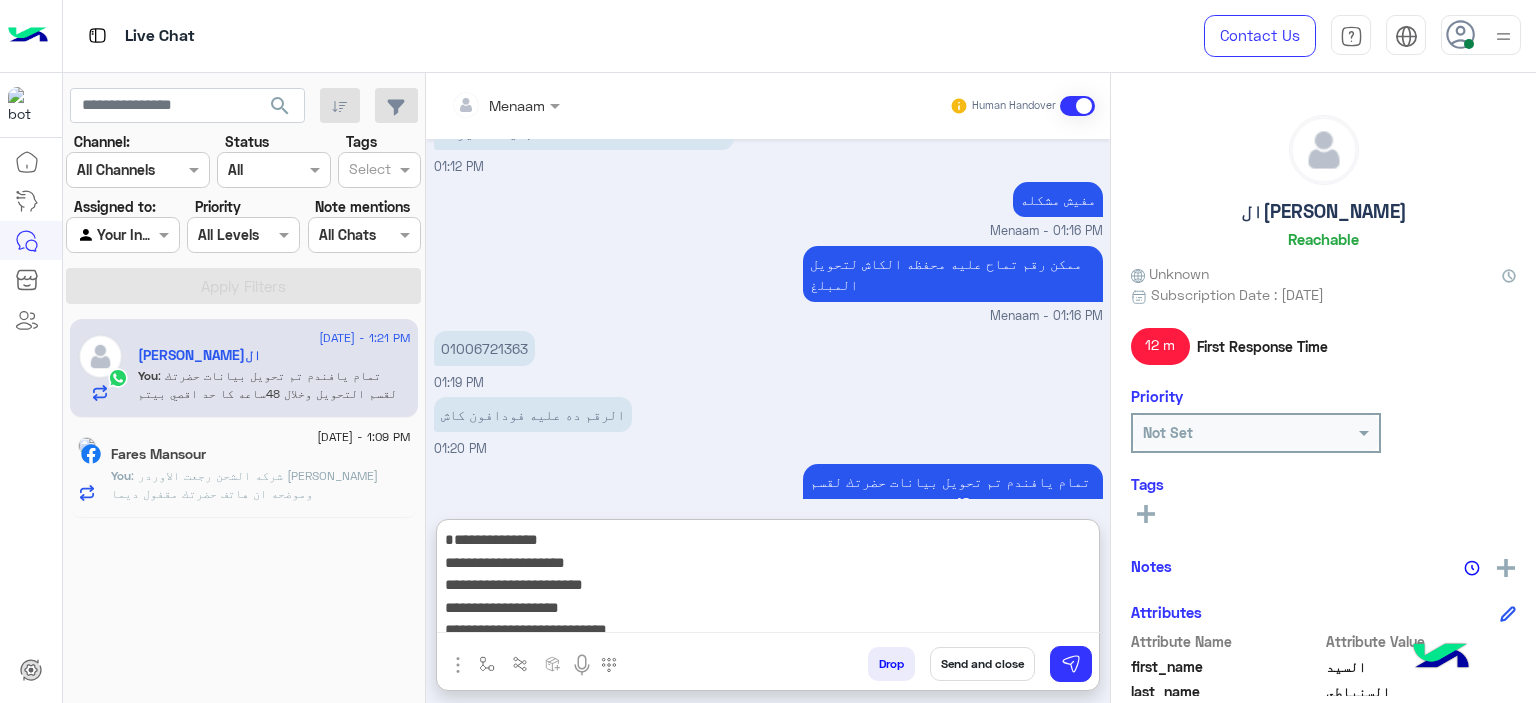 scroll, scrollTop: 1604, scrollLeft: 0, axis: vertical 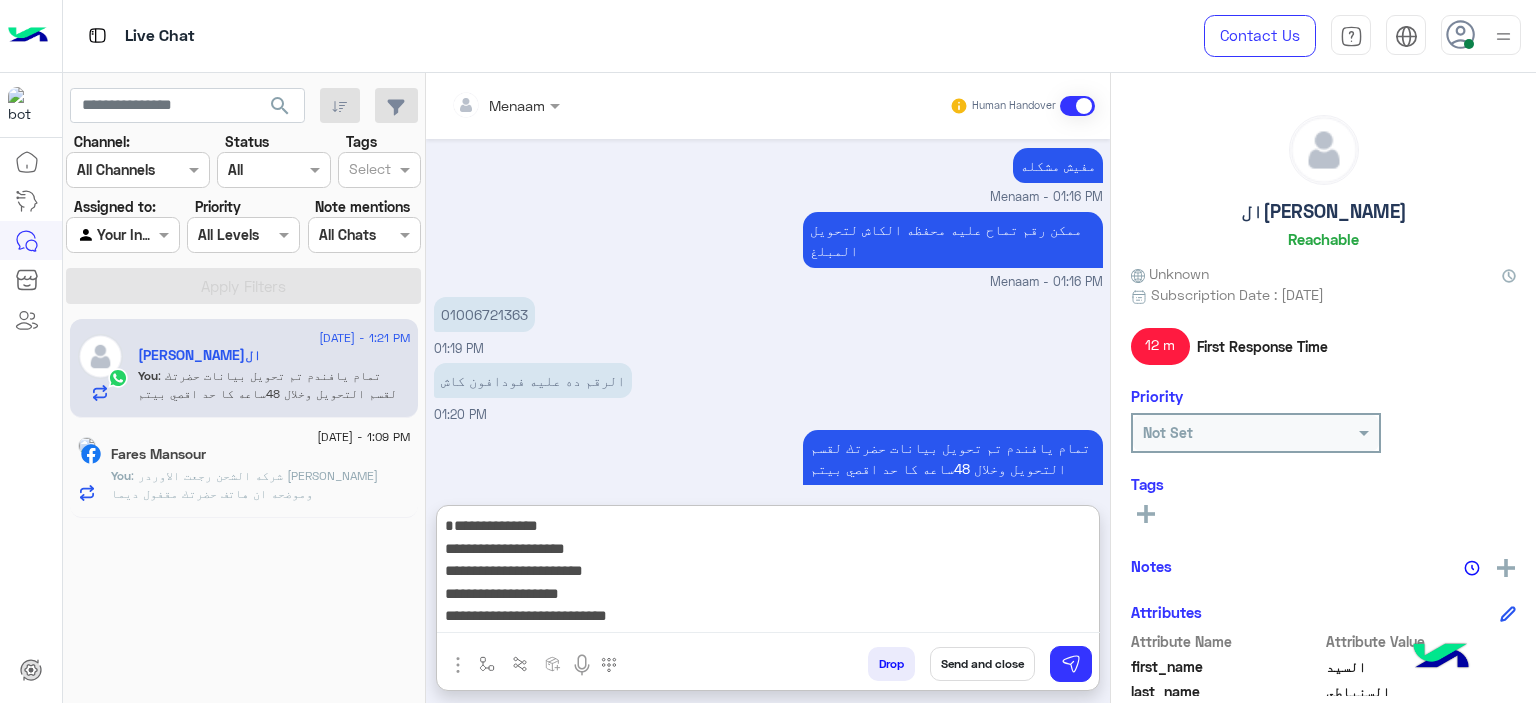 click on "**********" at bounding box center [768, 573] 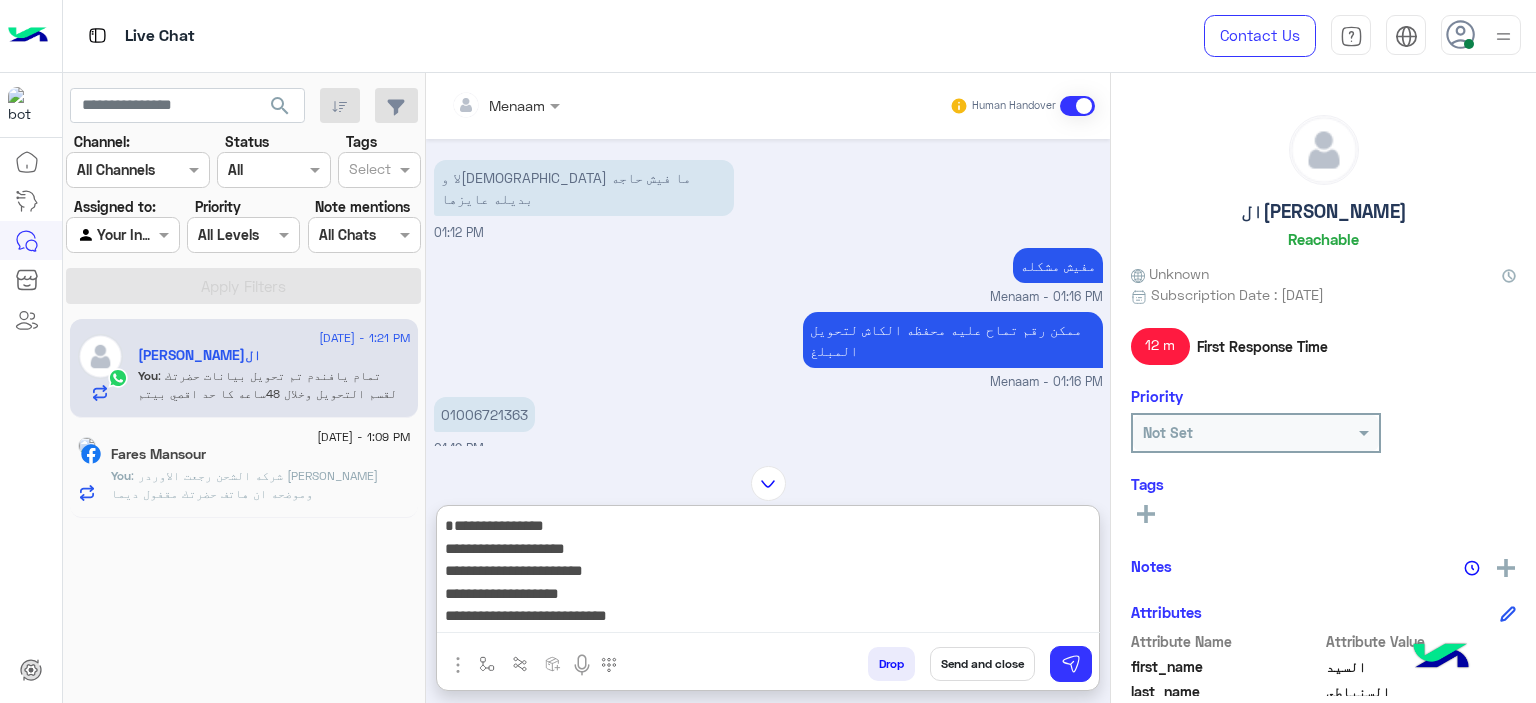scroll, scrollTop: 1205, scrollLeft: 0, axis: vertical 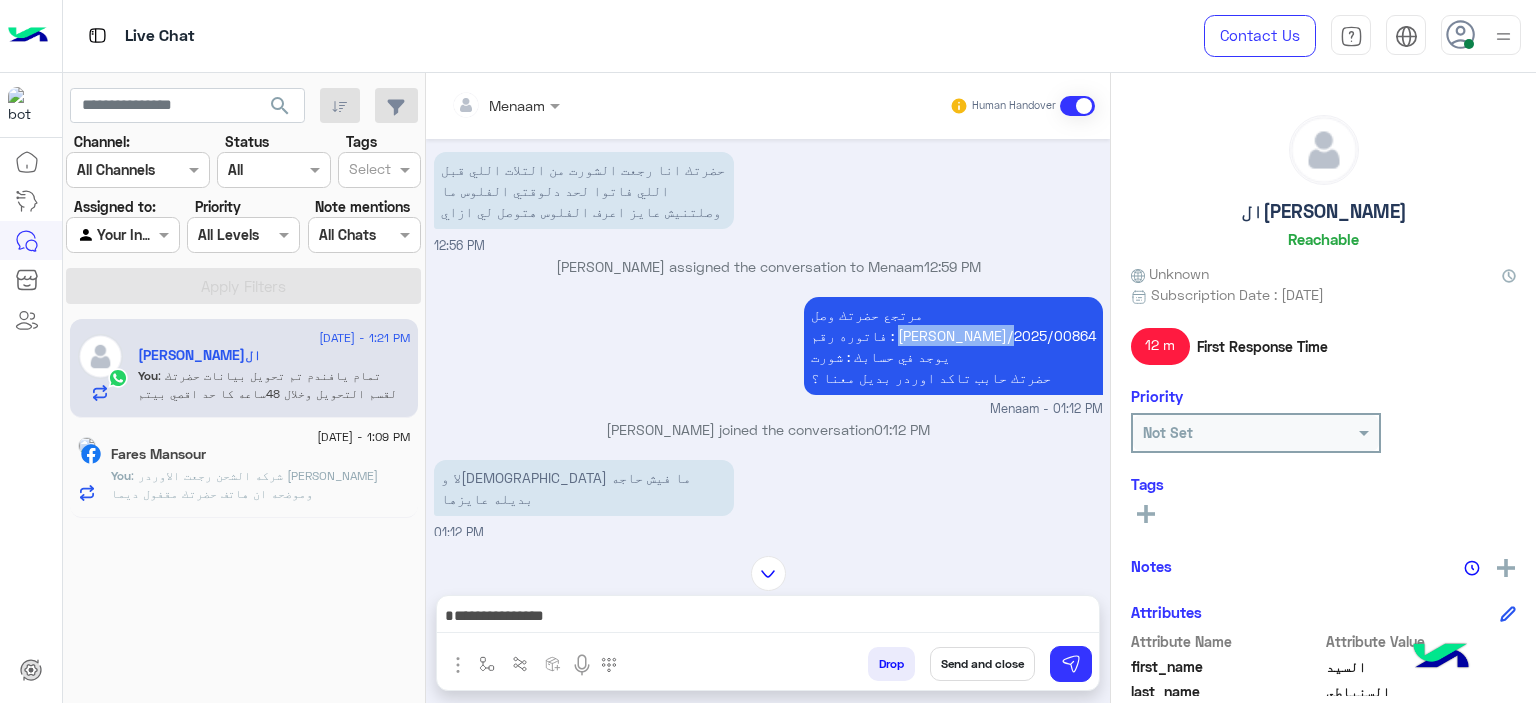 drag, startPoint x: 968, startPoint y: 287, endPoint x: 1098, endPoint y: 291, distance: 130.06152 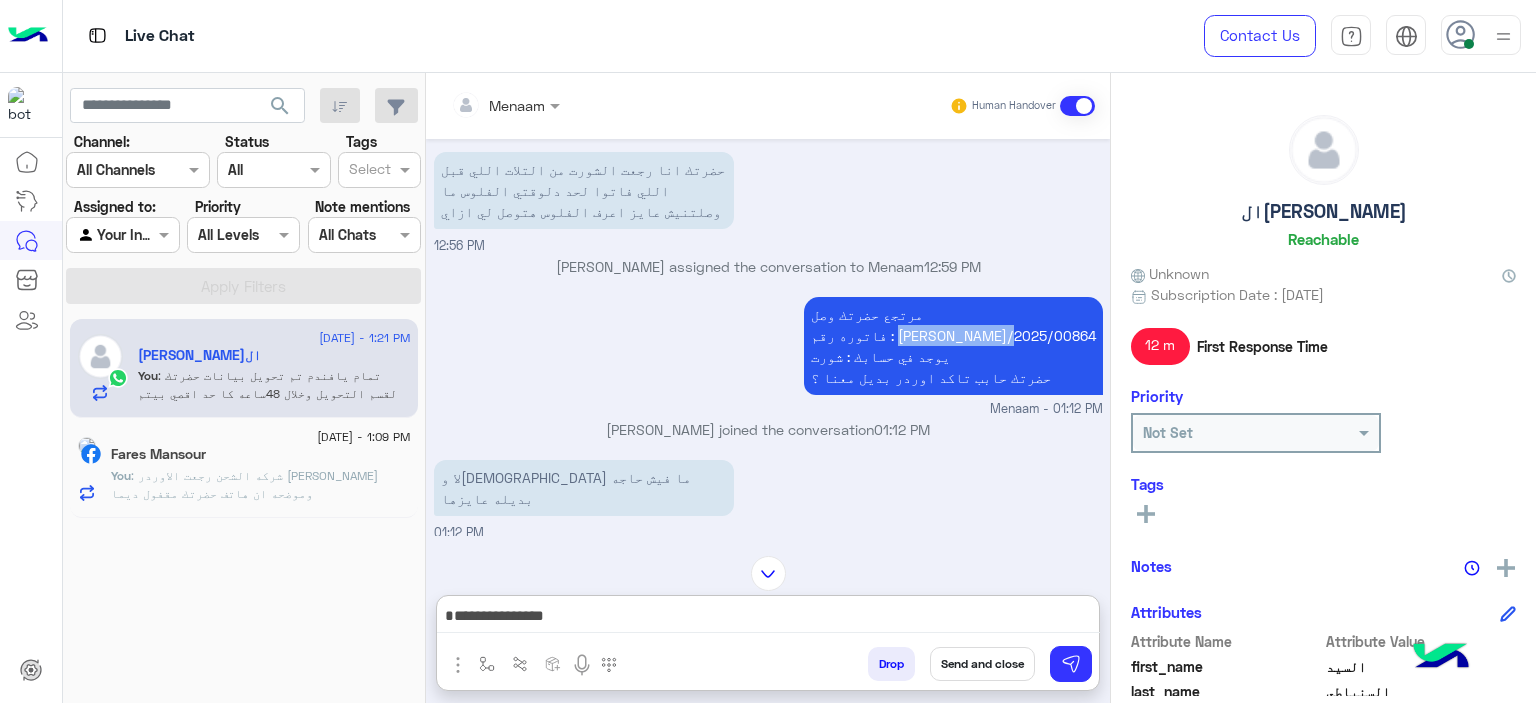click on "**********" at bounding box center [768, 618] 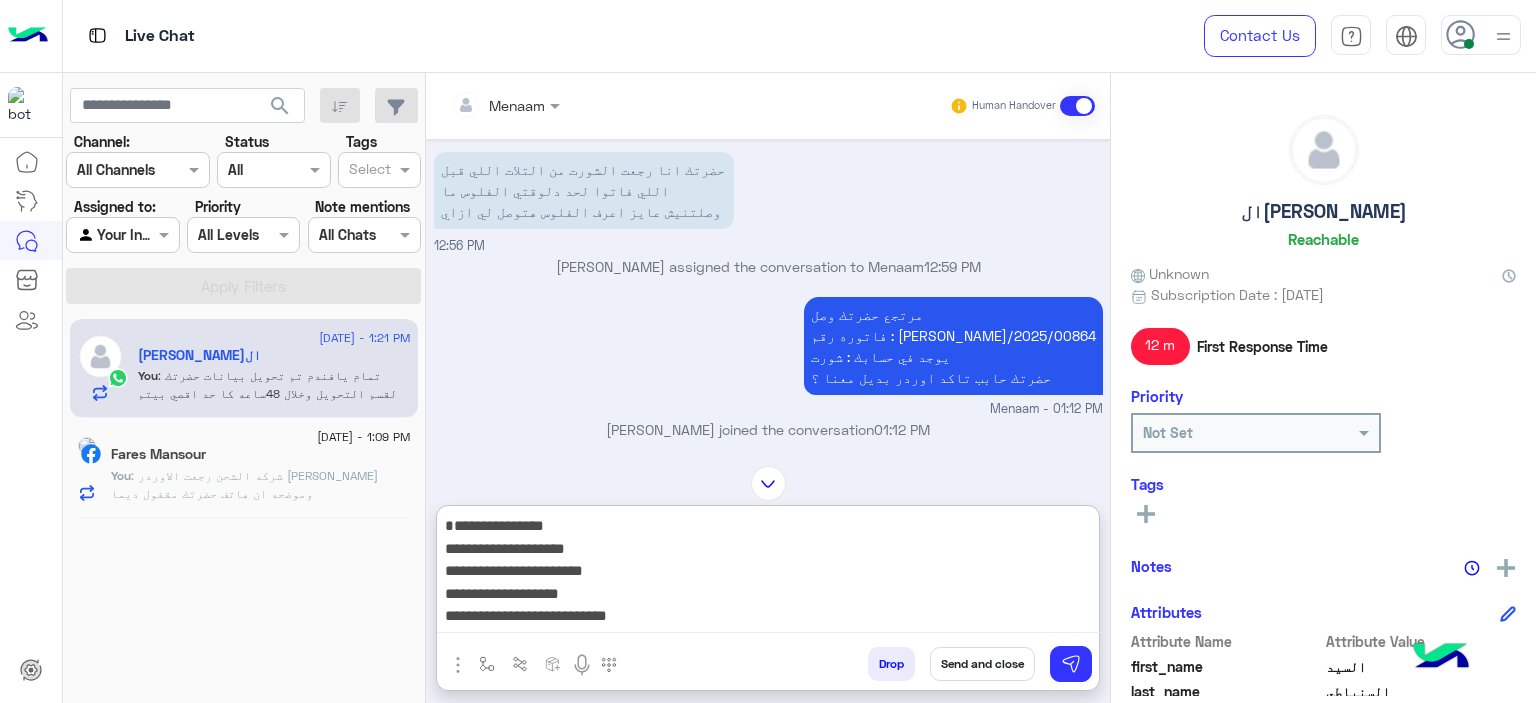 paste on "**********" 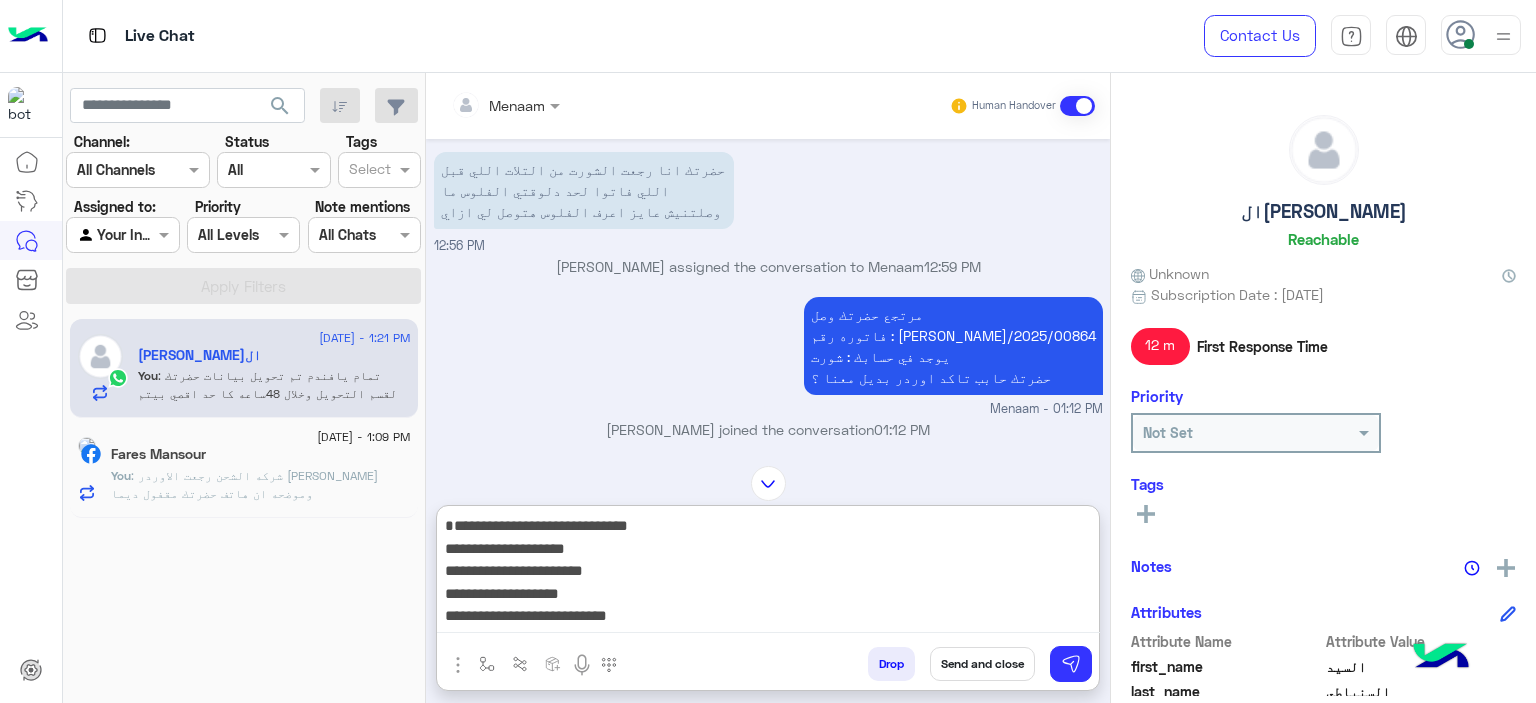 click on "**********" at bounding box center (768, 573) 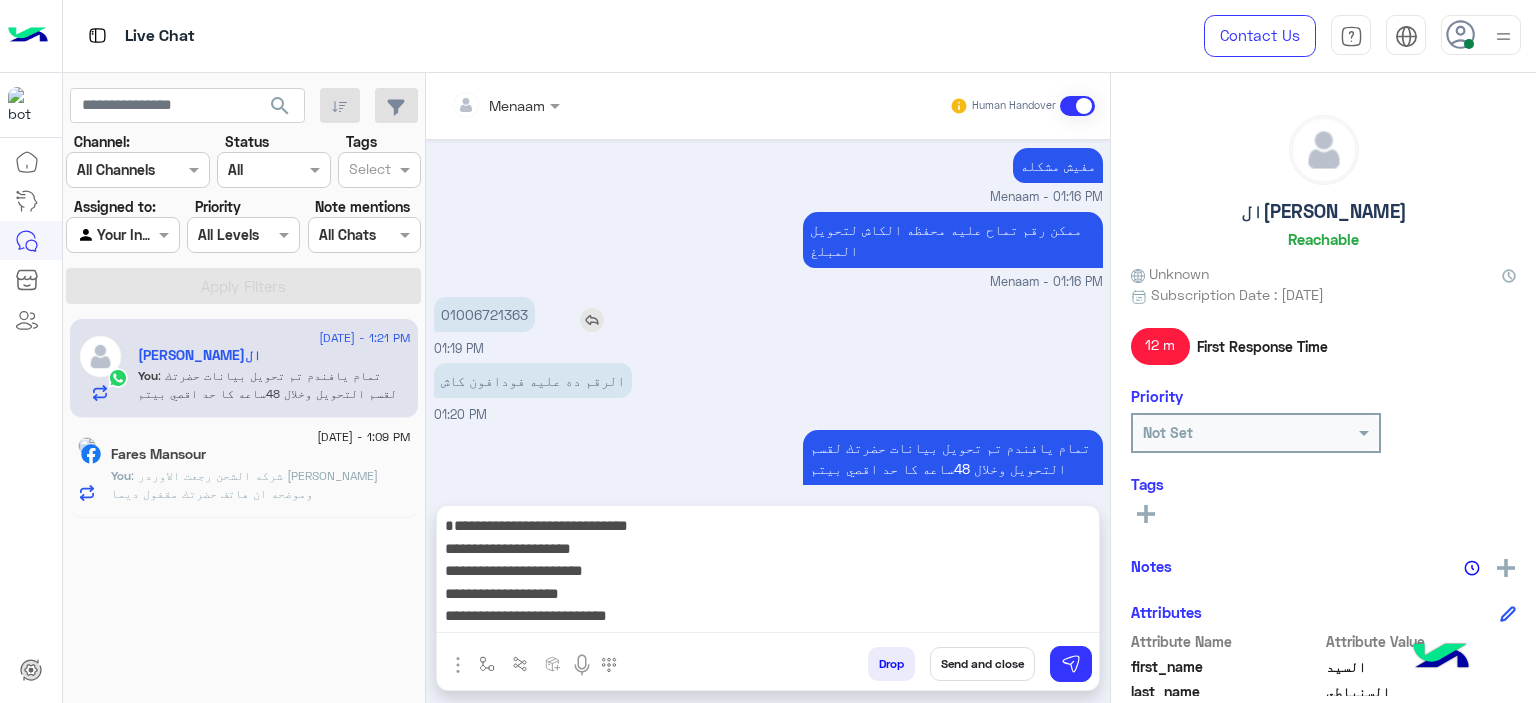 click on "01006721363" at bounding box center [484, 314] 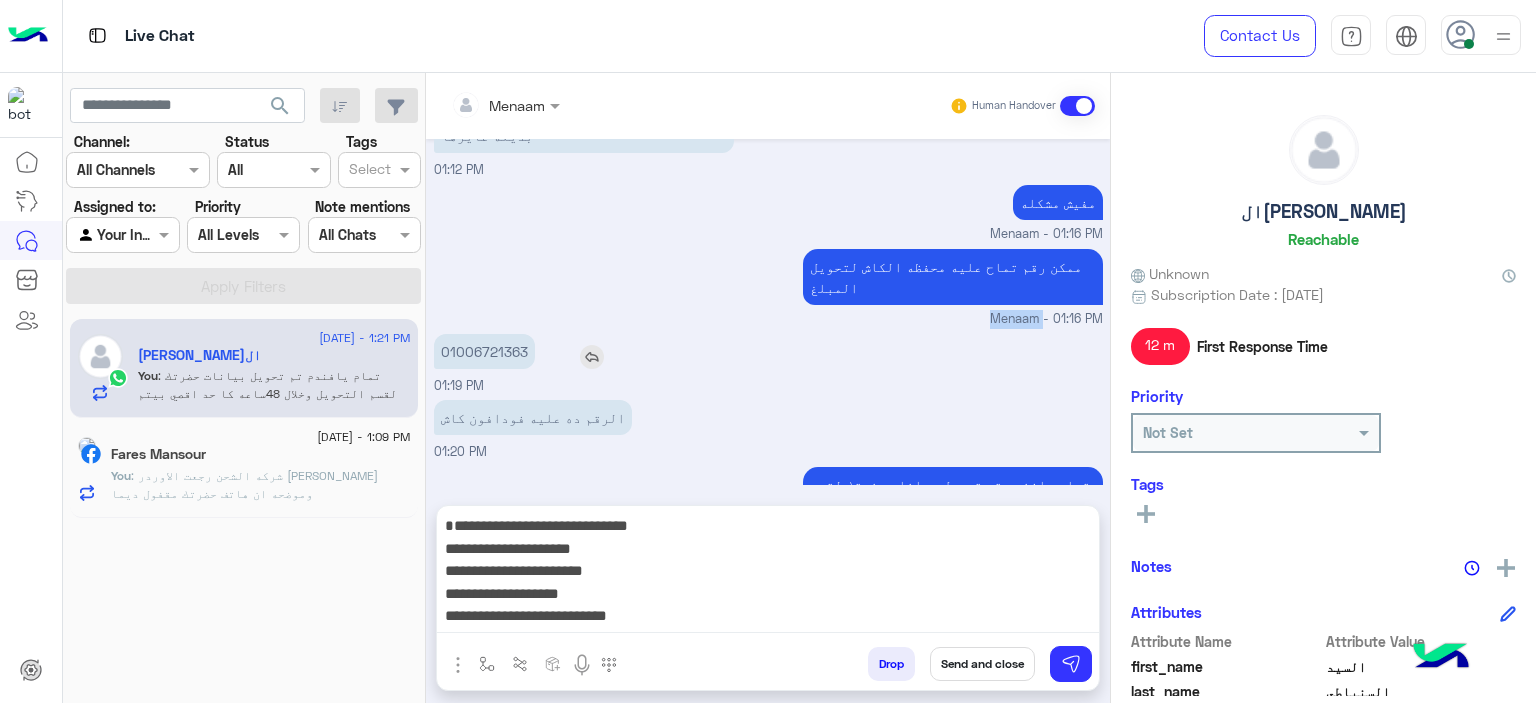 click on "ممكن رقم تماح عليه محفظه الكاش لتحويل المبلغ  Menaam  -  01:16 PM" at bounding box center [768, 286] 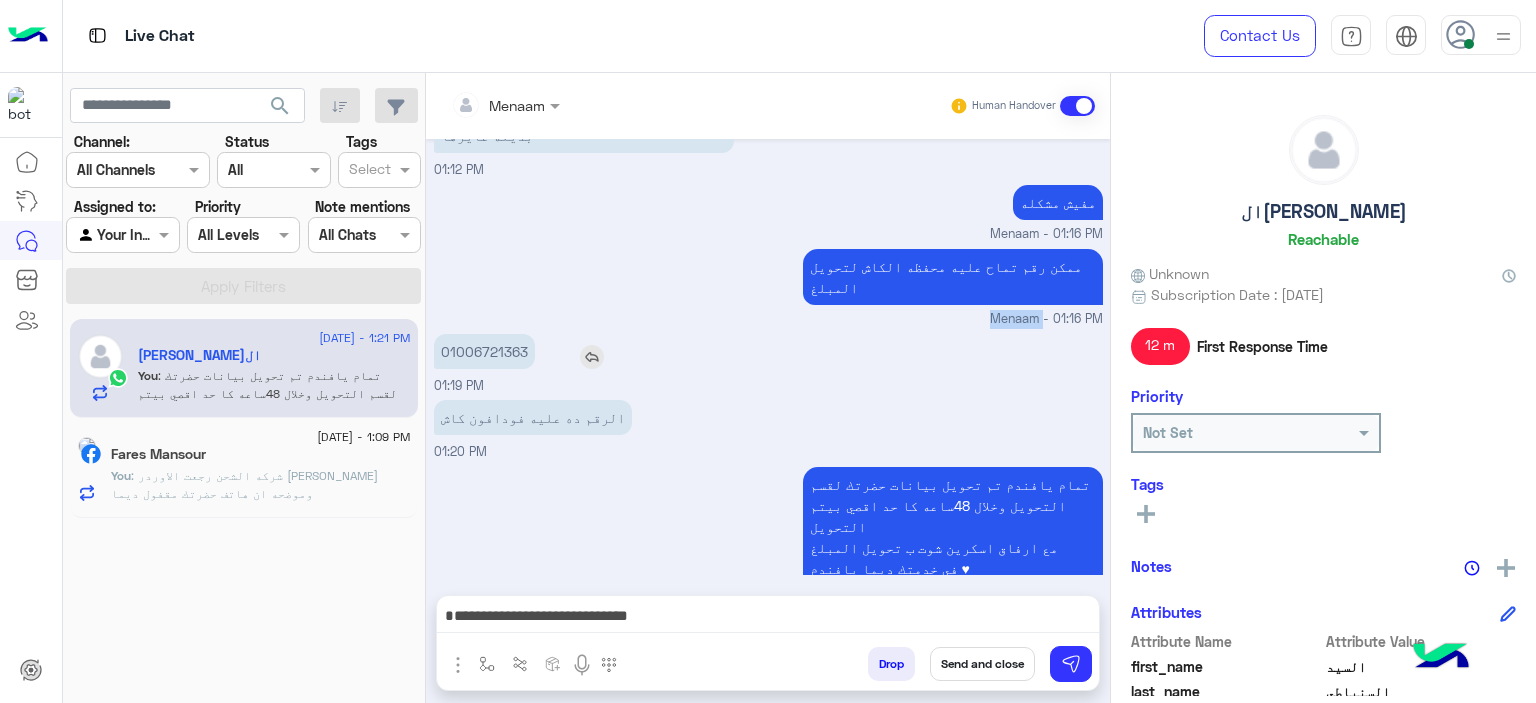scroll, scrollTop: 1515, scrollLeft: 0, axis: vertical 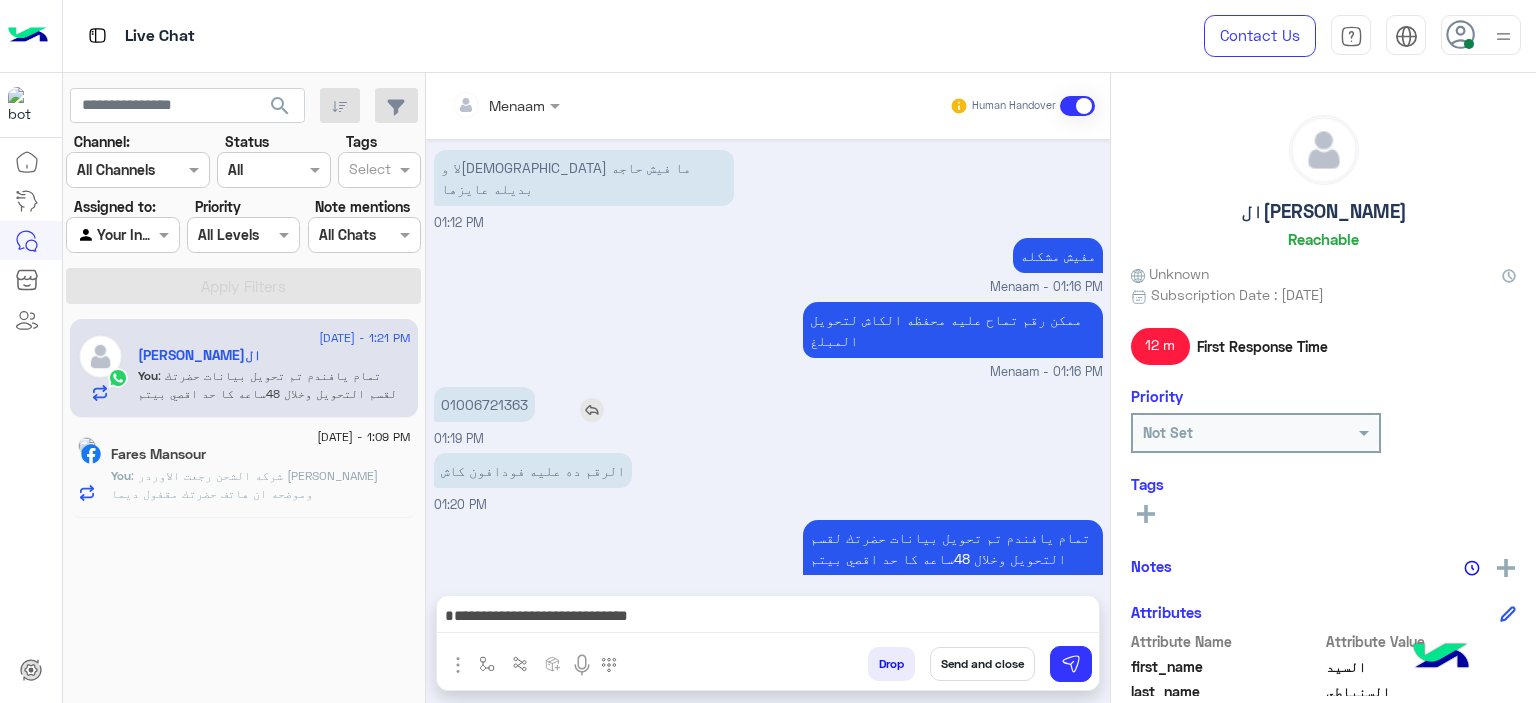 click on "01006721363" at bounding box center (484, 404) 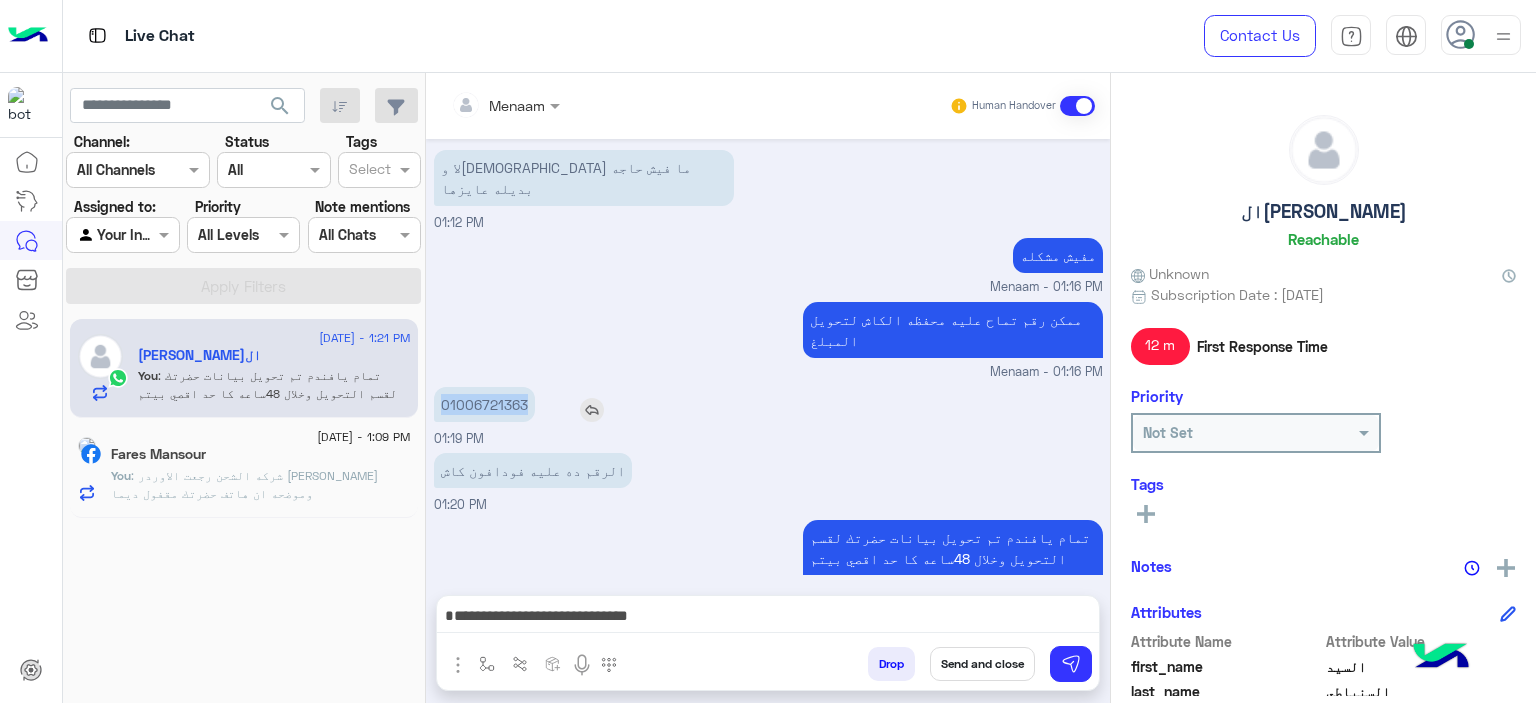 click on "01006721363" at bounding box center [484, 404] 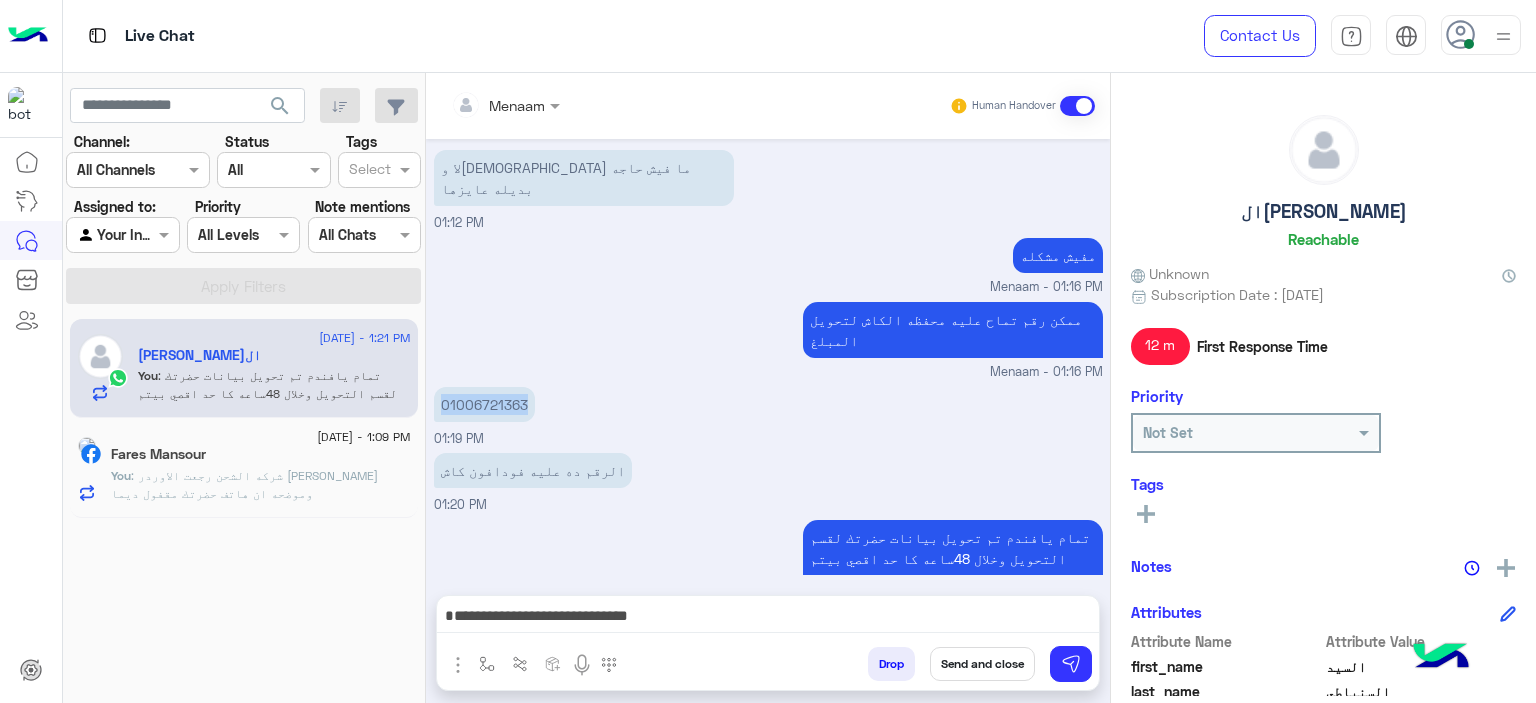 copy on "01006721363" 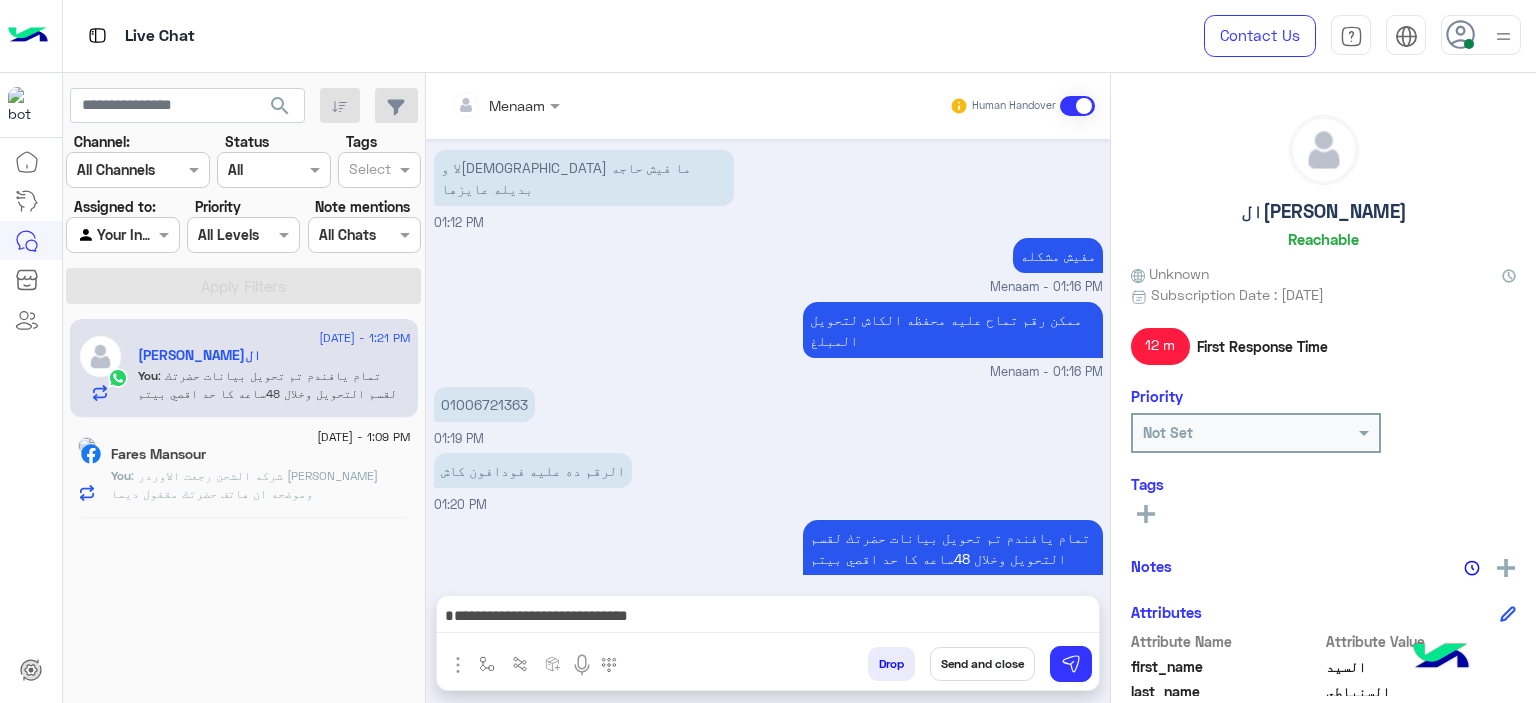 click on "**********" at bounding box center (768, 621) 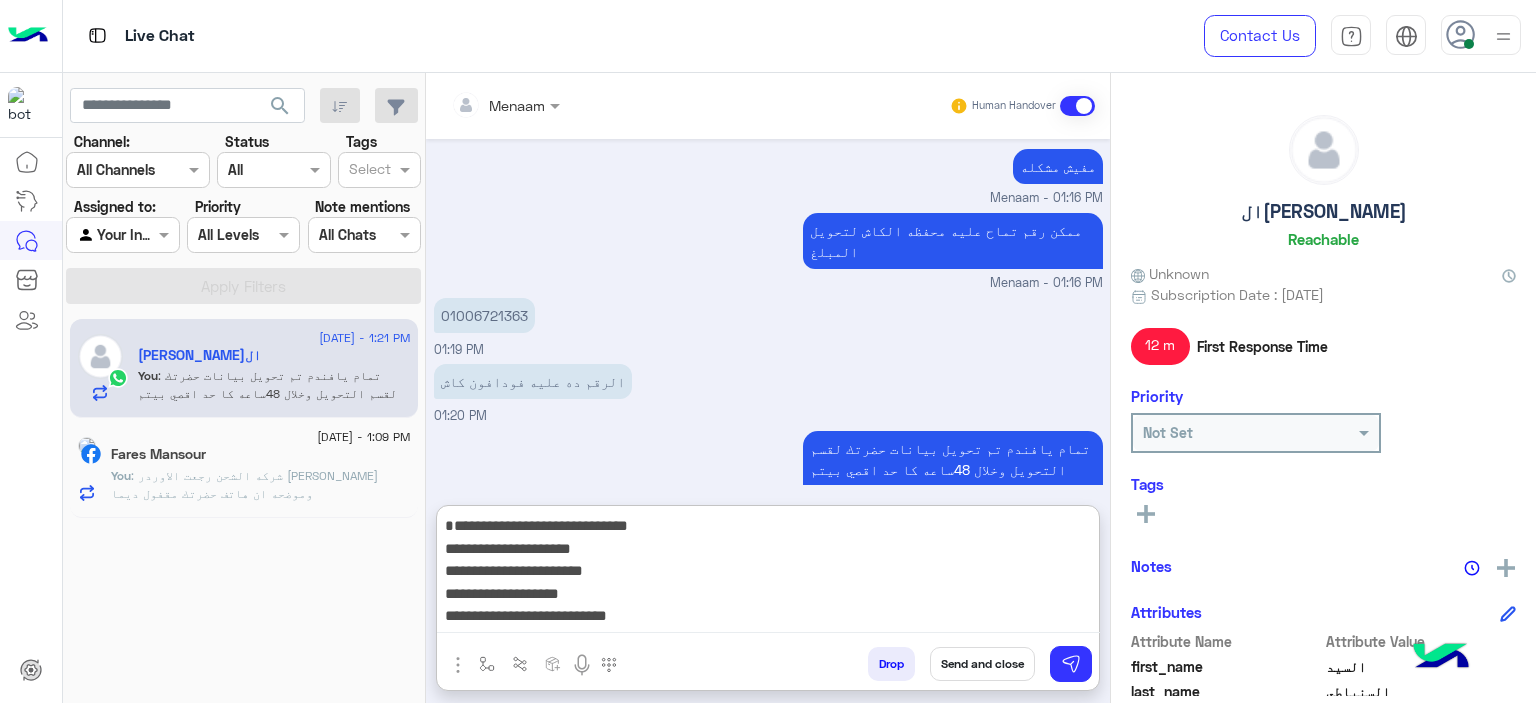 scroll, scrollTop: 1605, scrollLeft: 0, axis: vertical 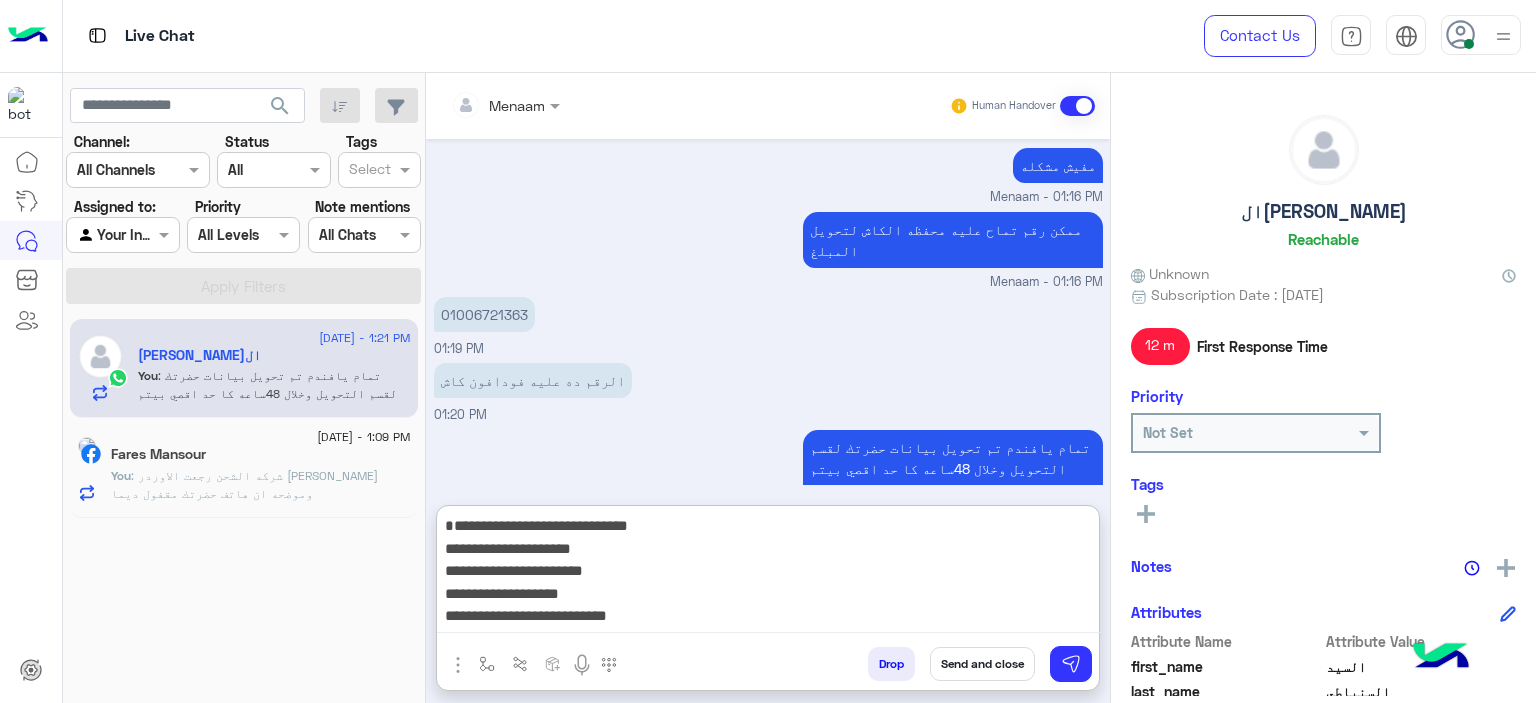 click on "**********" at bounding box center (768, 573) 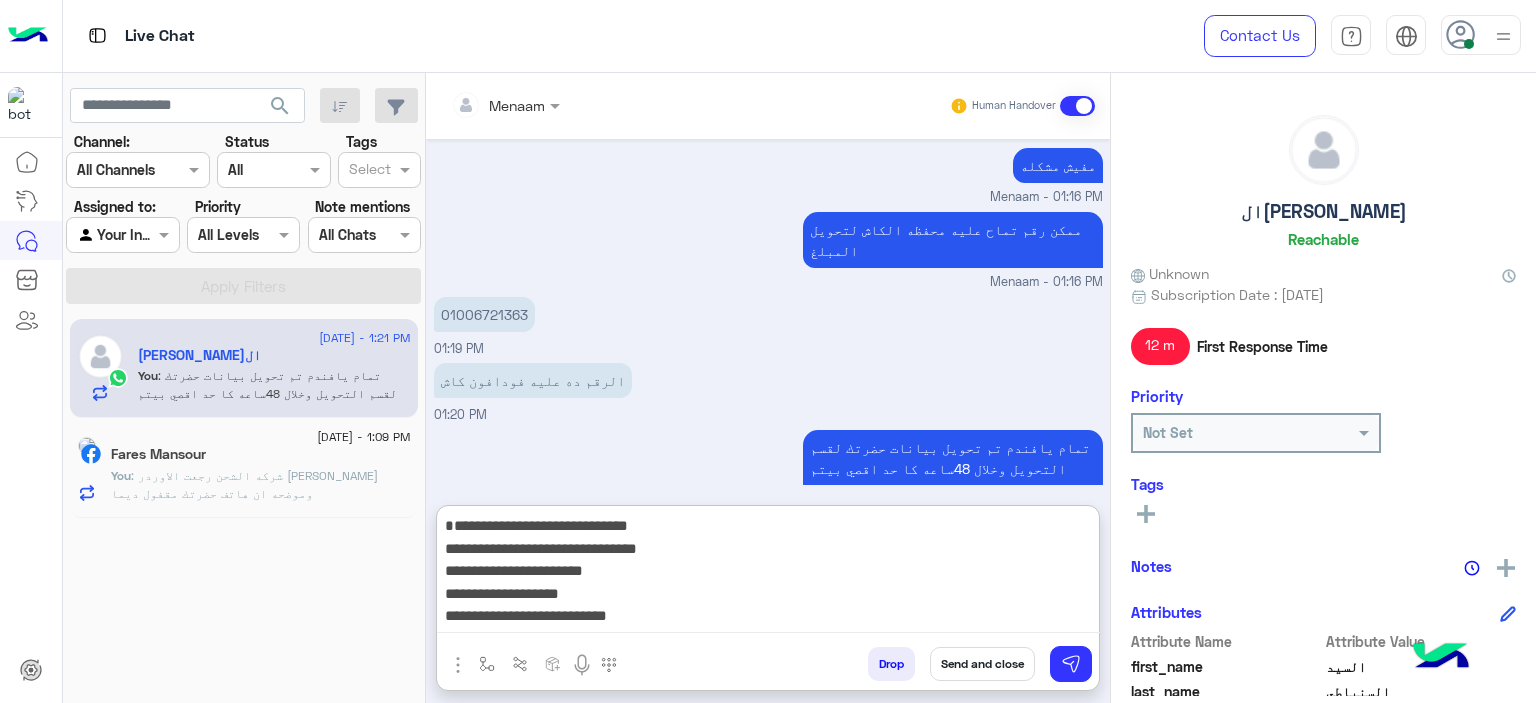 click on "**********" at bounding box center (768, 573) 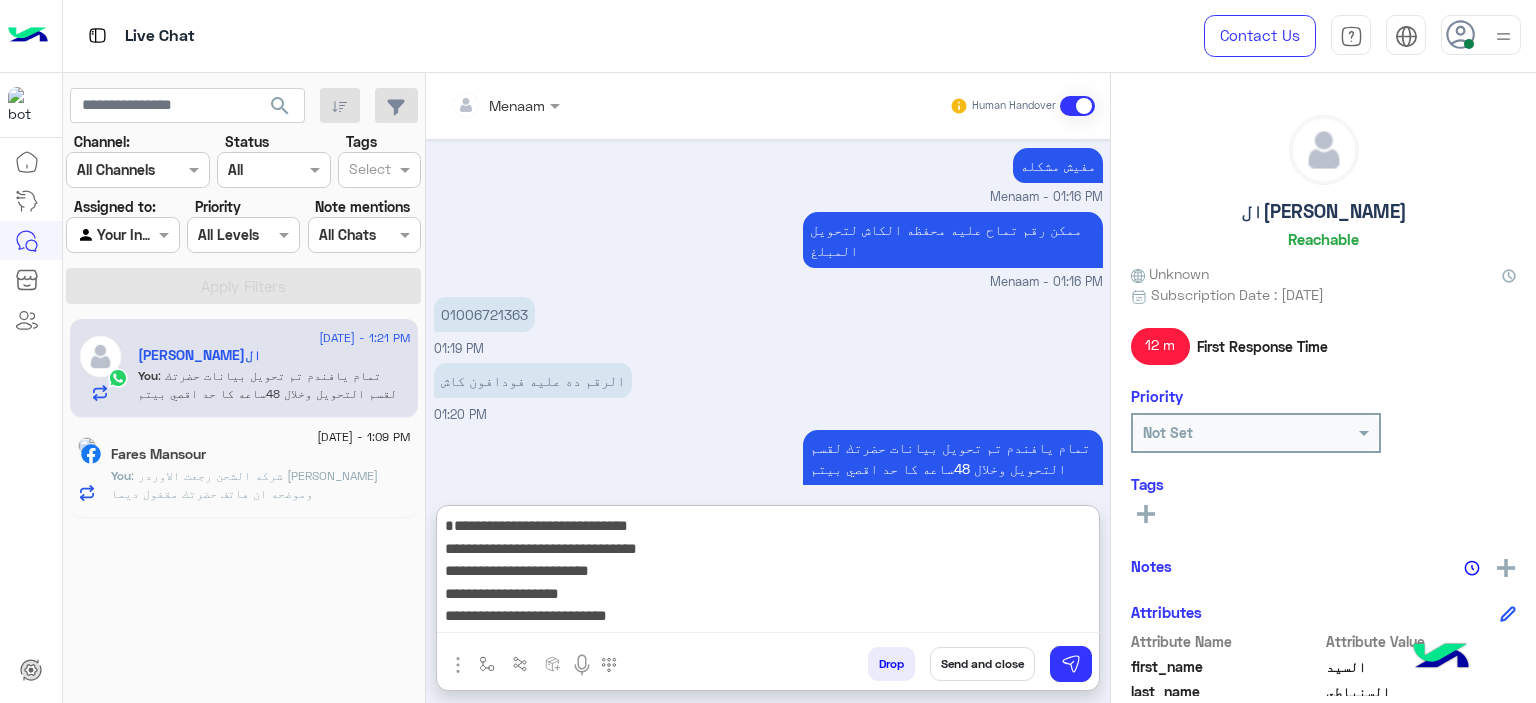 type on "**********" 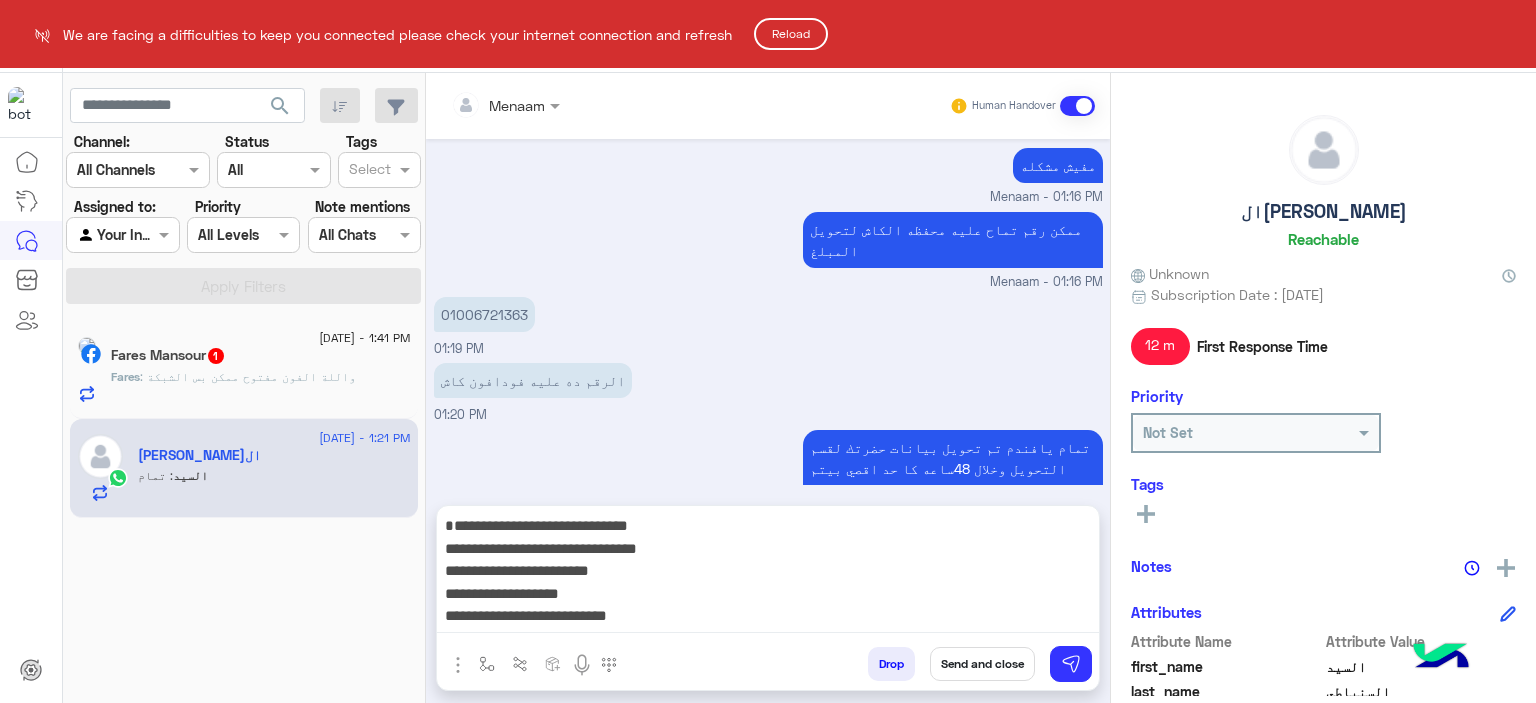 scroll, scrollTop: 1672, scrollLeft: 0, axis: vertical 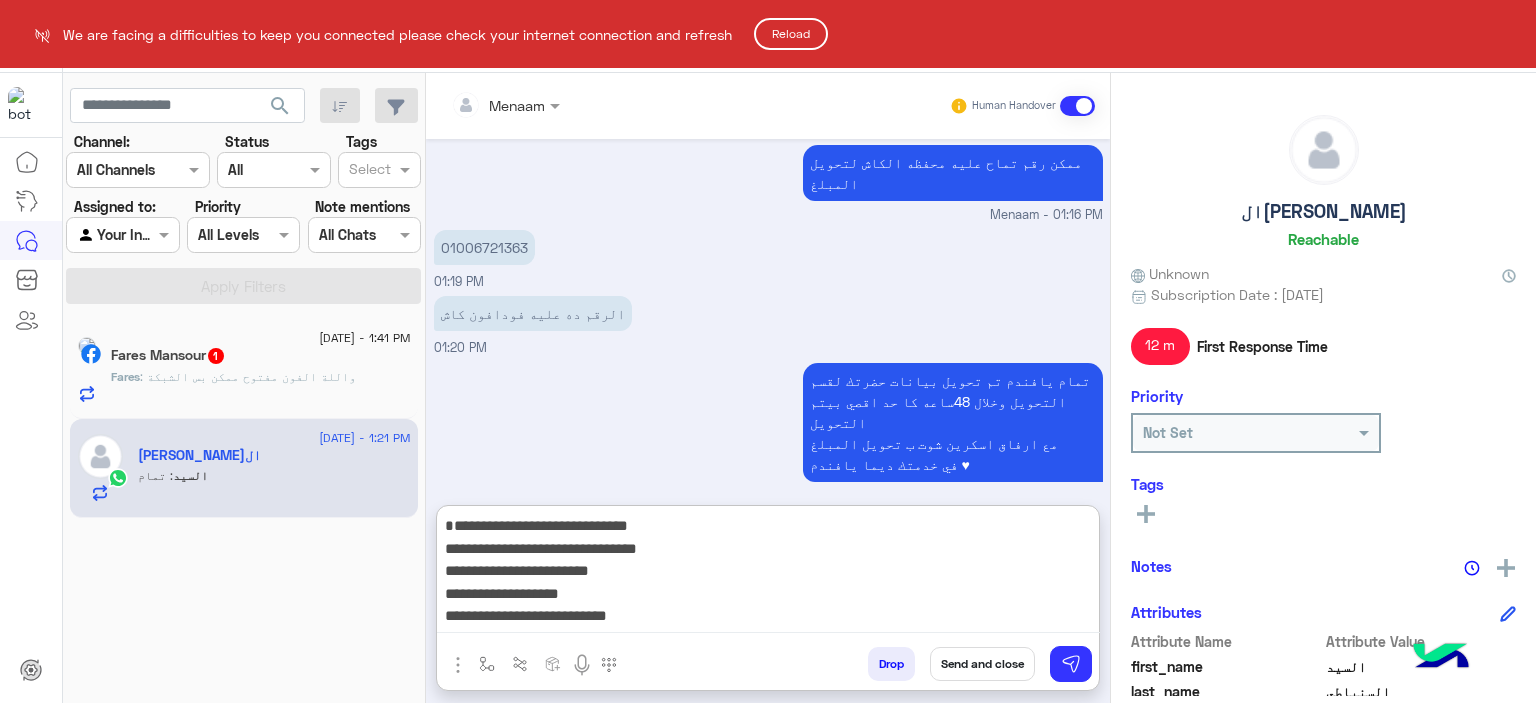 click on "Reload" 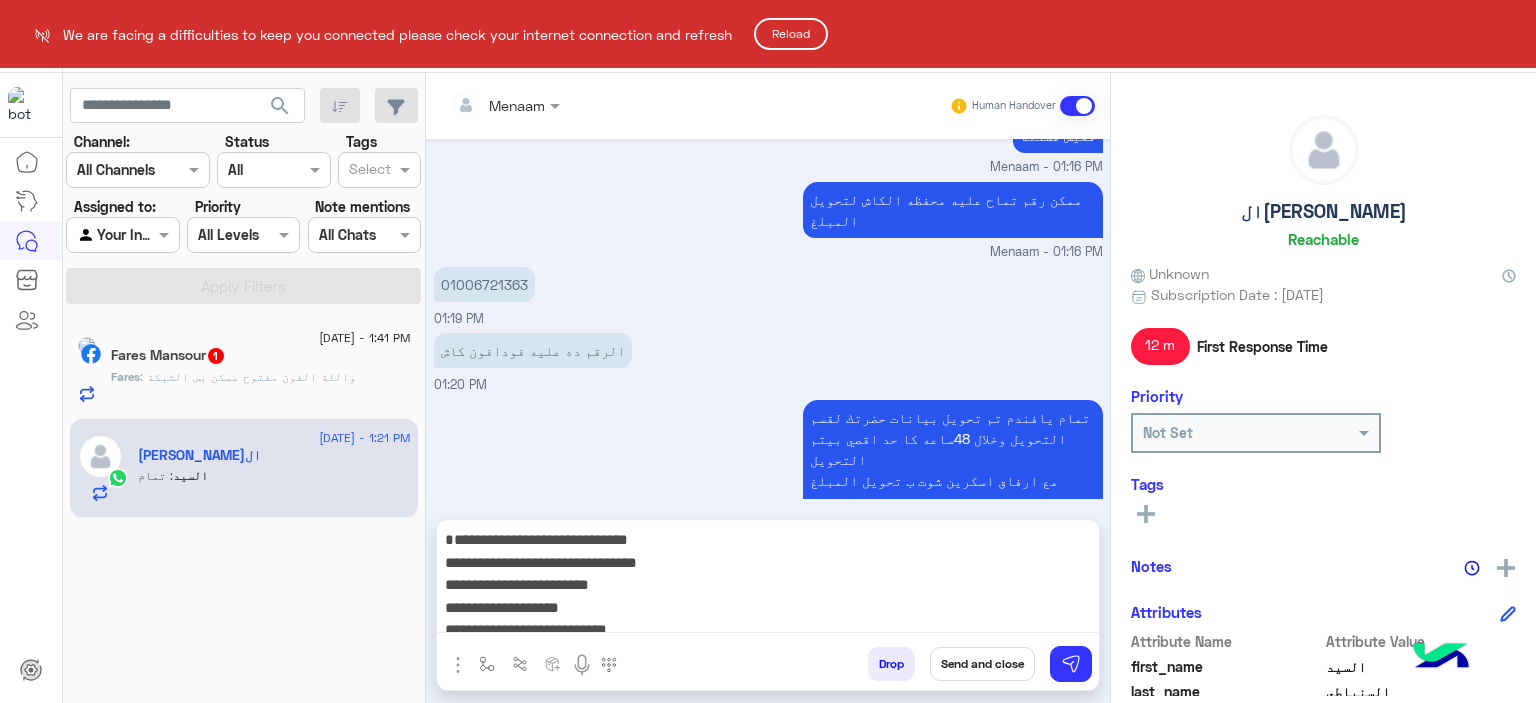 scroll, scrollTop: 1581, scrollLeft: 0, axis: vertical 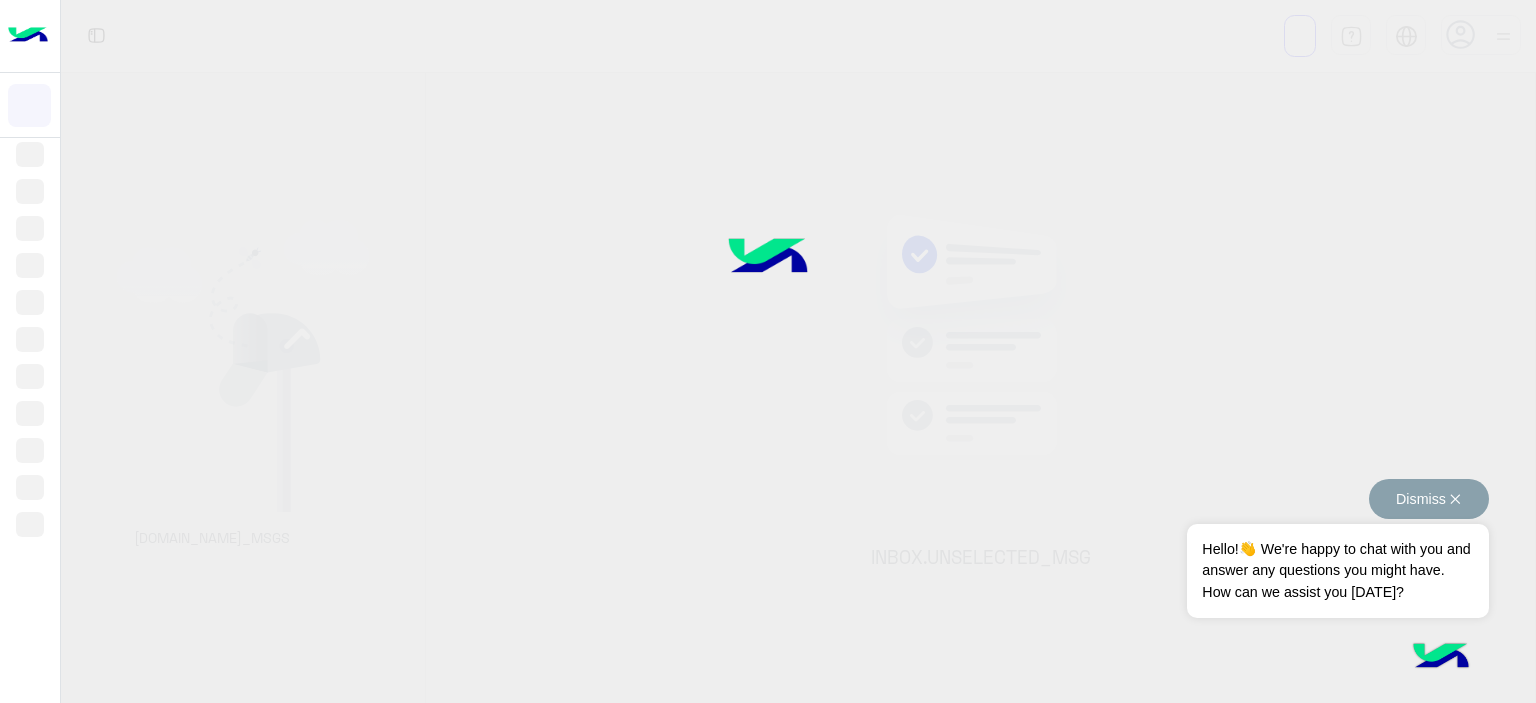 click on "Dismiss ✕" at bounding box center (1429, 499) 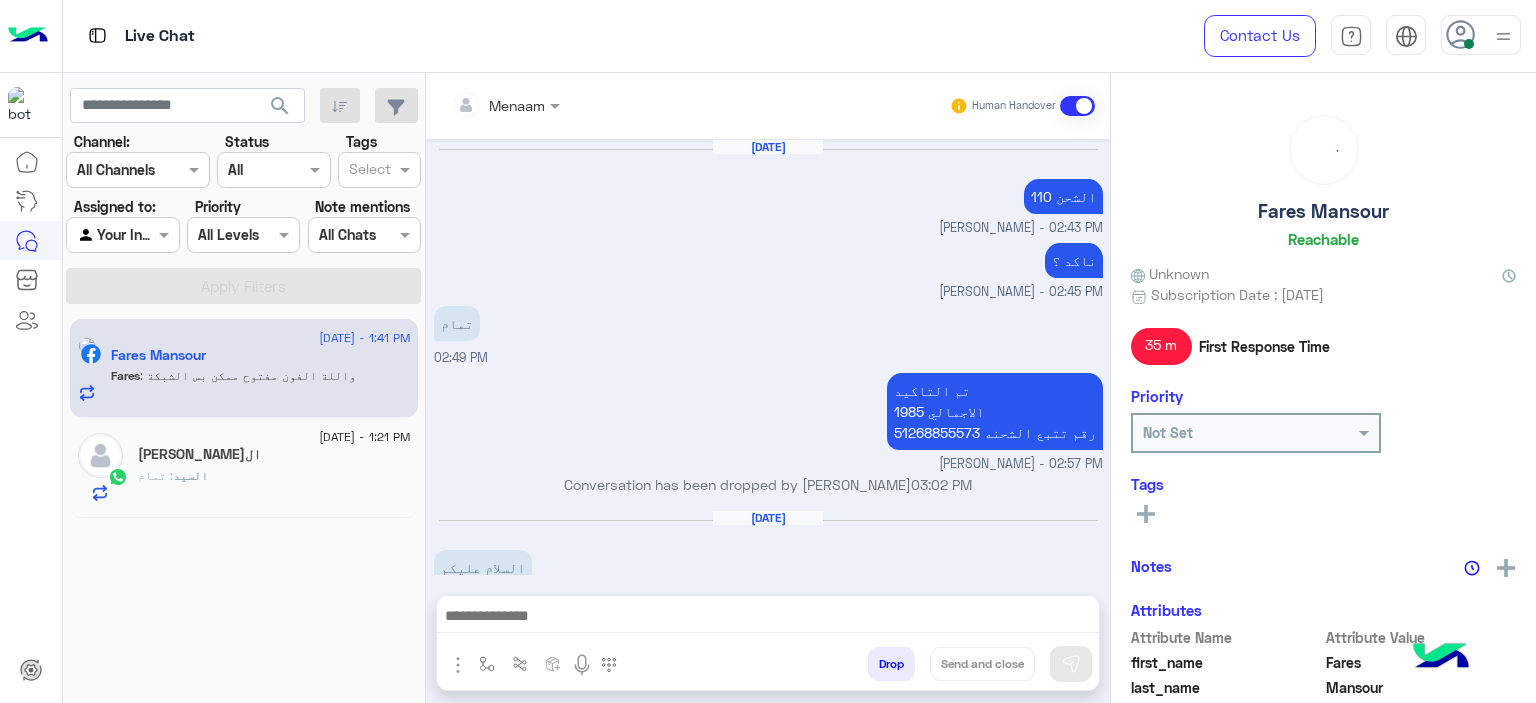 scroll, scrollTop: 1486, scrollLeft: 0, axis: vertical 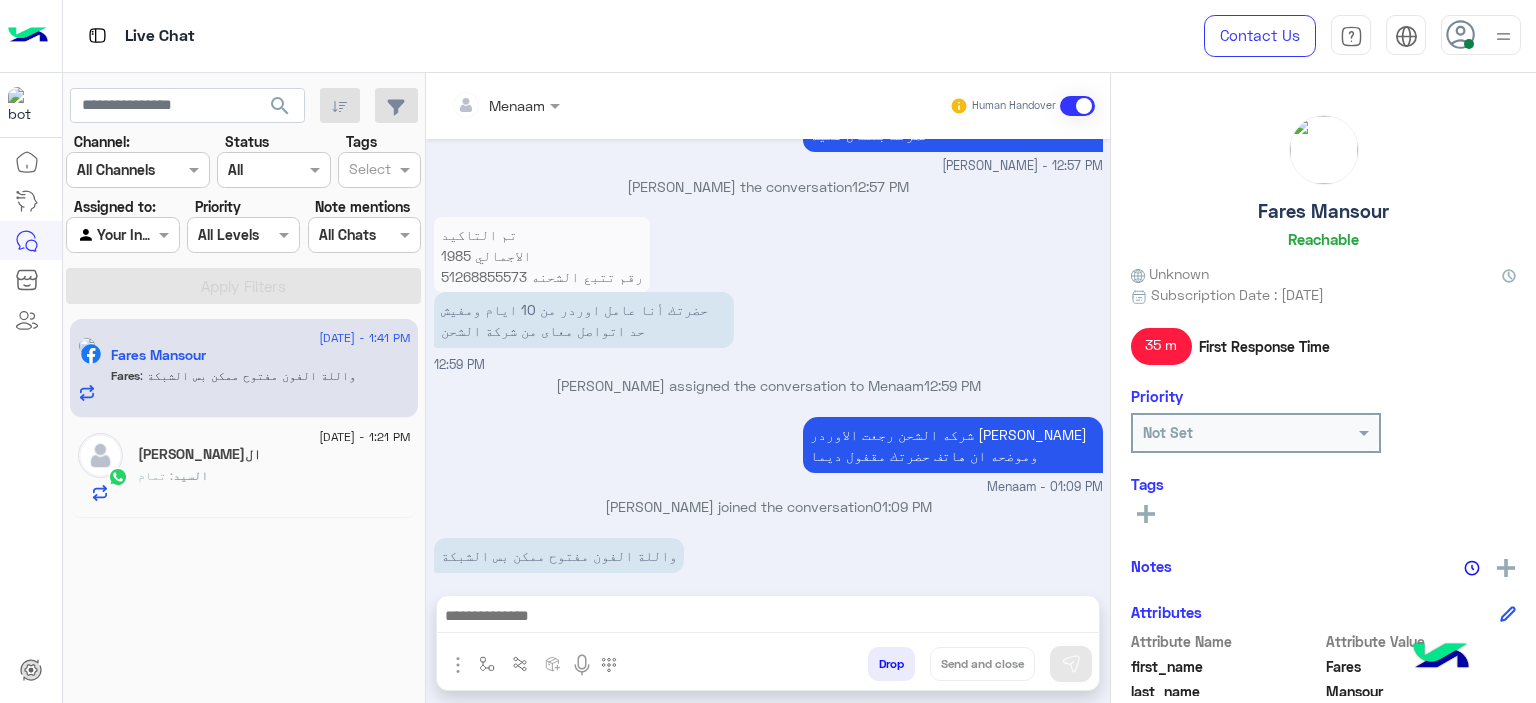 click on "السيد : تمام" 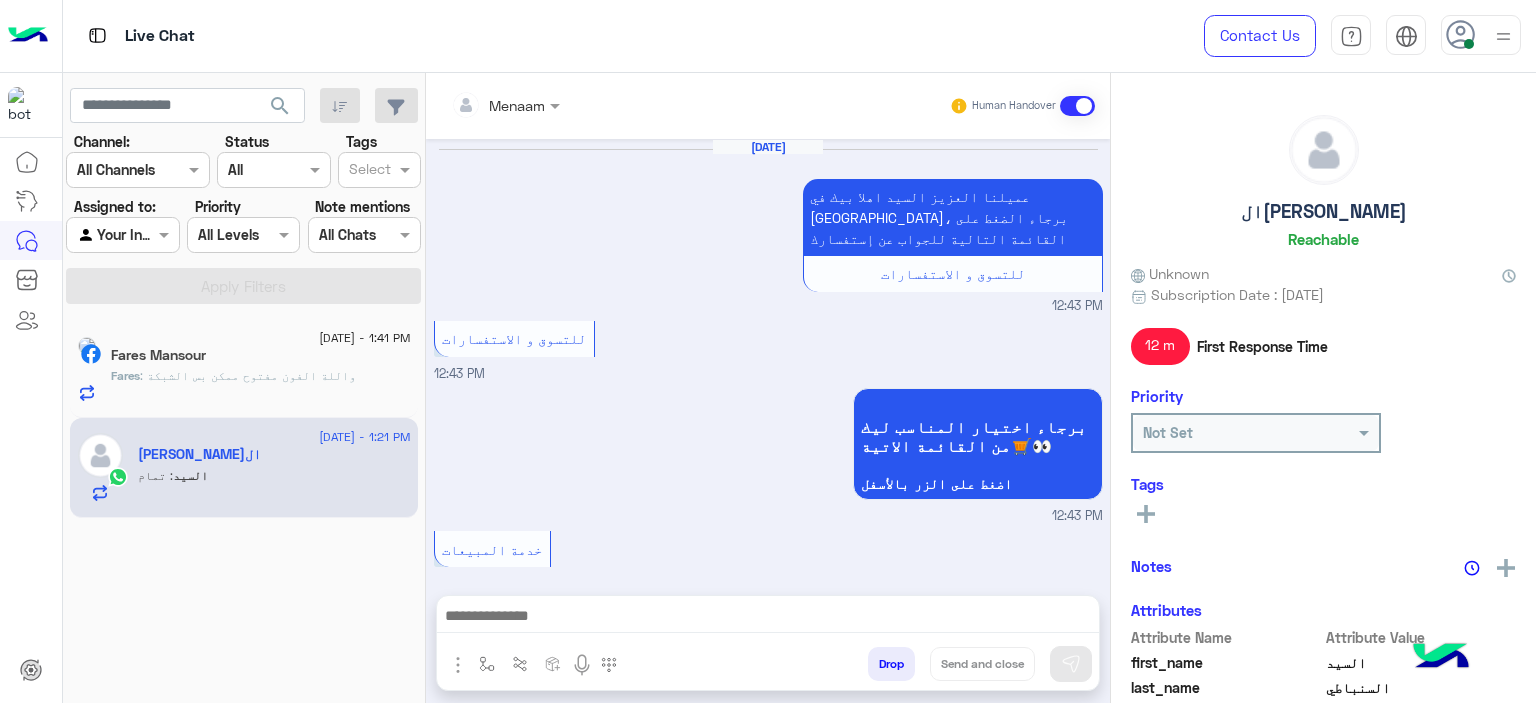 scroll, scrollTop: 1222, scrollLeft: 0, axis: vertical 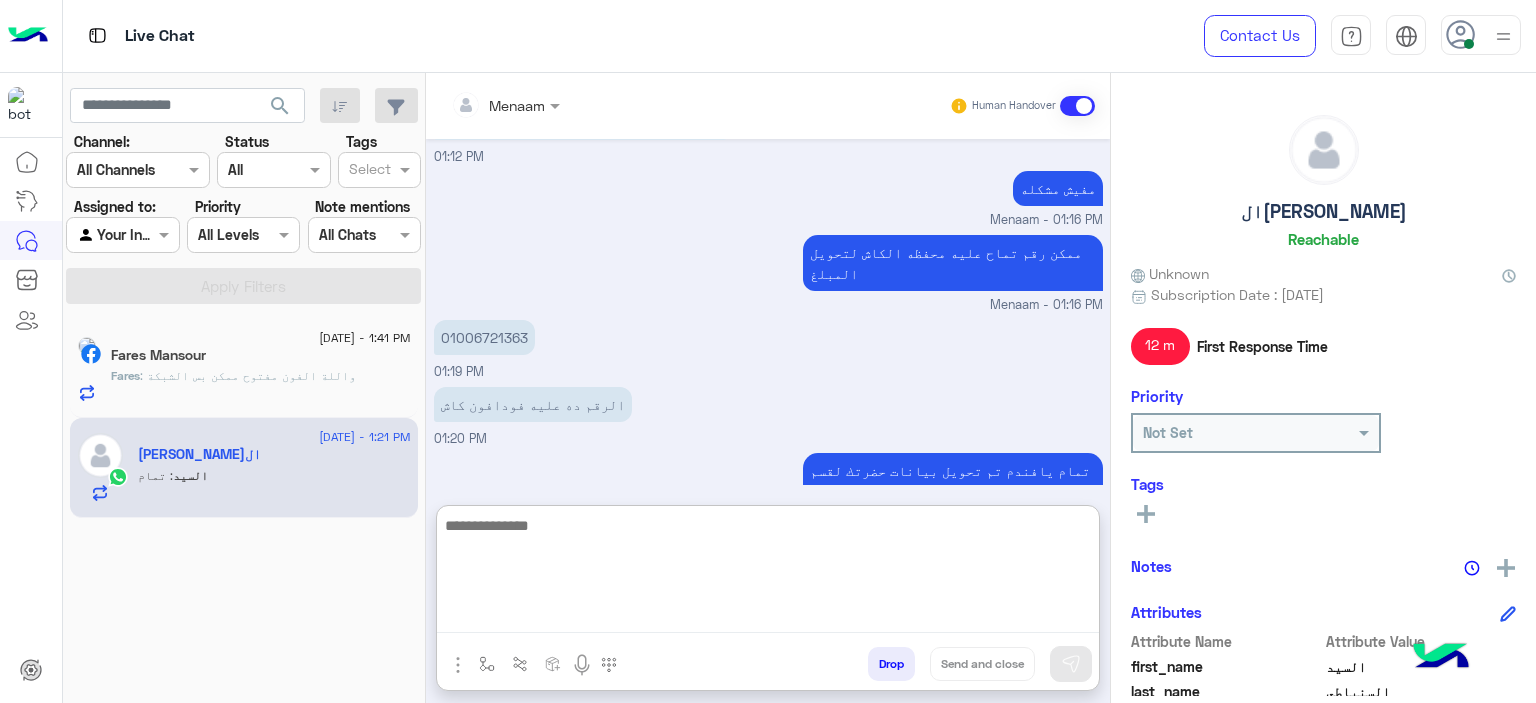 click at bounding box center (768, 573) 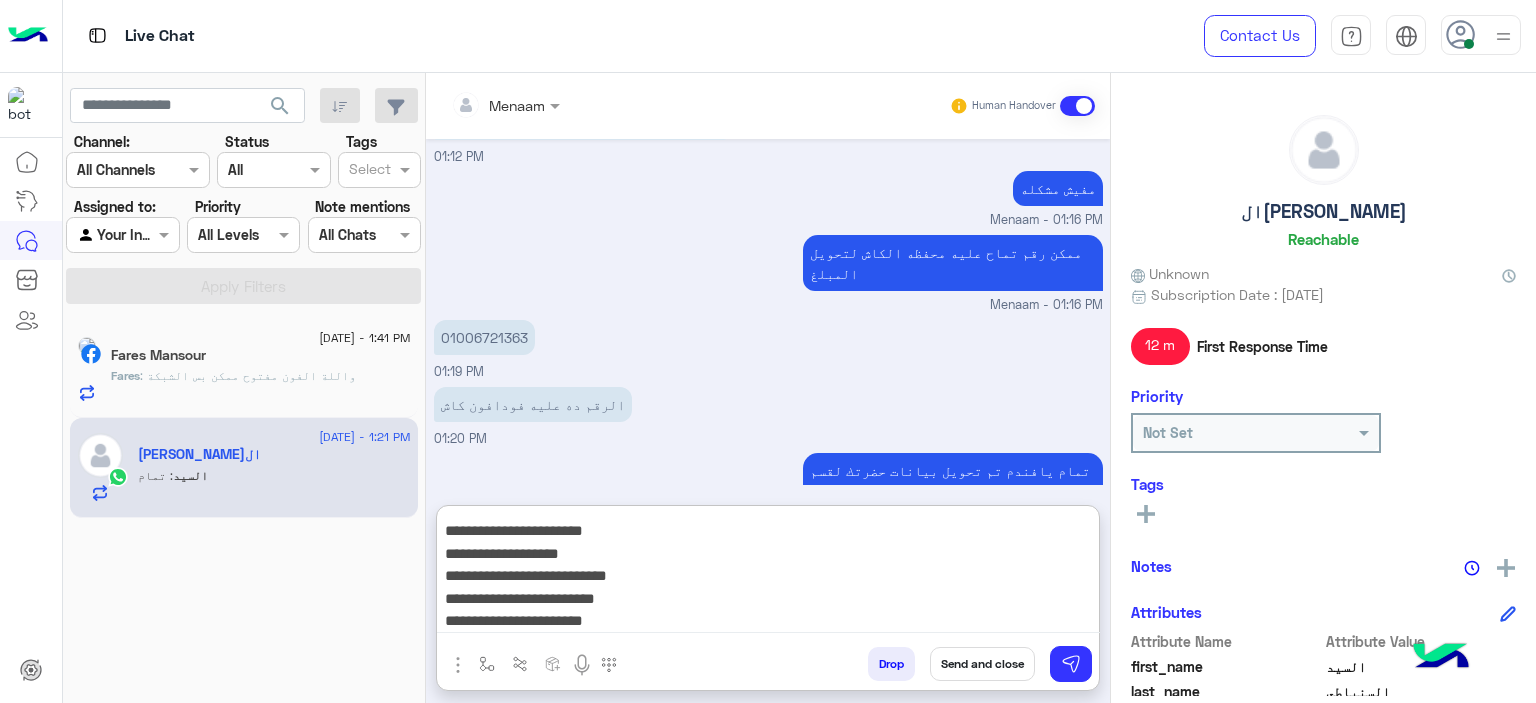 scroll, scrollTop: 0, scrollLeft: 0, axis: both 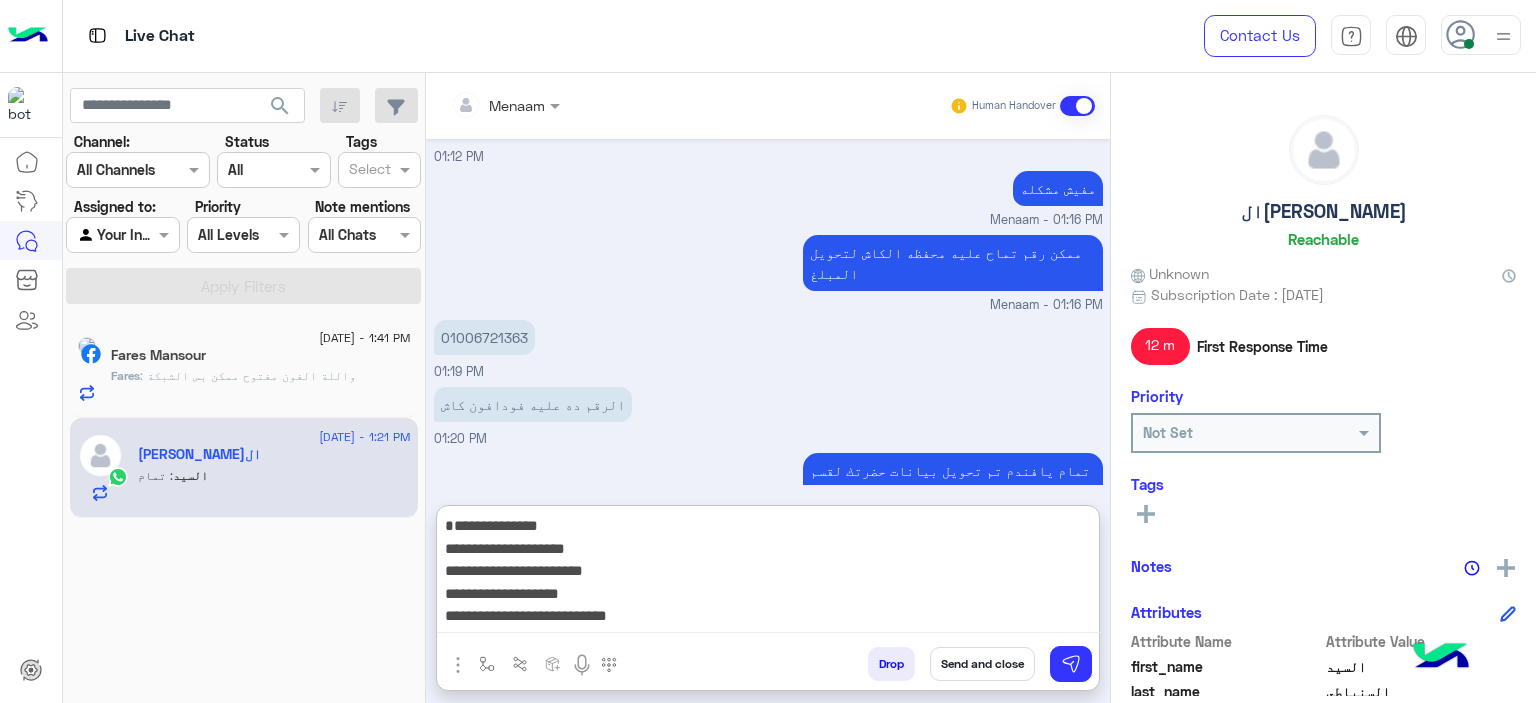 click on "**********" at bounding box center [768, 573] 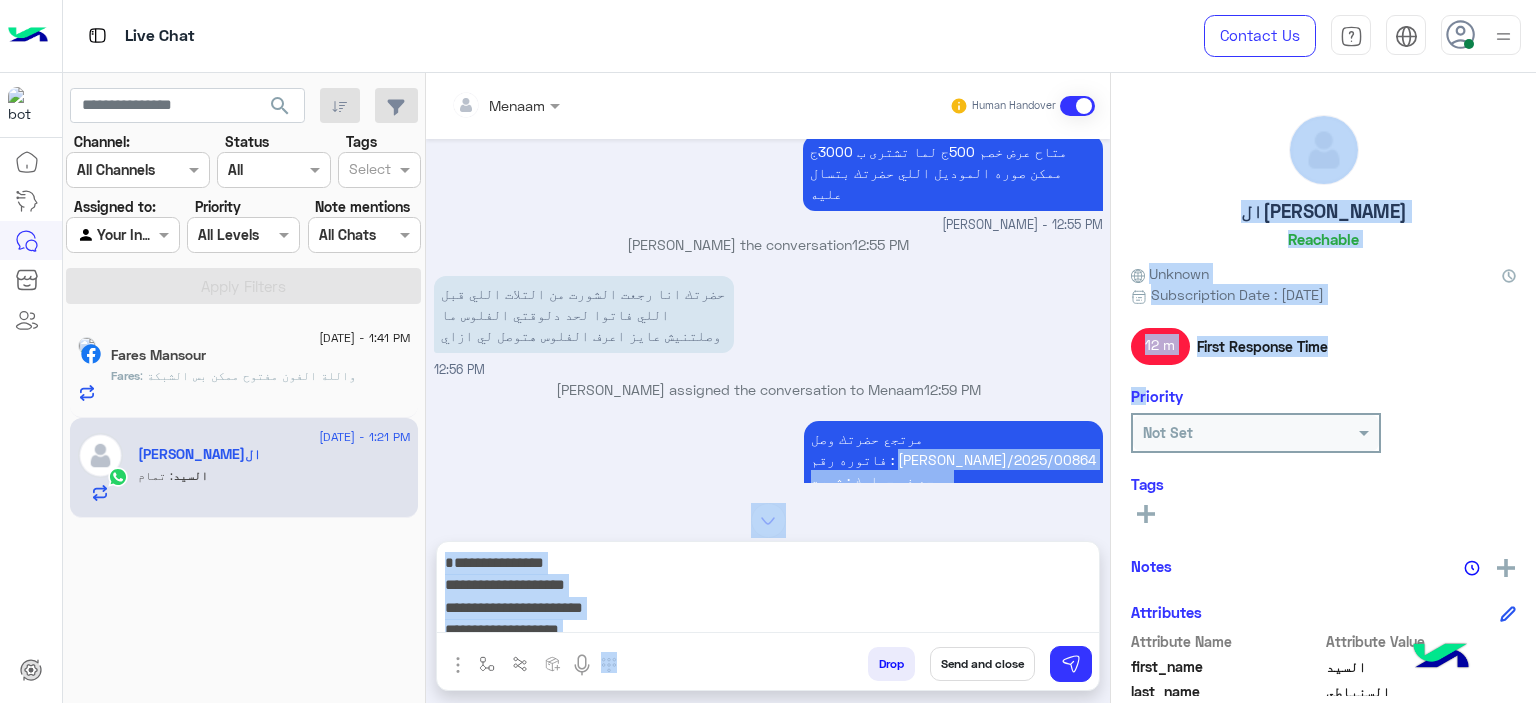 drag, startPoint x: 965, startPoint y: 412, endPoint x: 1144, endPoint y: 411, distance: 179.00279 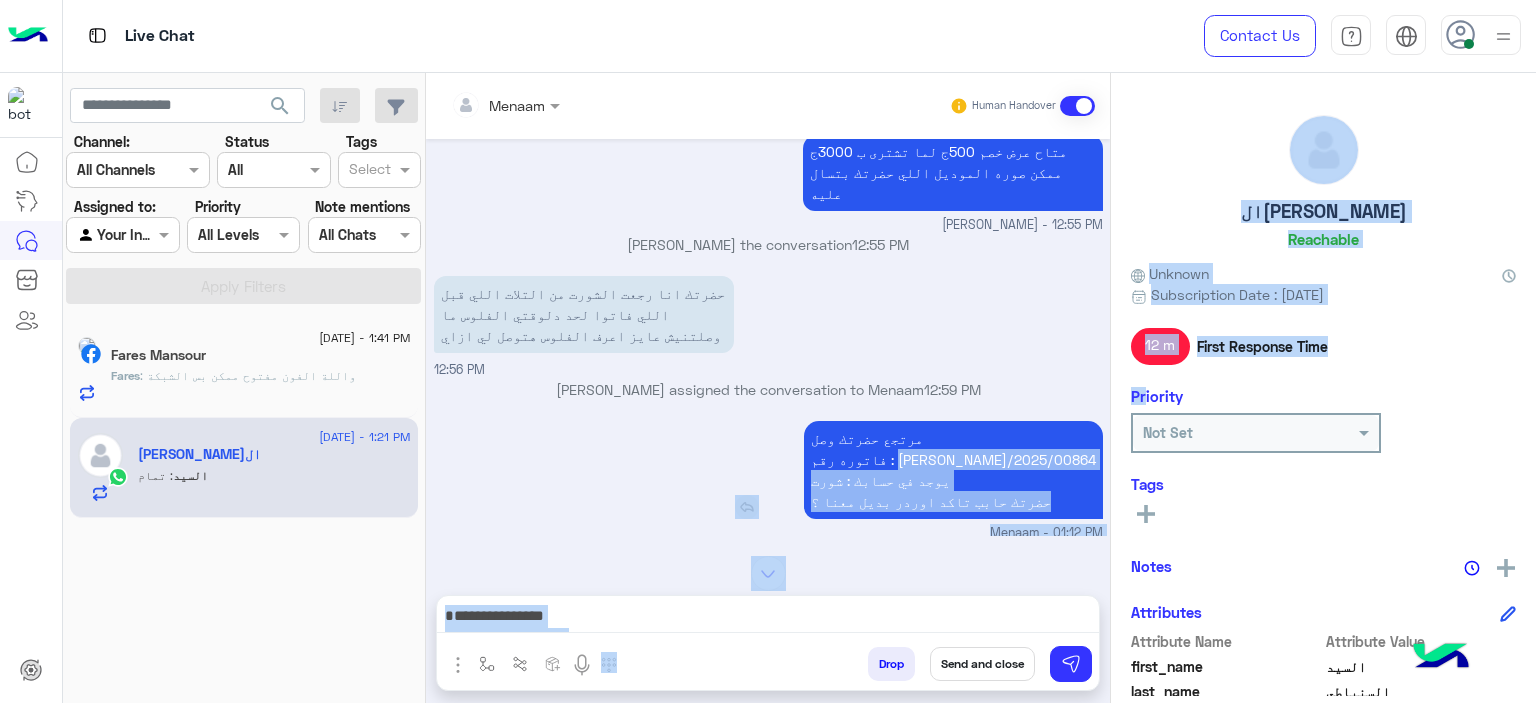 click on "مرتجع حضرتك وصل  فاتوره رقم :  RON/2025/00864 يوجد في حسابك :  شورت  حضرتك حابب تاكد اوردر بديل معنا ؟" at bounding box center (953, 470) 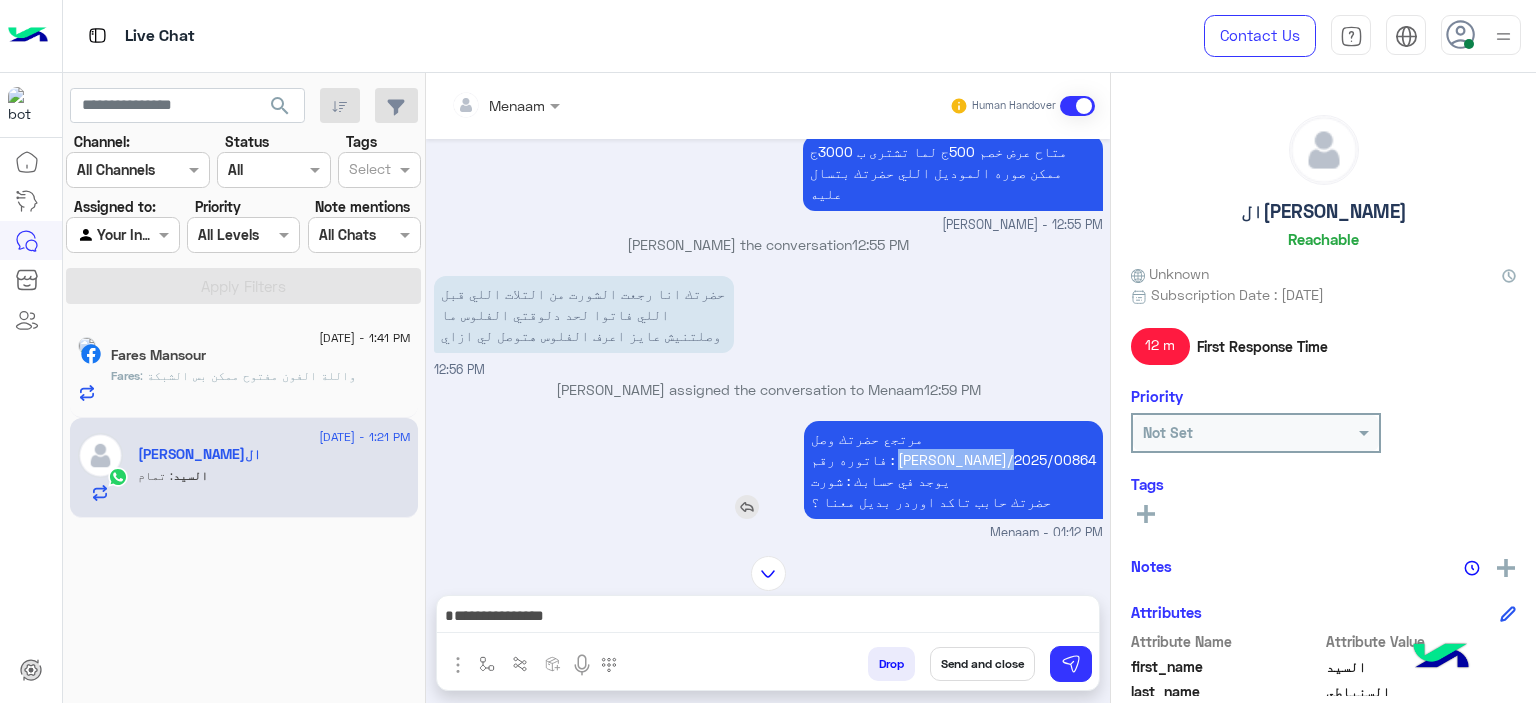 drag, startPoint x: 966, startPoint y: 411, endPoint x: 1089, endPoint y: 411, distance: 123 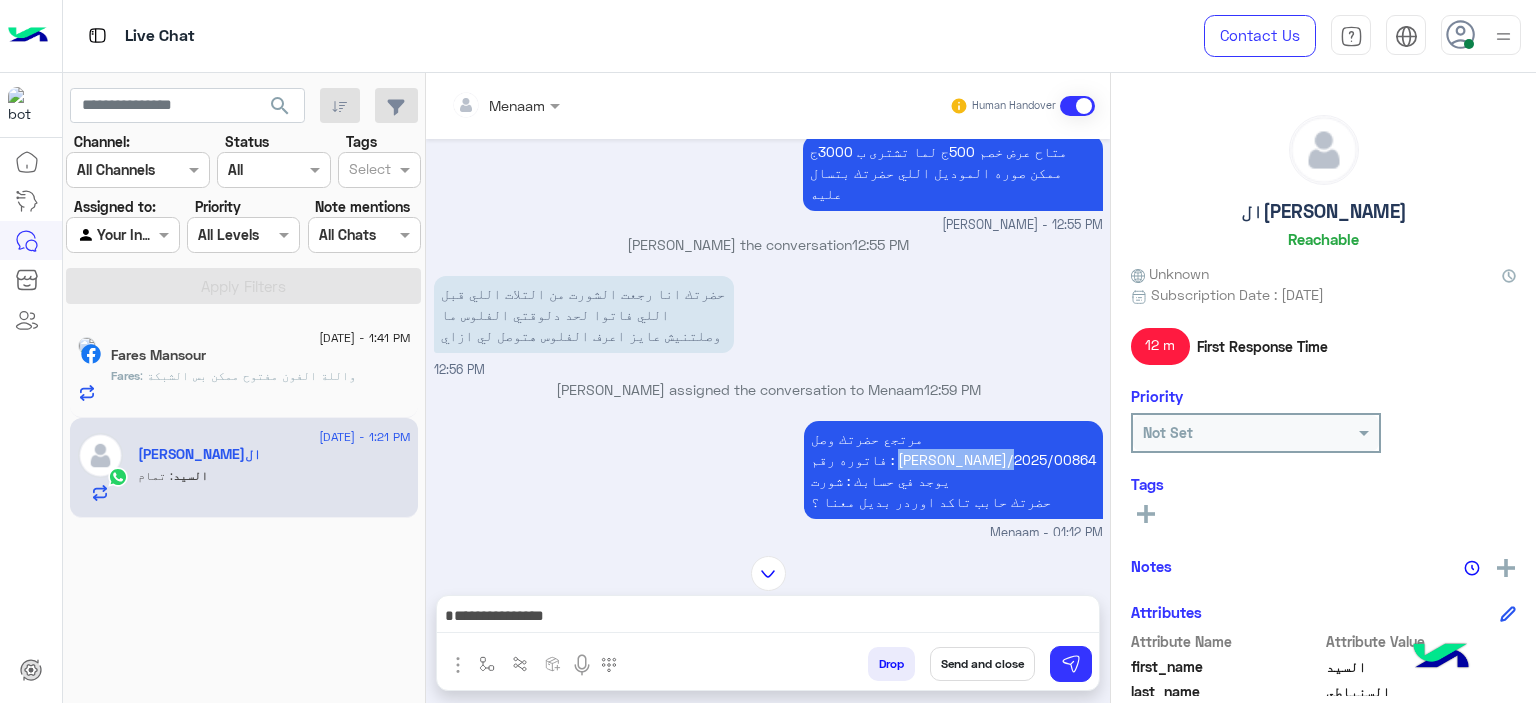 copy on "RON/2025/00864" 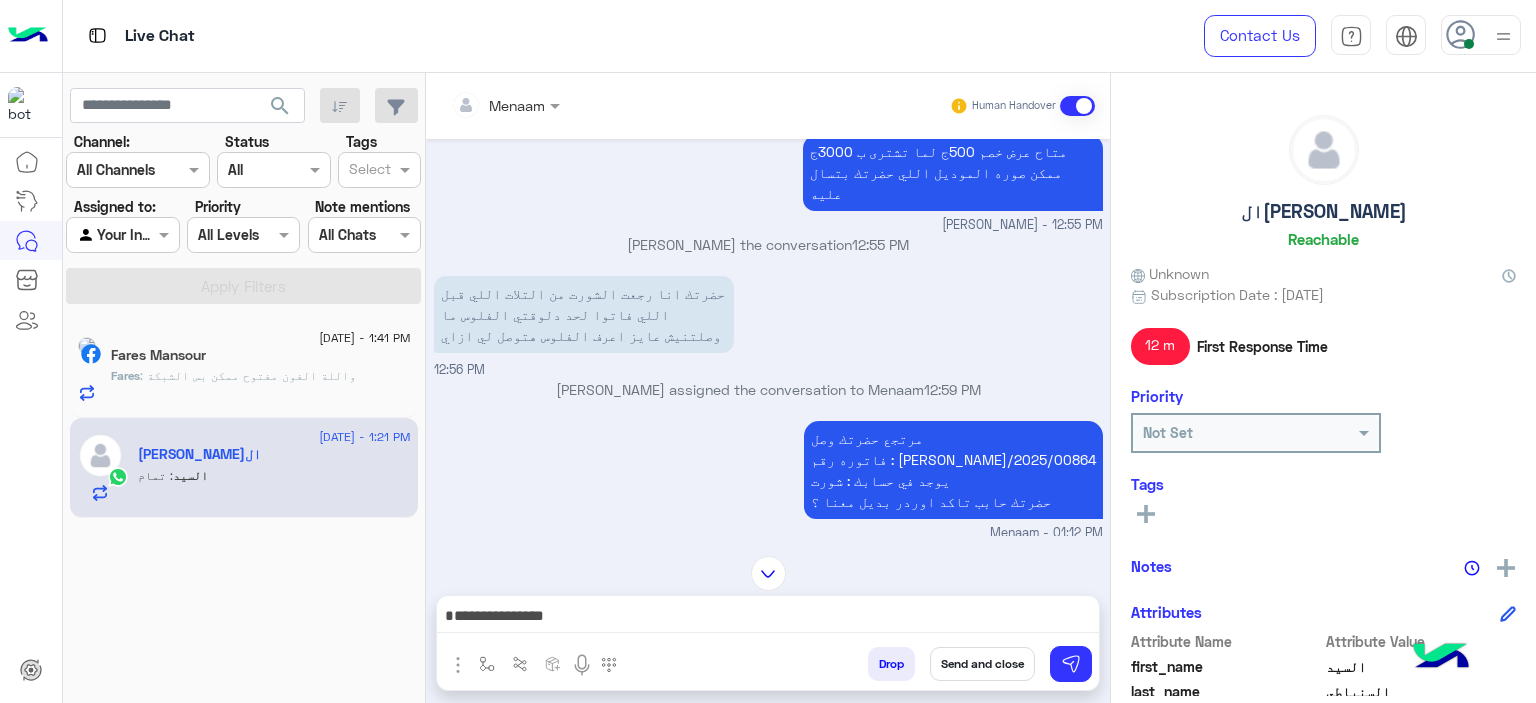 click on "**********" at bounding box center (768, 618) 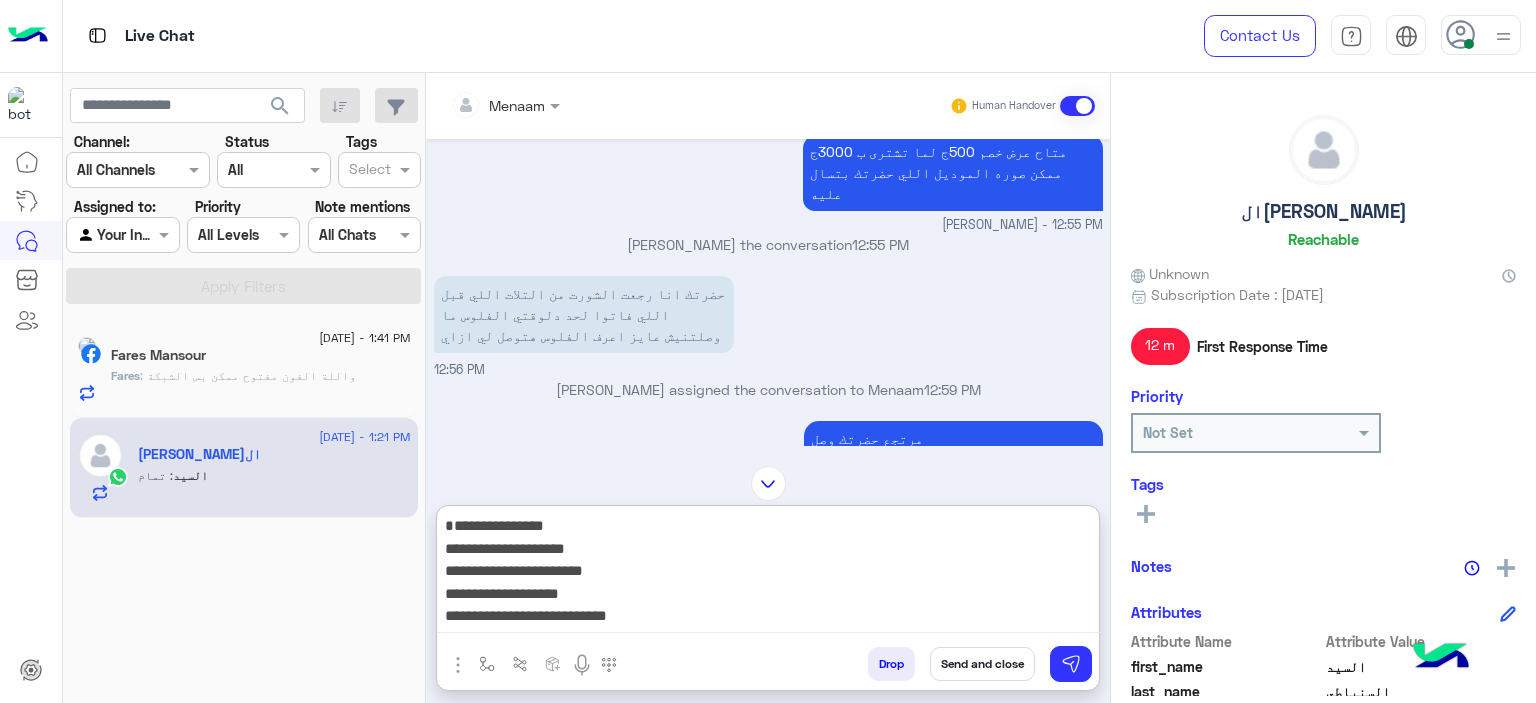 click at bounding box center [768, 483] 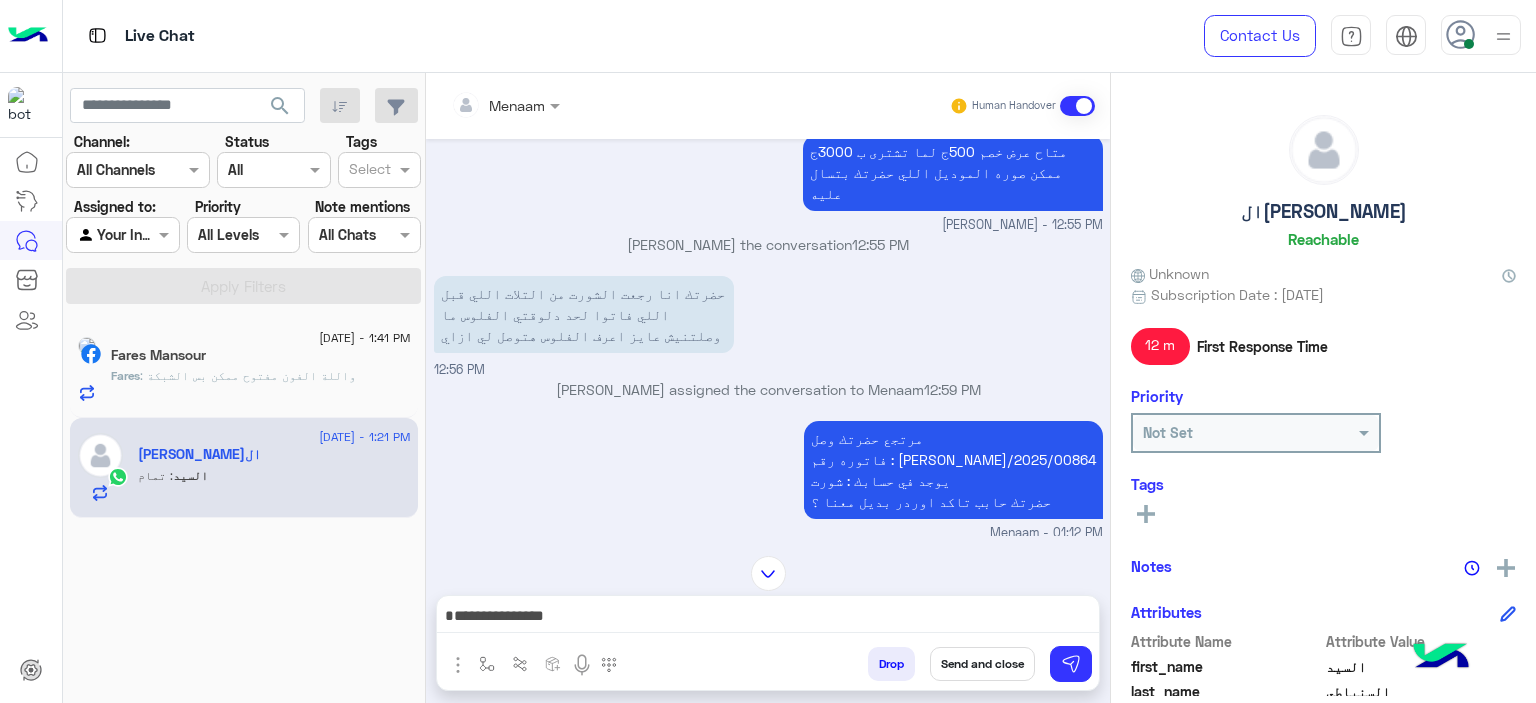click on "**********" at bounding box center (768, 618) 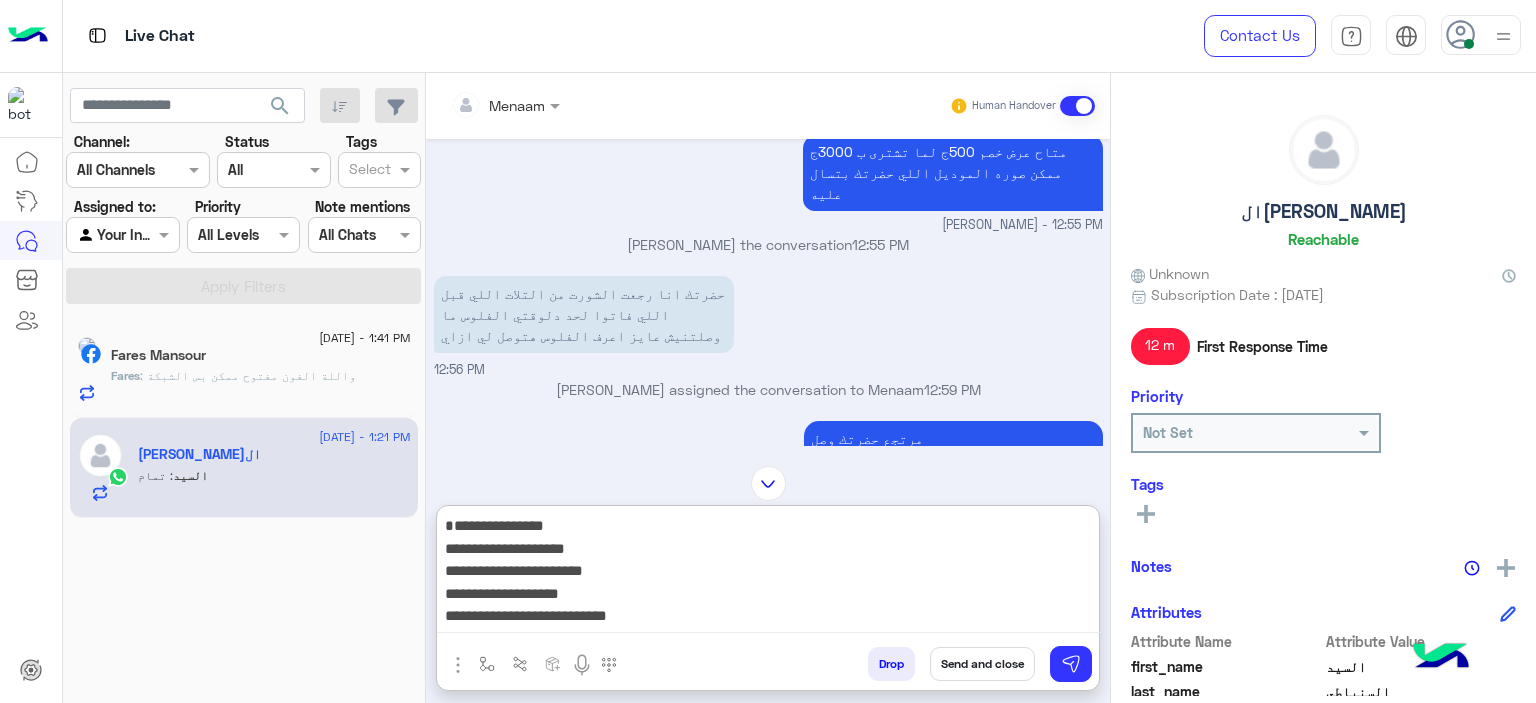 paste on "**********" 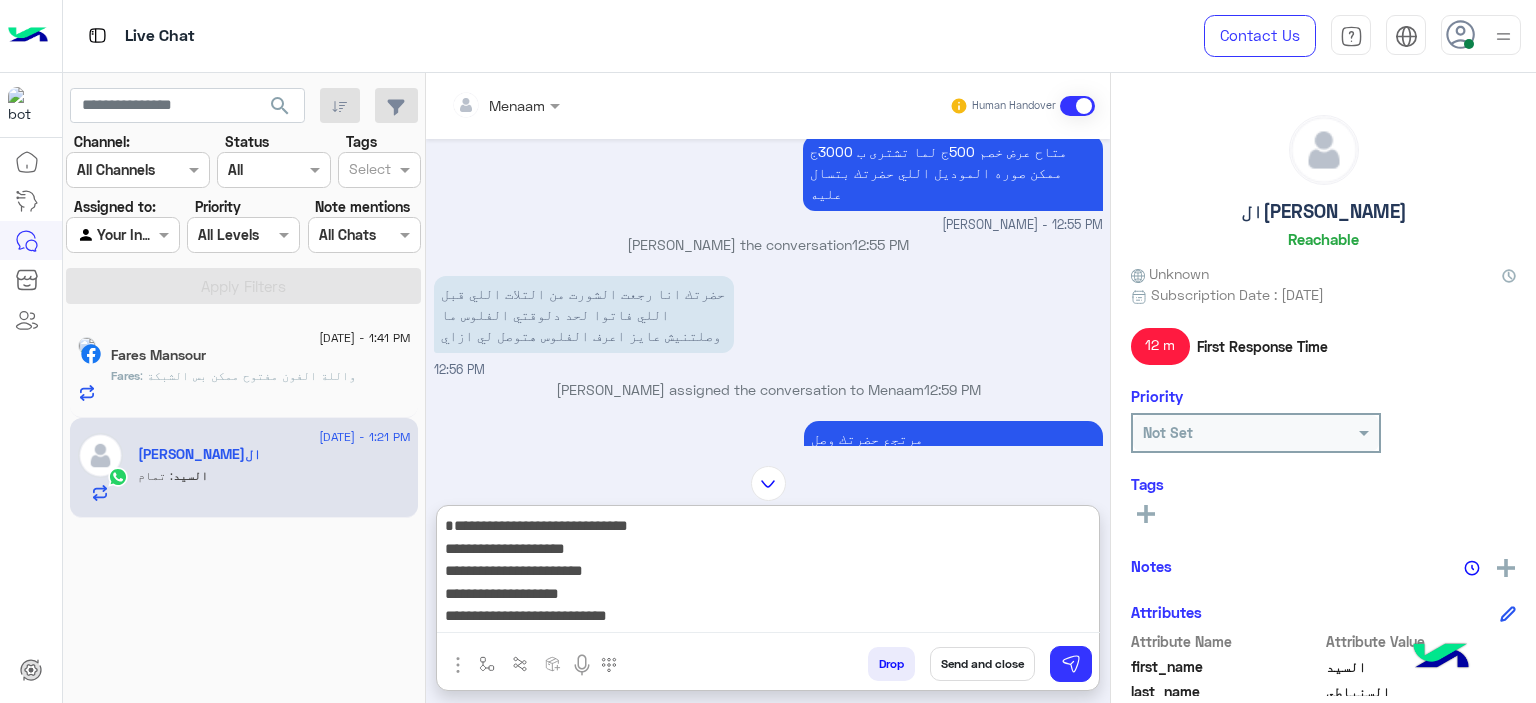 click on "**********" at bounding box center (768, 573) 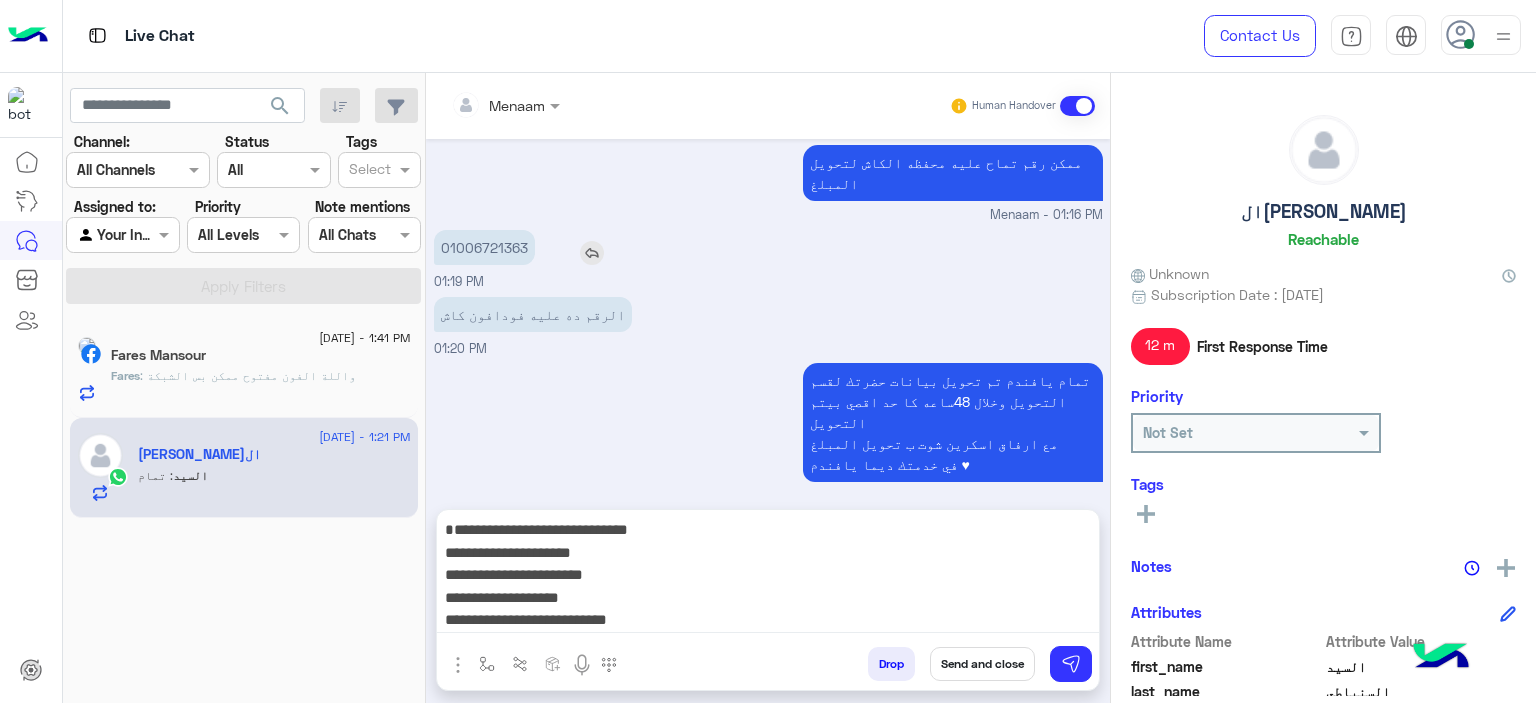 click on "01006721363" at bounding box center [484, 247] 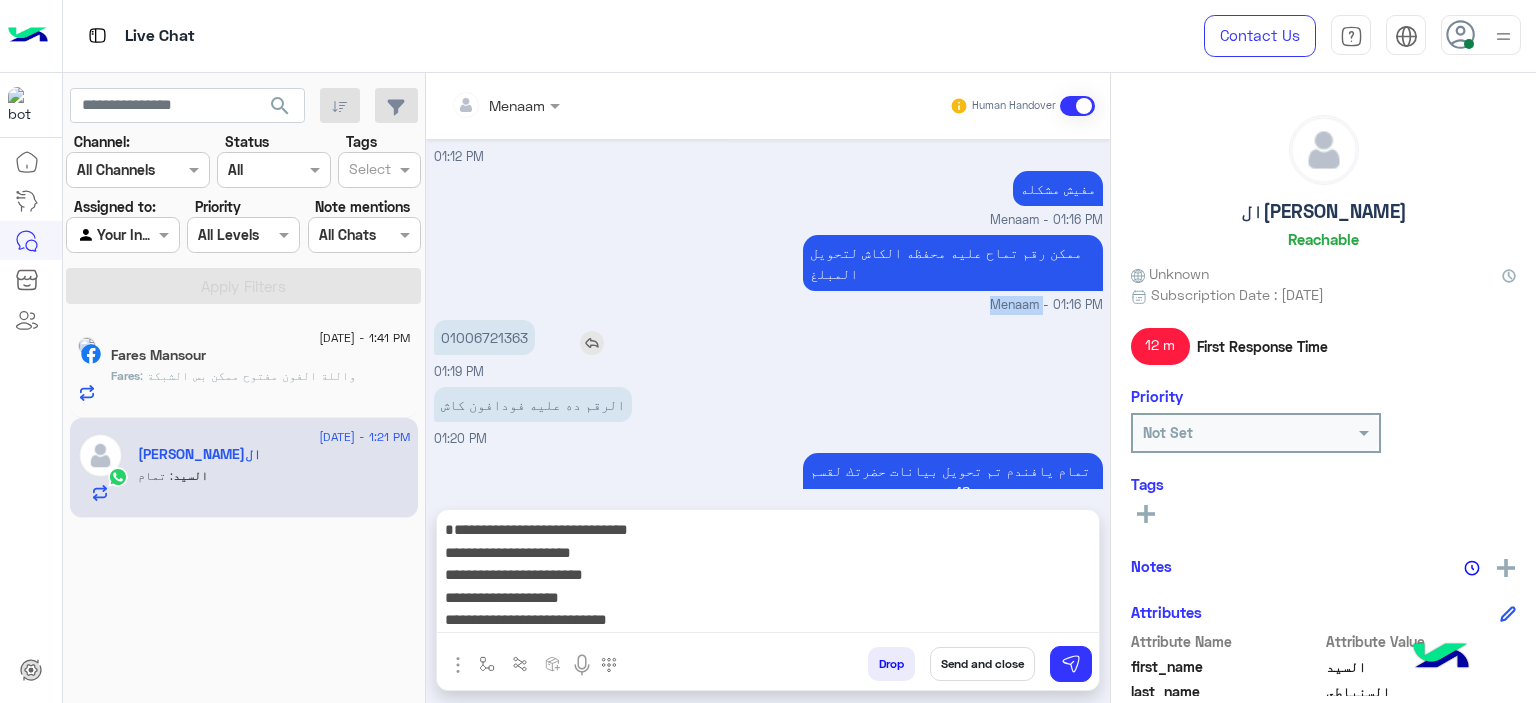 click on "ممكن رقم تماح عليه محفظه الكاش لتحويل المبلغ  Menaam  -  01:16 PM" at bounding box center (768, 272) 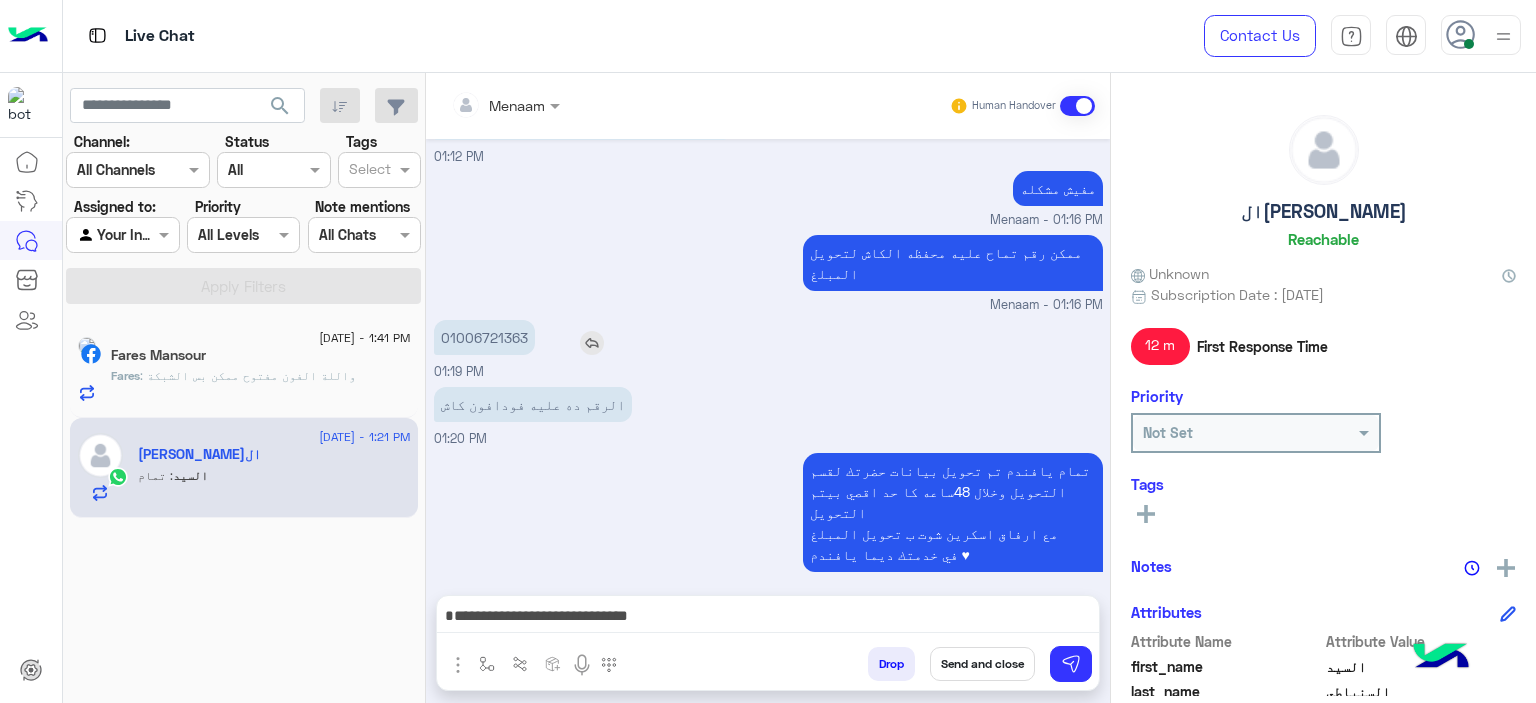 click on "01006721363" at bounding box center [484, 337] 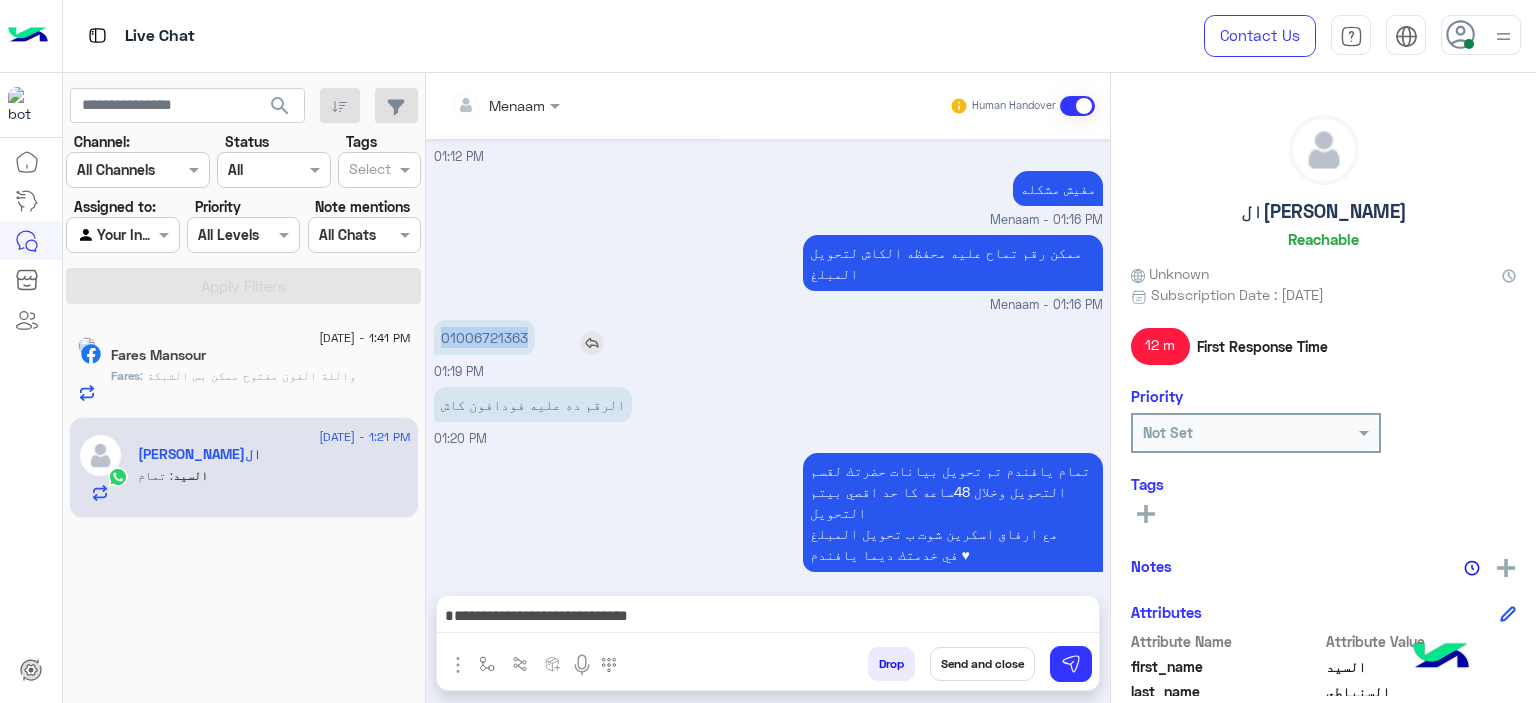 click on "01006721363" at bounding box center [484, 337] 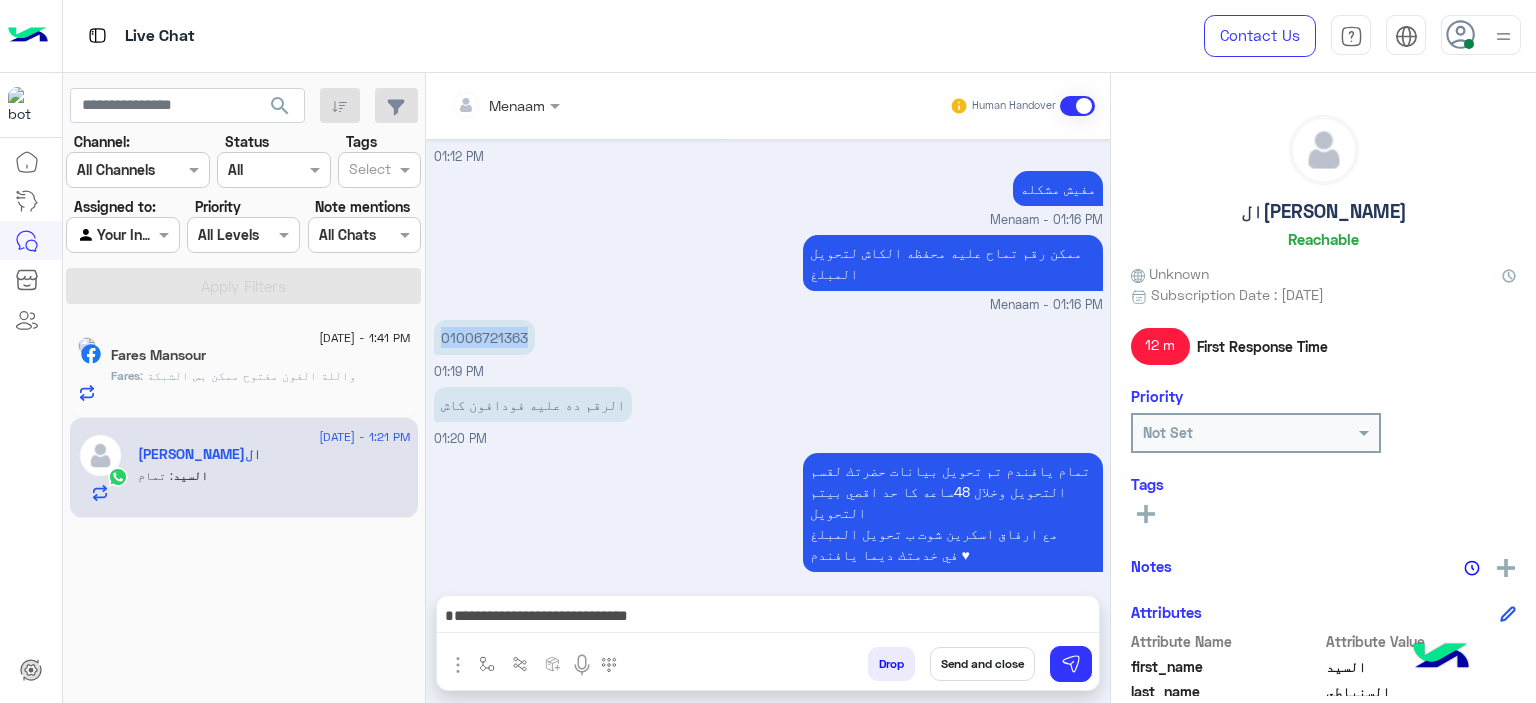 copy on "01006721363" 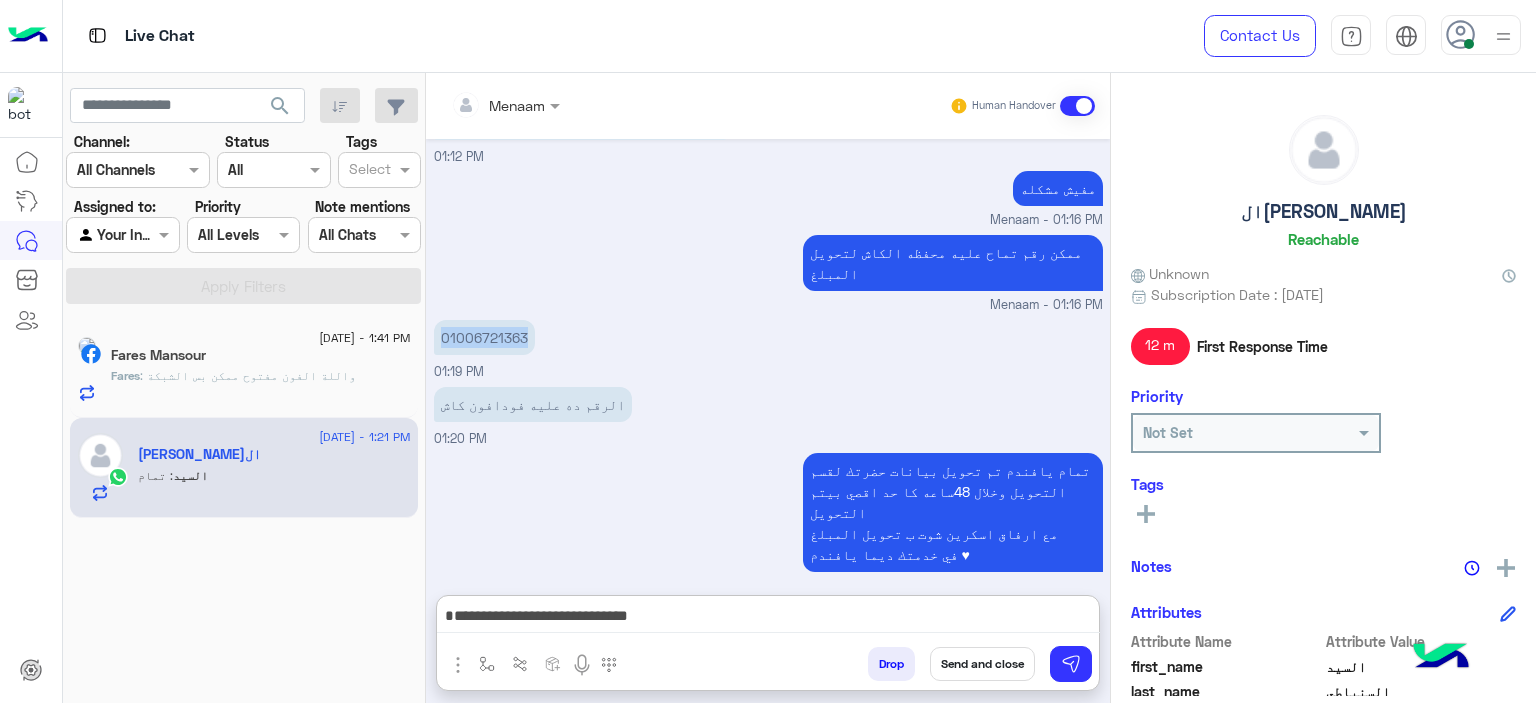 click on "**********" at bounding box center [768, 618] 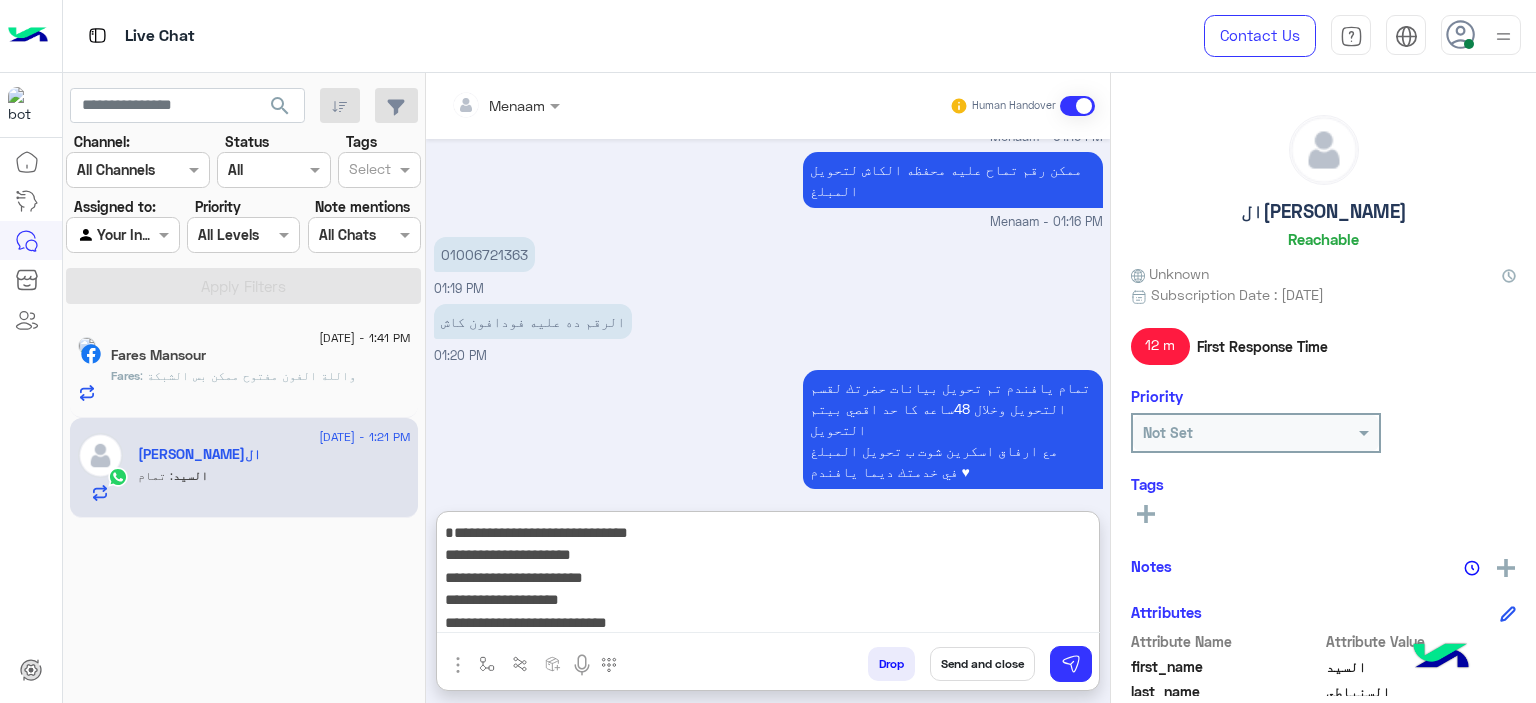 scroll, scrollTop: 1312, scrollLeft: 0, axis: vertical 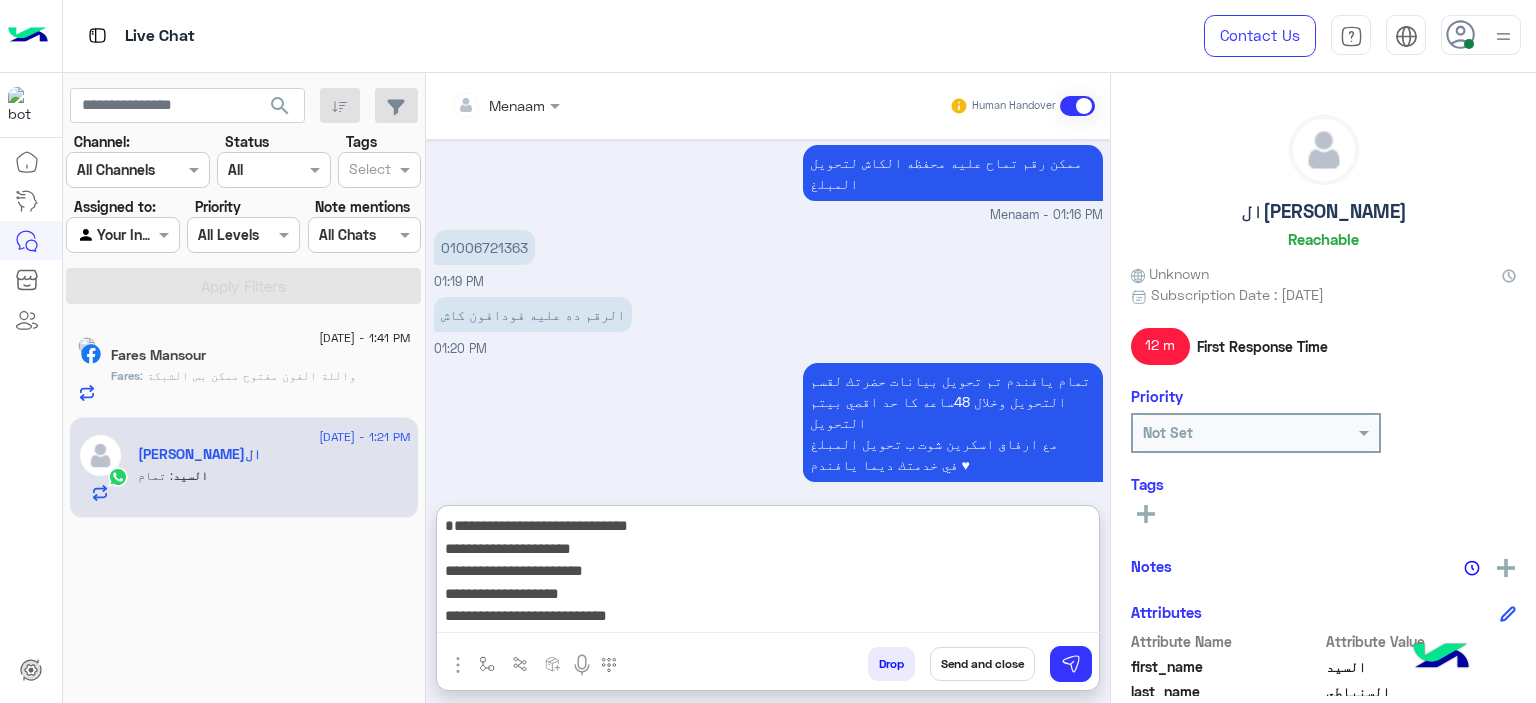 click on "**********" at bounding box center [768, 573] 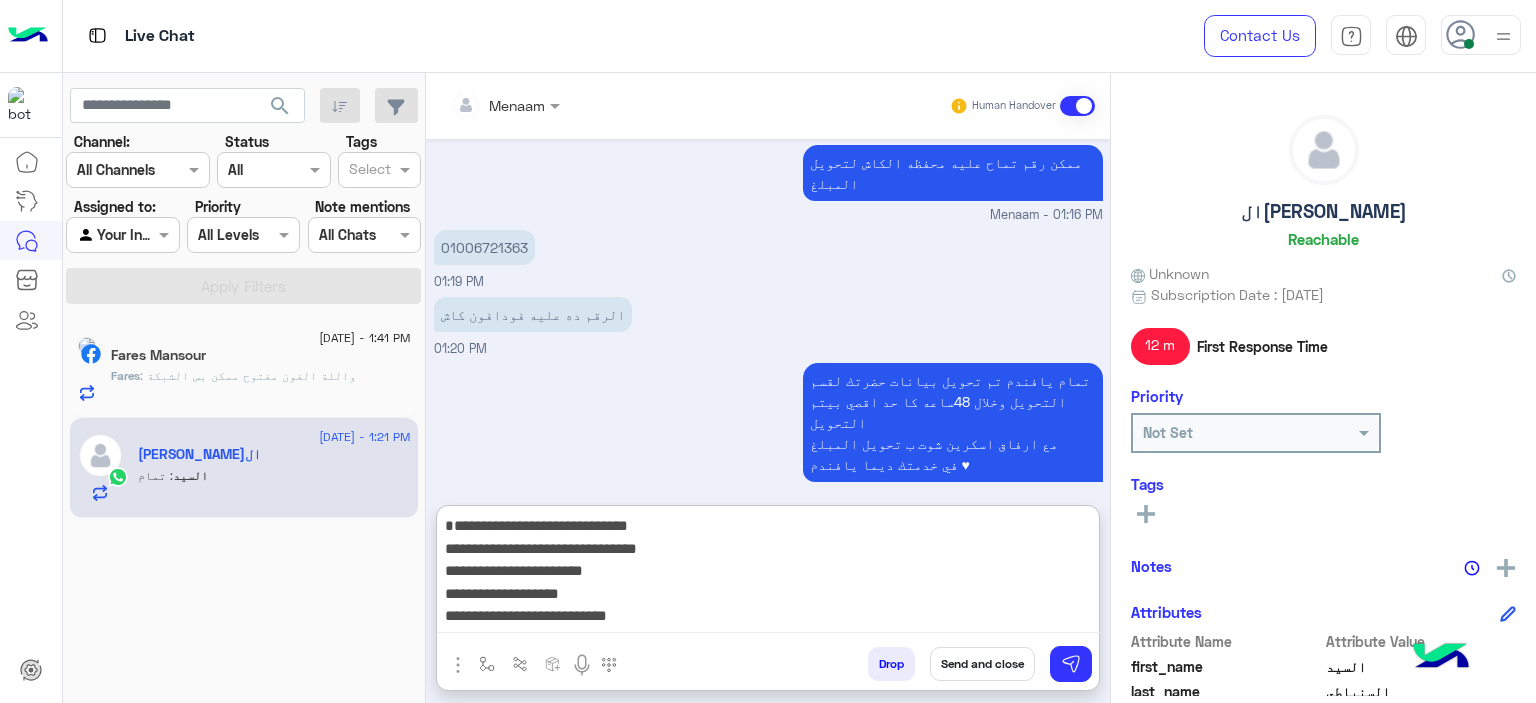 click on "**********" at bounding box center [768, 573] 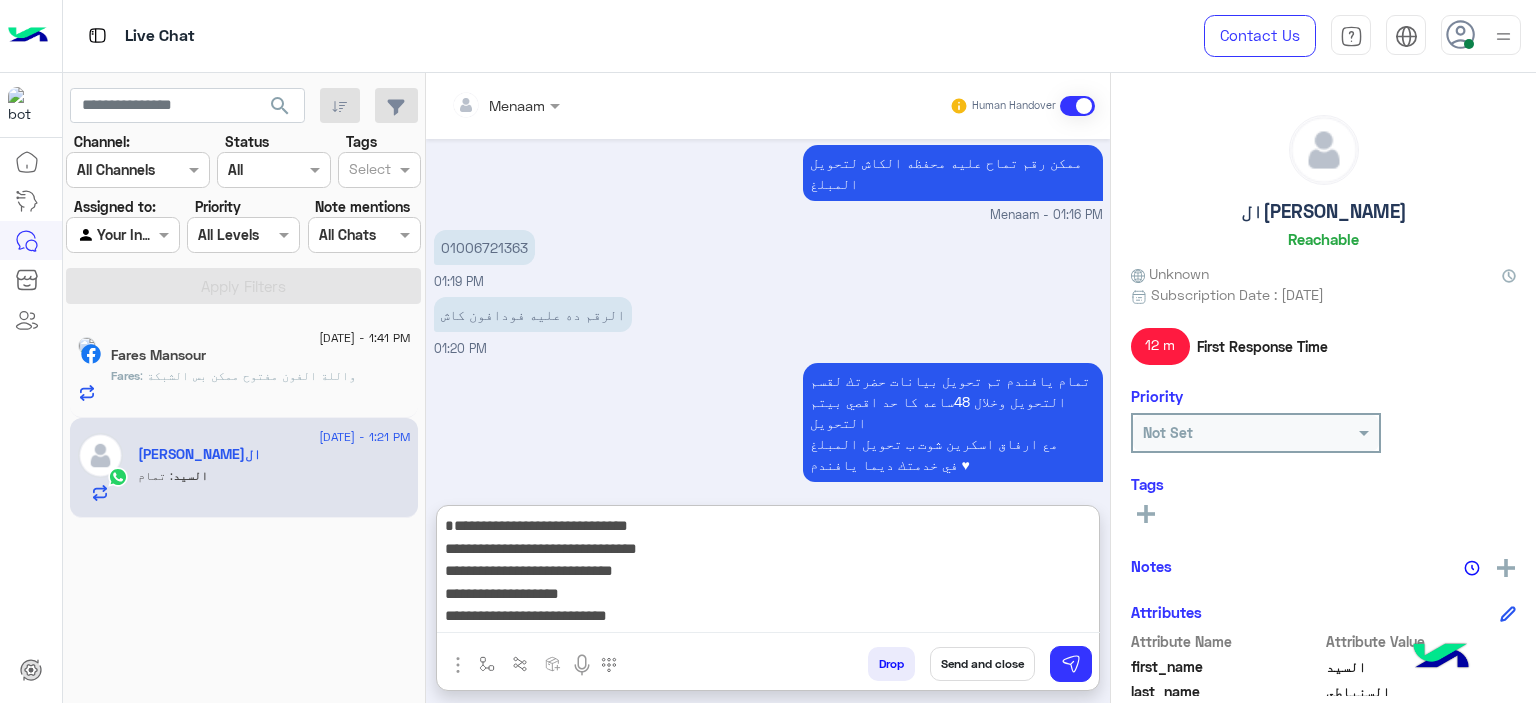 click on "**********" at bounding box center [768, 573] 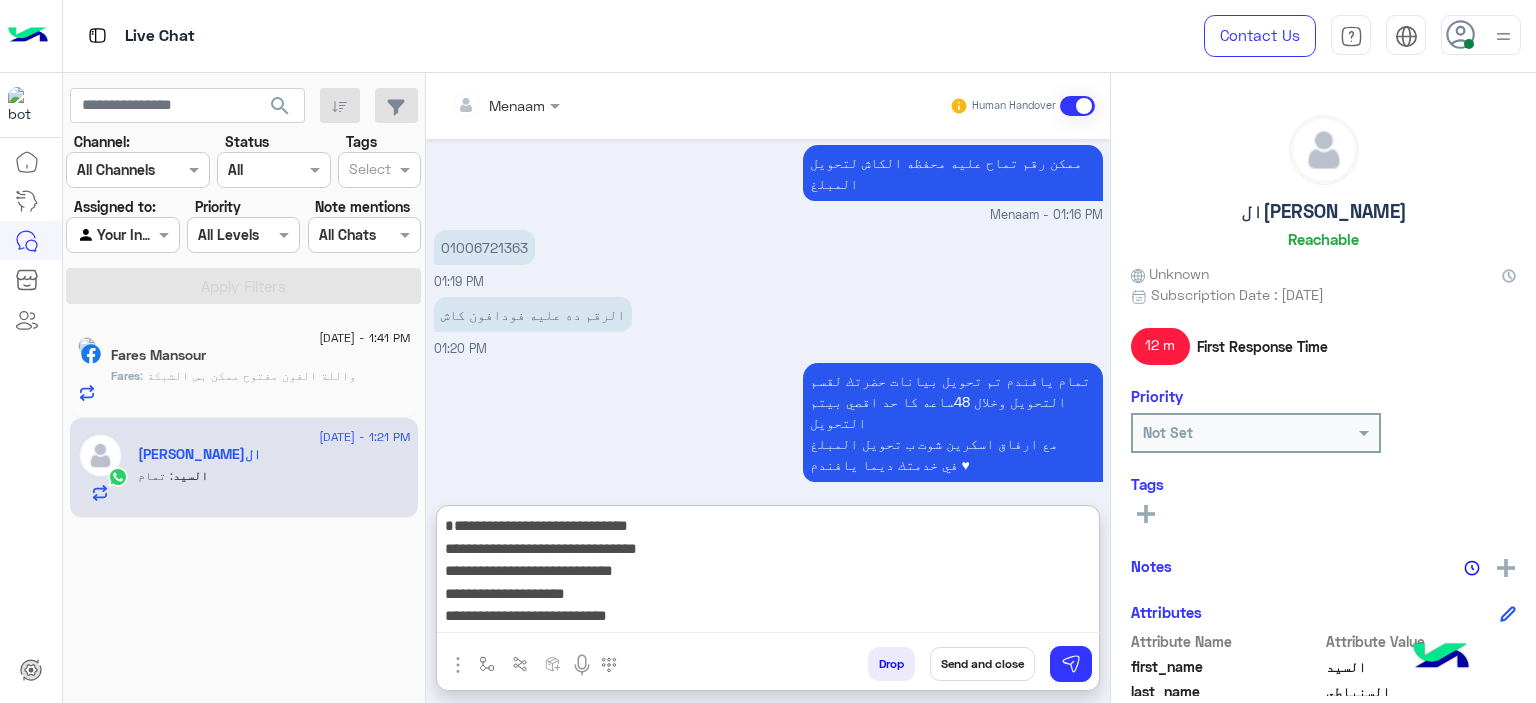 click on "**********" at bounding box center (768, 573) 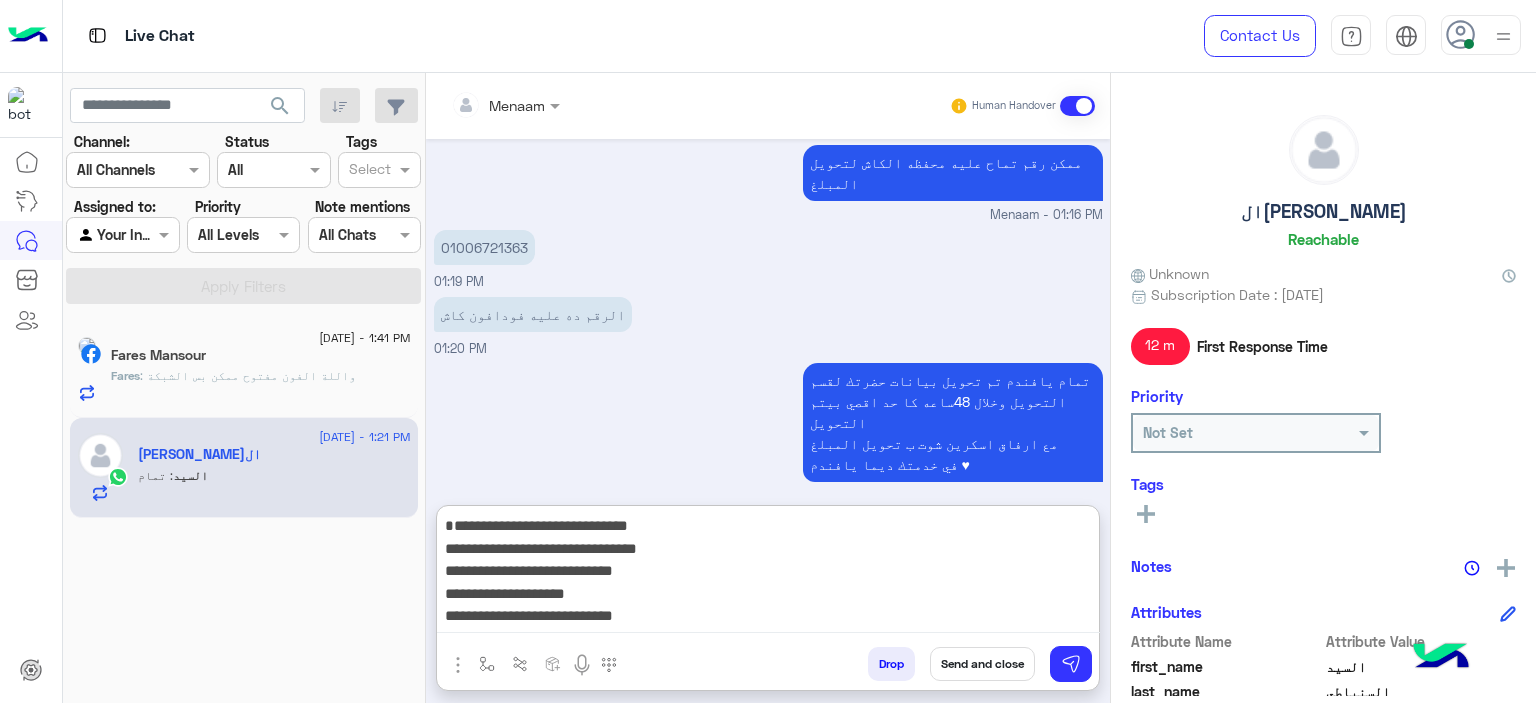 paste on "**********" 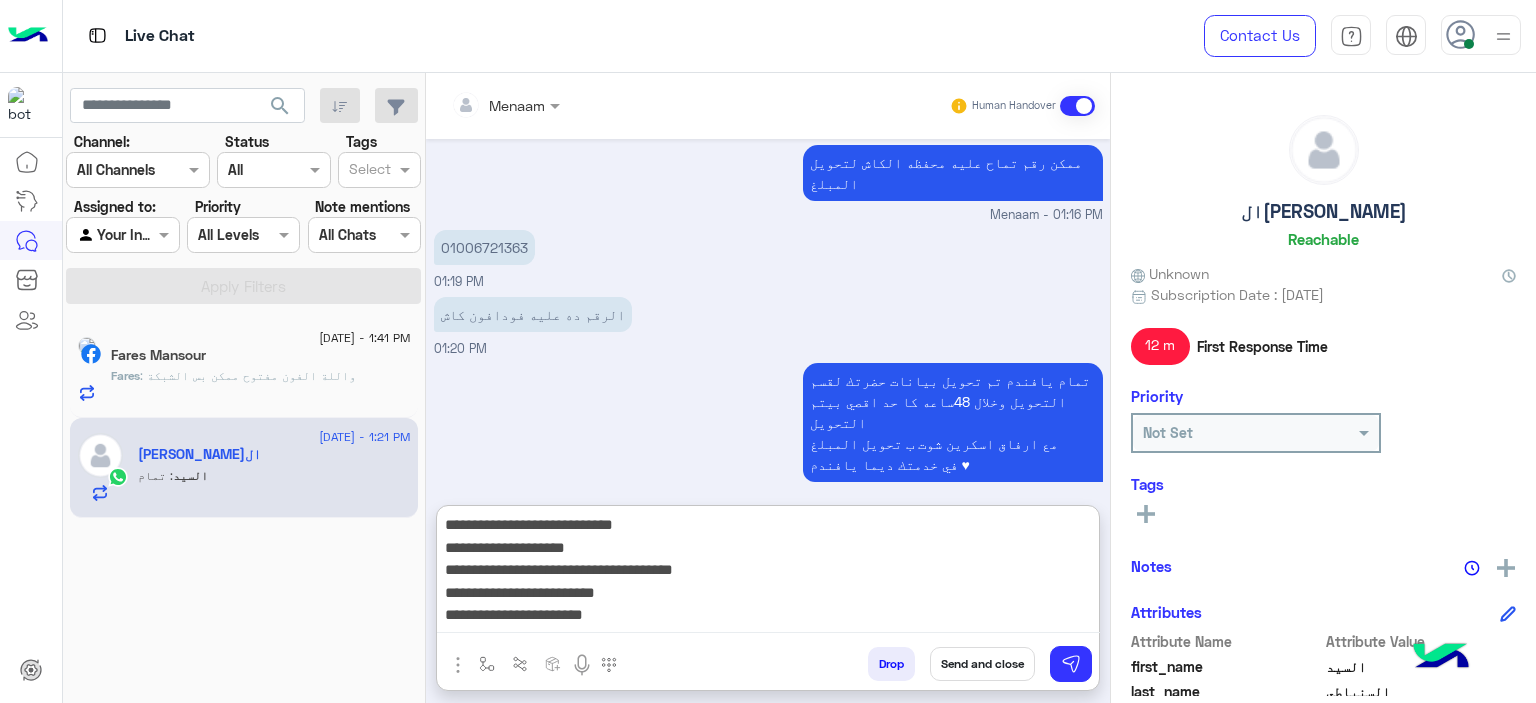 scroll, scrollTop: 87, scrollLeft: 0, axis: vertical 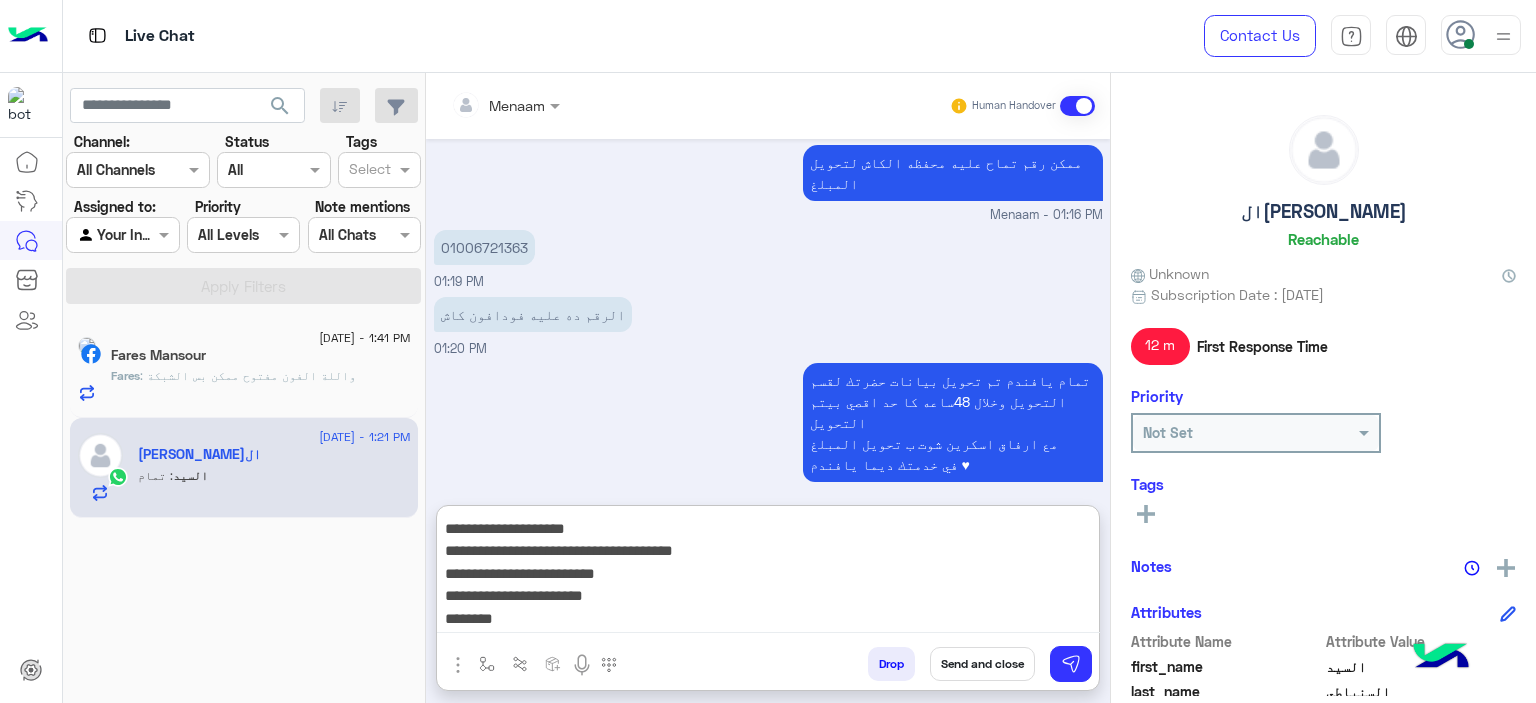 click on "**********" at bounding box center [768, 573] 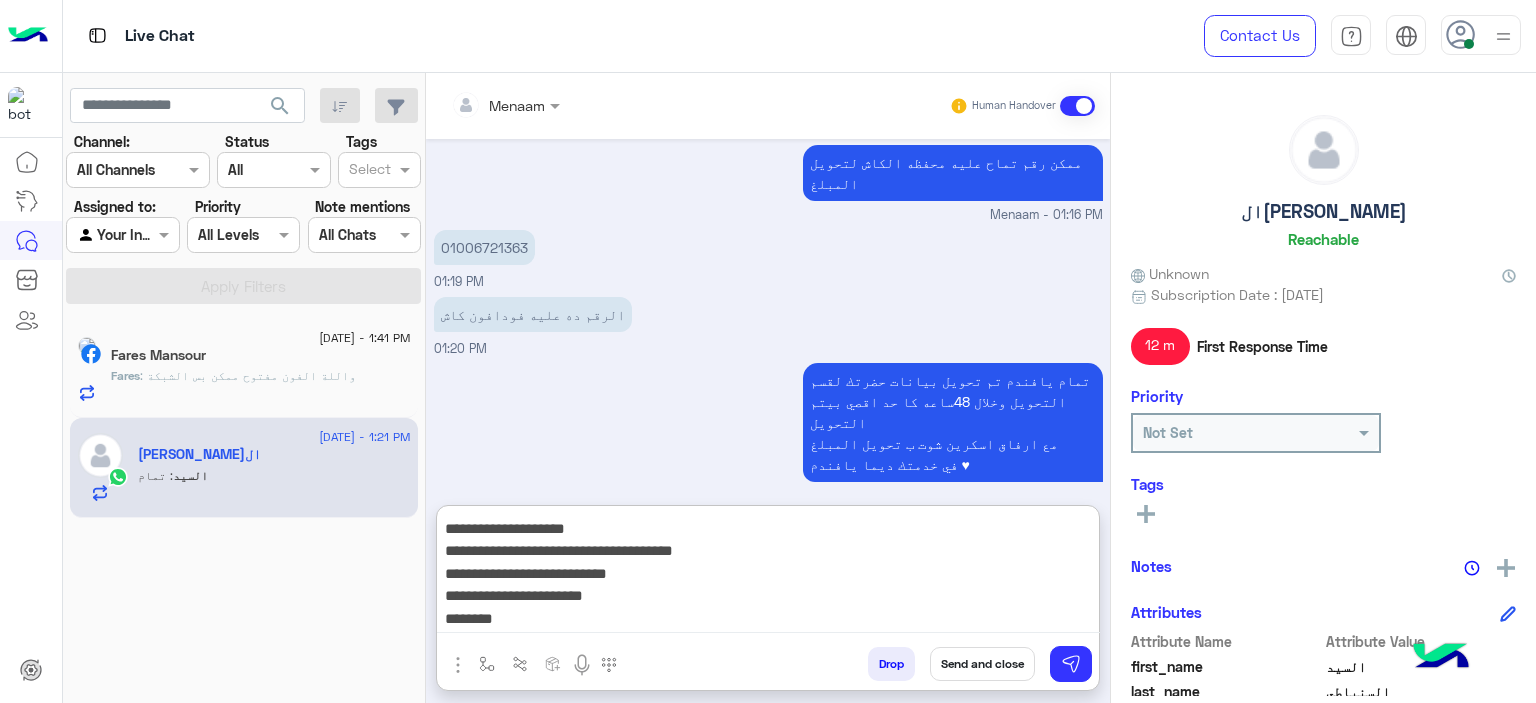 click on "**********" at bounding box center [768, 573] 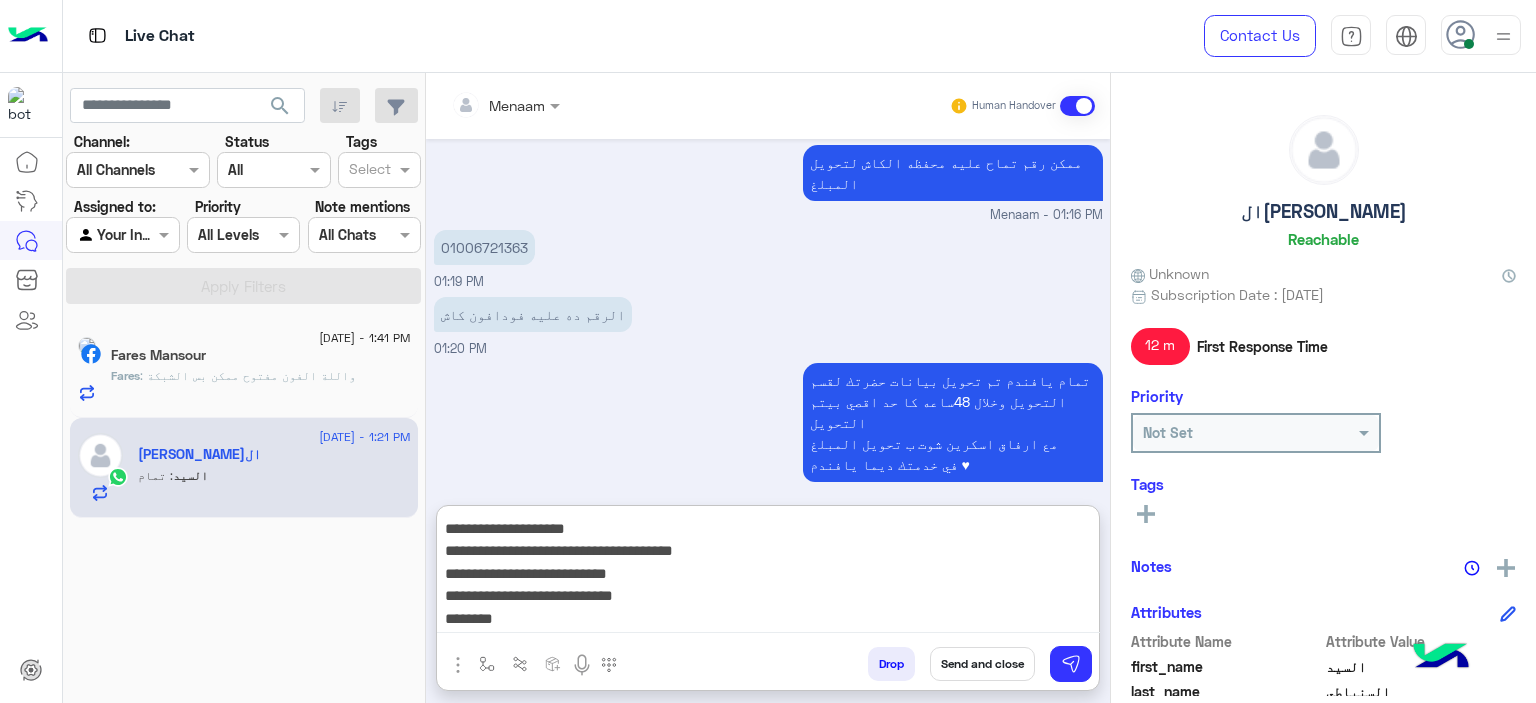 click on "**********" at bounding box center (768, 573) 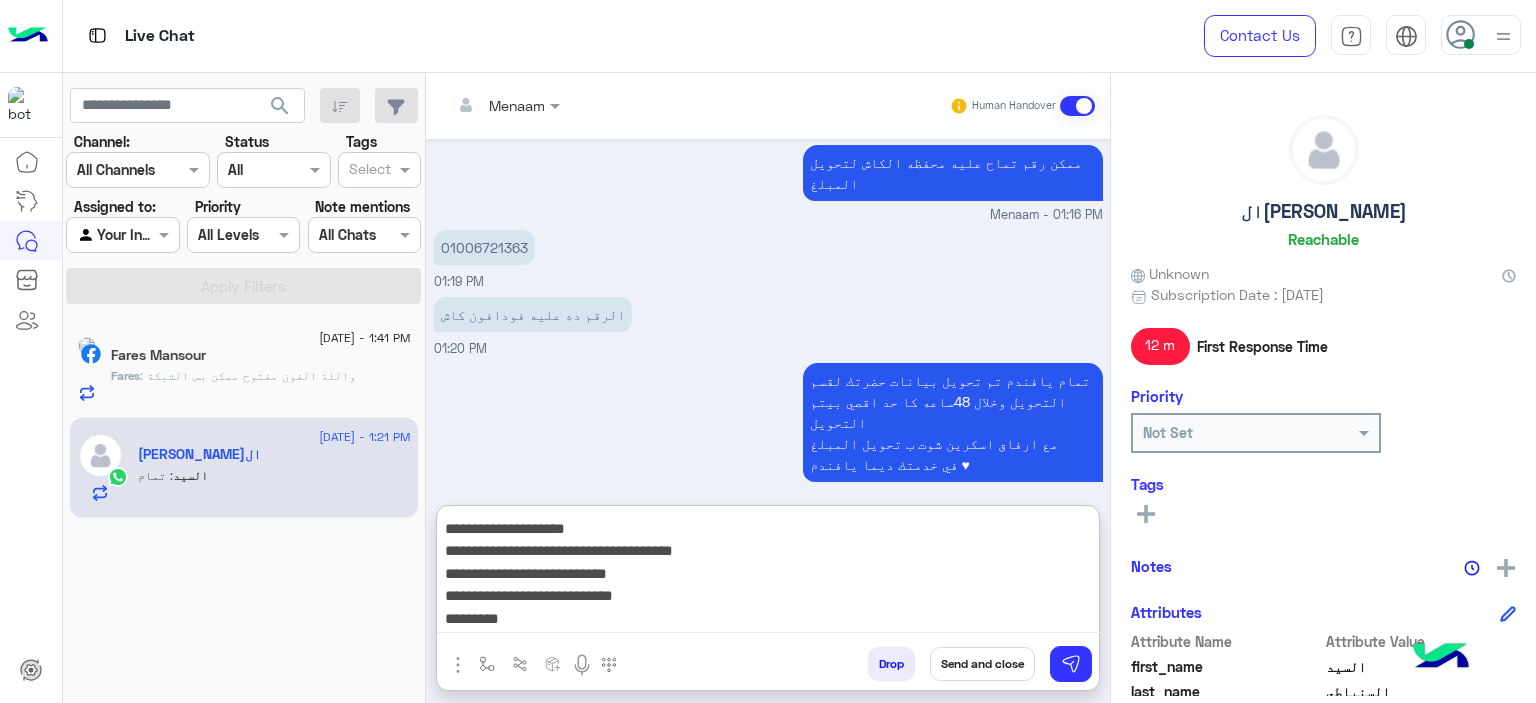 paste on "*********" 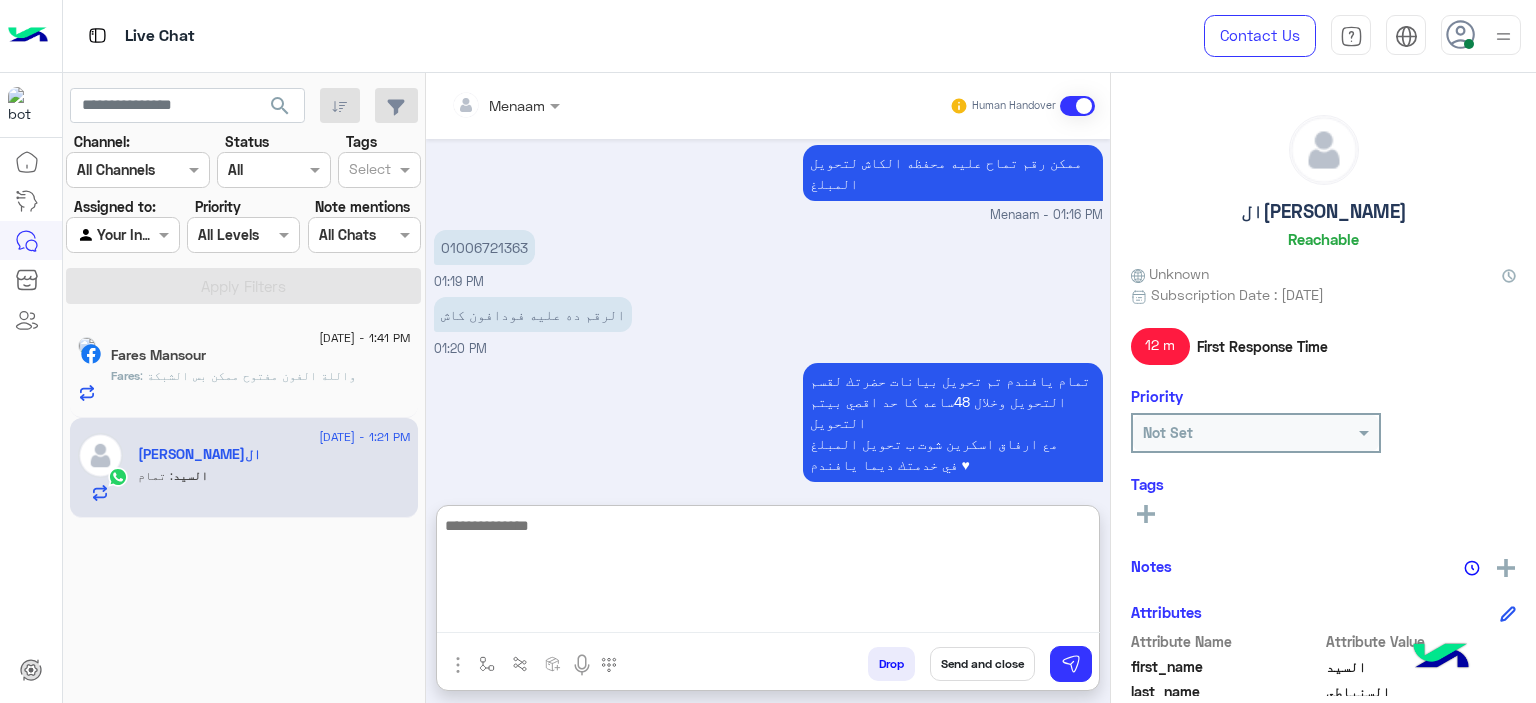 scroll, scrollTop: 0, scrollLeft: 0, axis: both 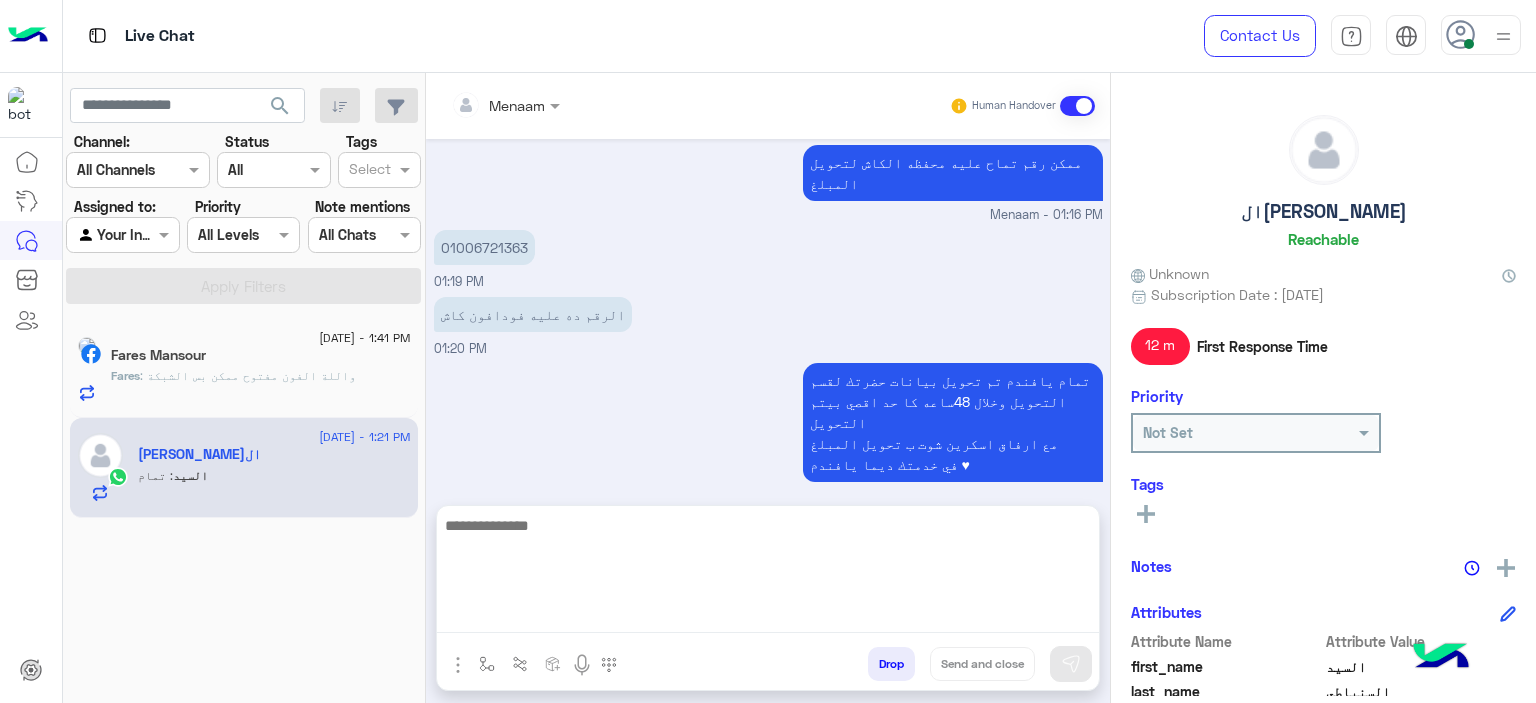 click on "Drop" at bounding box center (891, 664) 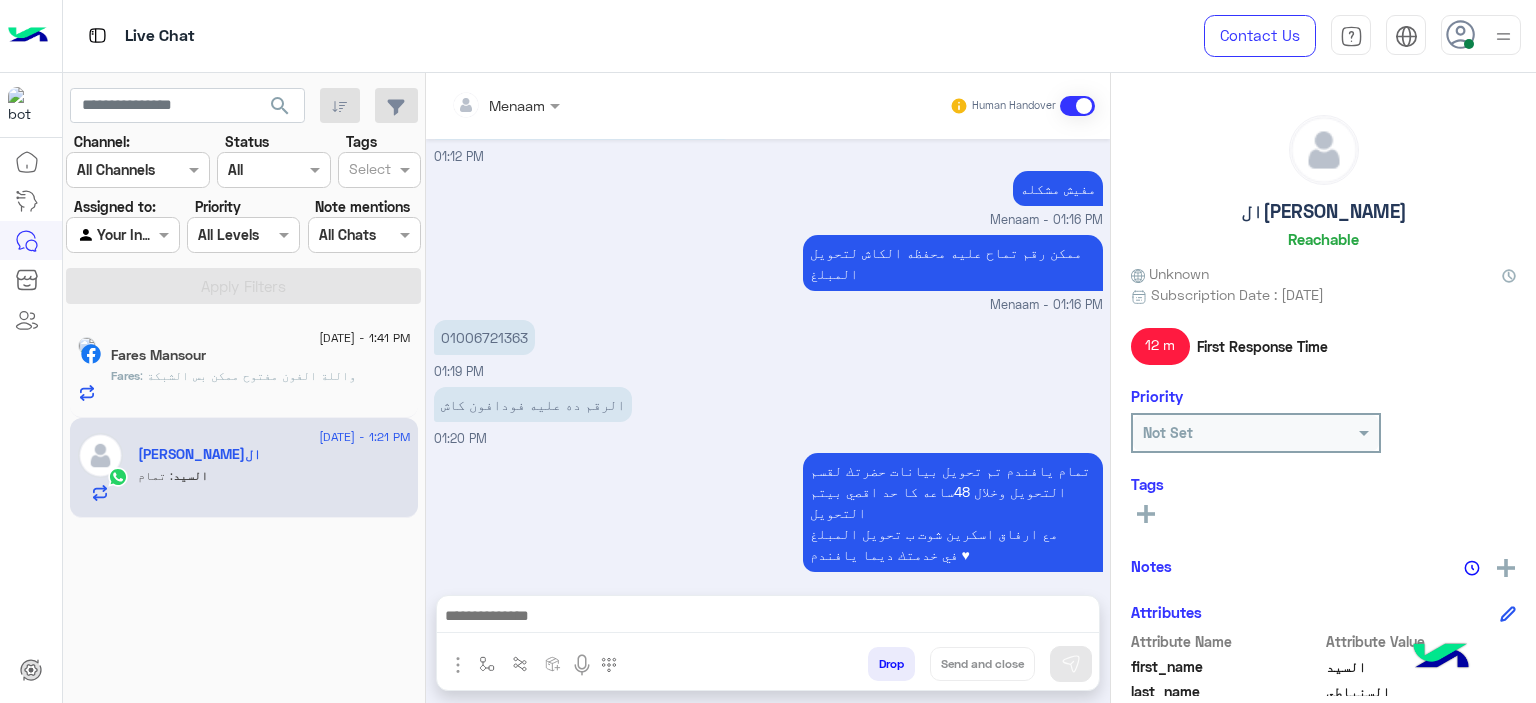 scroll, scrollTop: 1258, scrollLeft: 0, axis: vertical 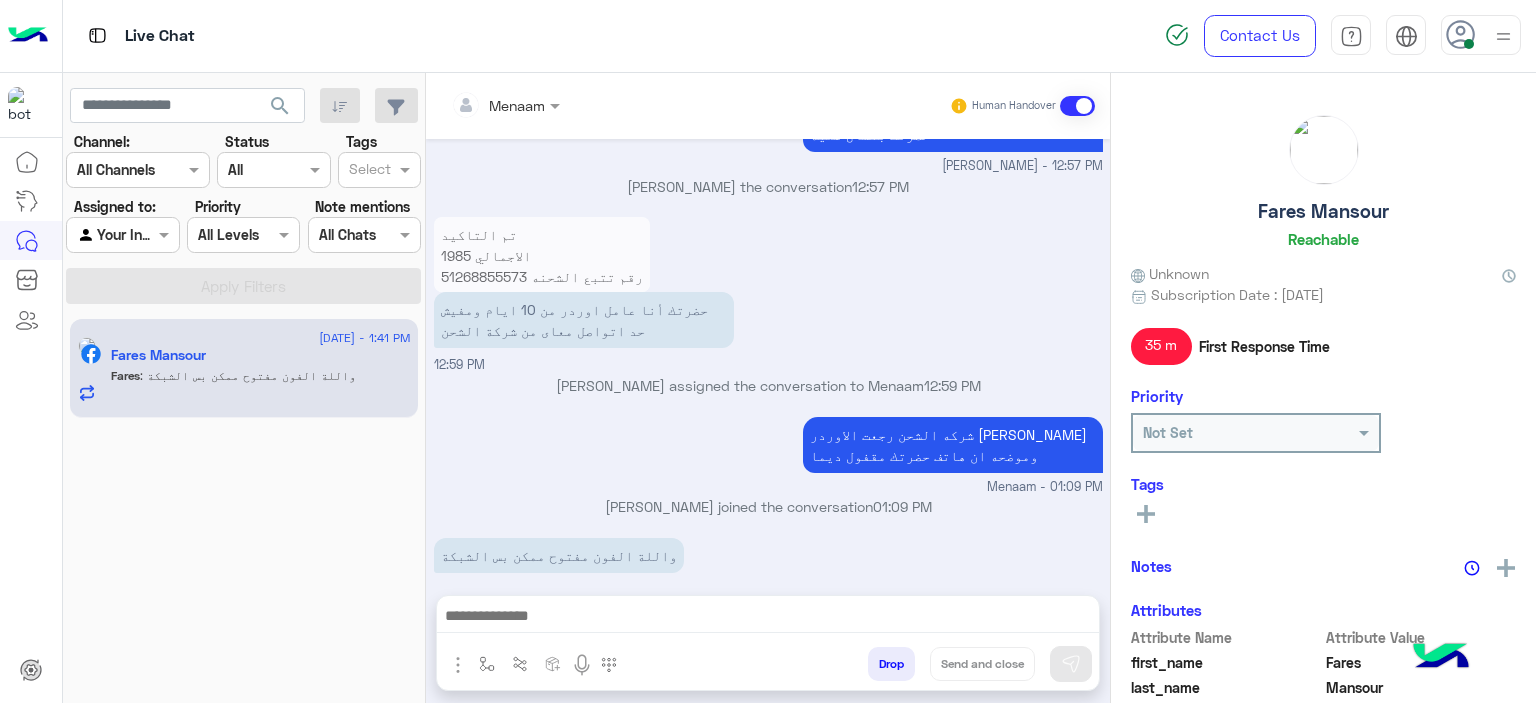 click at bounding box center [768, 618] 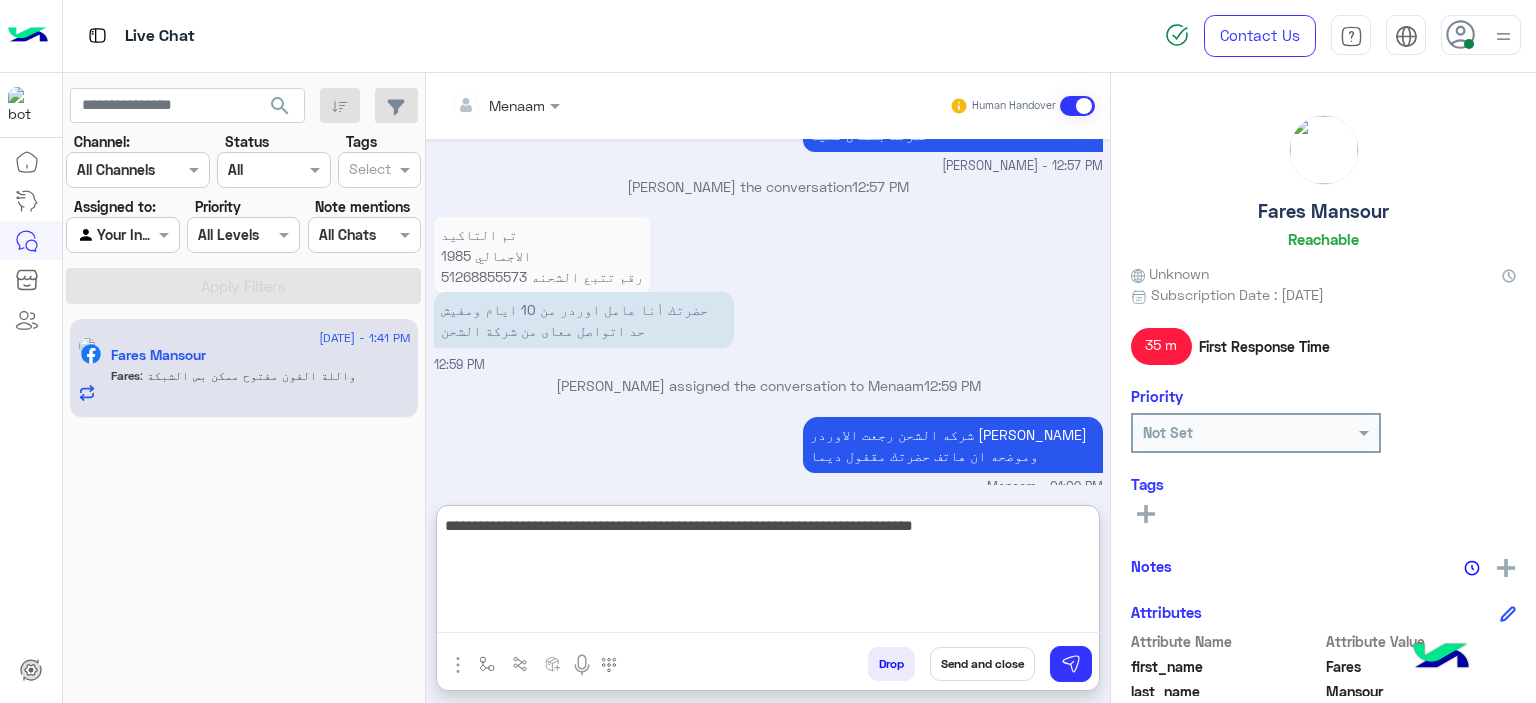 type on "**********" 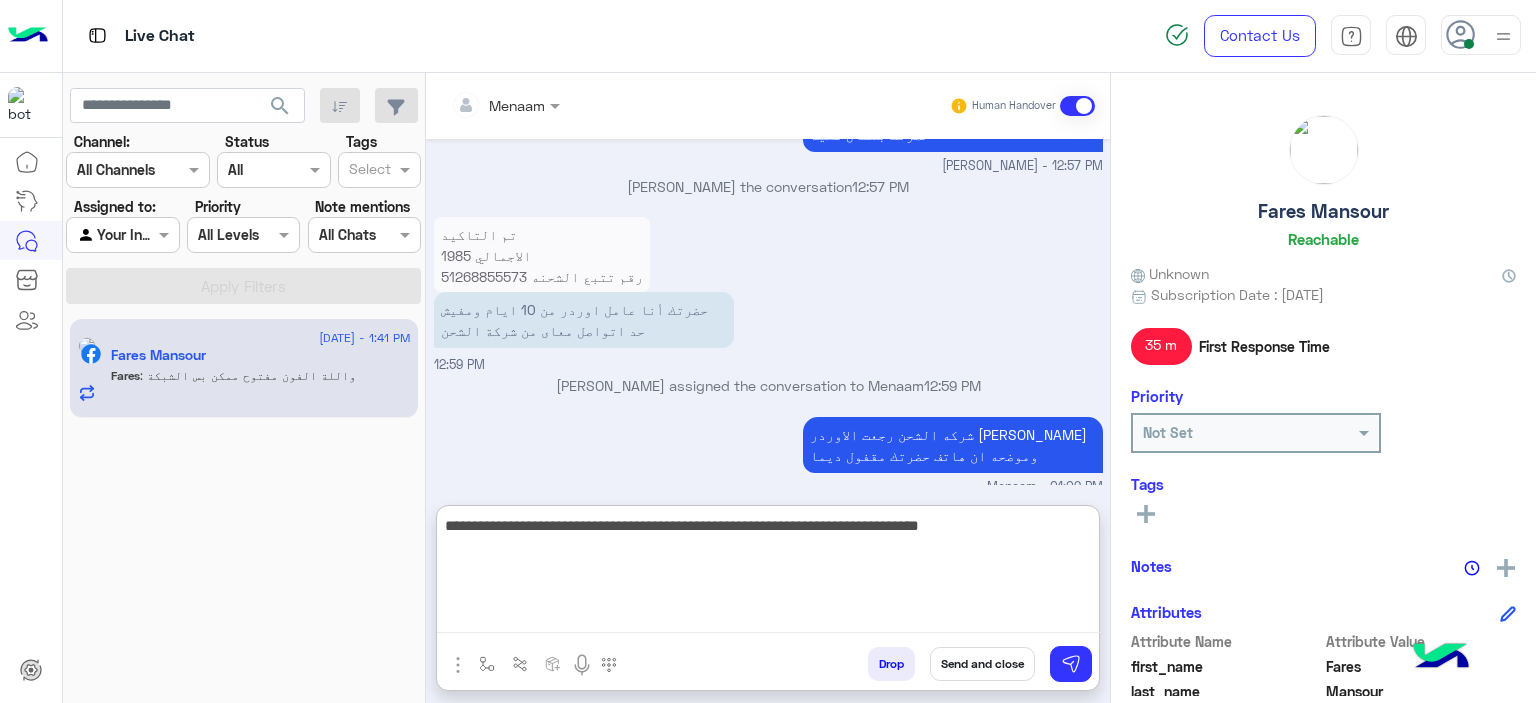 type 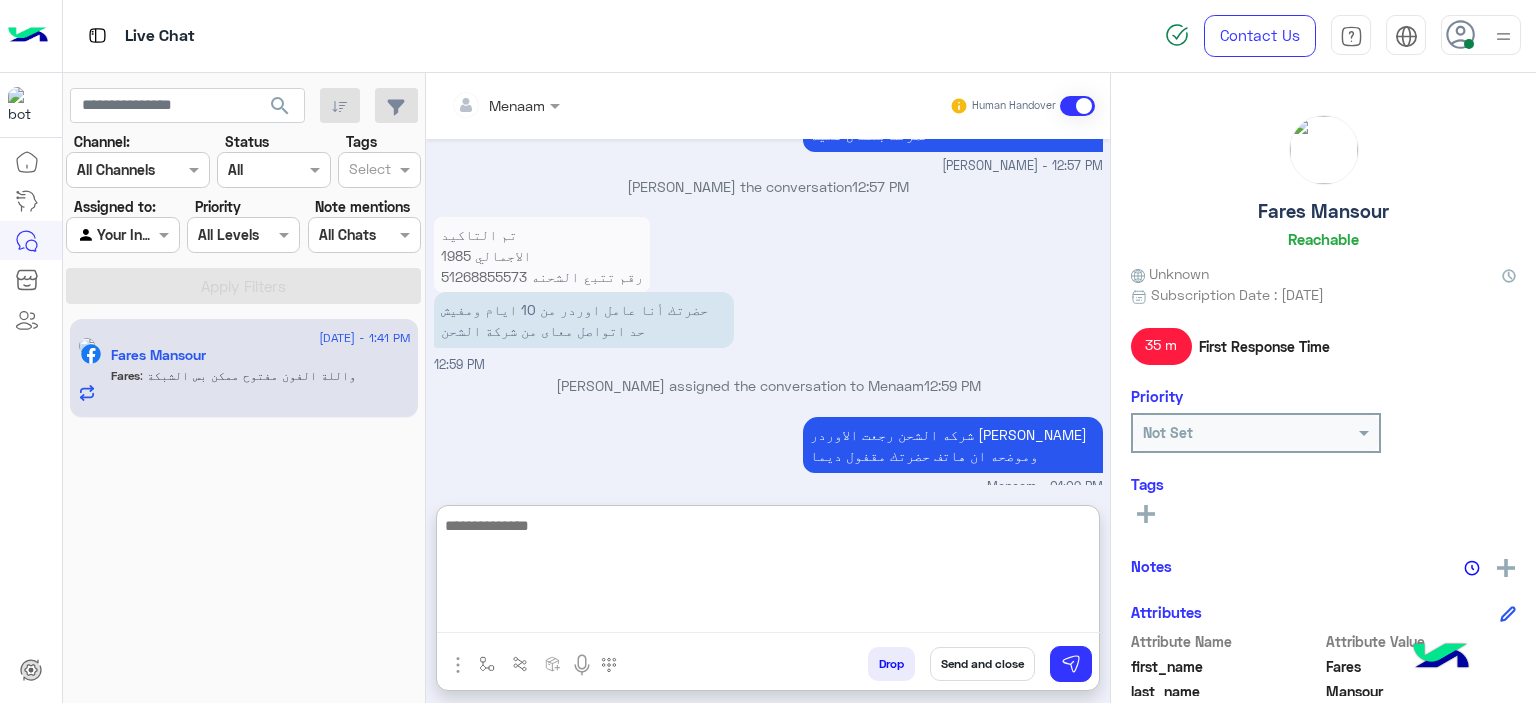 scroll, scrollTop: 1661, scrollLeft: 0, axis: vertical 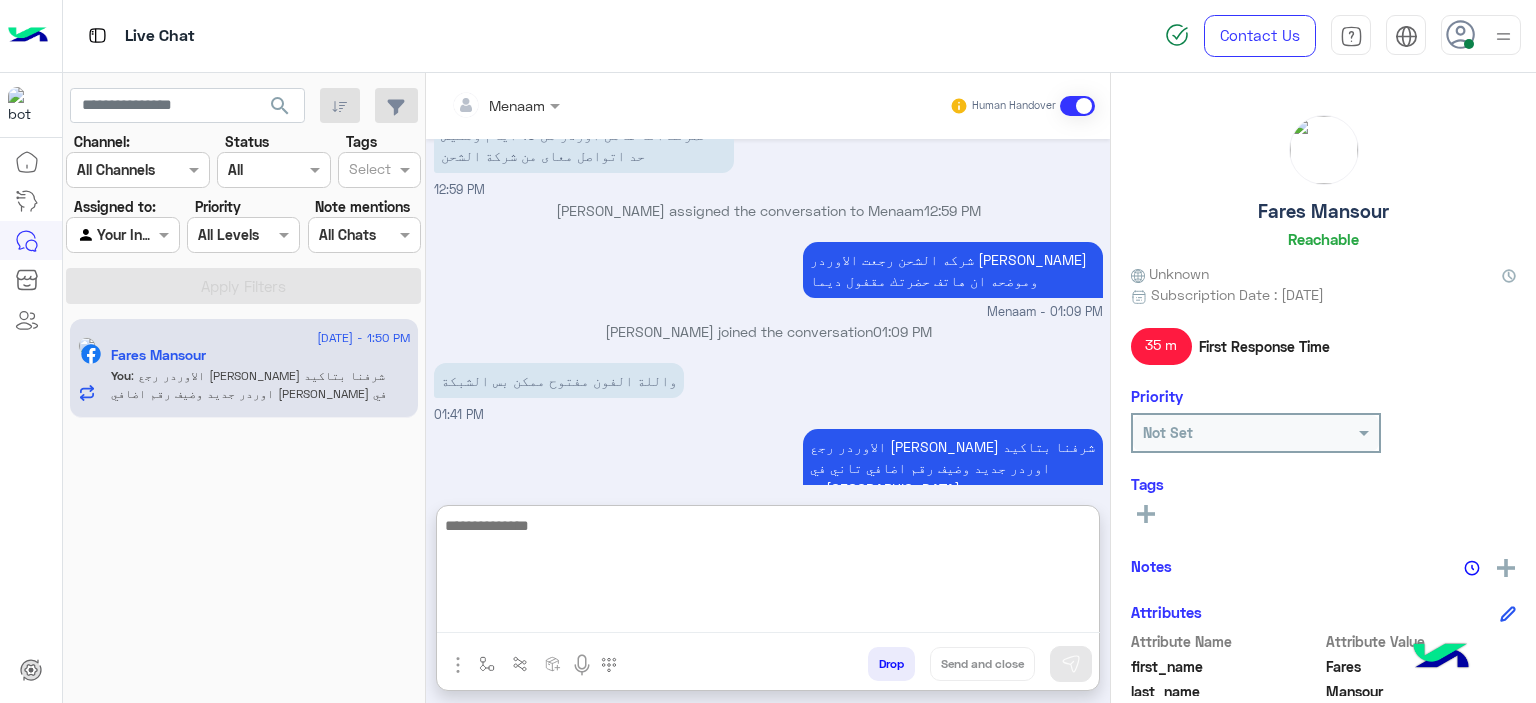 click on "Drop" at bounding box center (891, 664) 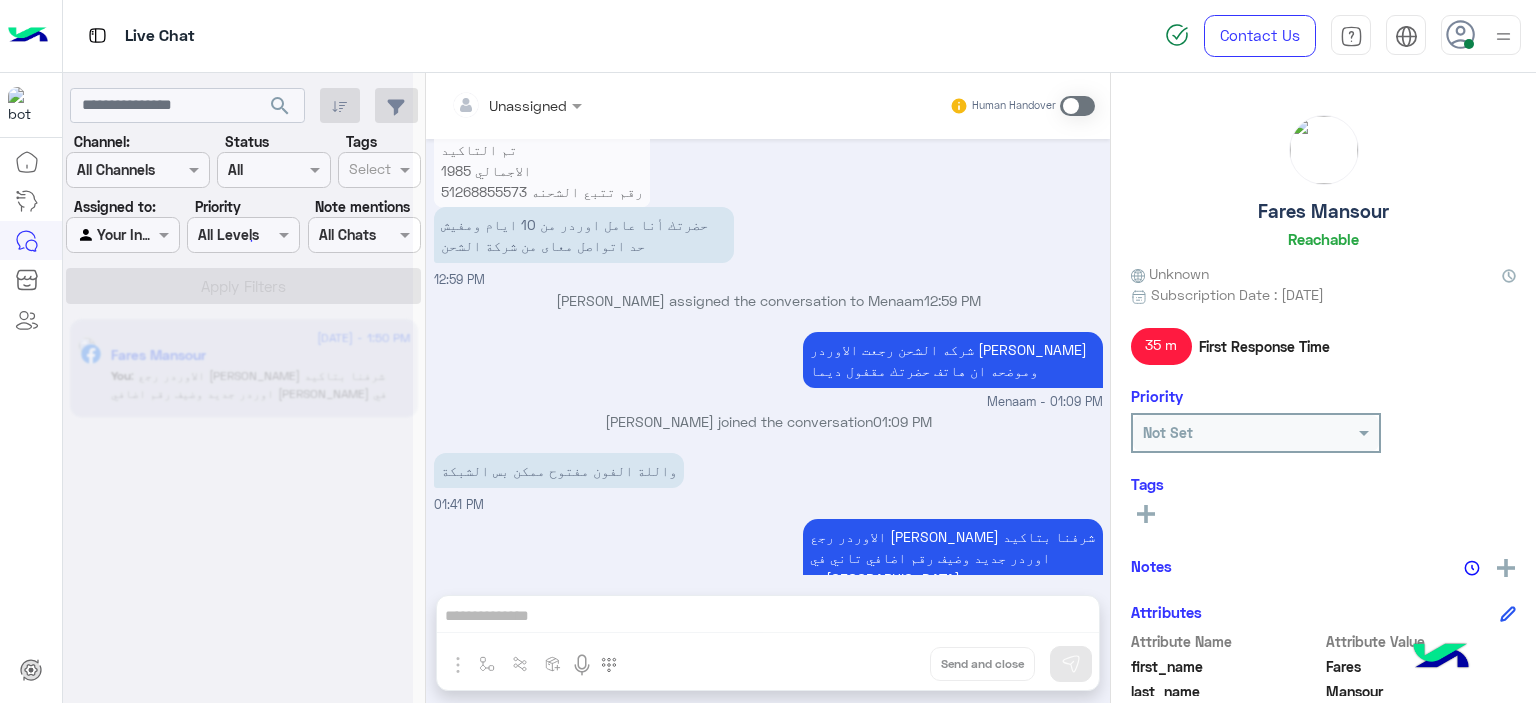 scroll, scrollTop: 1607, scrollLeft: 0, axis: vertical 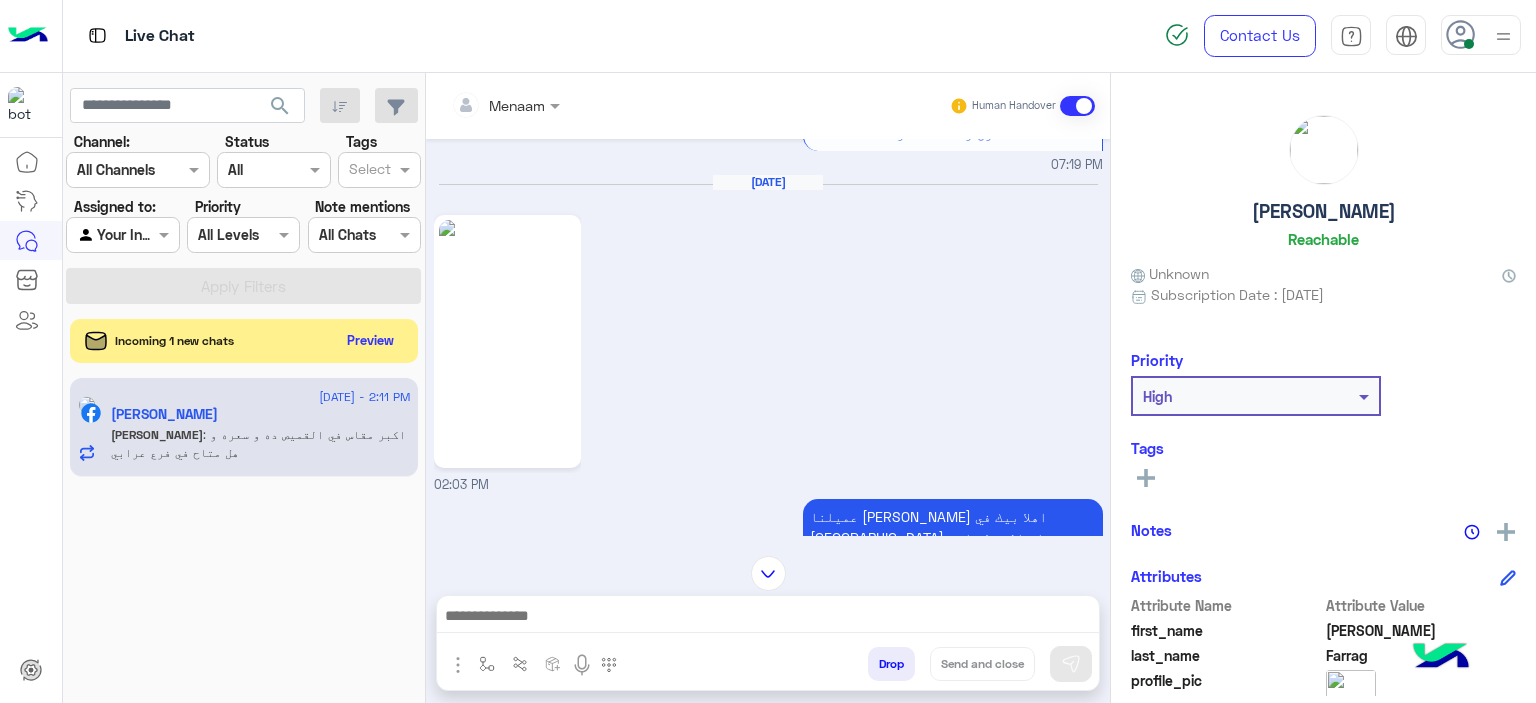 click at bounding box center [505, 104] 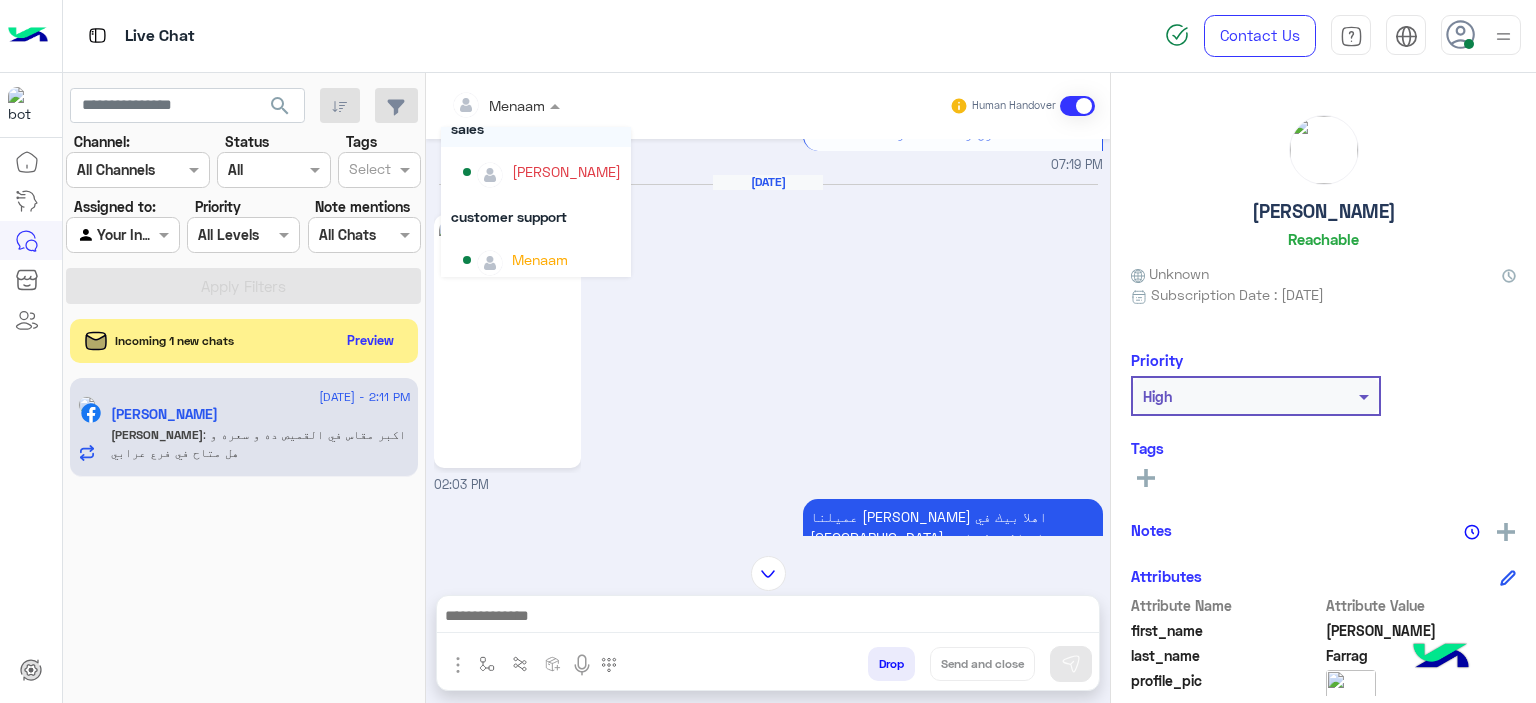 scroll, scrollTop: 76, scrollLeft: 0, axis: vertical 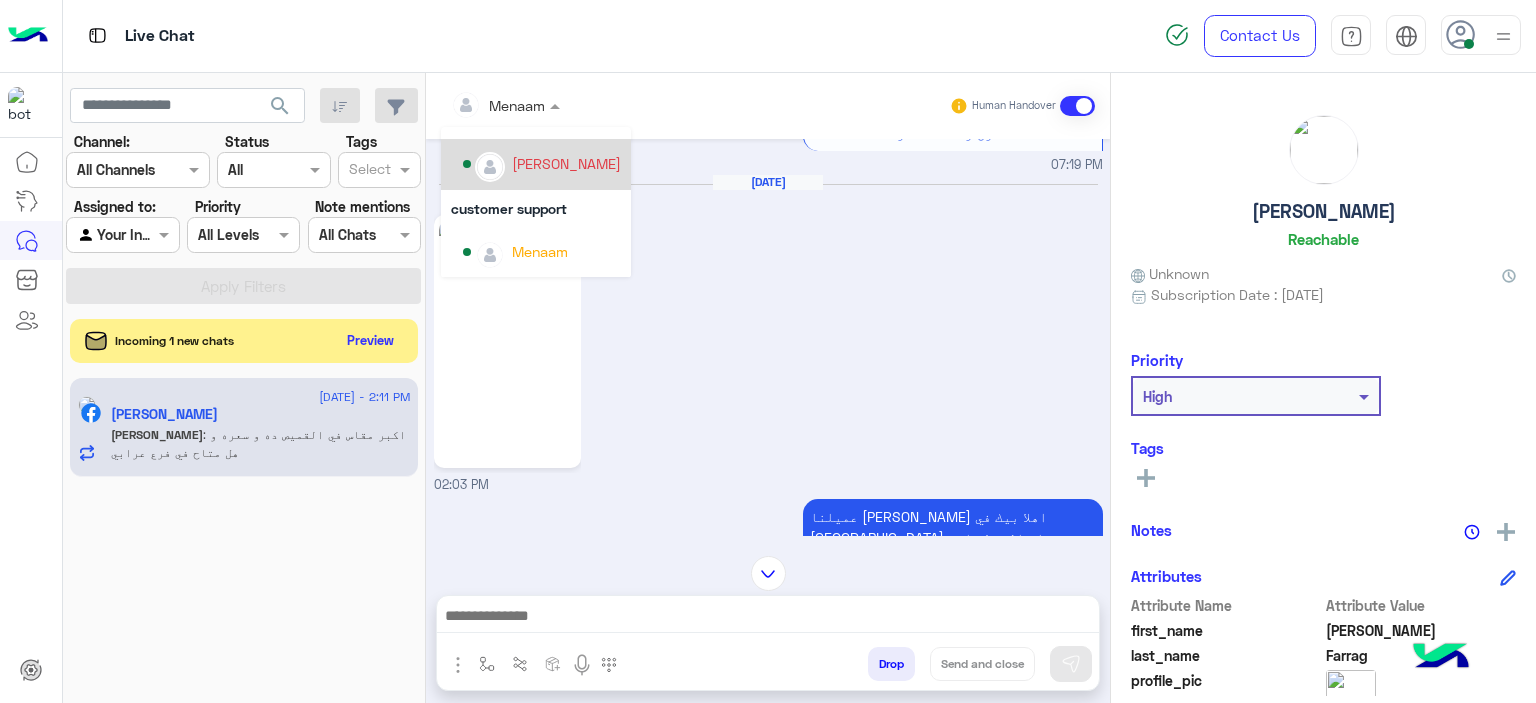 click on "[PERSON_NAME]" at bounding box center (566, 163) 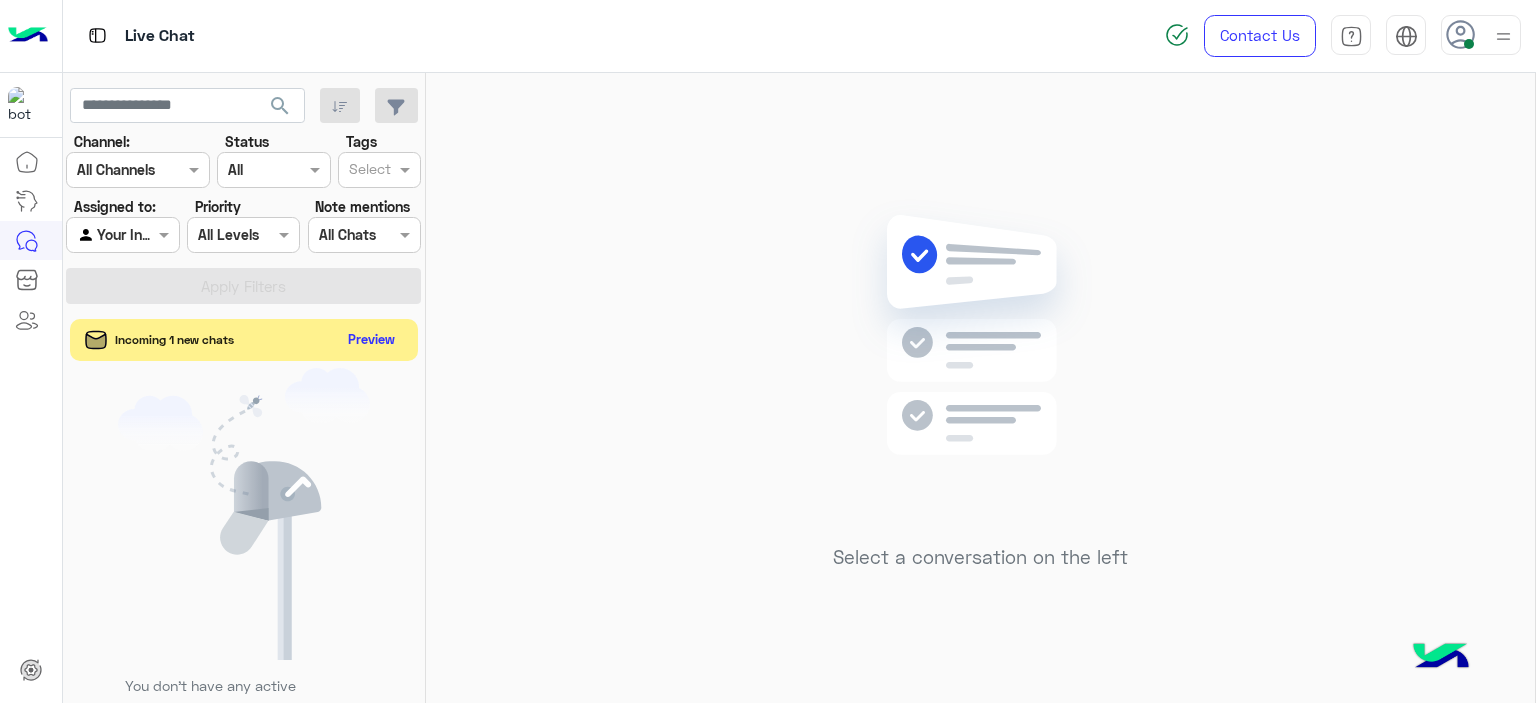 click on "Preview" 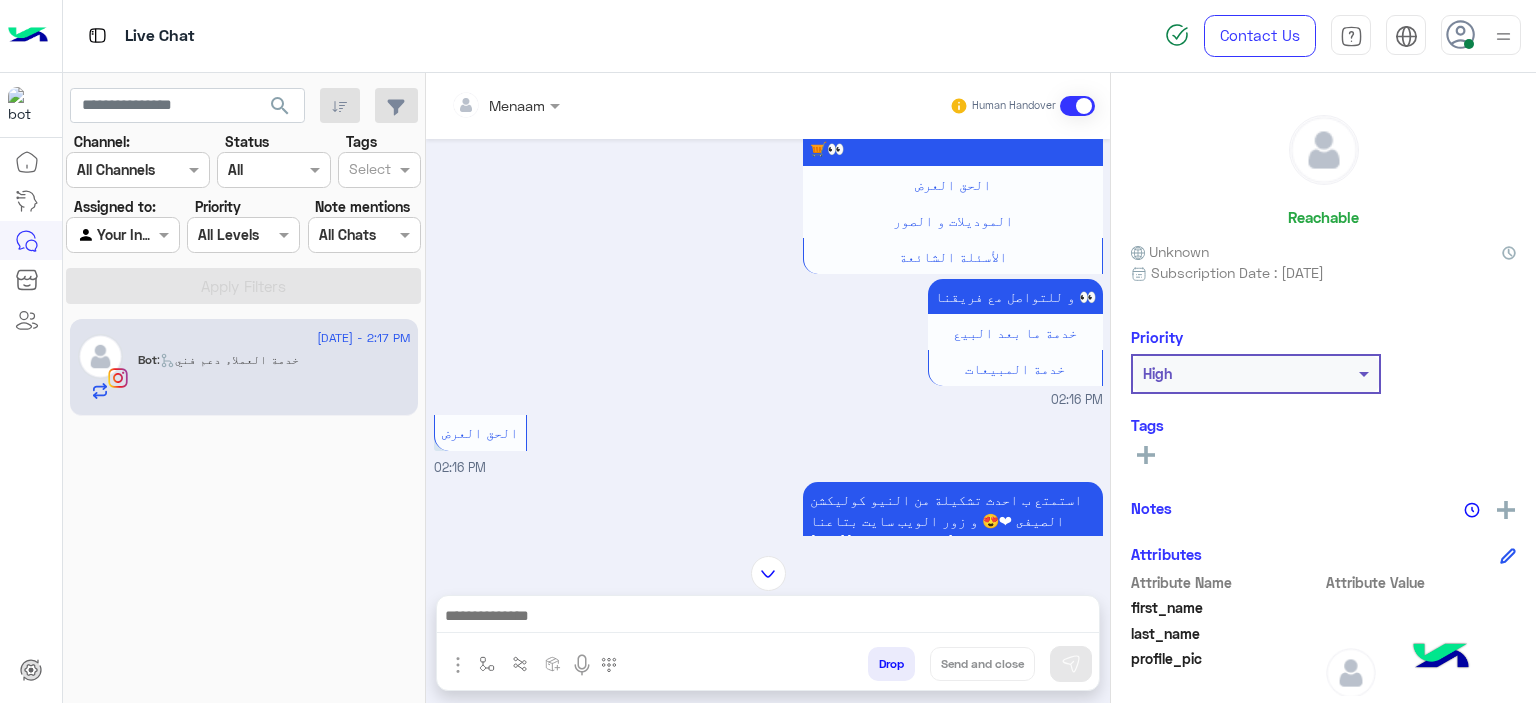 scroll, scrollTop: 0, scrollLeft: 0, axis: both 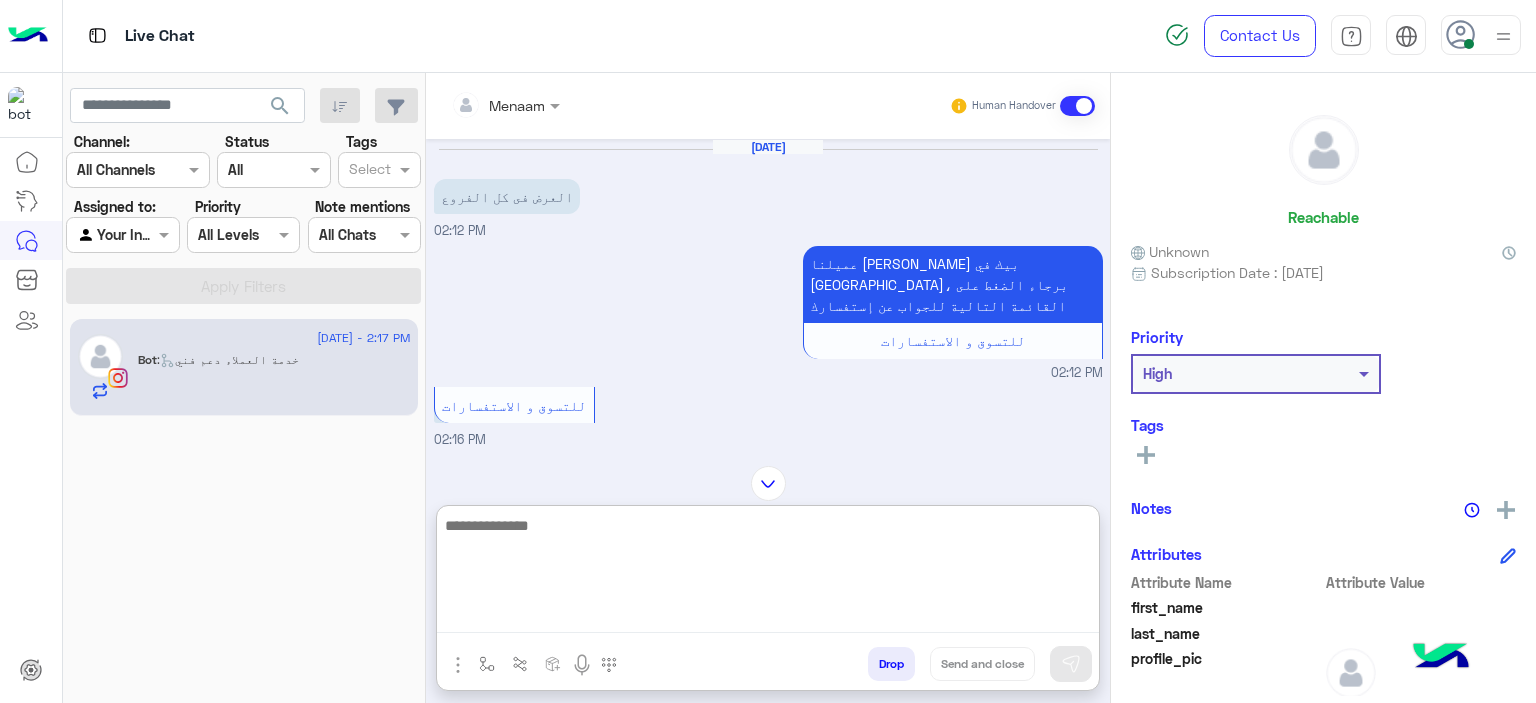 click at bounding box center (768, 573) 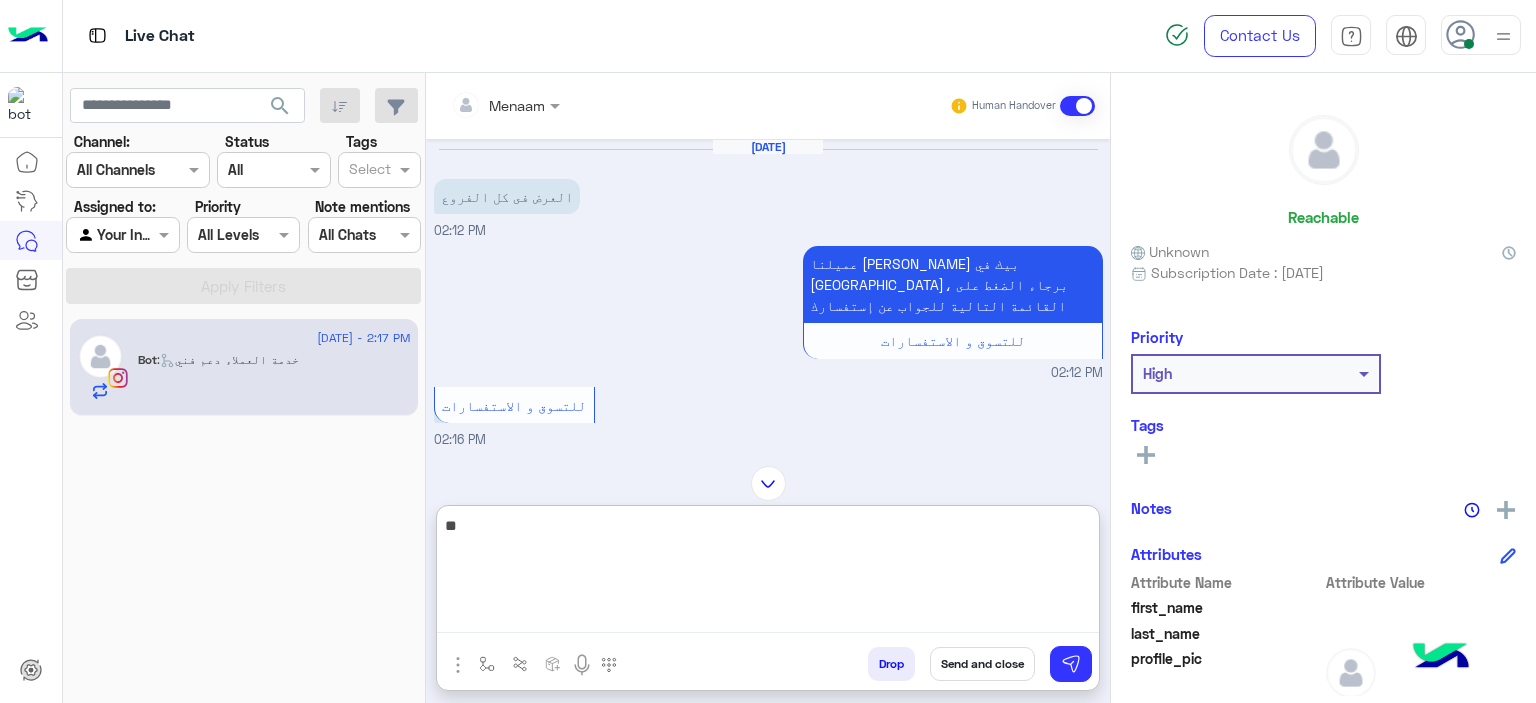 type on "*" 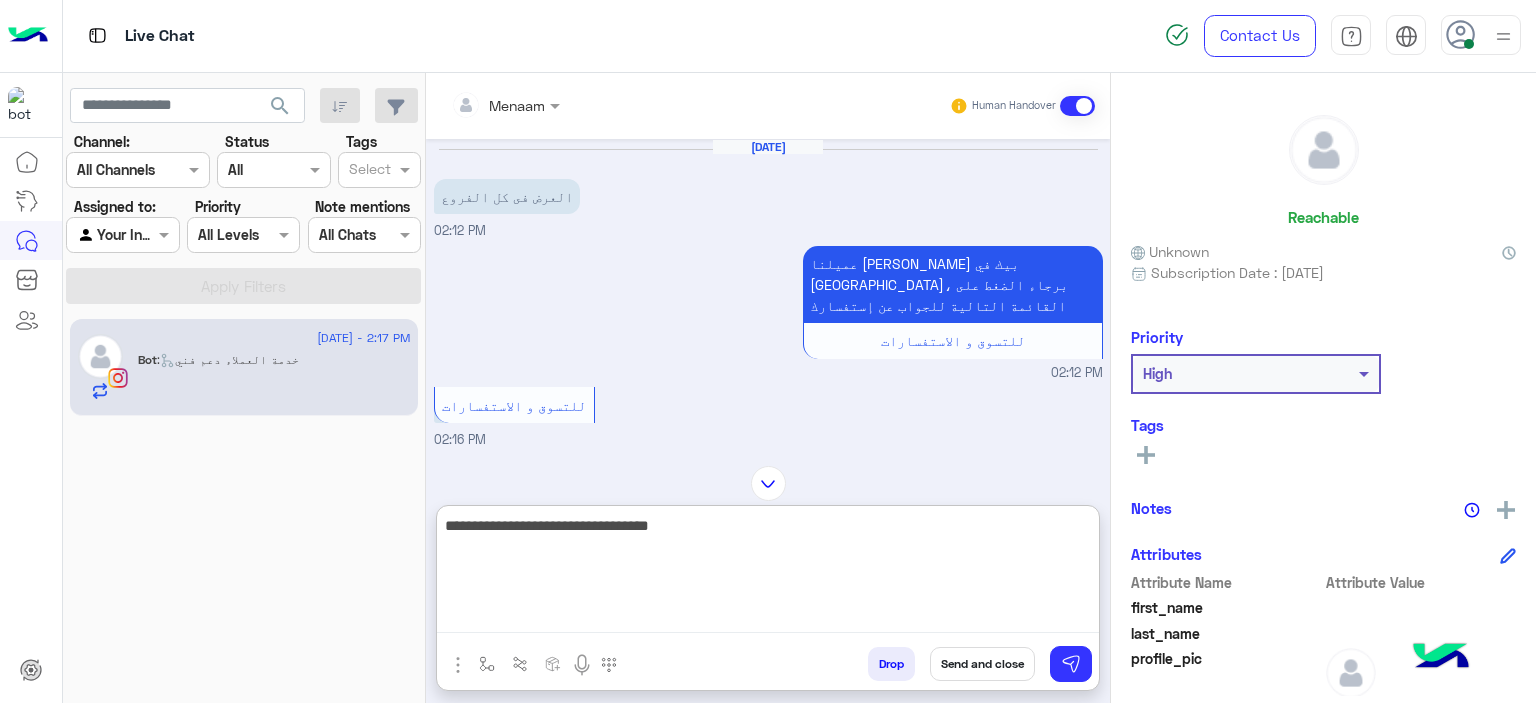 type on "**********" 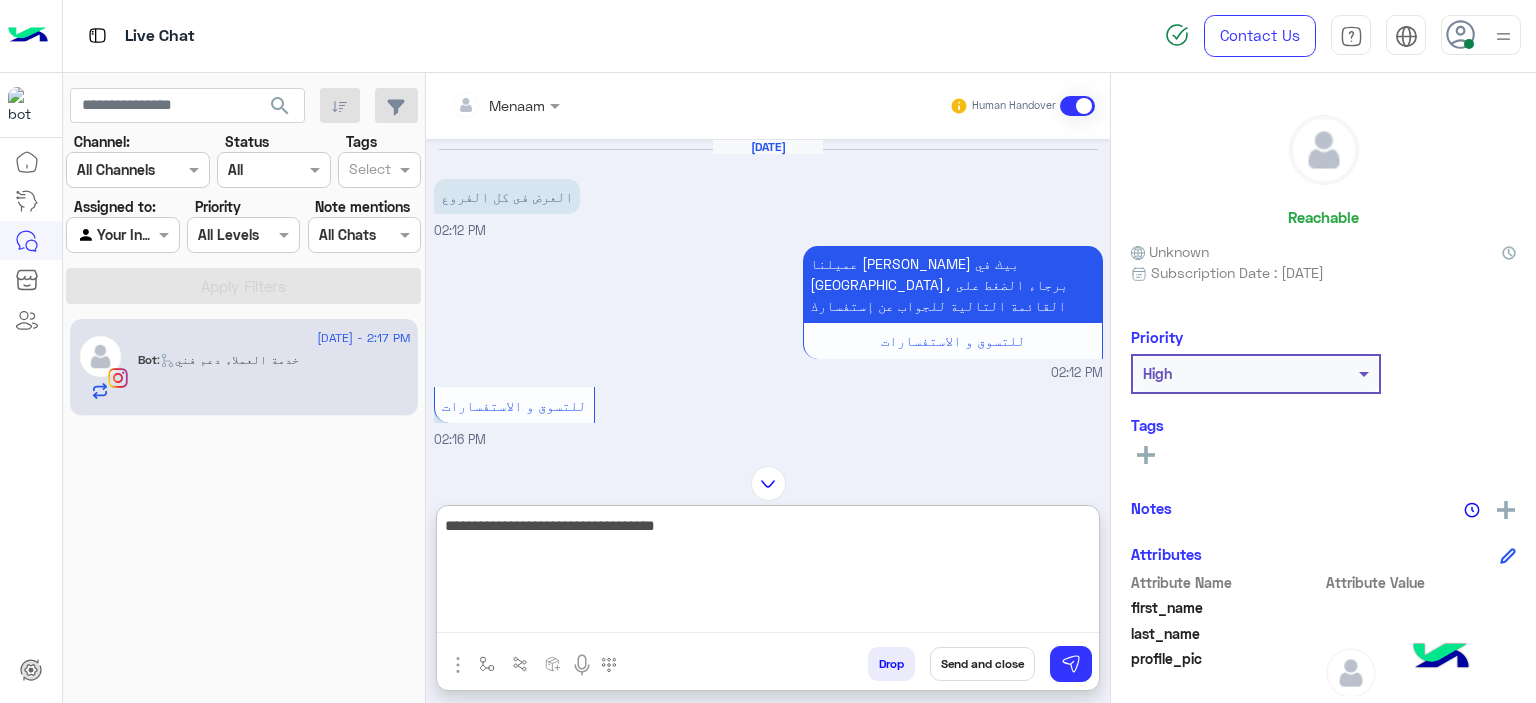 type 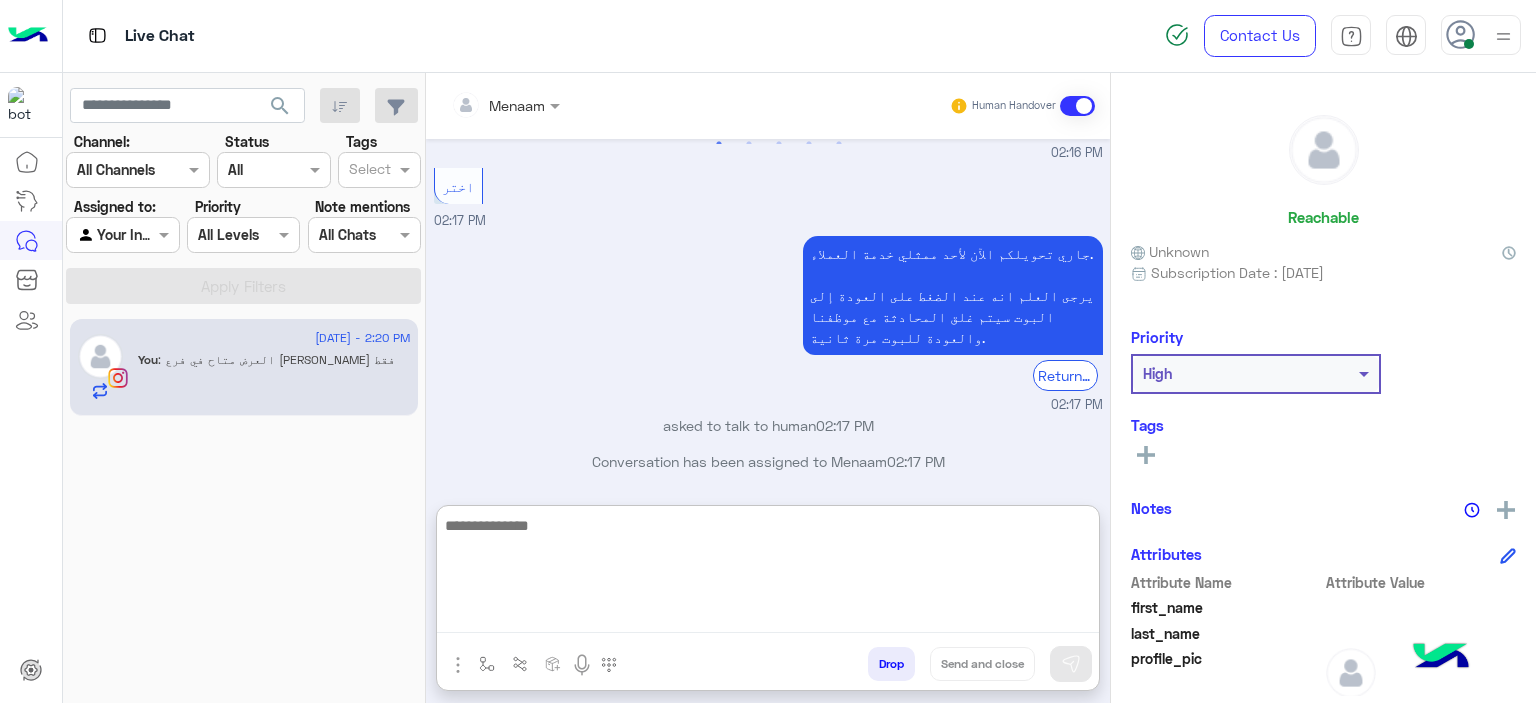 scroll, scrollTop: 1354, scrollLeft: 0, axis: vertical 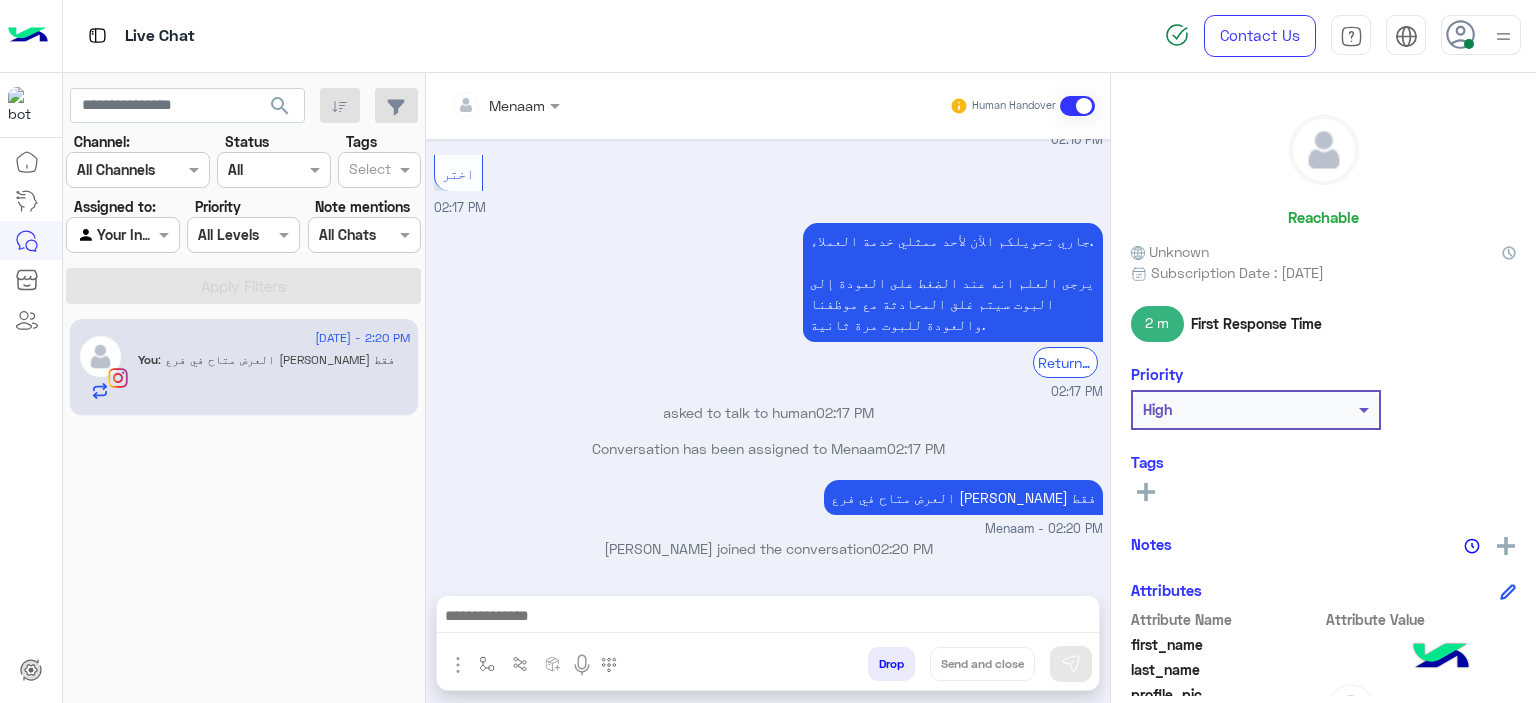 click on "Drop" at bounding box center [891, 664] 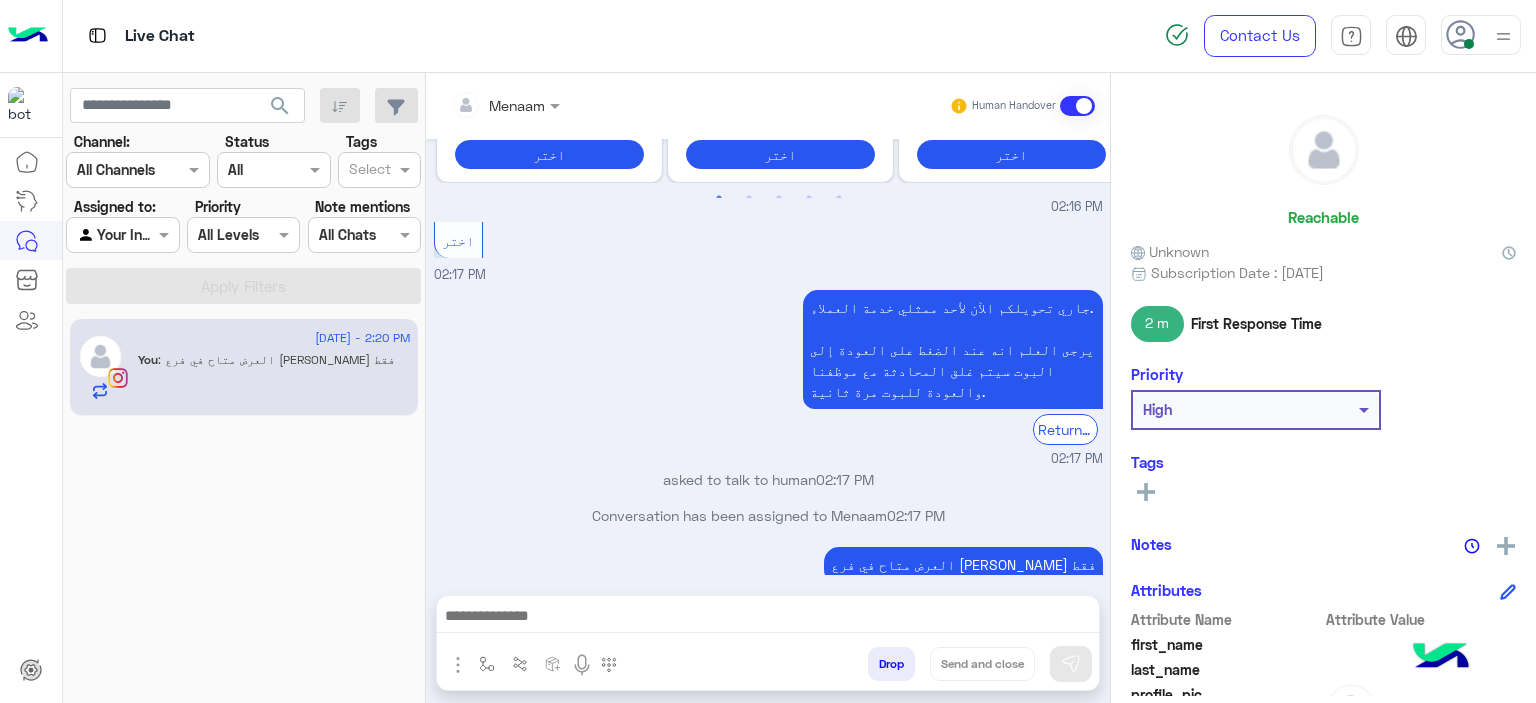 click on "Drop" at bounding box center (891, 664) 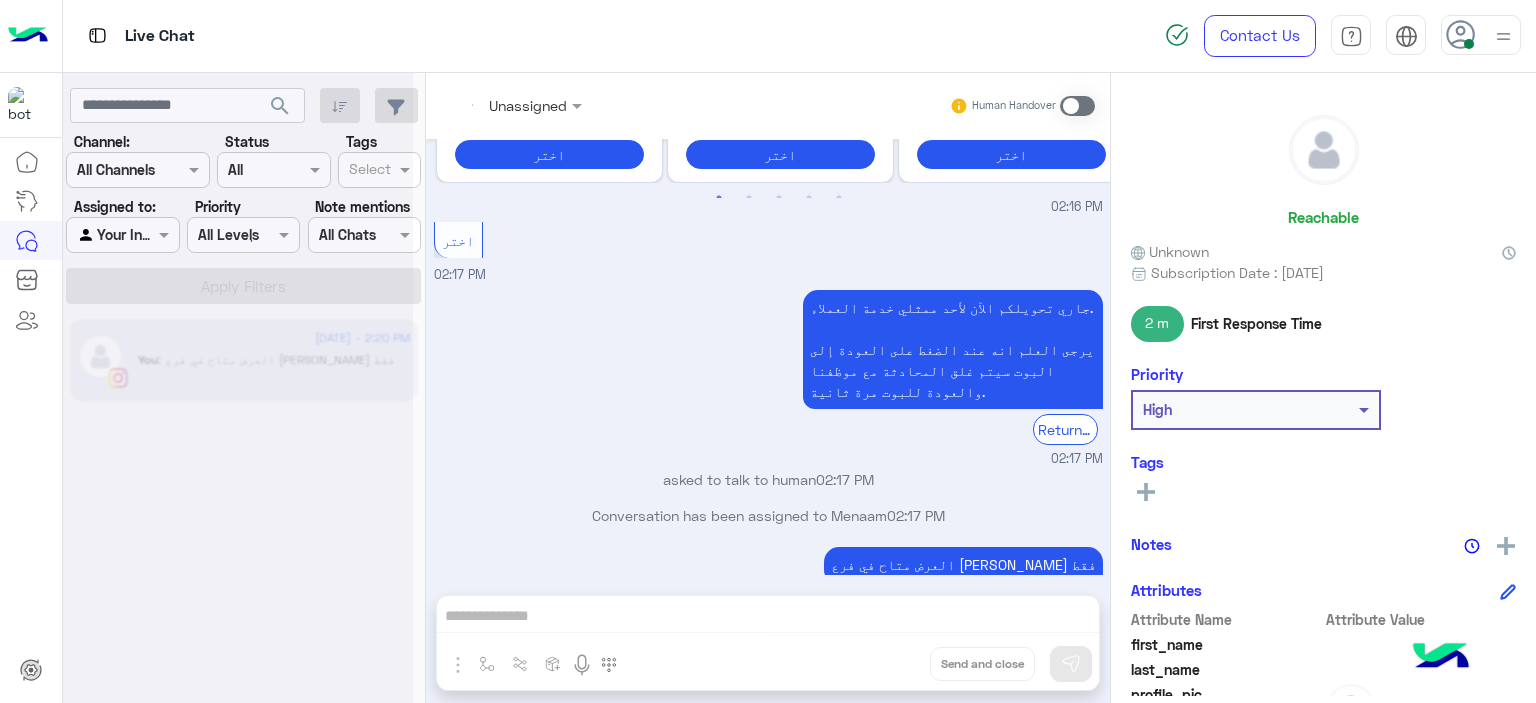 scroll, scrollTop: 1300, scrollLeft: 0, axis: vertical 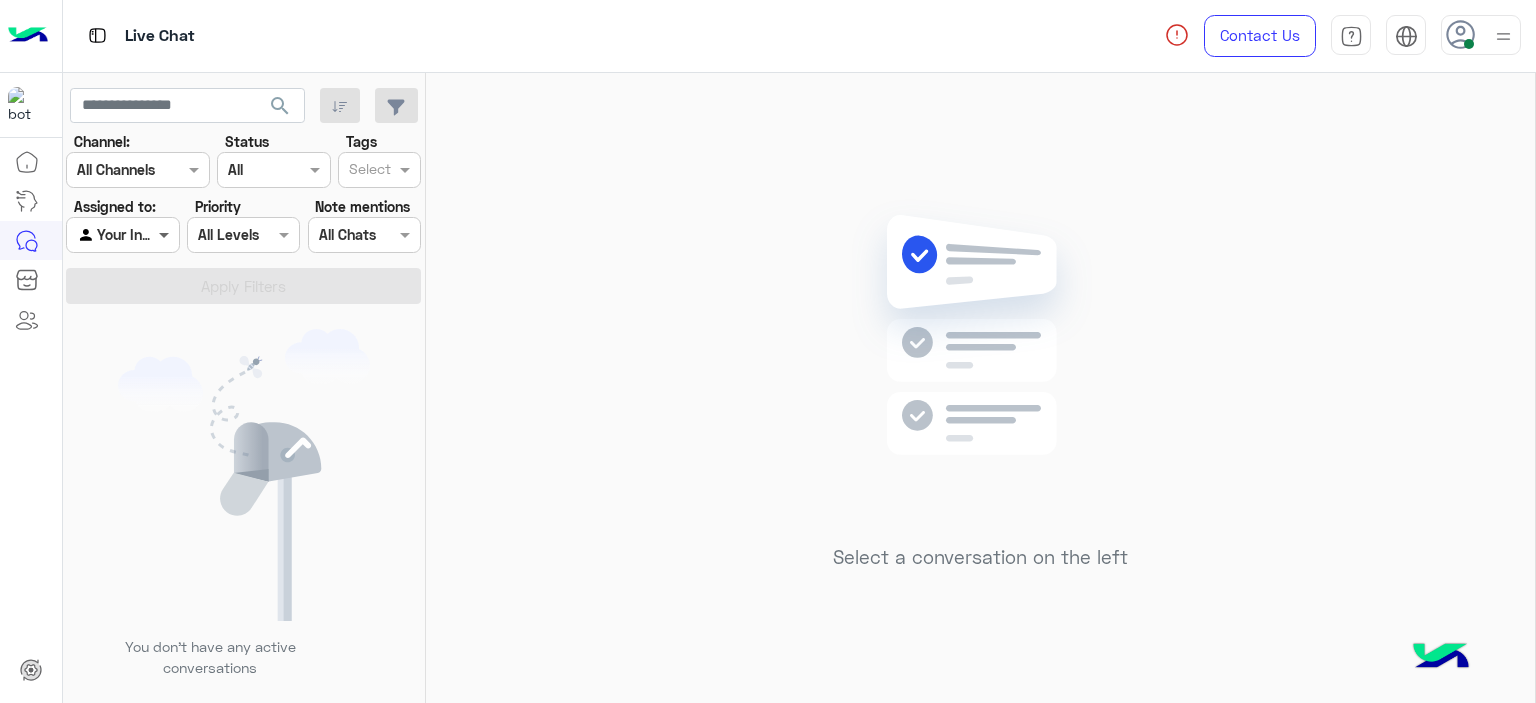 click at bounding box center [166, 234] 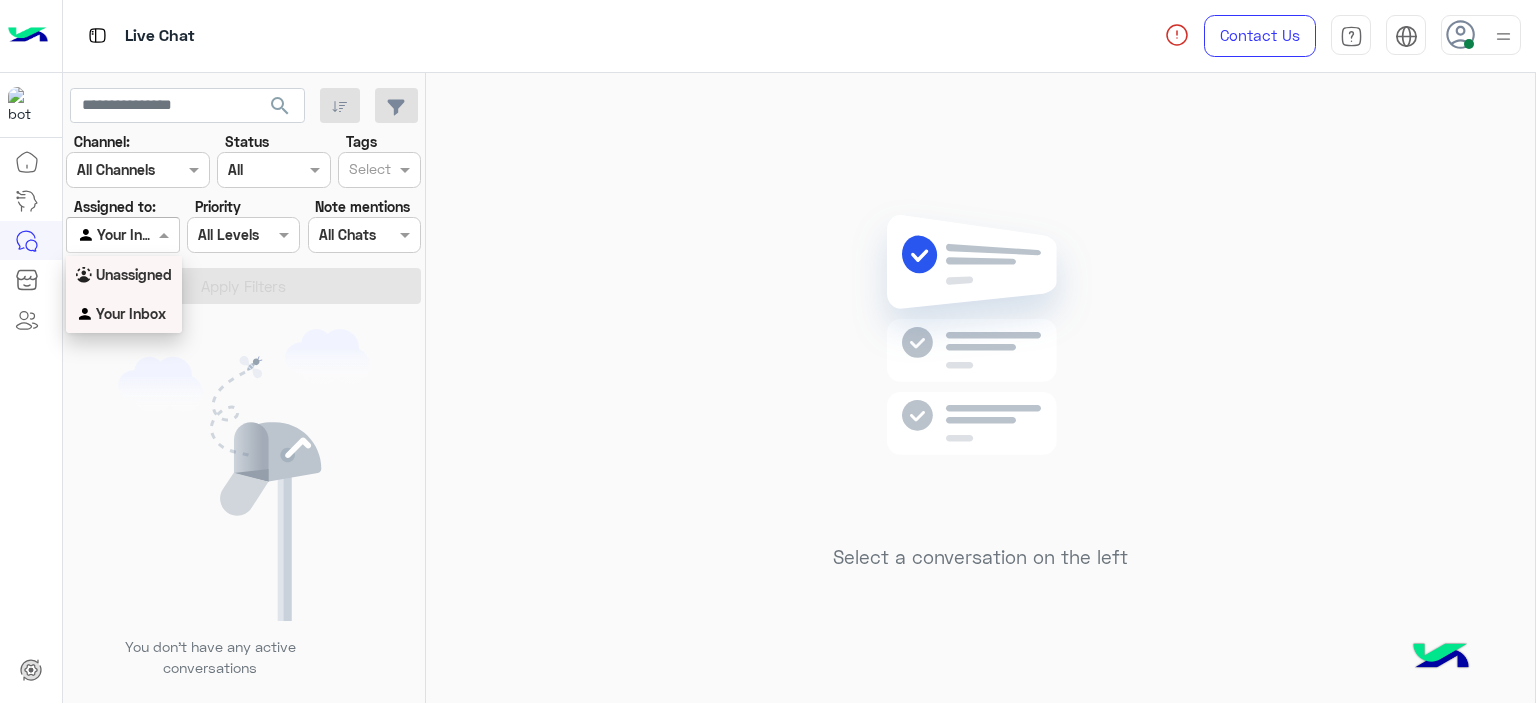 click on "Unassigned" at bounding box center (124, 275) 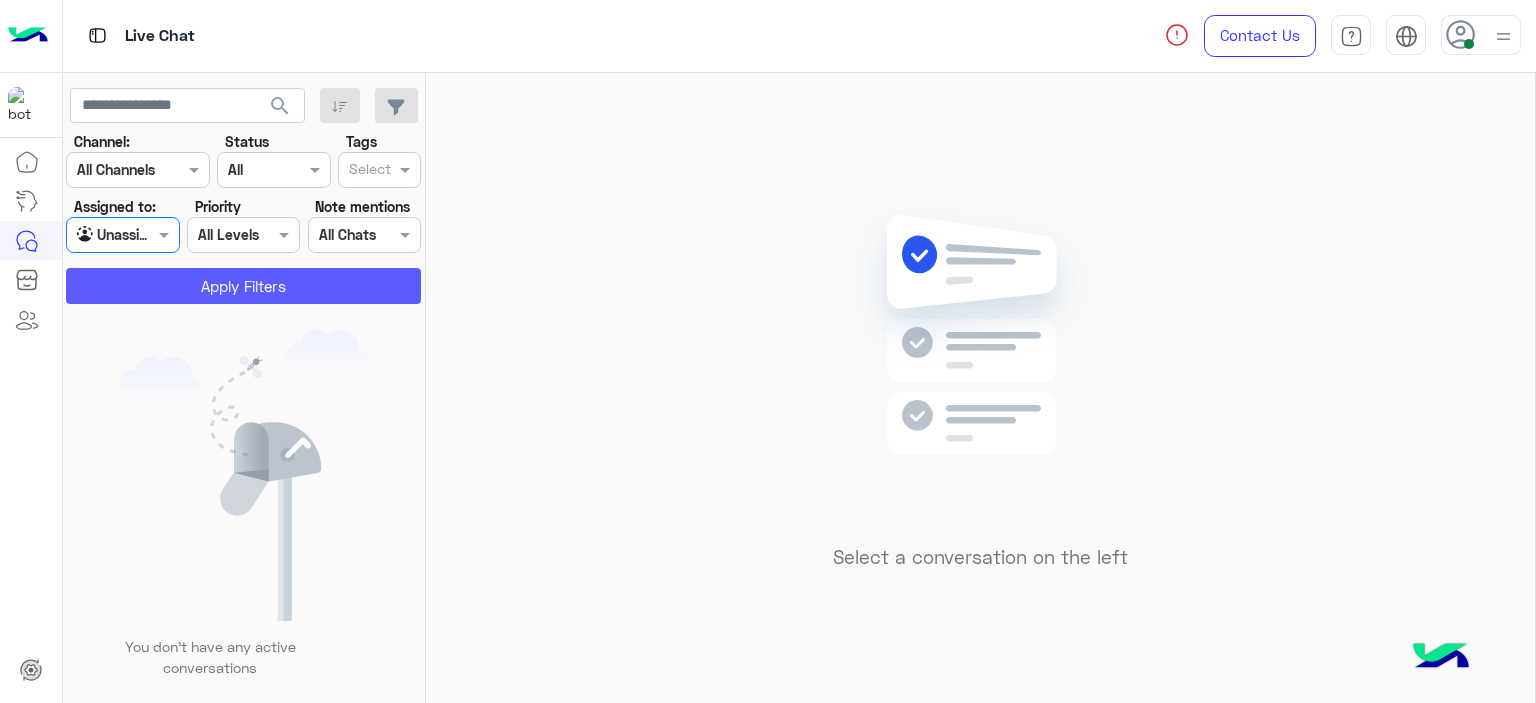 click on "Apply Filters" 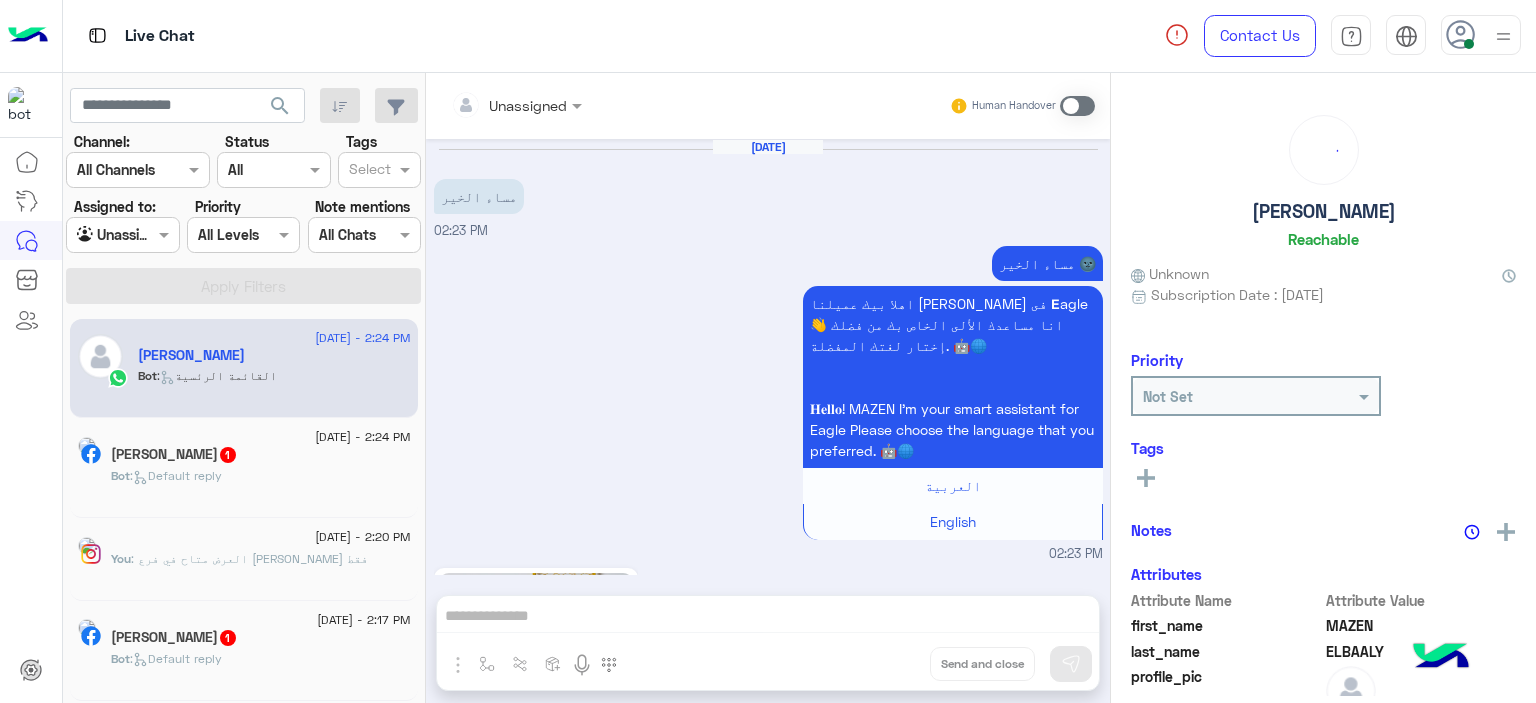 scroll, scrollTop: 1151, scrollLeft: 0, axis: vertical 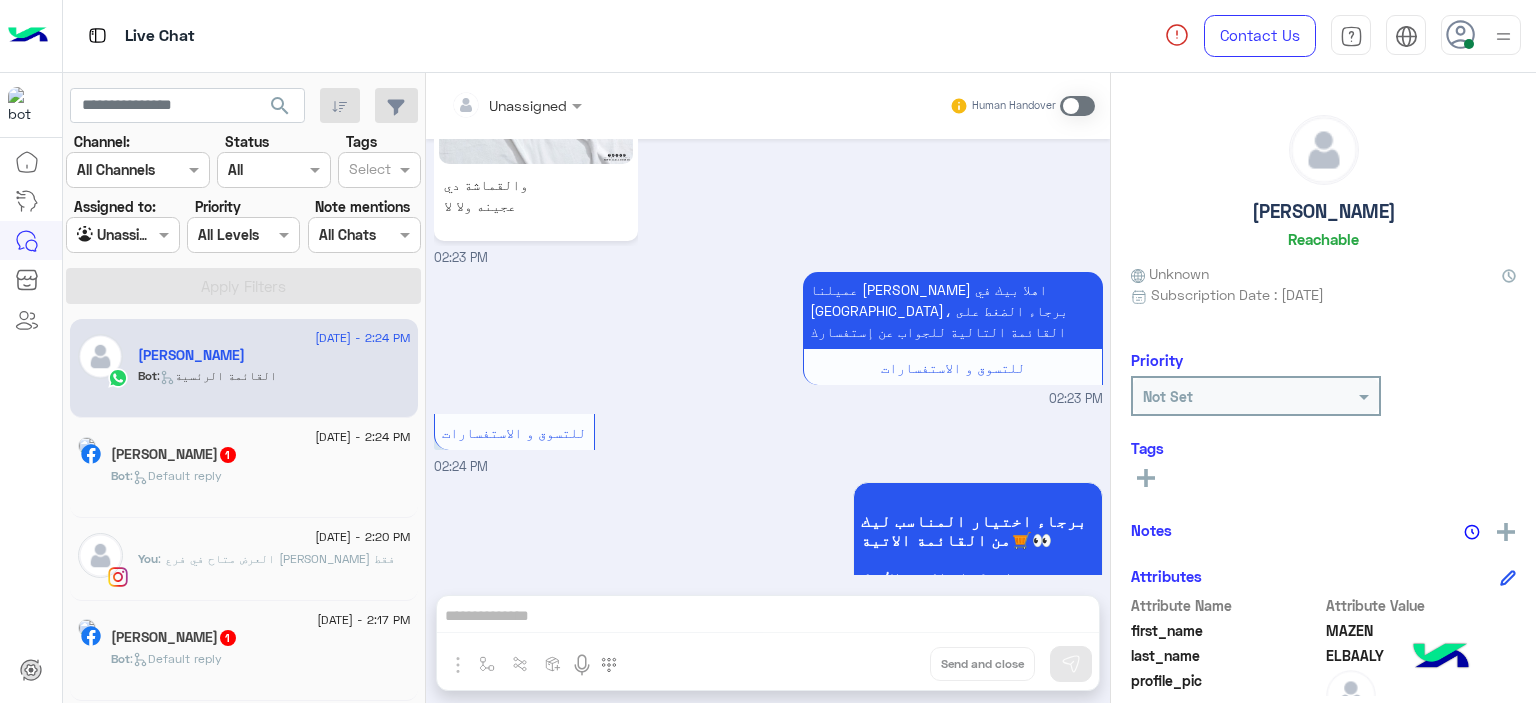 click at bounding box center [122, 234] 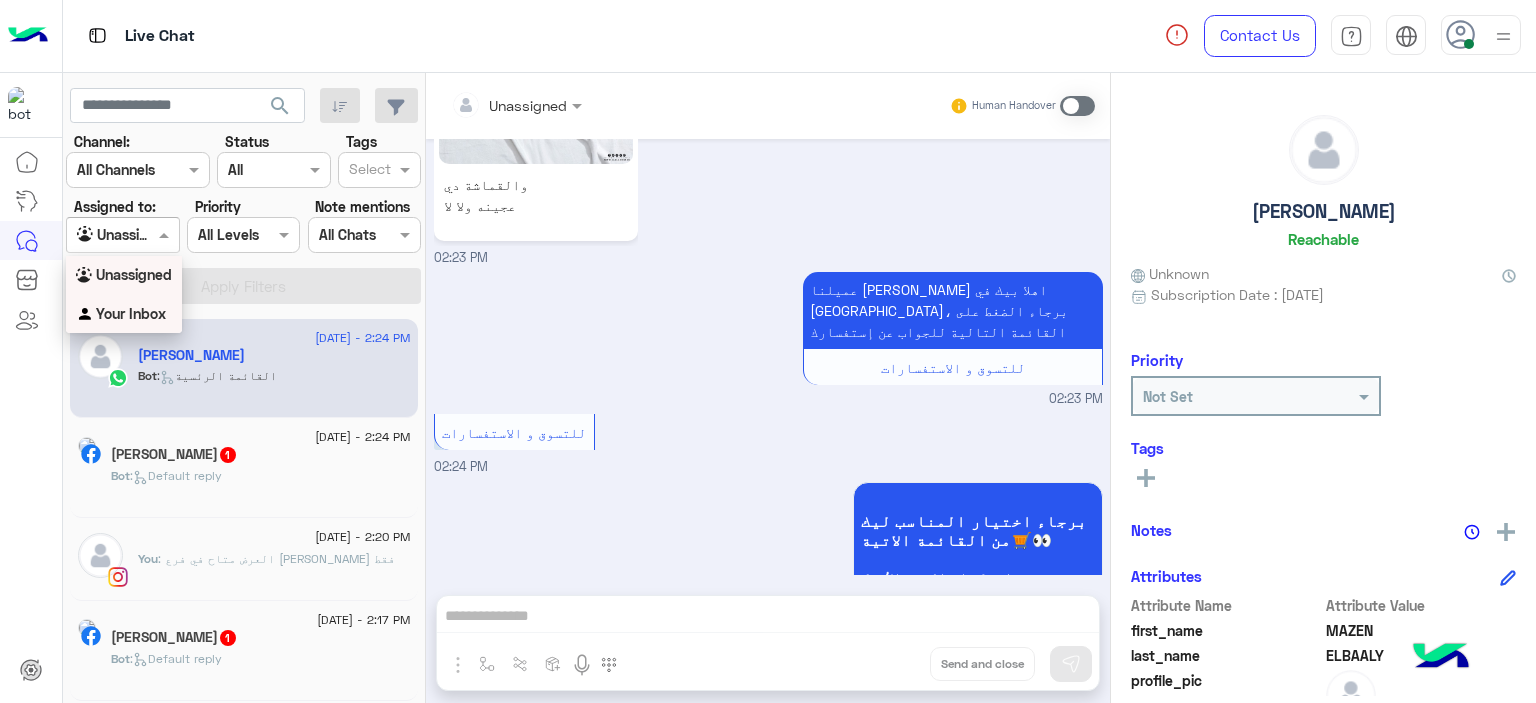 click on "Your Inbox" at bounding box center [131, 313] 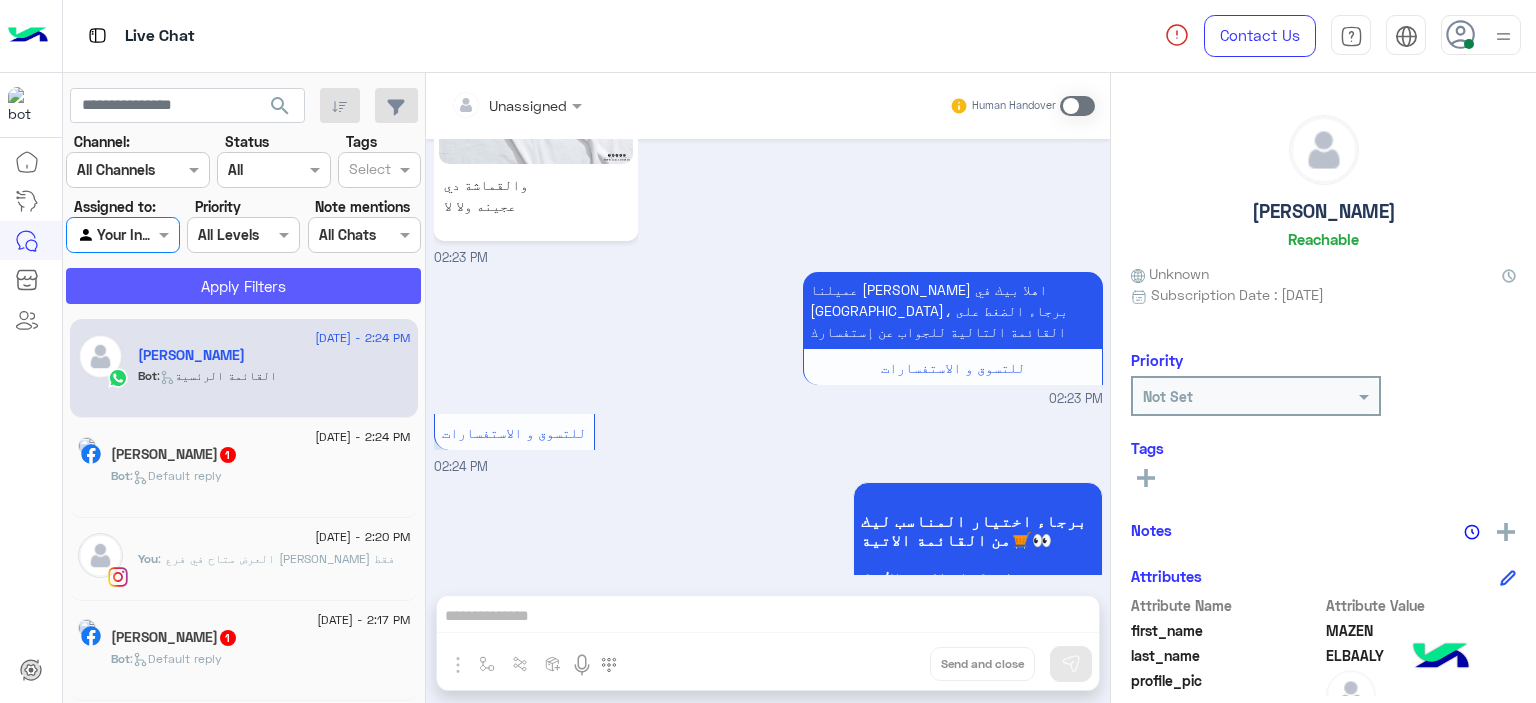 click on "Apply Filters" 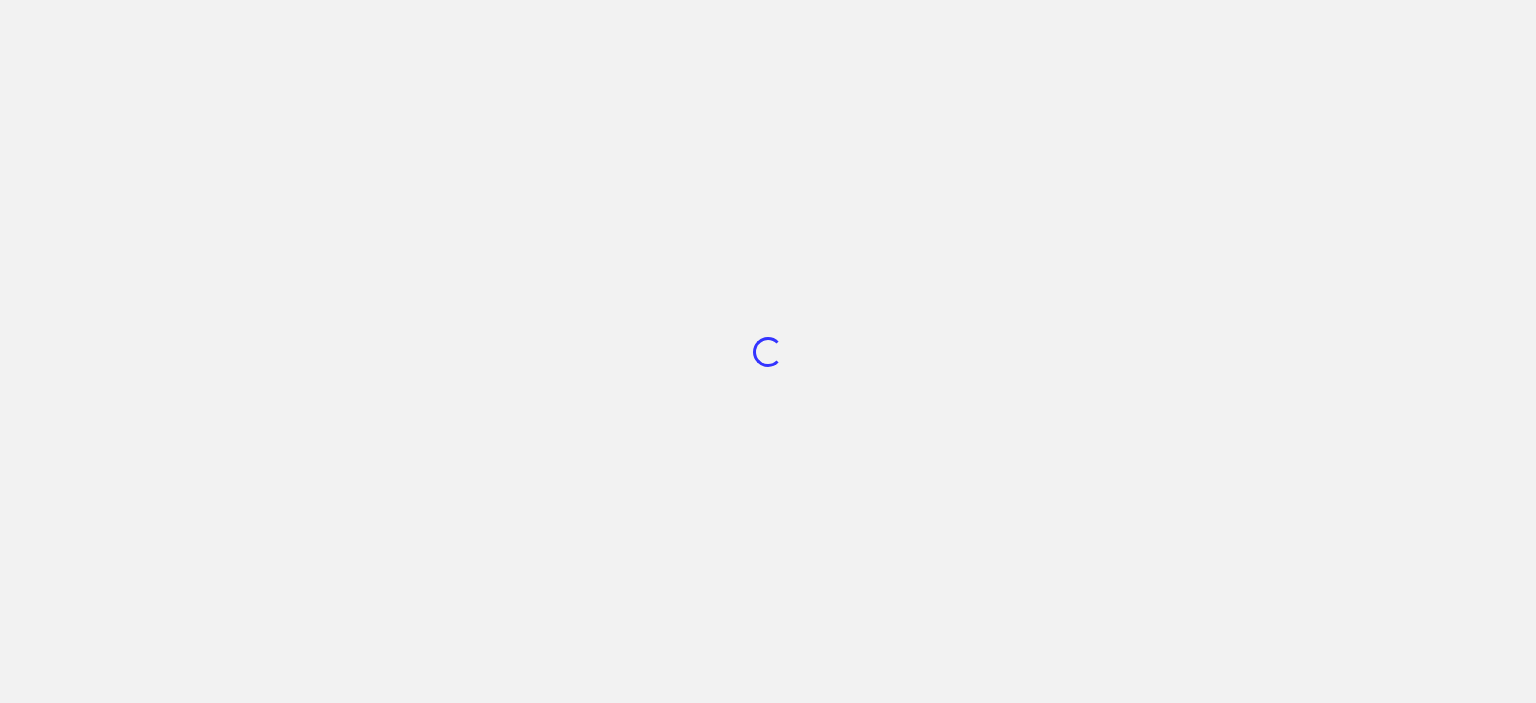 scroll, scrollTop: 0, scrollLeft: 0, axis: both 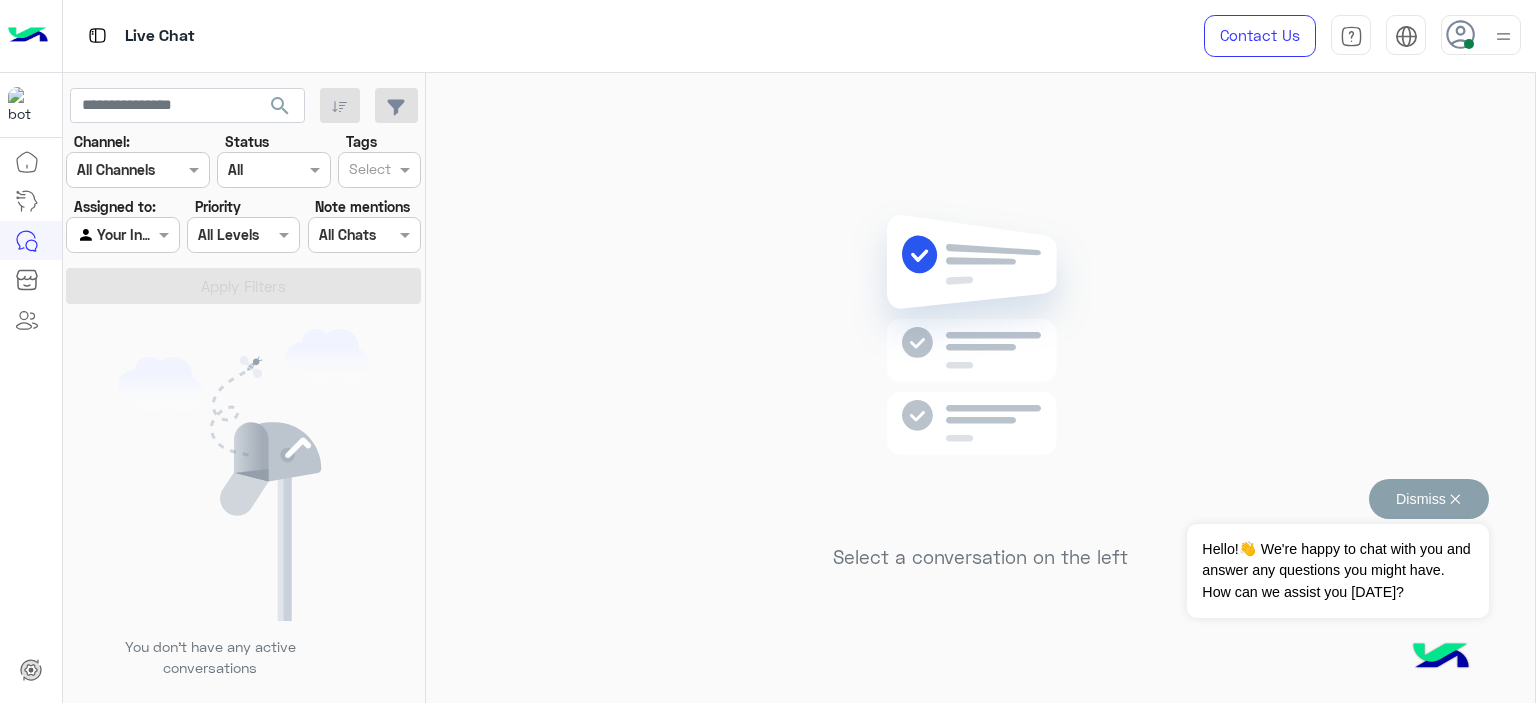 click on "Dismiss ✕" at bounding box center (1429, 499) 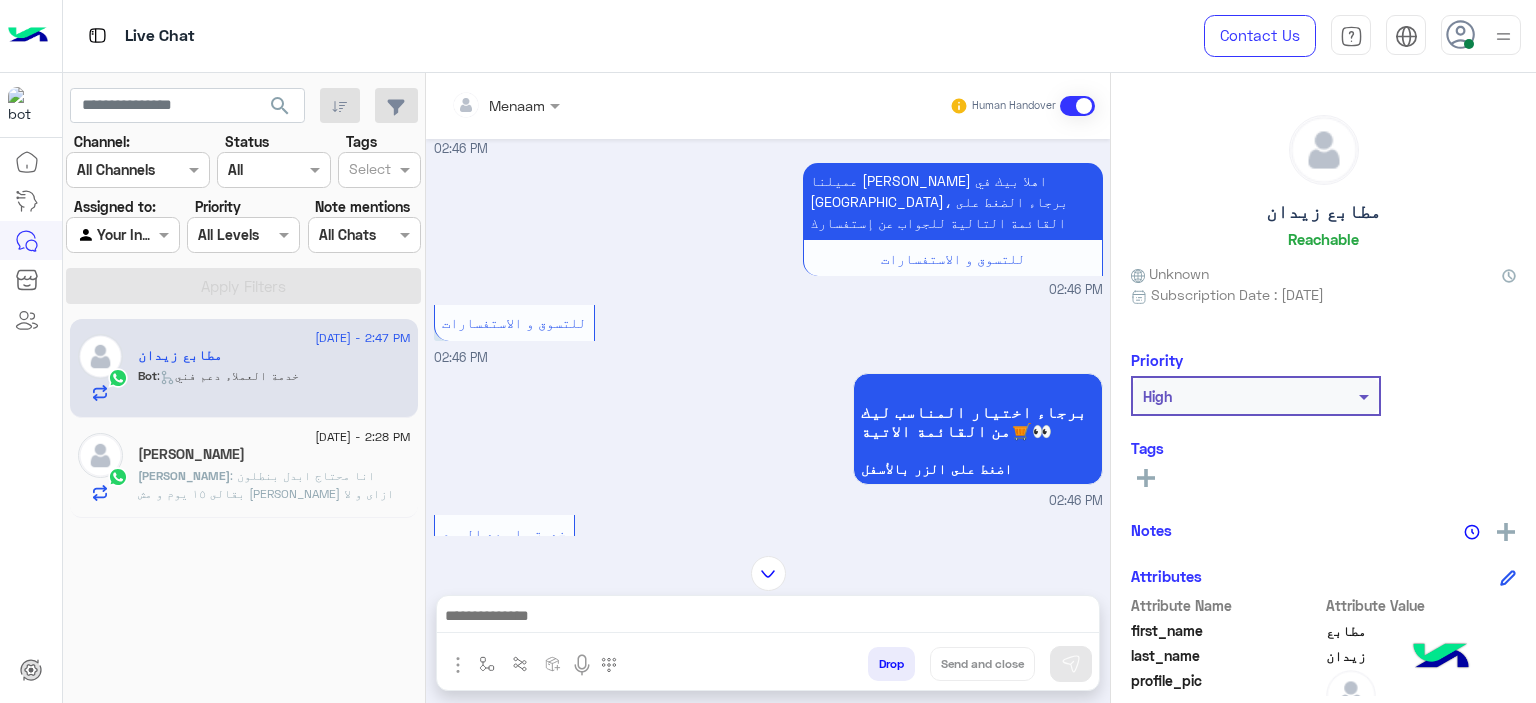 scroll, scrollTop: 1206, scrollLeft: 0, axis: vertical 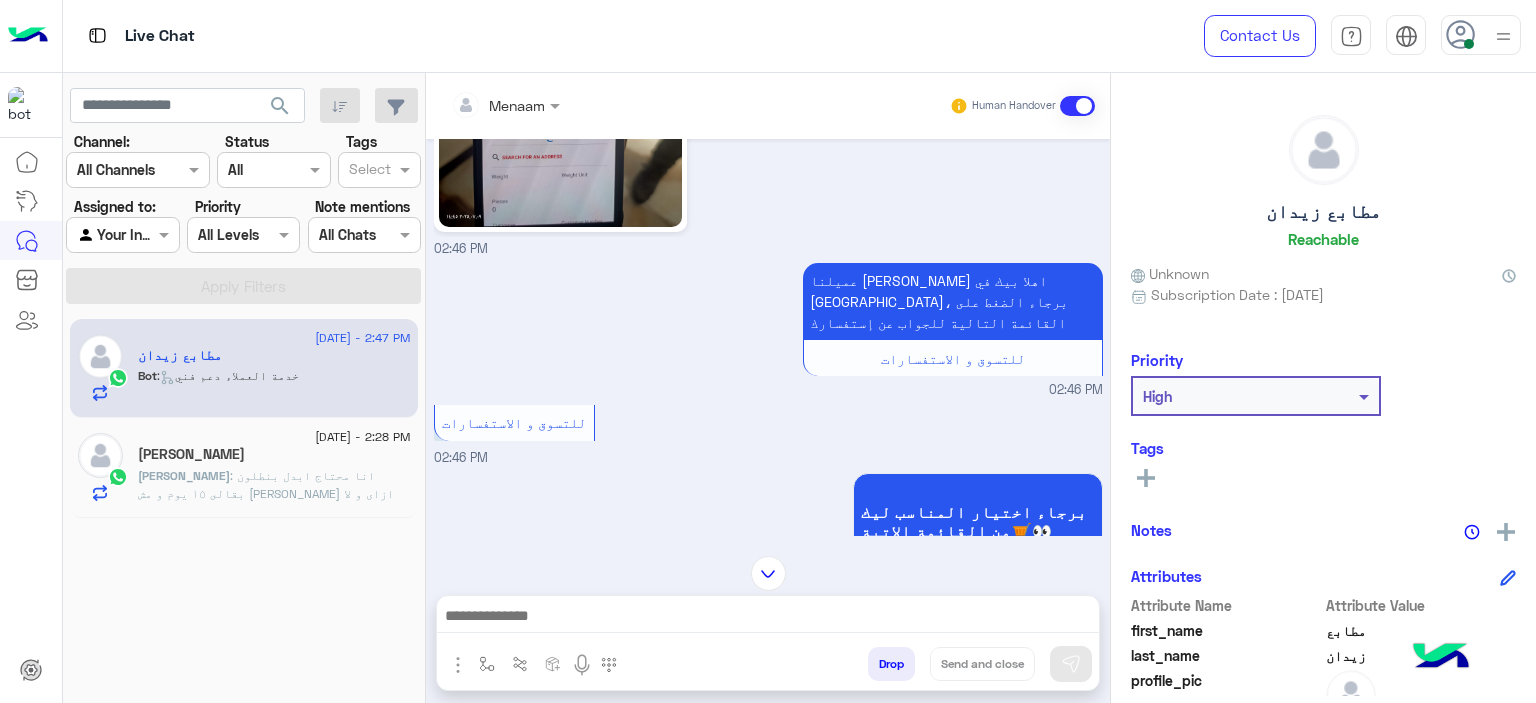 click on ": انا محتاج ابدل بنطلون بقالى ١٥ يوم و مش [PERSON_NAME] ازاى و لا اعمل ايه" 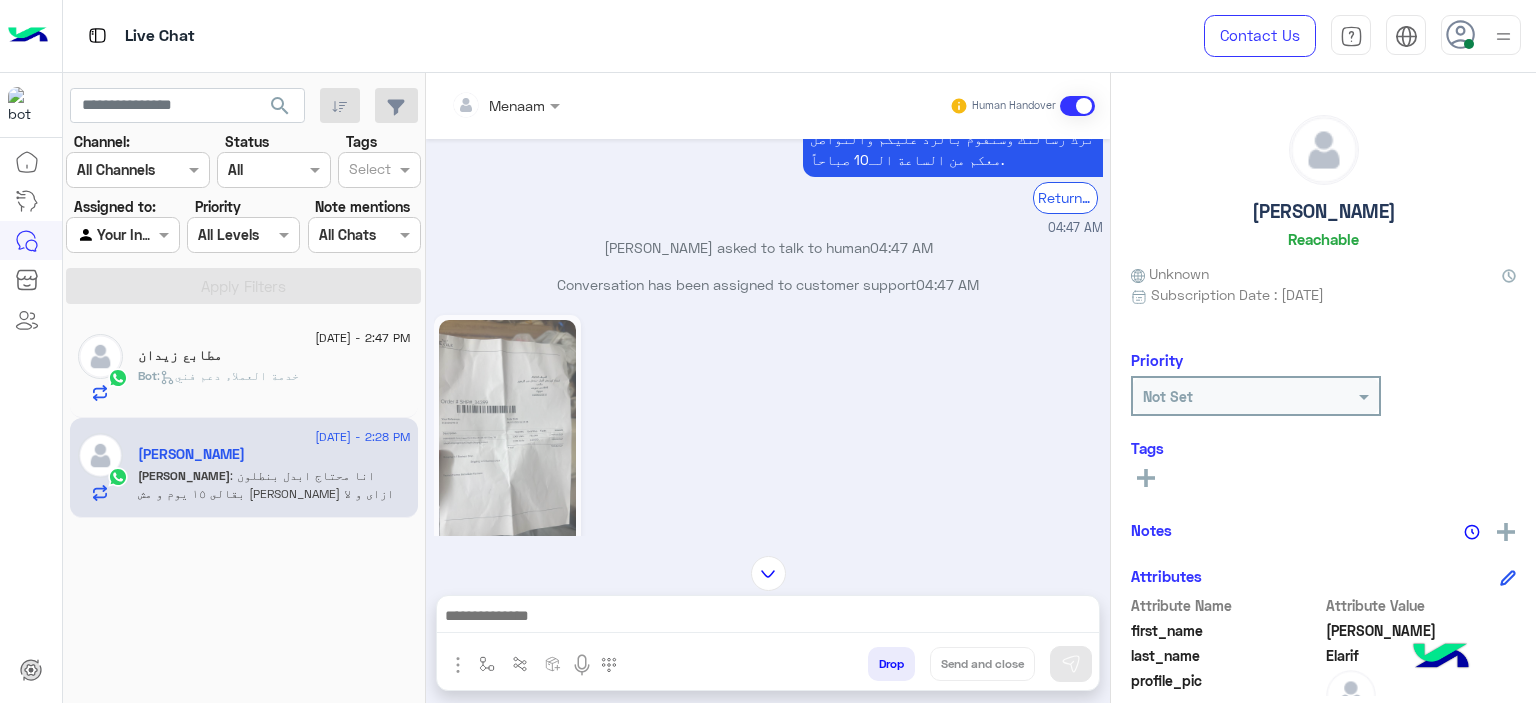 scroll, scrollTop: 2164, scrollLeft: 0, axis: vertical 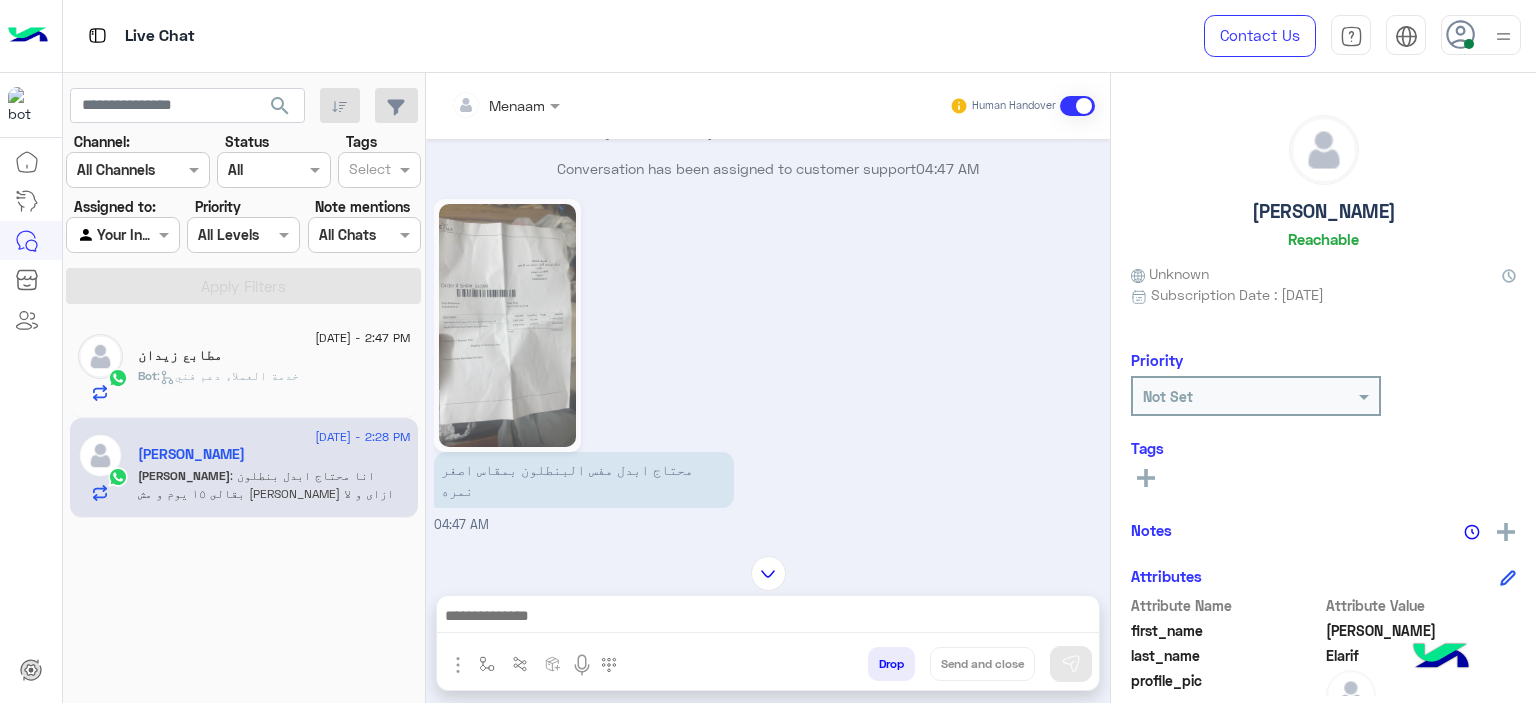 click 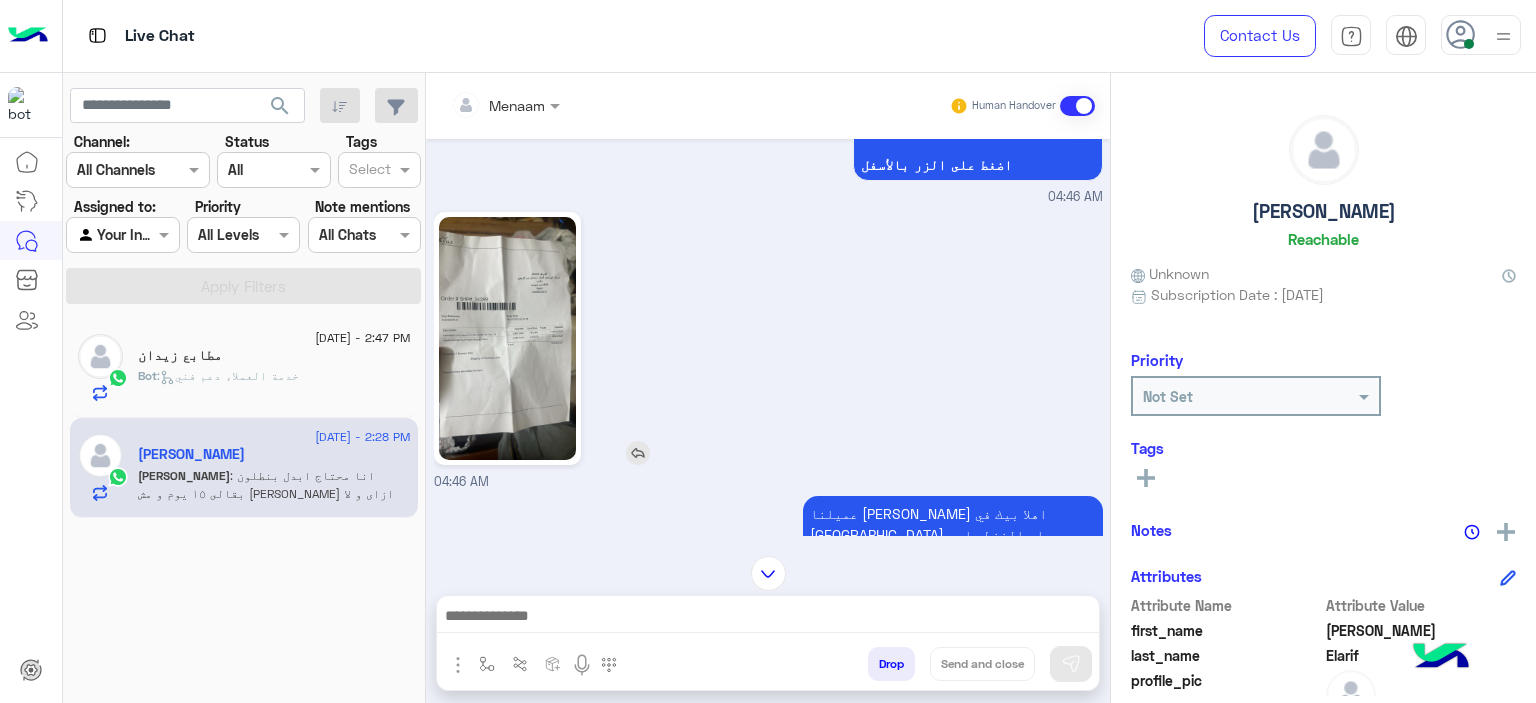 scroll, scrollTop: 655, scrollLeft: 0, axis: vertical 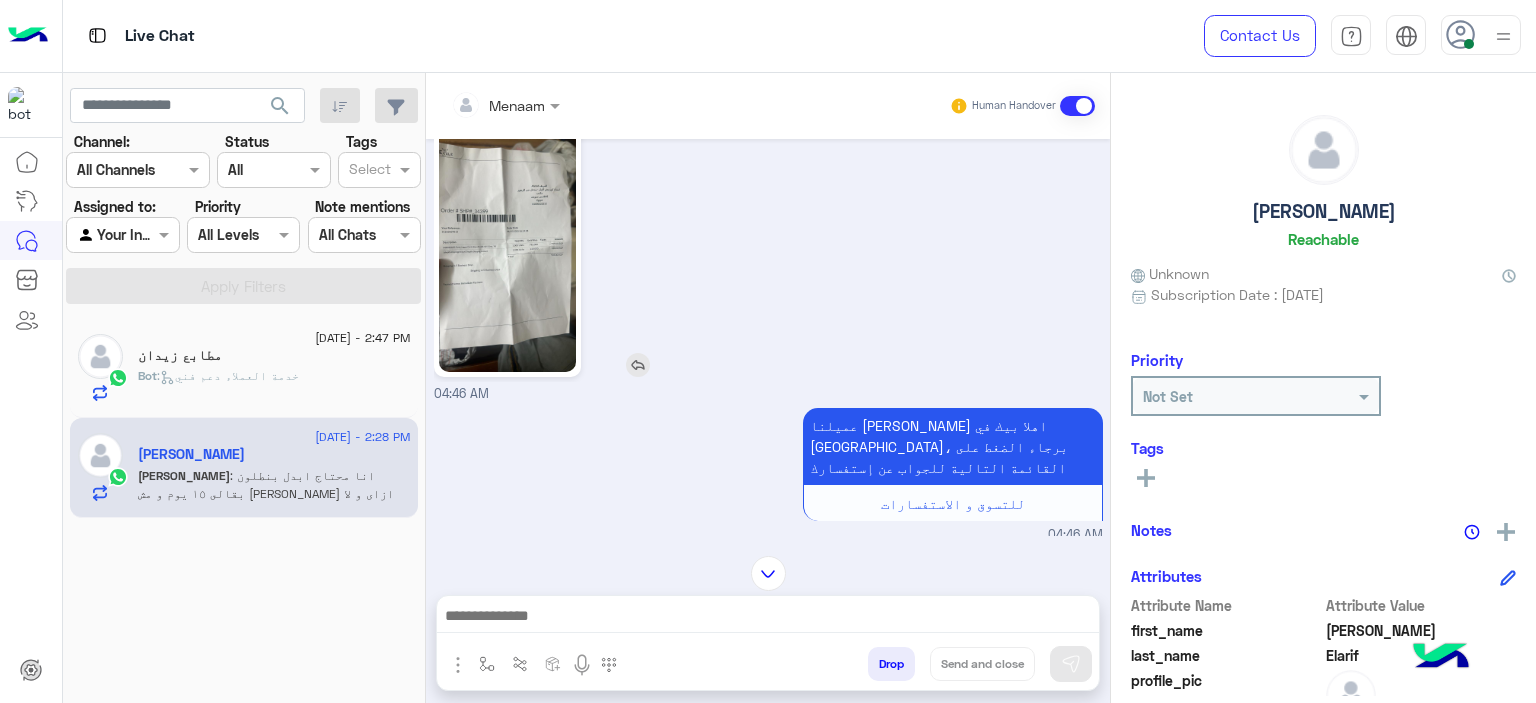 click 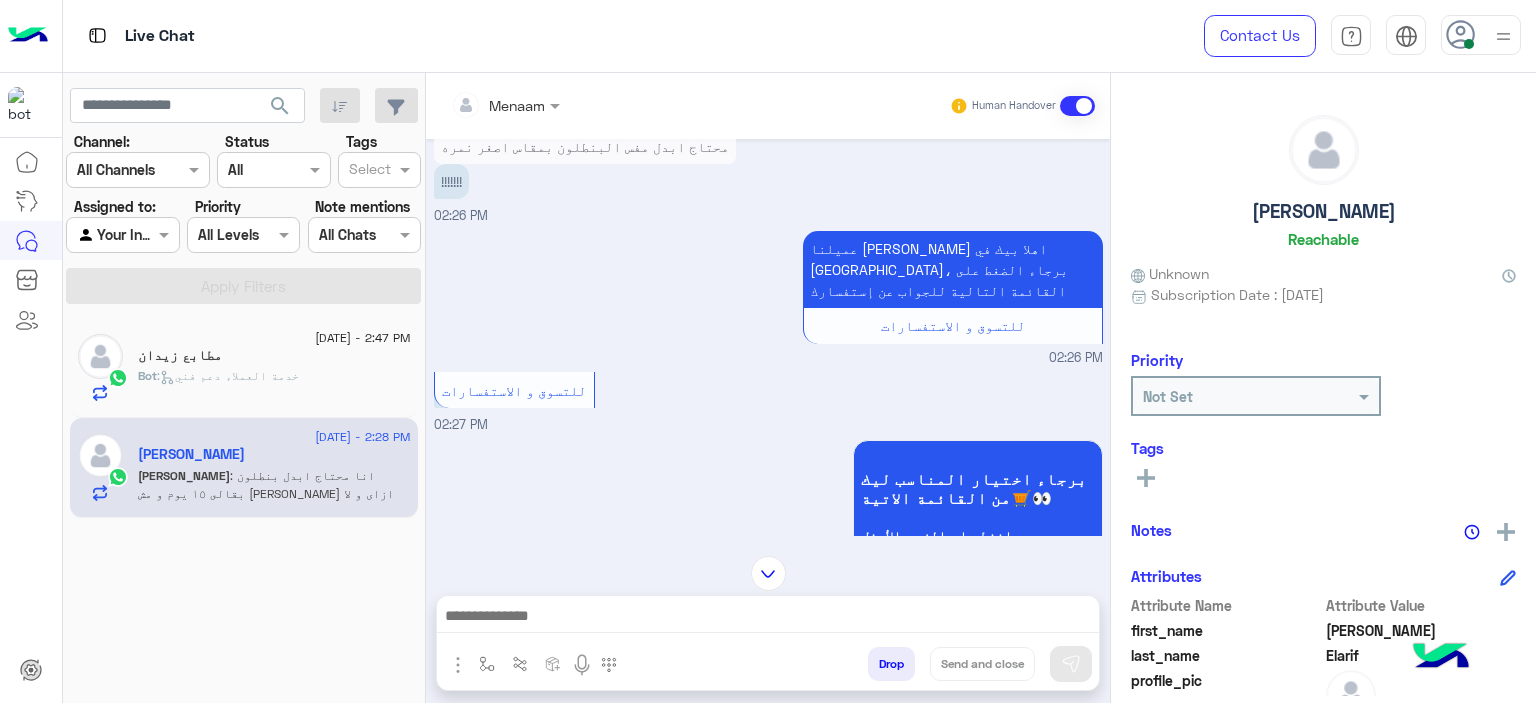 scroll, scrollTop: 3655, scrollLeft: 0, axis: vertical 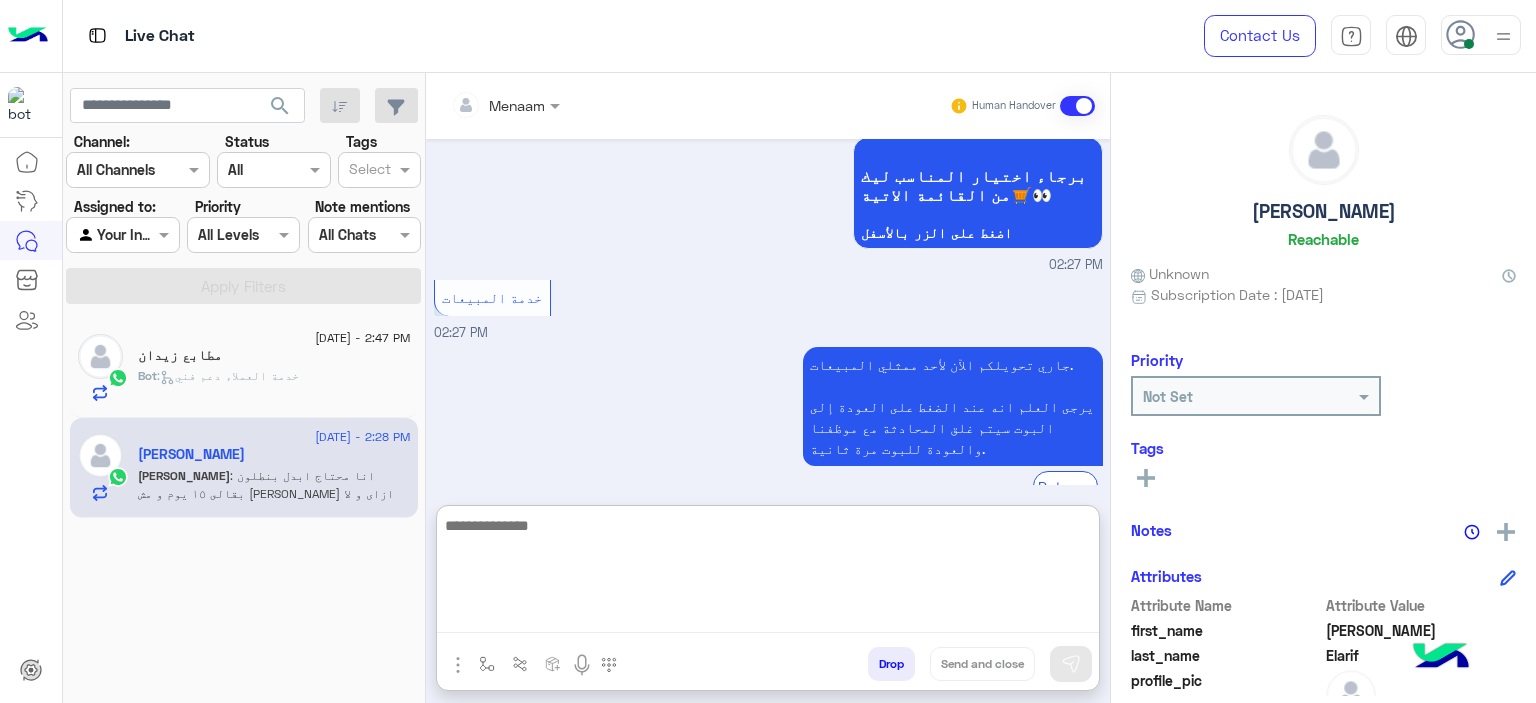 click at bounding box center (768, 573) 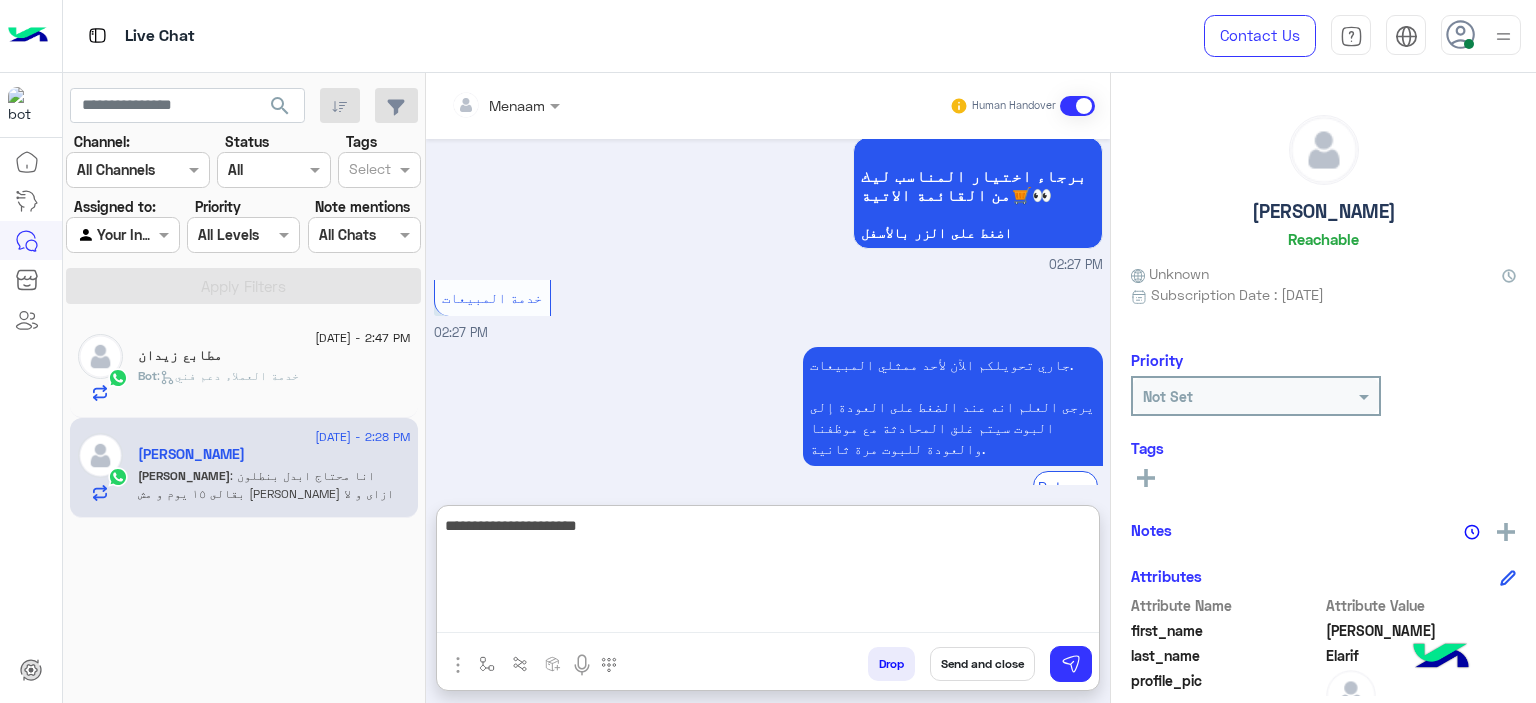 type on "**********" 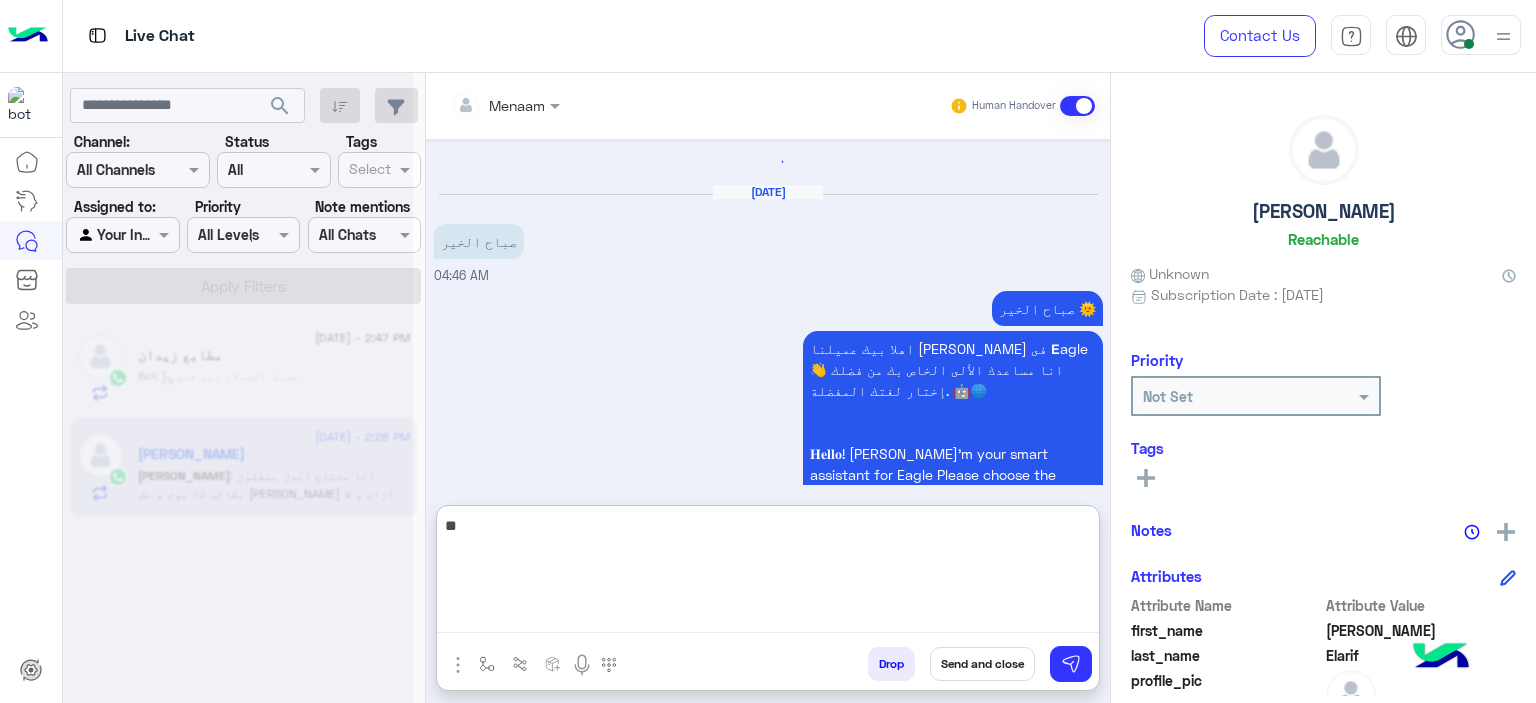 scroll, scrollTop: 0, scrollLeft: 0, axis: both 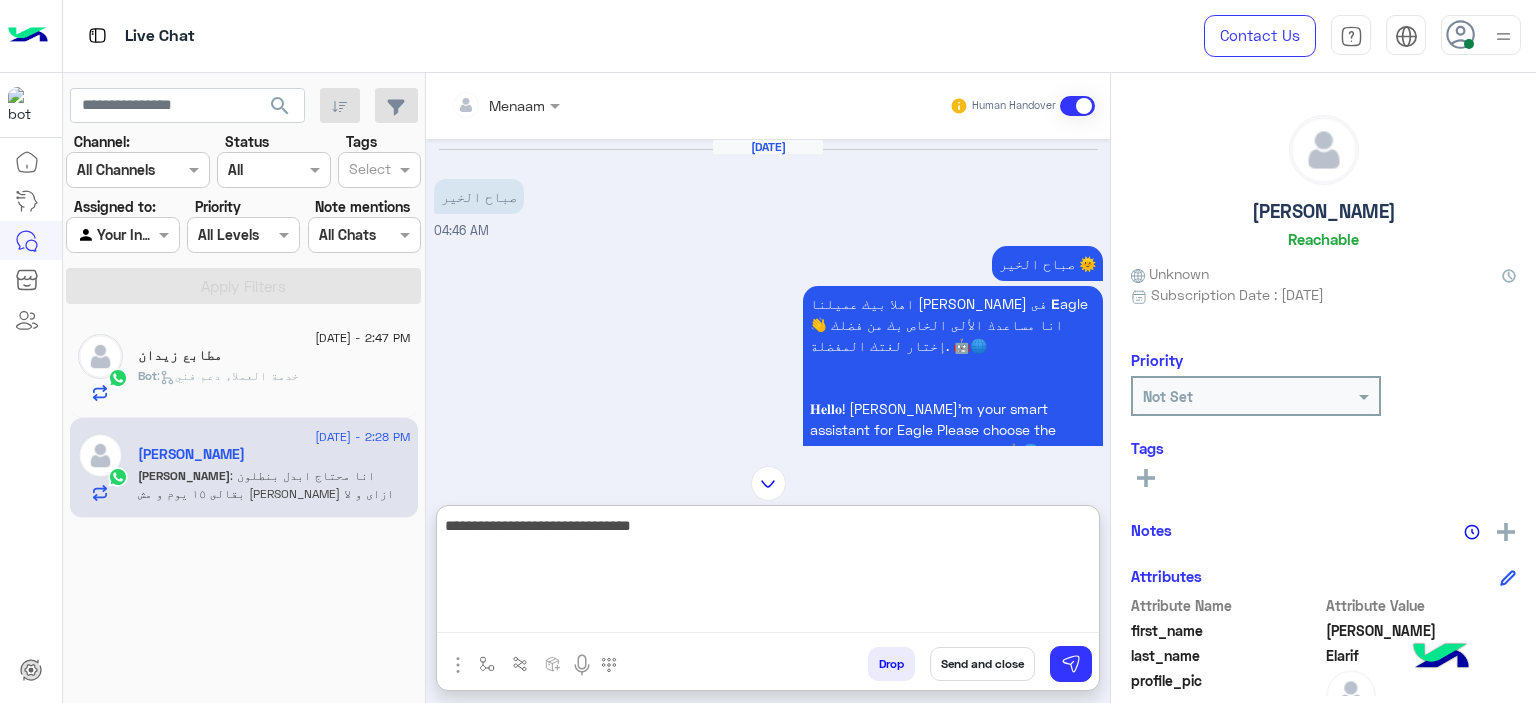 type on "**********" 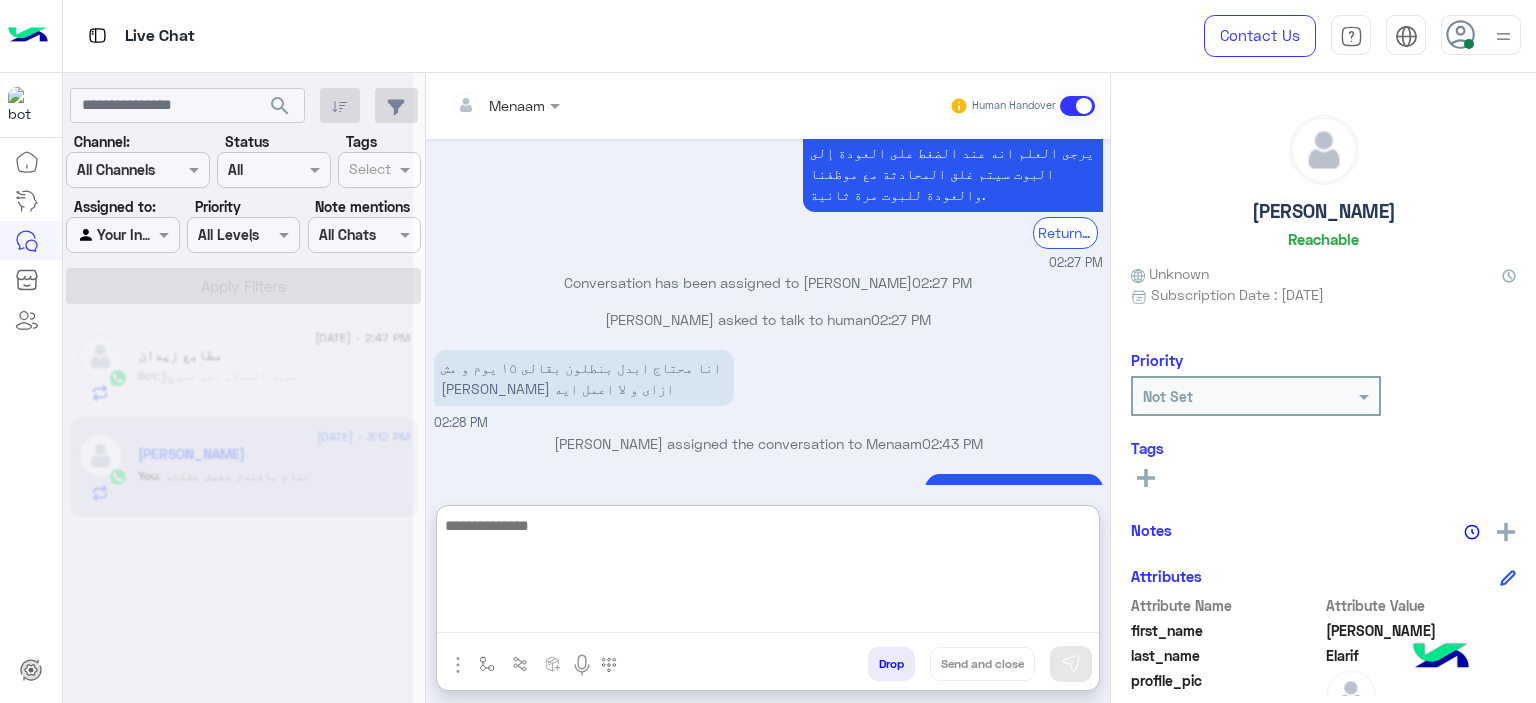 scroll, scrollTop: 4012, scrollLeft: 0, axis: vertical 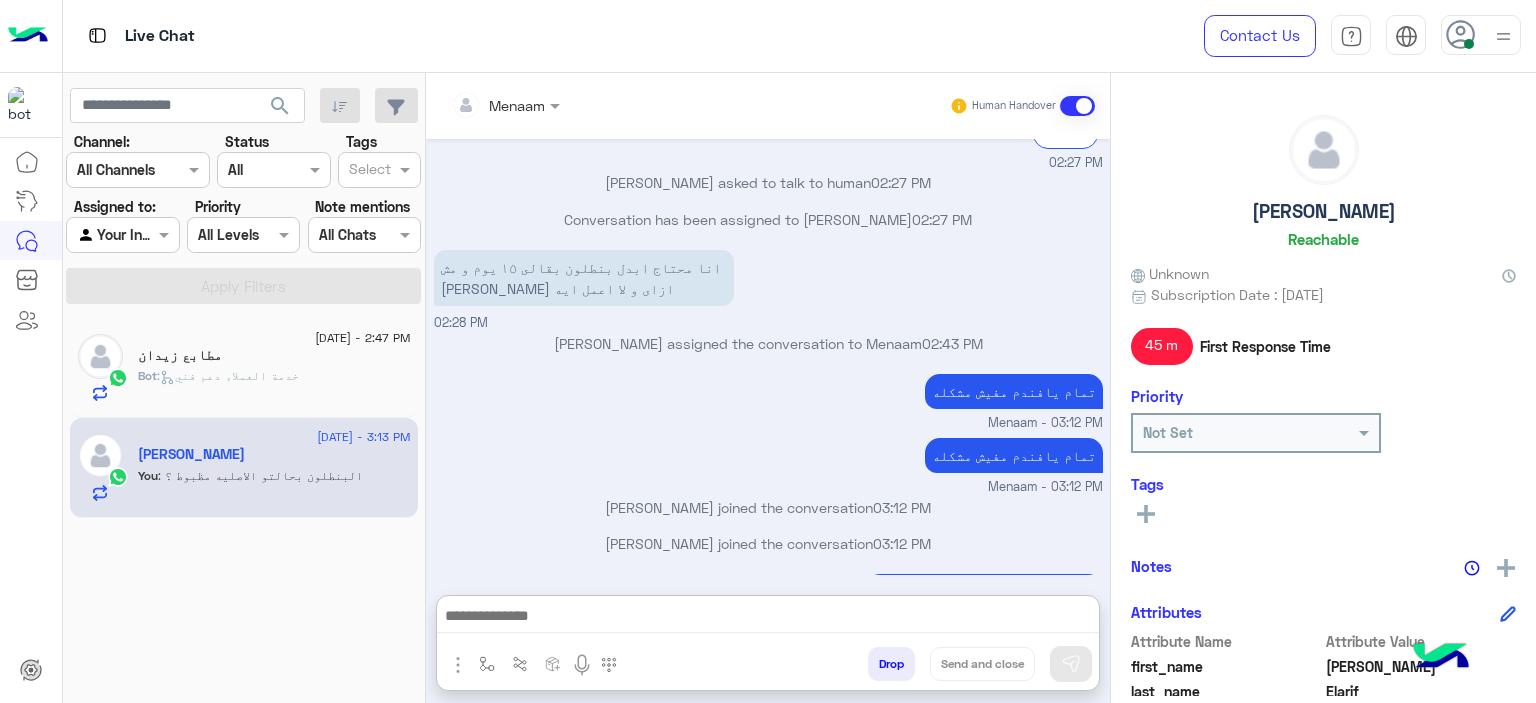 click on "مطابع زيدان" 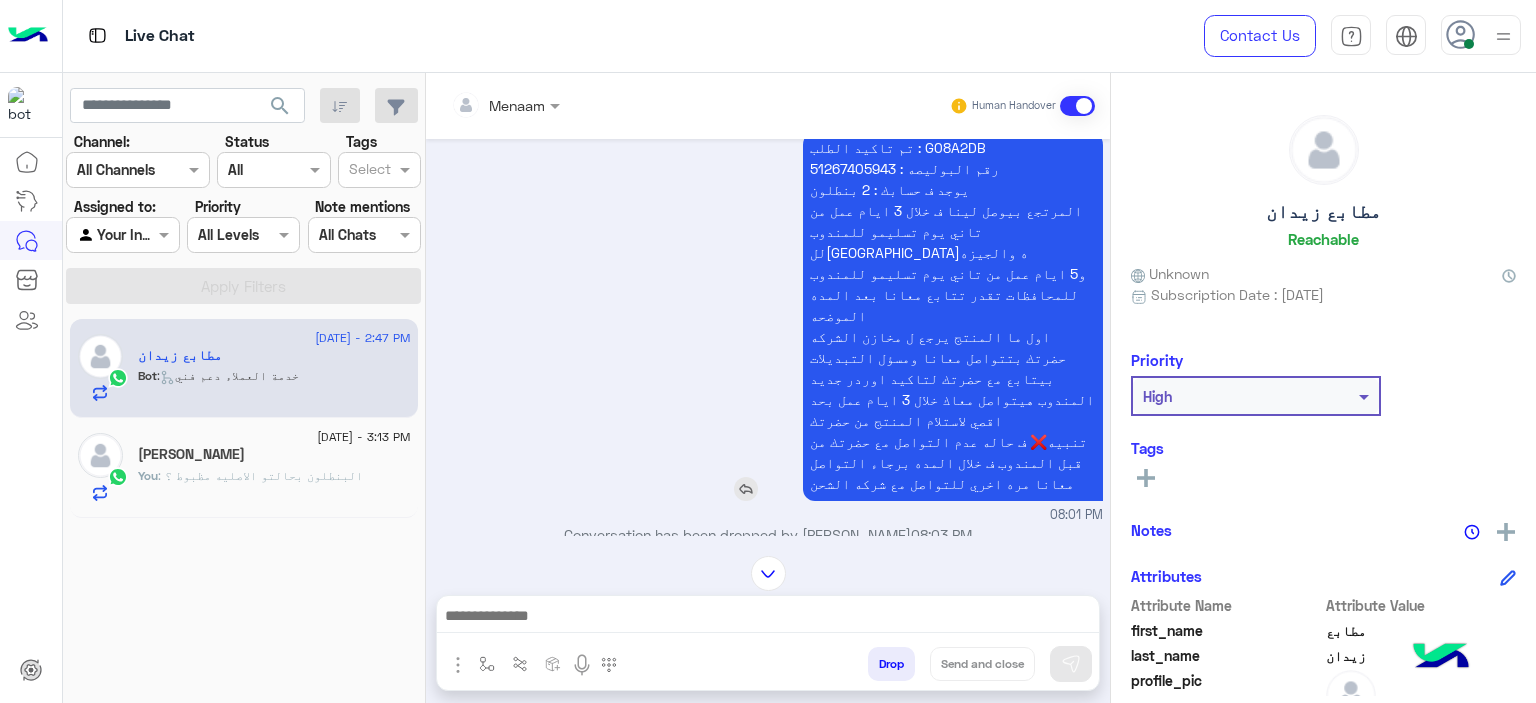 scroll, scrollTop: 206, scrollLeft: 0, axis: vertical 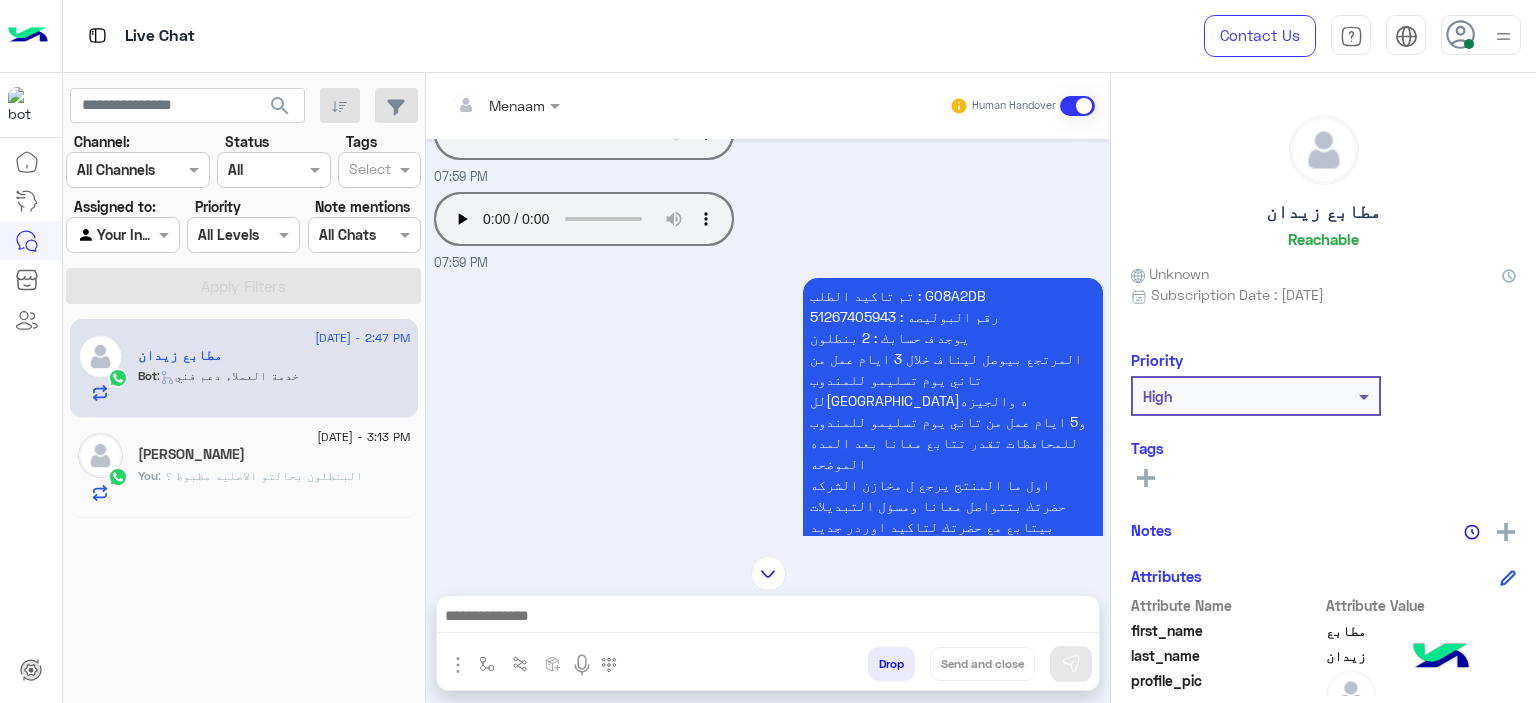 click on "تم تاكيد الطلب :   G08A2DB رقم البوليصه :  51267405943 يوجد ف حسابك :  2 بنطلون المرتجع بيوصل لينا ف خلال 3 ايام عمل من تاني يوم تسليمو للمندوب للقاهره والجيزه  و5 ايام عمل من تاني يوم تسليمو للمندوب للمحافظات تقدر تتابع معانا بعد المده الموضحه اول ما المنتج يرجع ل مخازن الشركه    حضرتك بتتواصل معانا  ومسؤل التبديلات بيتابع مع حضرتك لتاكيد اوردر جديد  المندوب هيتواصل معاك خلال 3 ايام عمل بحد اقصي لاستلام المنتج من حضرتك  تنبيه❌  ف حاله عدم التواصل مع حضرتك من قبل المندوب ف خلال المده برجاء التواصل معانا مره اخري للتواصل مع شركه الشحن" at bounding box center [953, 463] 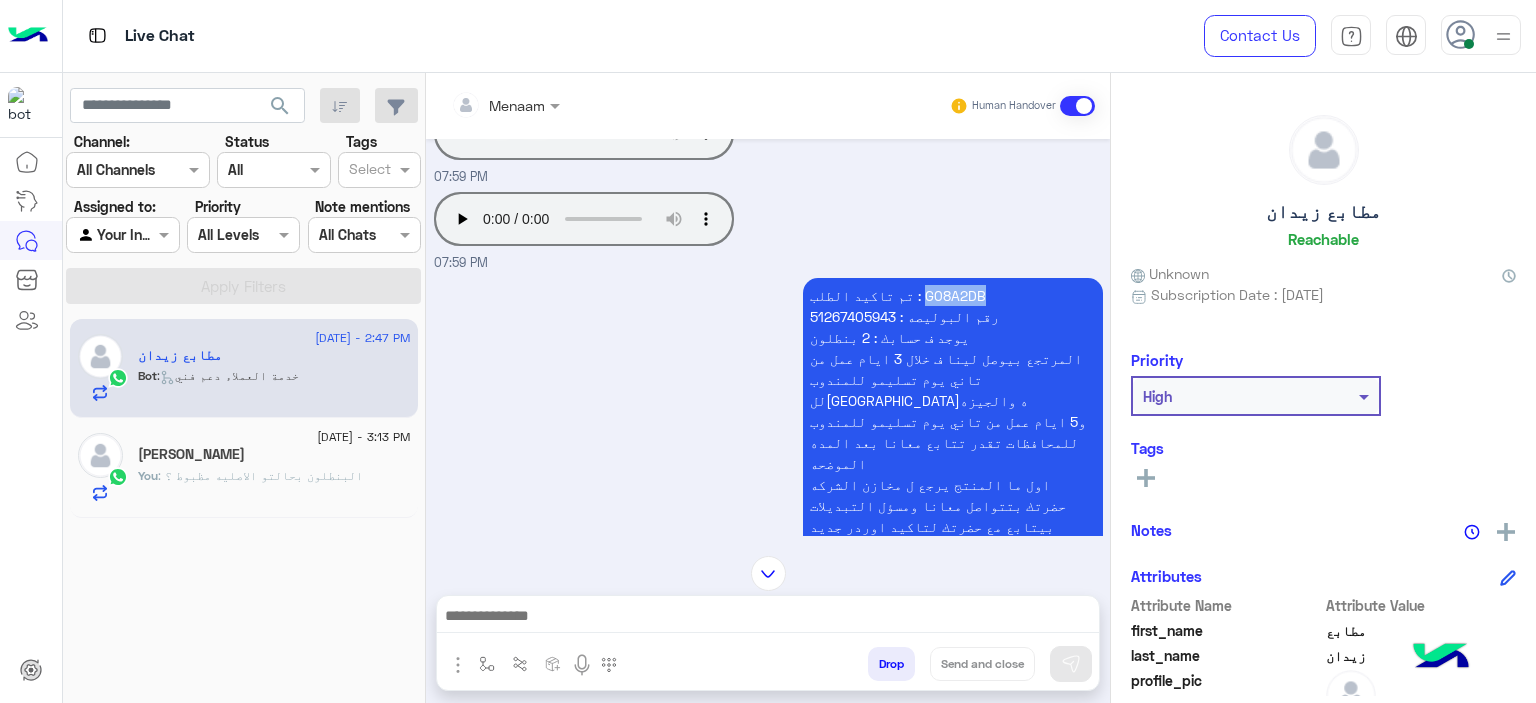 click on "تم تاكيد الطلب :   G08A2DB رقم البوليصه :  51267405943 يوجد ف حسابك :  2 بنطلون المرتجع بيوصل لينا ف خلال 3 ايام عمل من تاني يوم تسليمو للمندوب للقاهره والجيزه  و5 ايام عمل من تاني يوم تسليمو للمندوب للمحافظات تقدر تتابع معانا بعد المده الموضحه اول ما المنتج يرجع ل مخازن الشركه    حضرتك بتتواصل معانا  ومسؤل التبديلات بيتابع مع حضرتك لتاكيد اوردر جديد  المندوب هيتواصل معاك خلال 3 ايام عمل بحد اقصي لاستلام المنتج من حضرتك  تنبيه❌  ف حاله عدم التواصل مع حضرتك من قبل المندوب ف خلال المده برجاء التواصل معانا مره اخري للتواصل مع شركه الشحن" at bounding box center (953, 463) 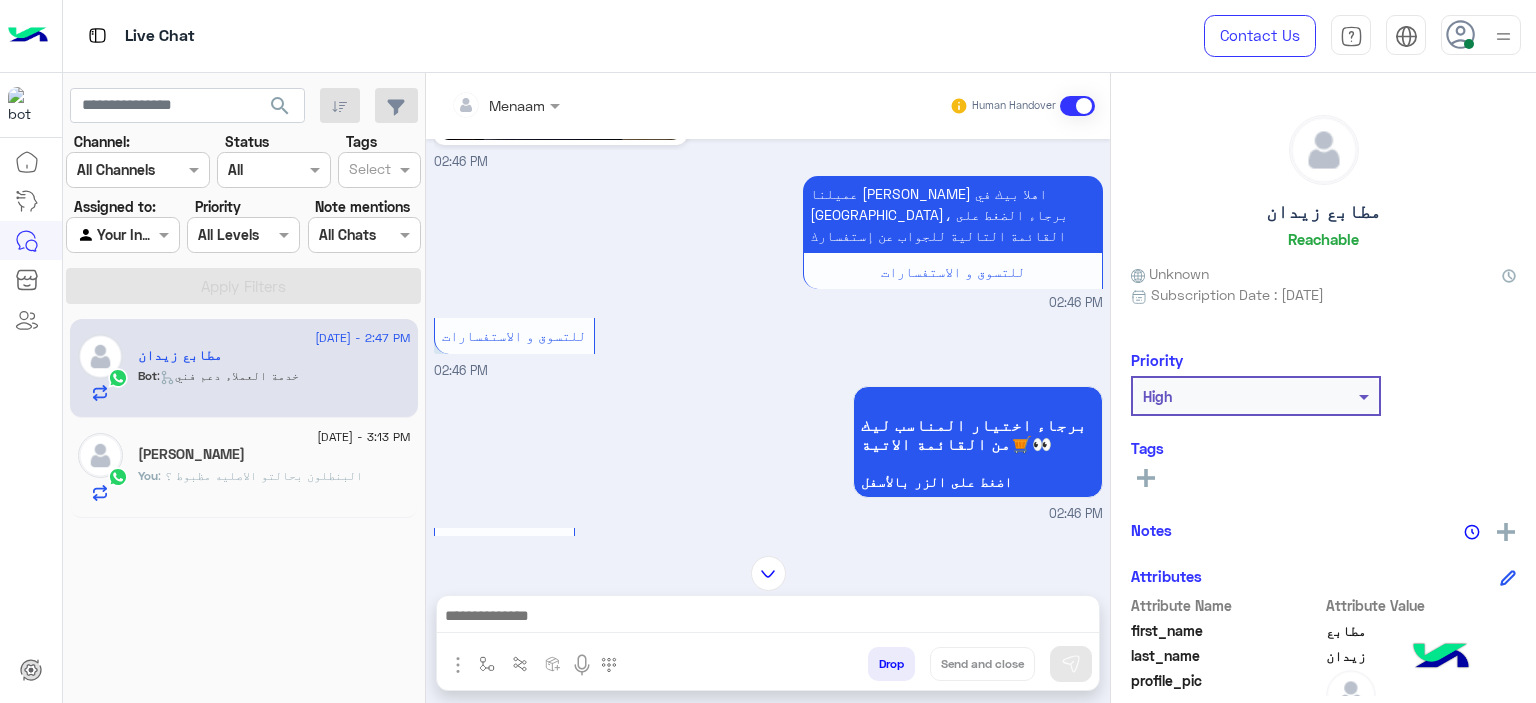 scroll, scrollTop: 1606, scrollLeft: 0, axis: vertical 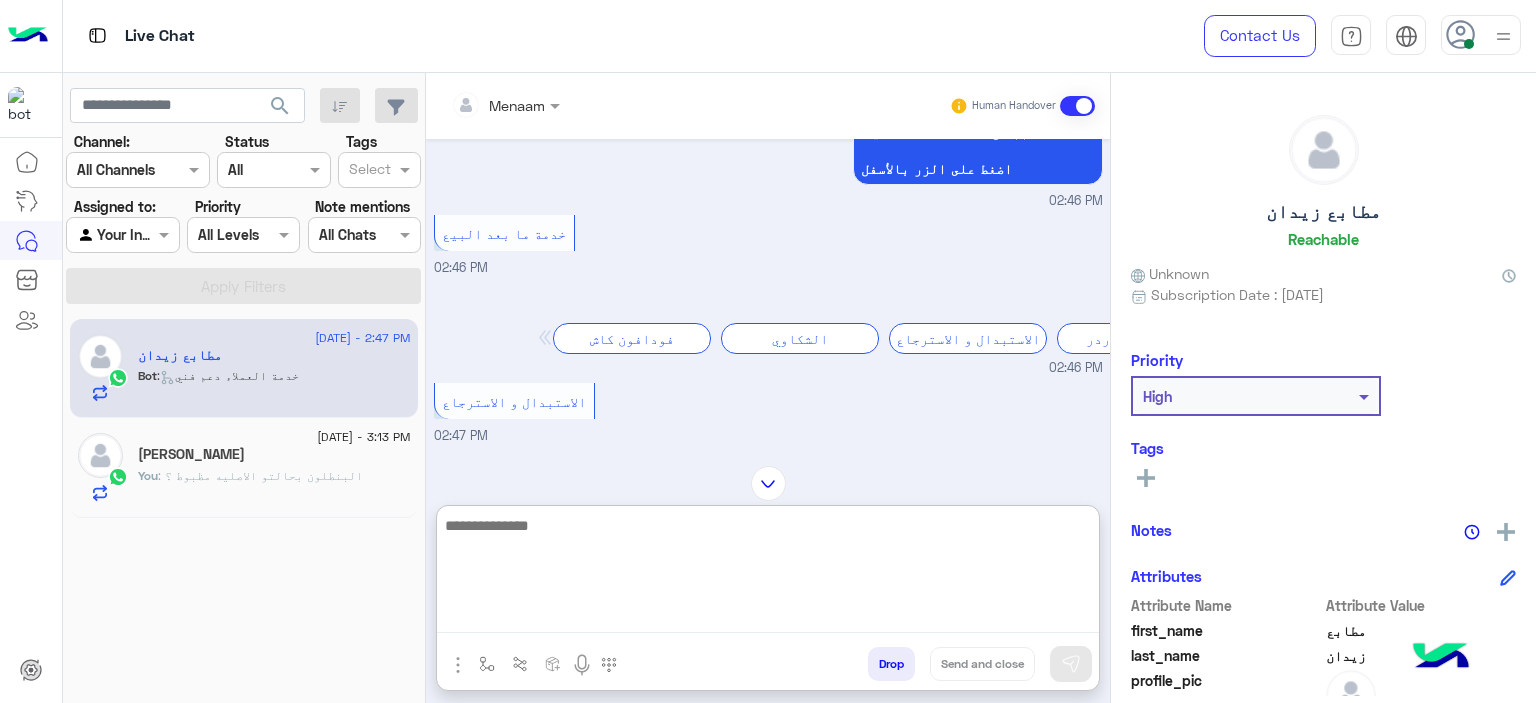click at bounding box center [768, 573] 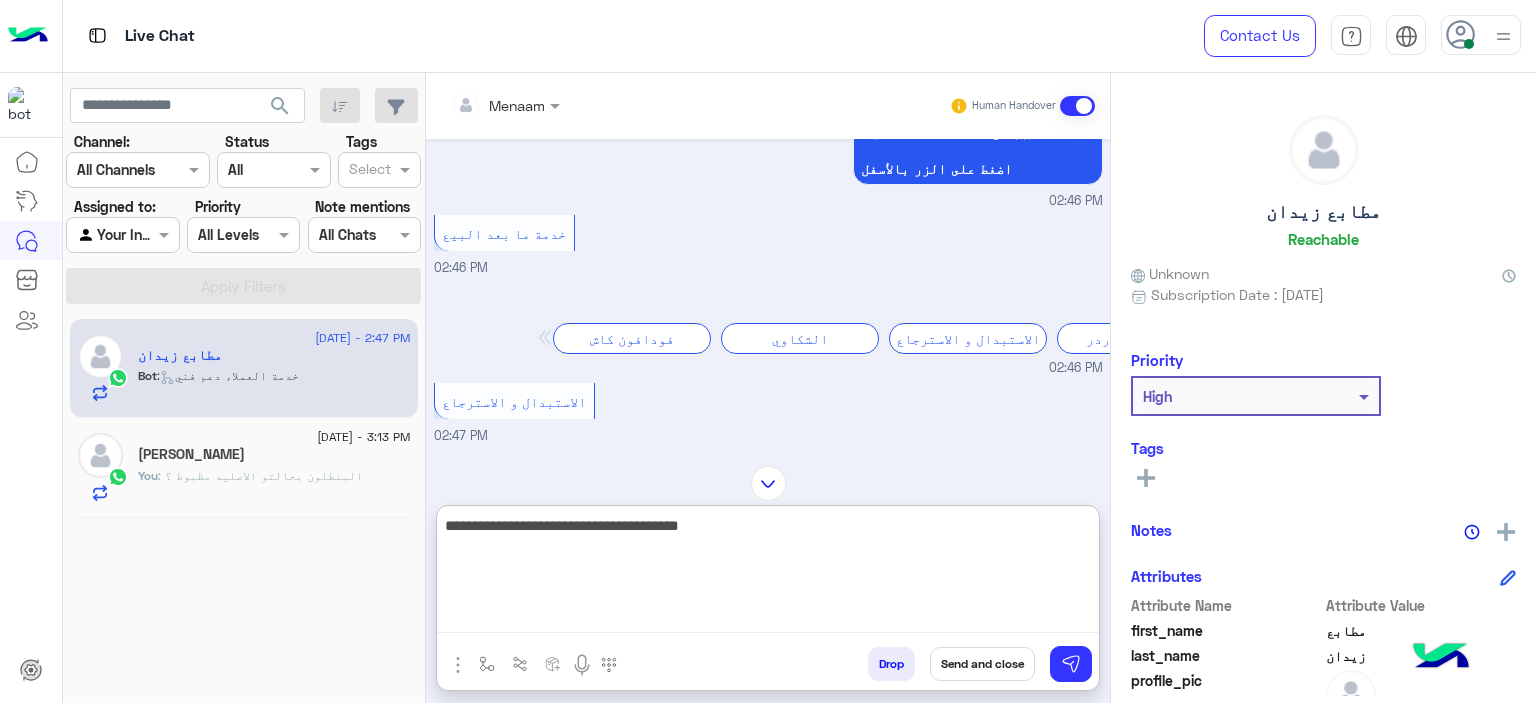 type on "**********" 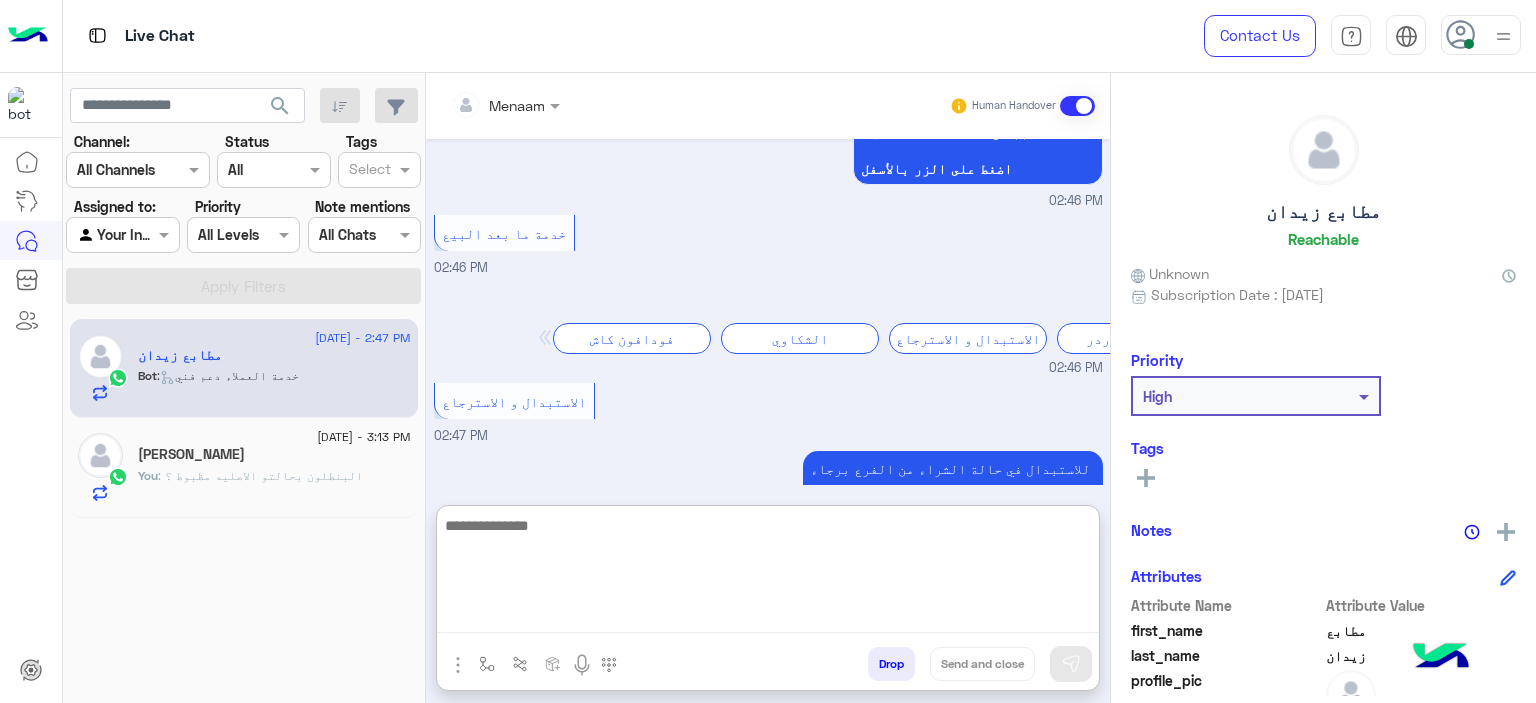 scroll, scrollTop: 2260, scrollLeft: 0, axis: vertical 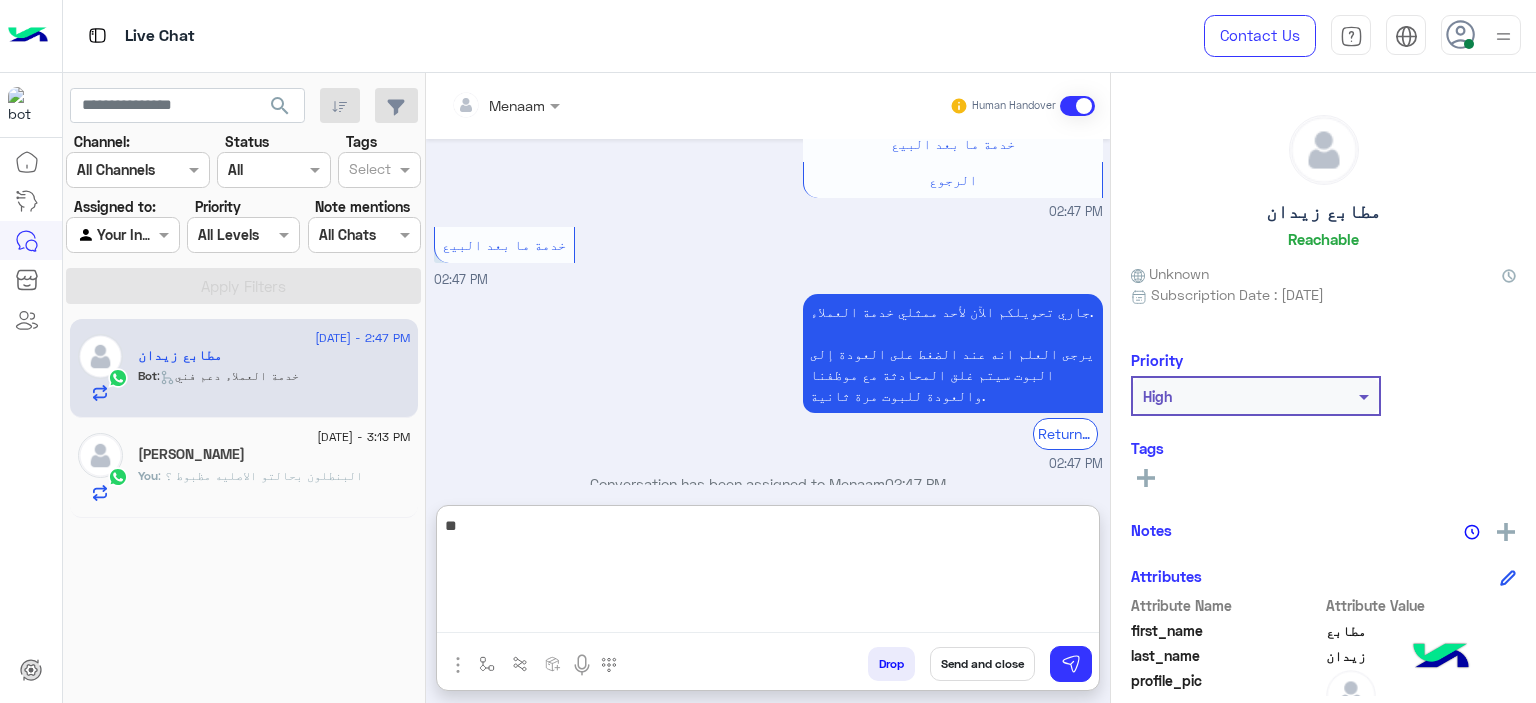 type on "*" 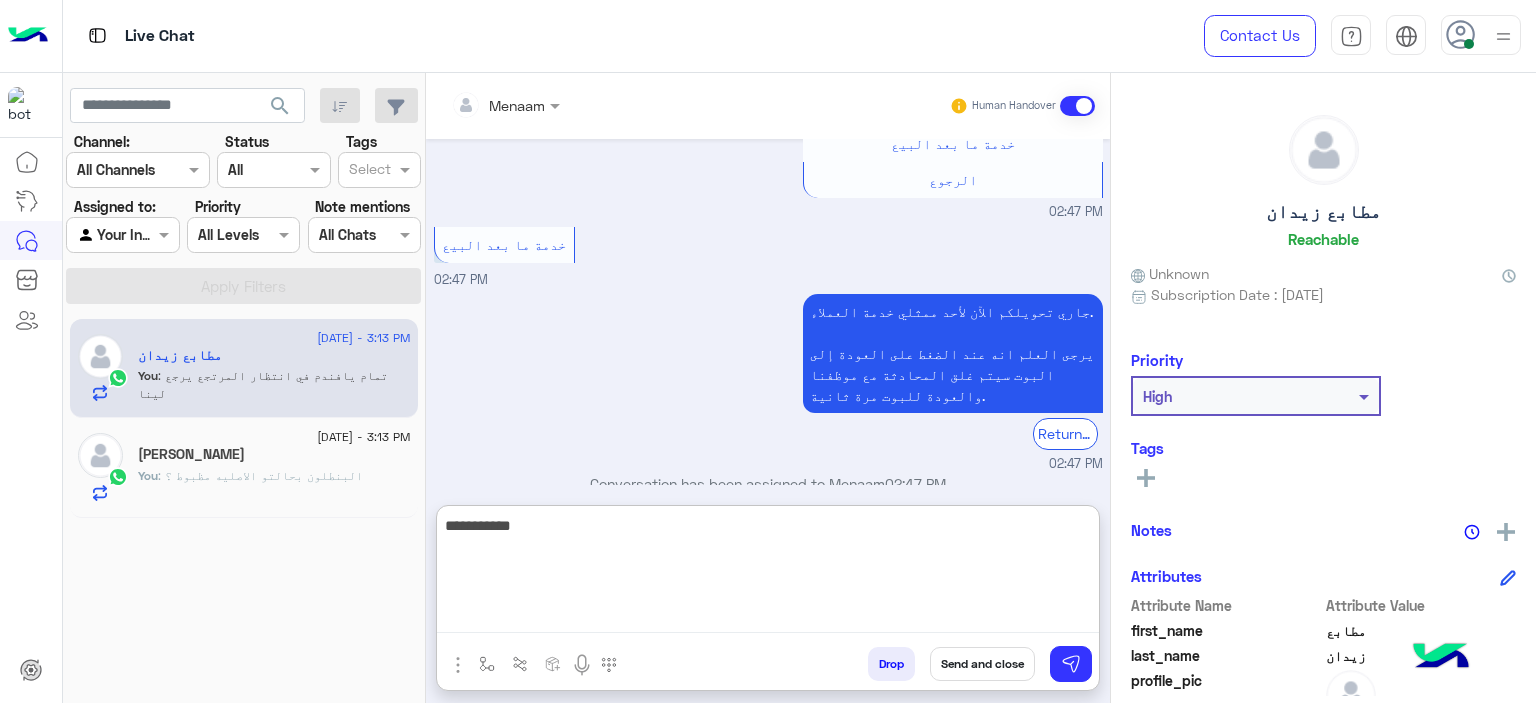 scroll, scrollTop: 2296, scrollLeft: 0, axis: vertical 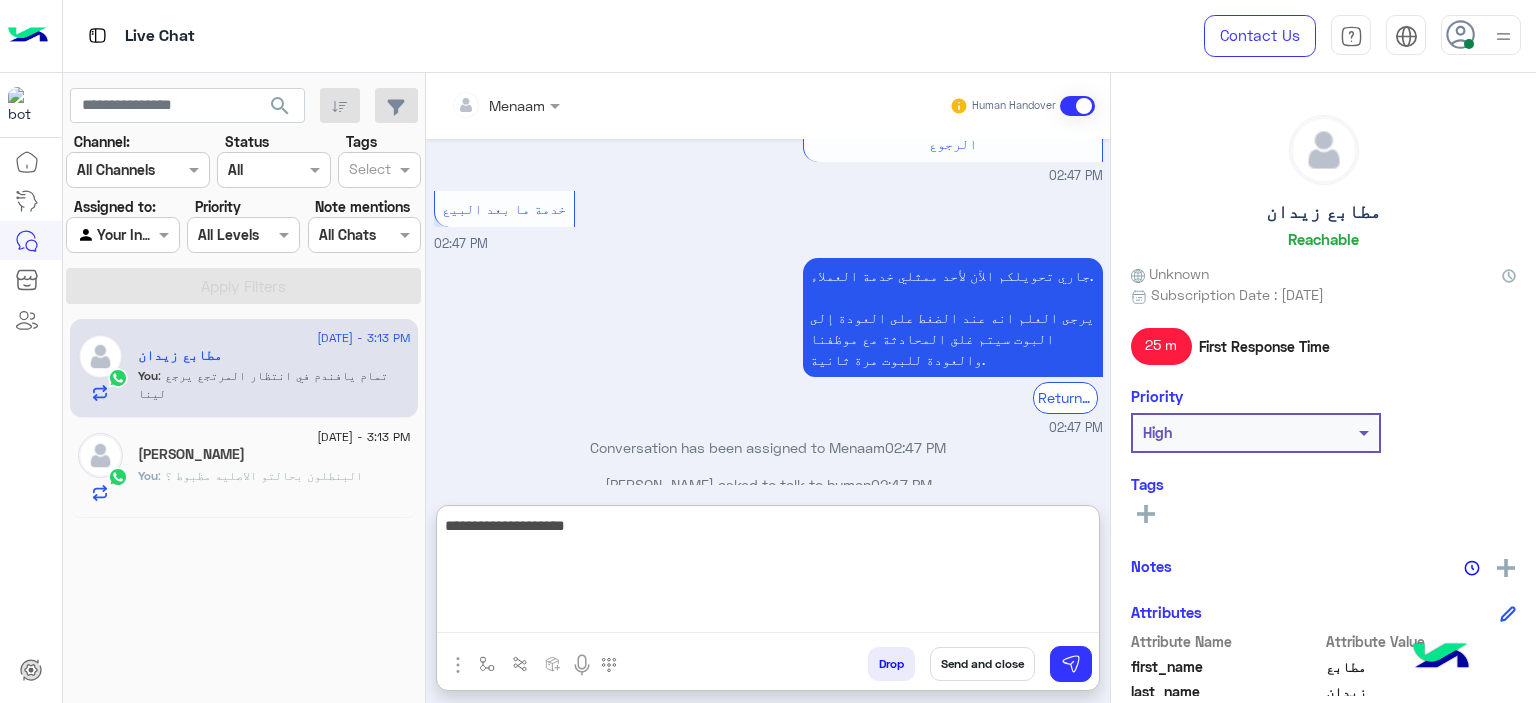 type on "**********" 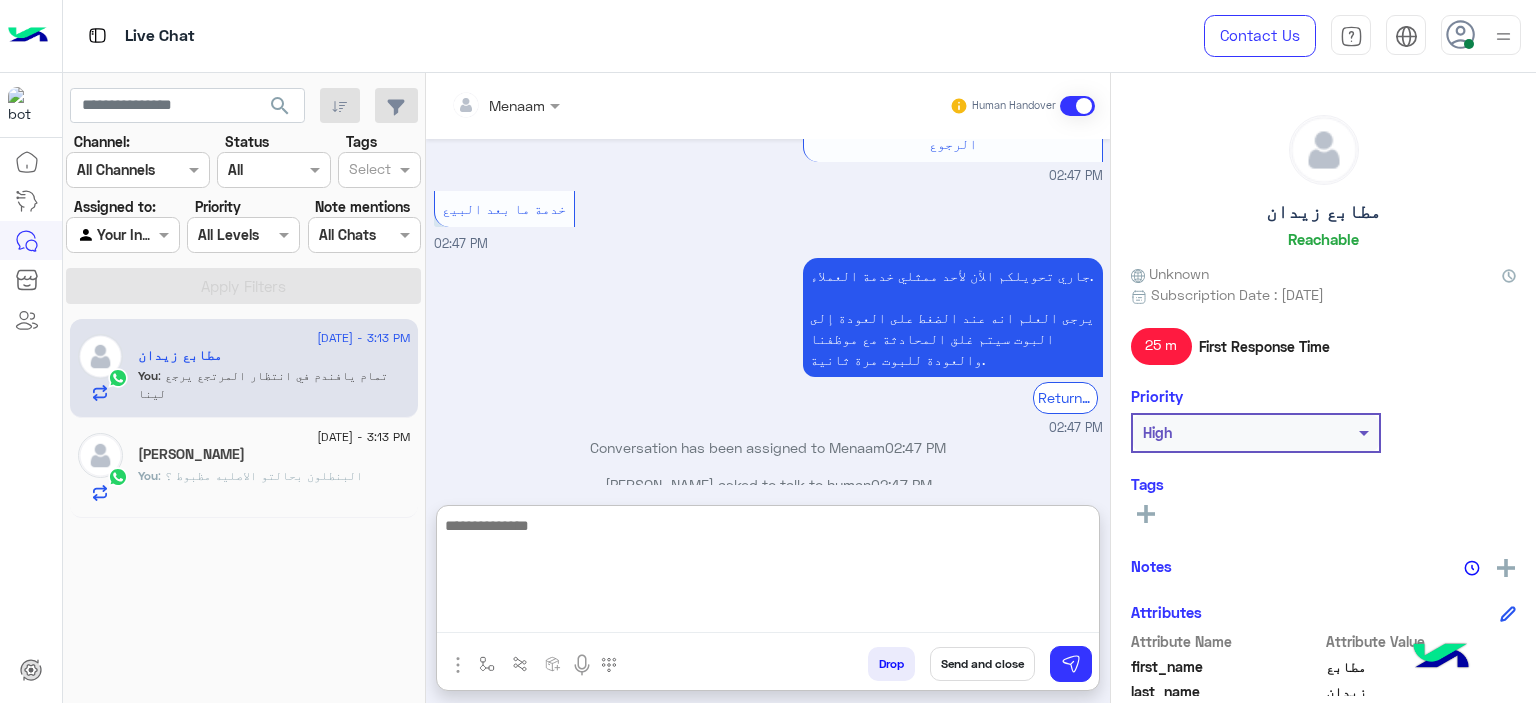 scroll, scrollTop: 2360, scrollLeft: 0, axis: vertical 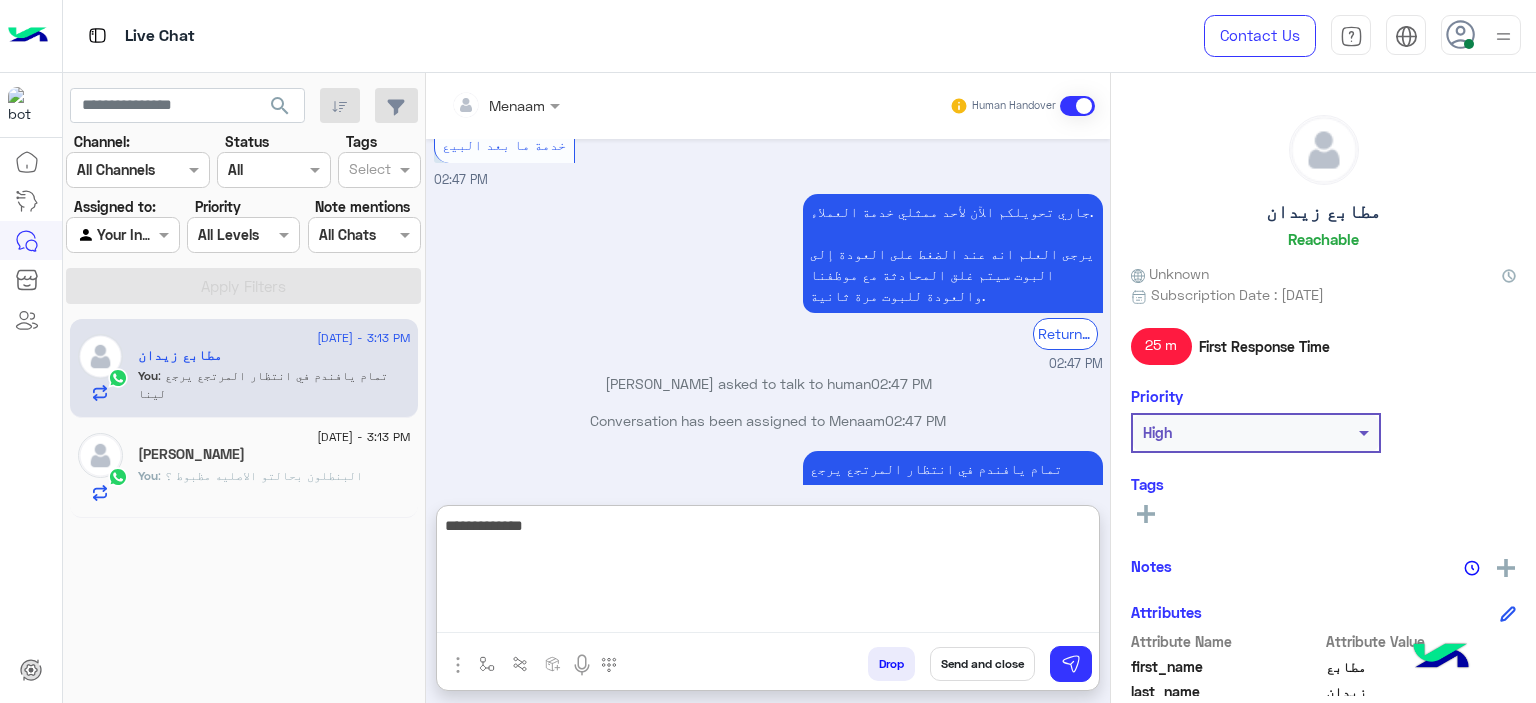 type on "**********" 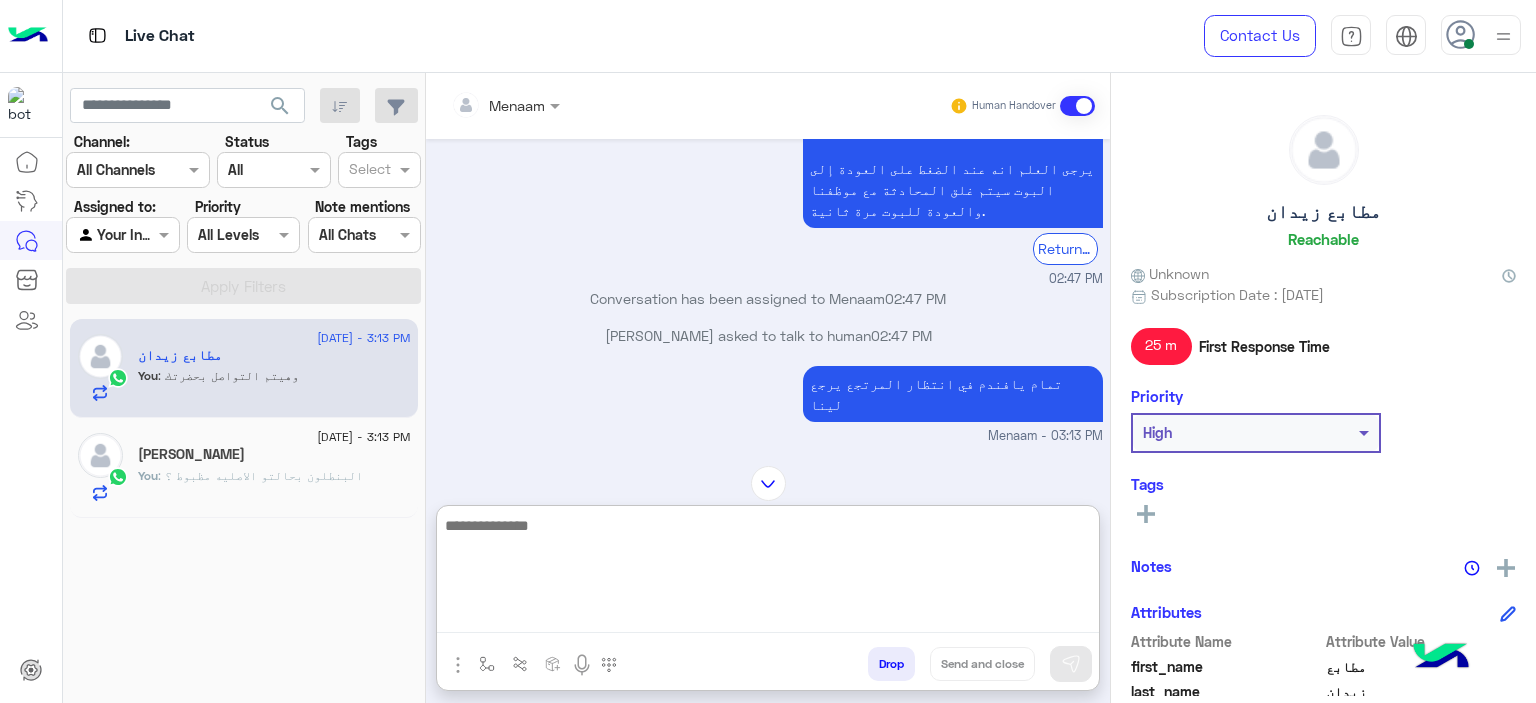 scroll, scrollTop: 3976, scrollLeft: 0, axis: vertical 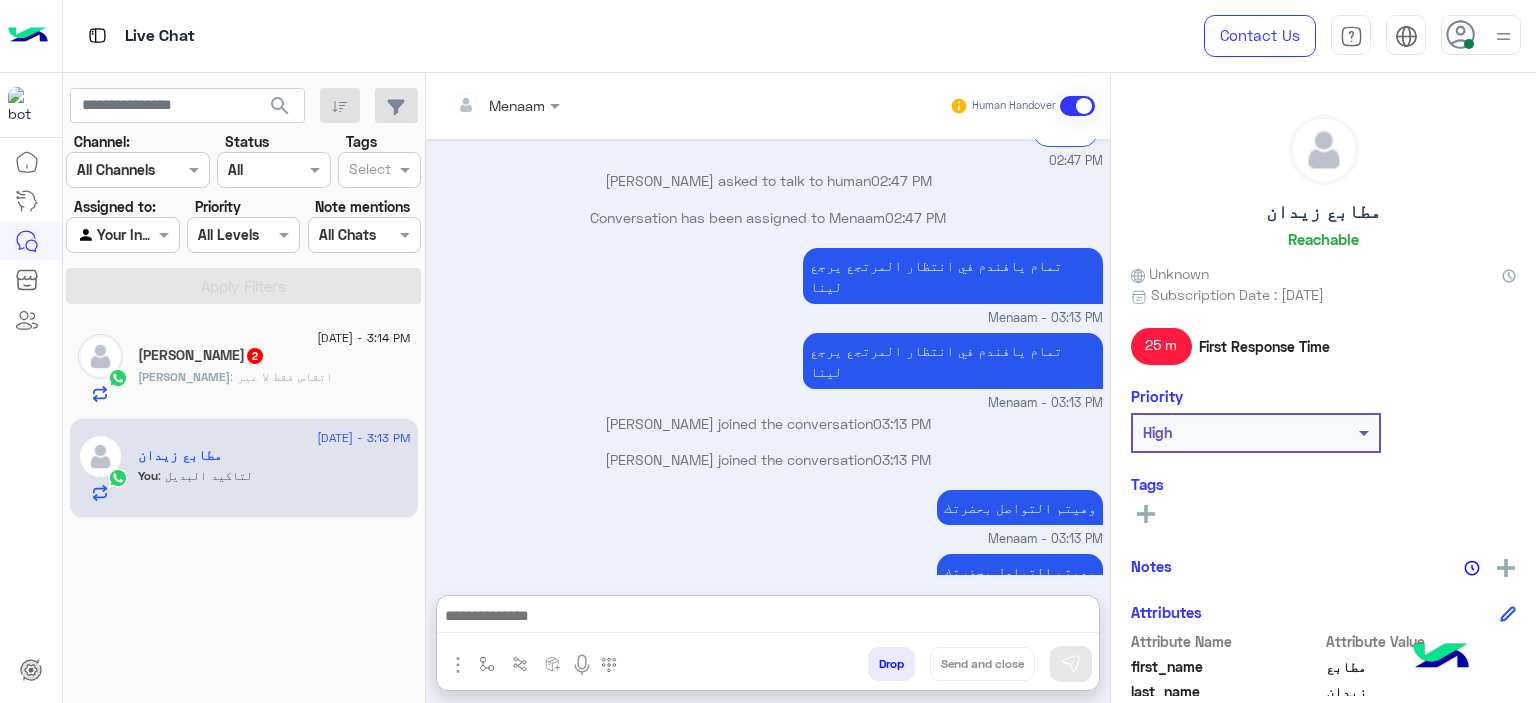 click on "Ahmed Elarif  2" 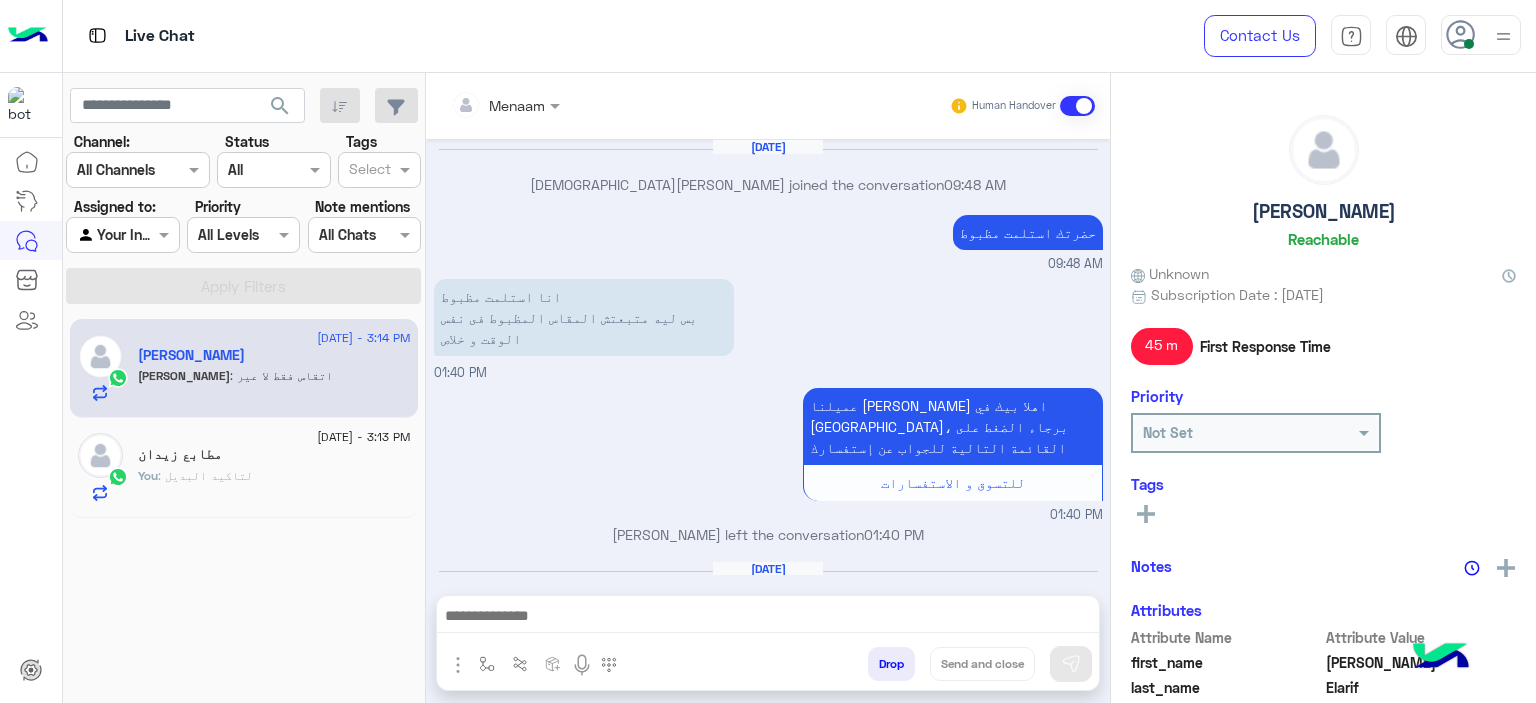 scroll, scrollTop: 1175, scrollLeft: 0, axis: vertical 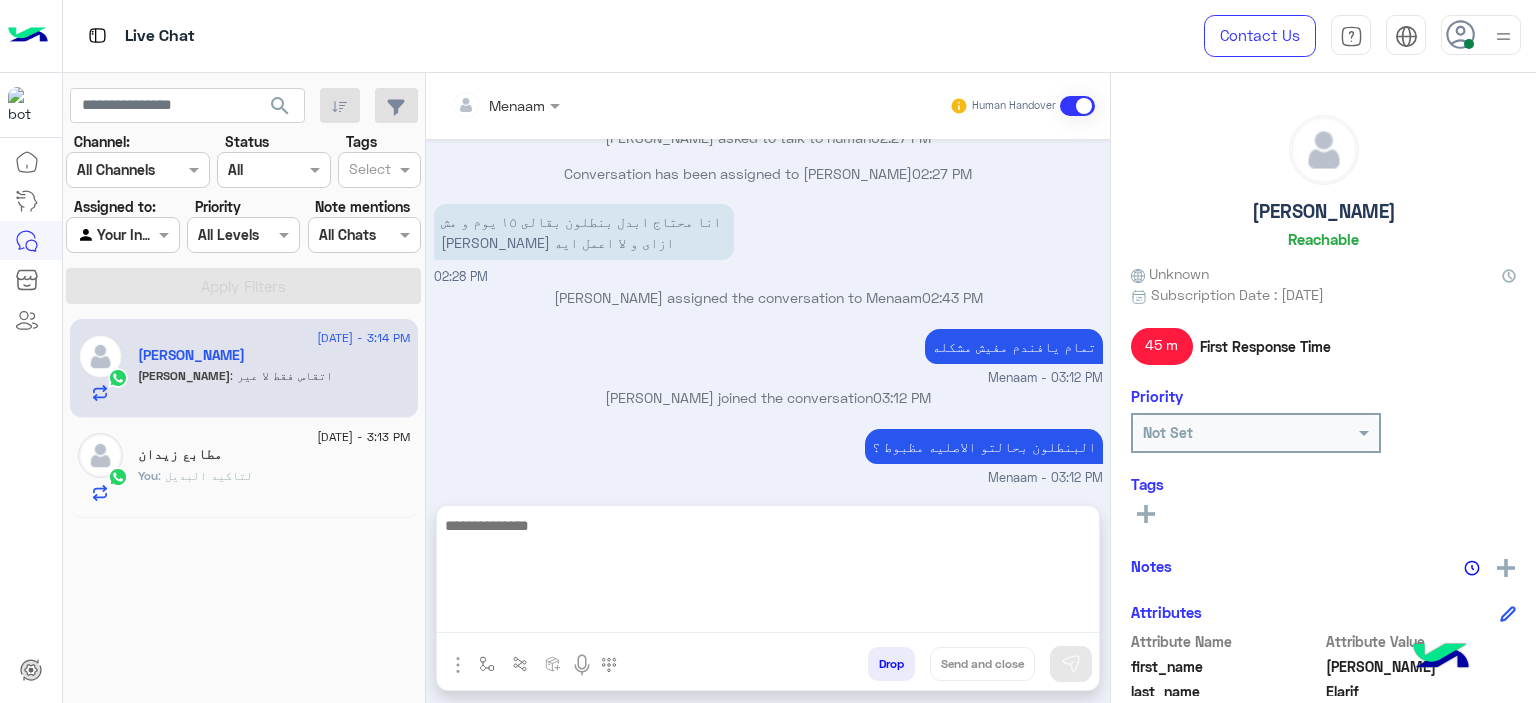 click at bounding box center (768, 573) 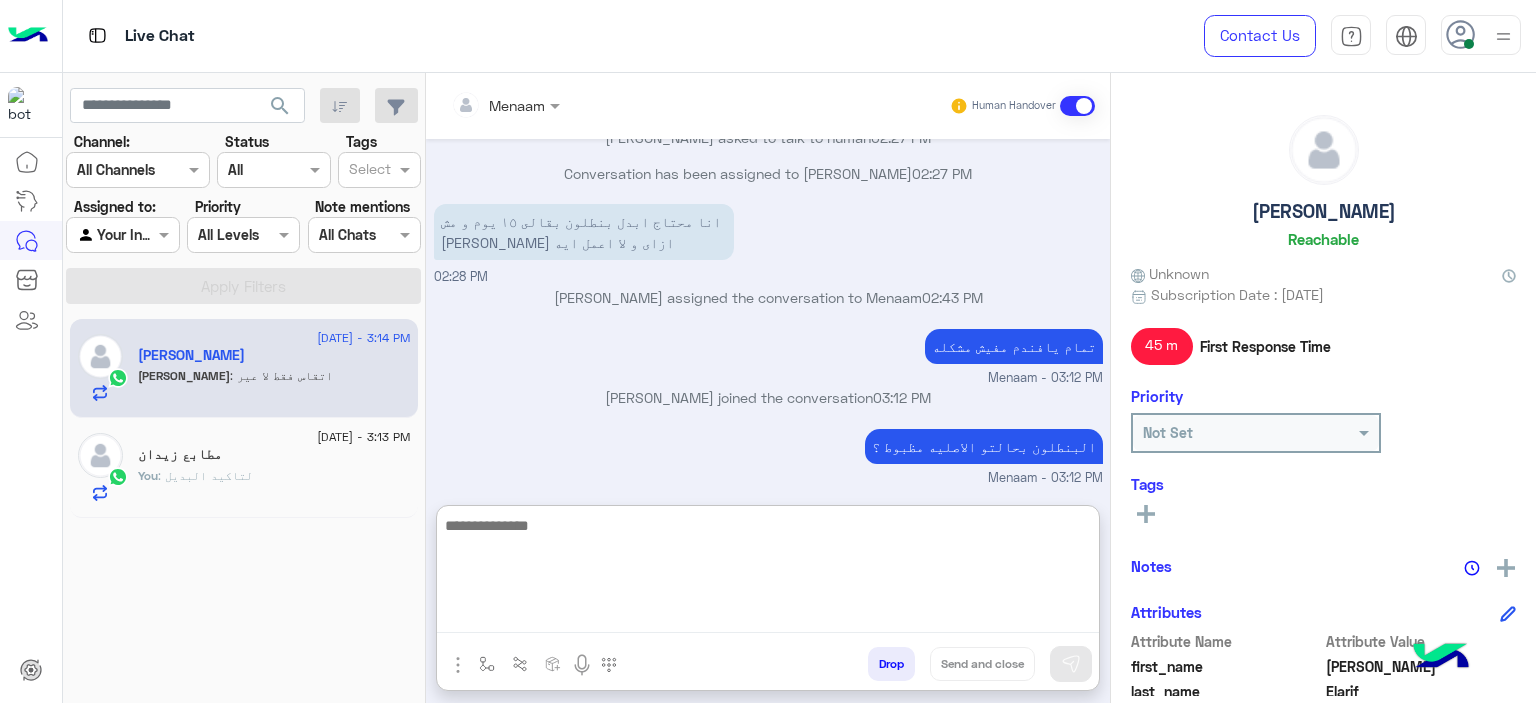scroll, scrollTop: 1265, scrollLeft: 0, axis: vertical 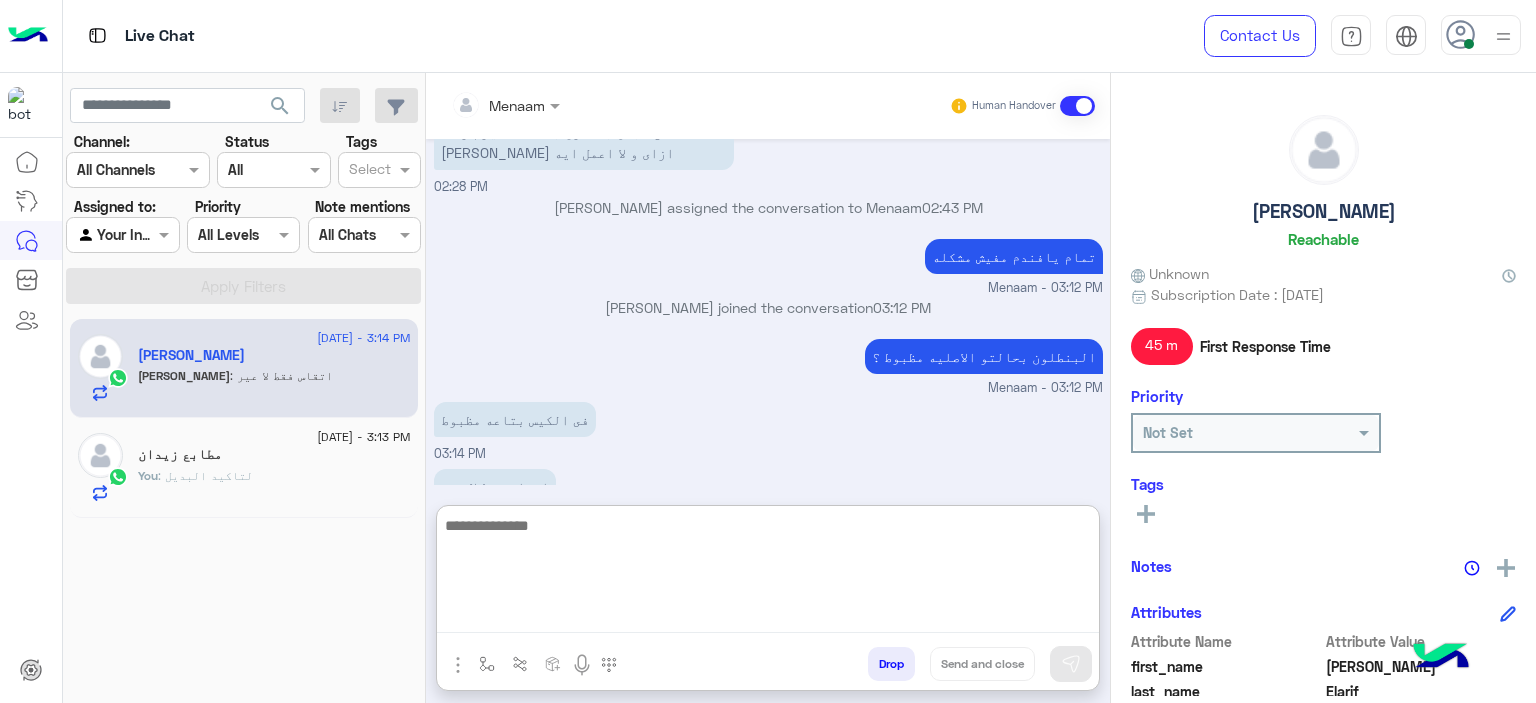 click at bounding box center [768, 573] 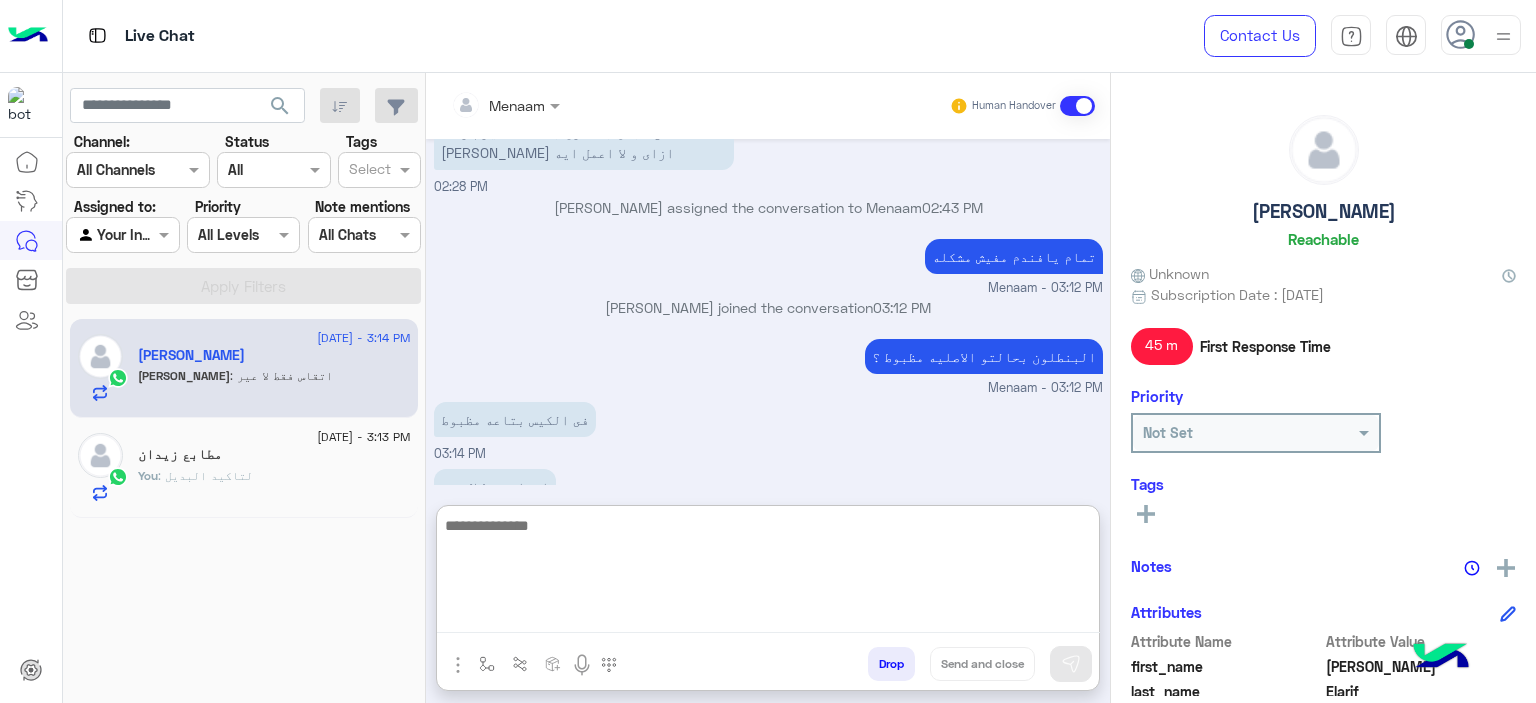 scroll, scrollTop: 0, scrollLeft: 0, axis: both 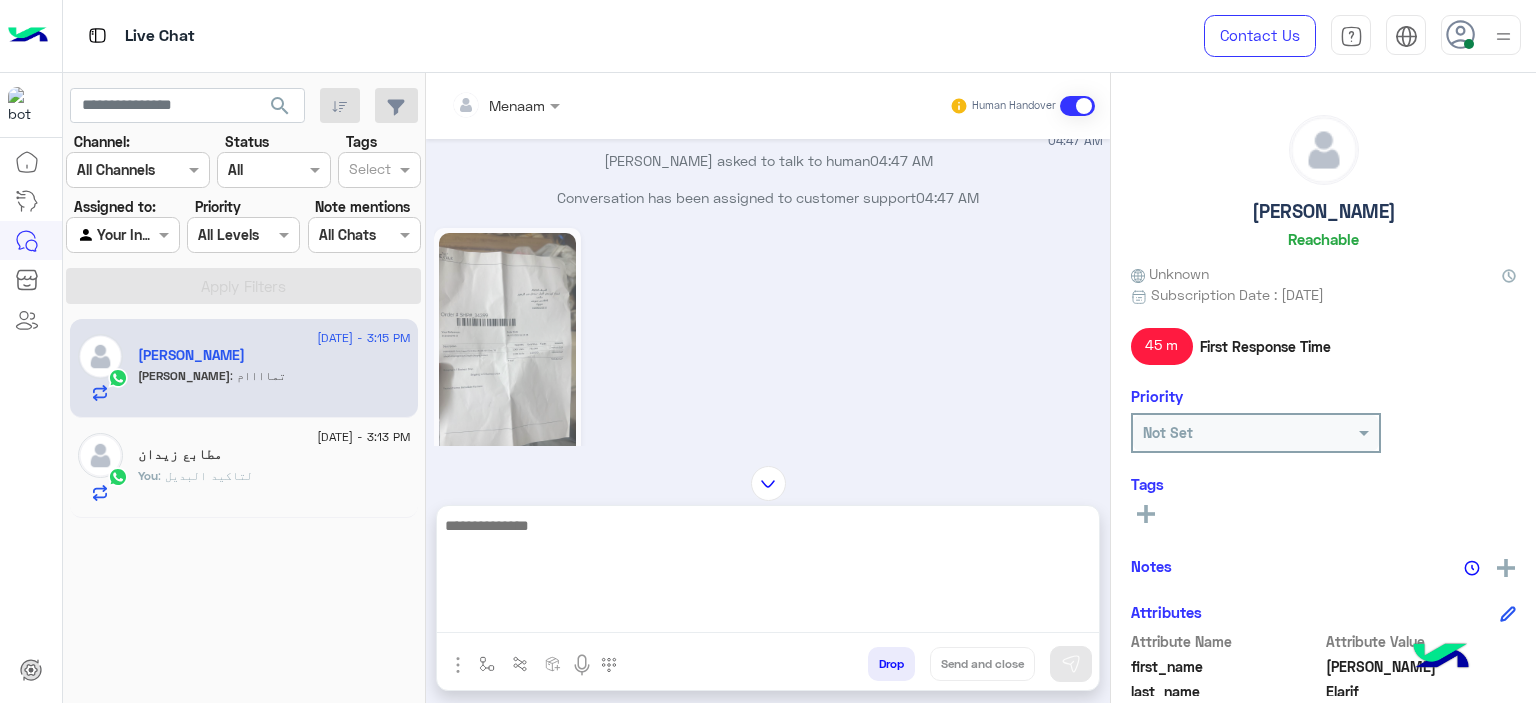 click 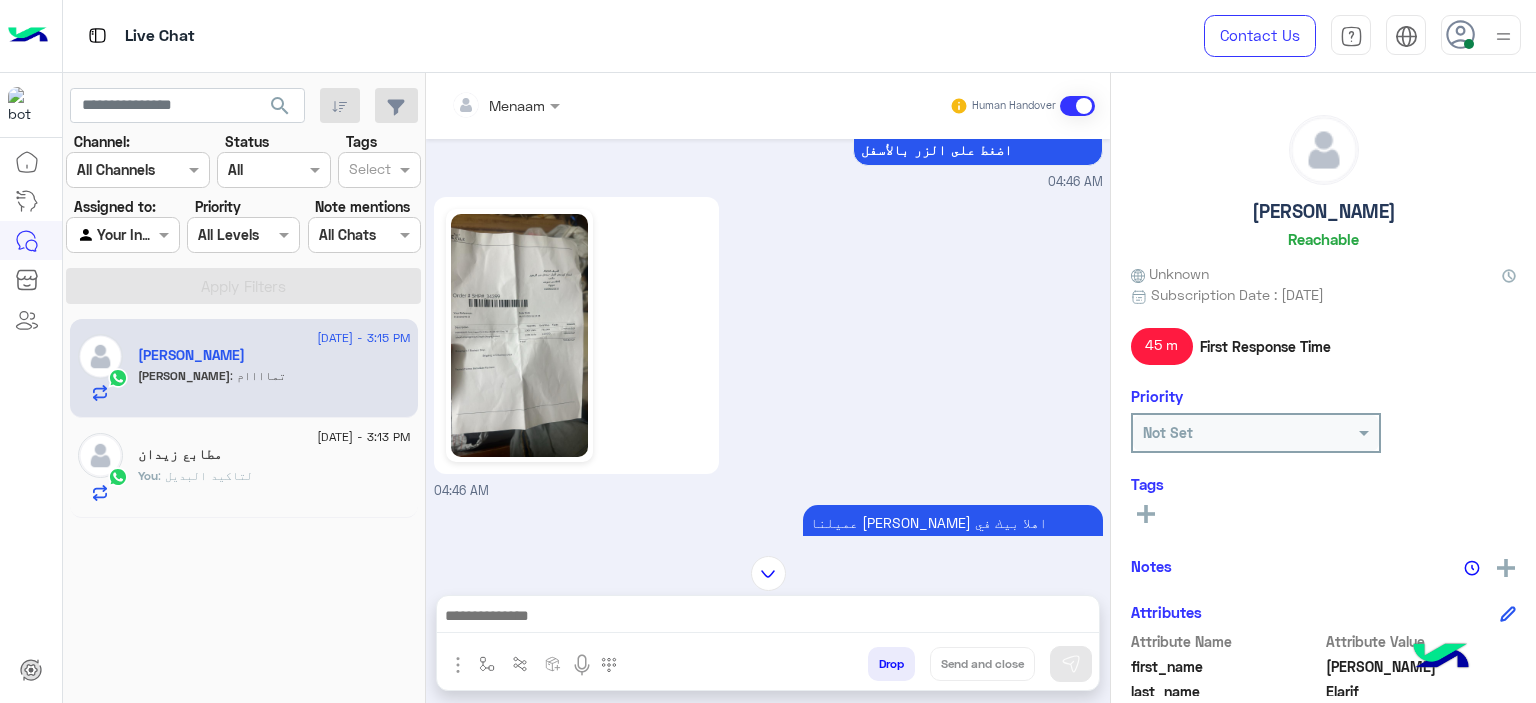 scroll, scrollTop: 566, scrollLeft: 0, axis: vertical 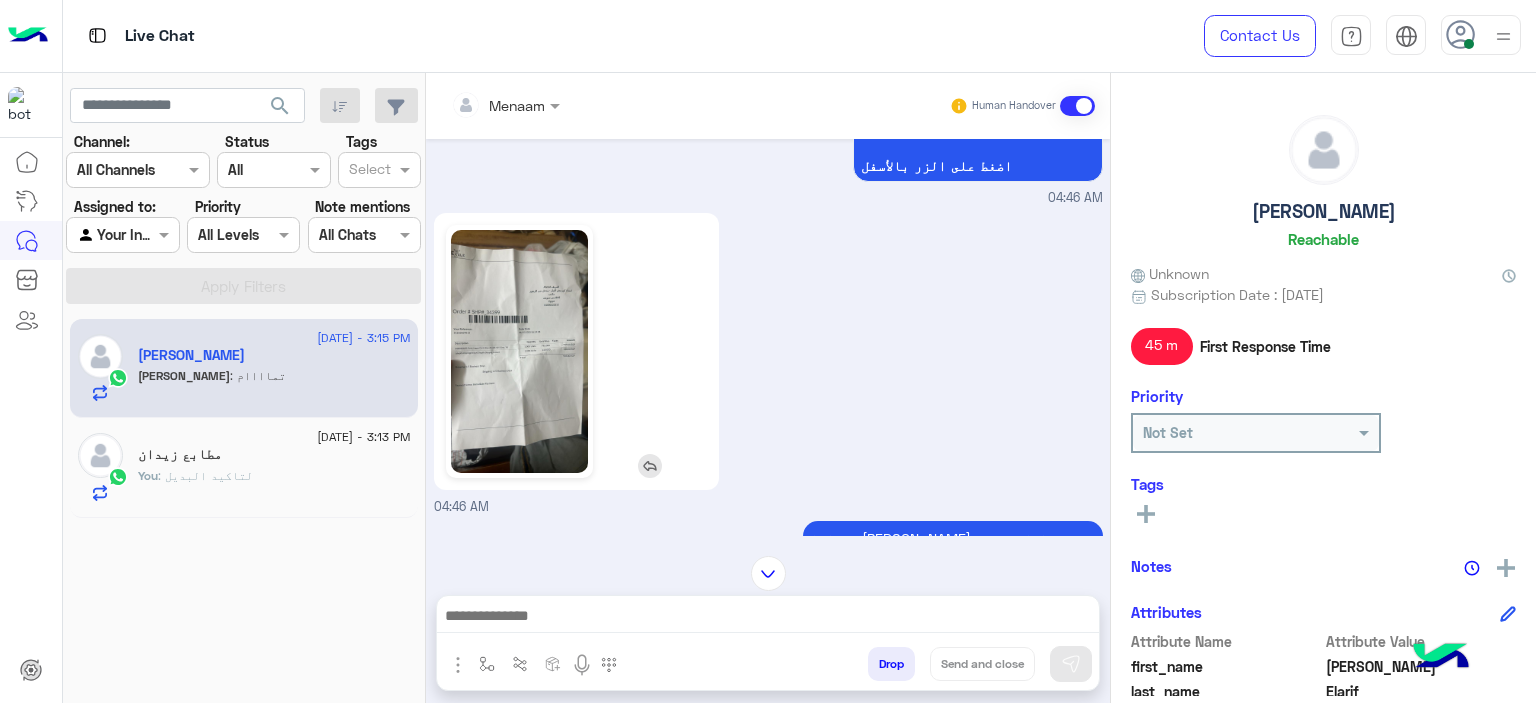 click 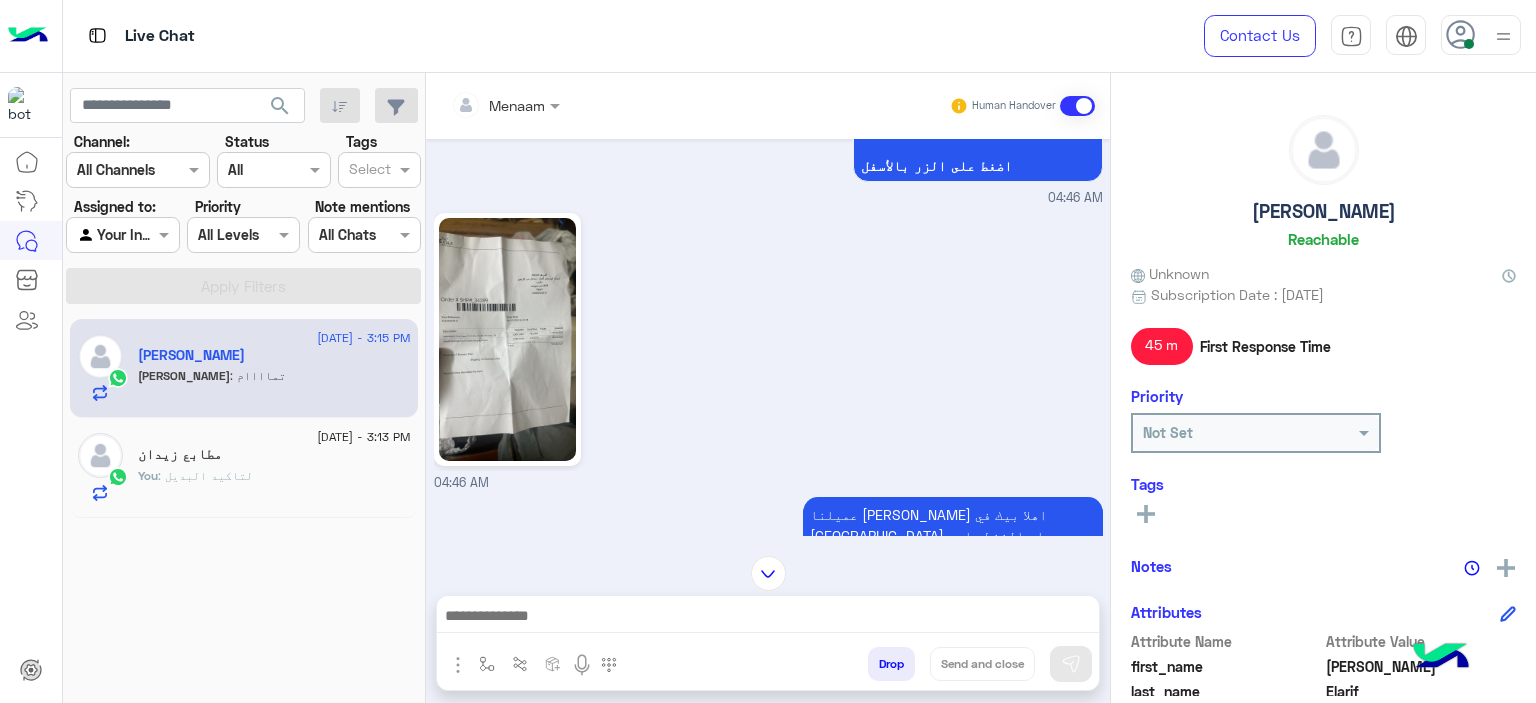 scroll, scrollTop: 1466, scrollLeft: 0, axis: vertical 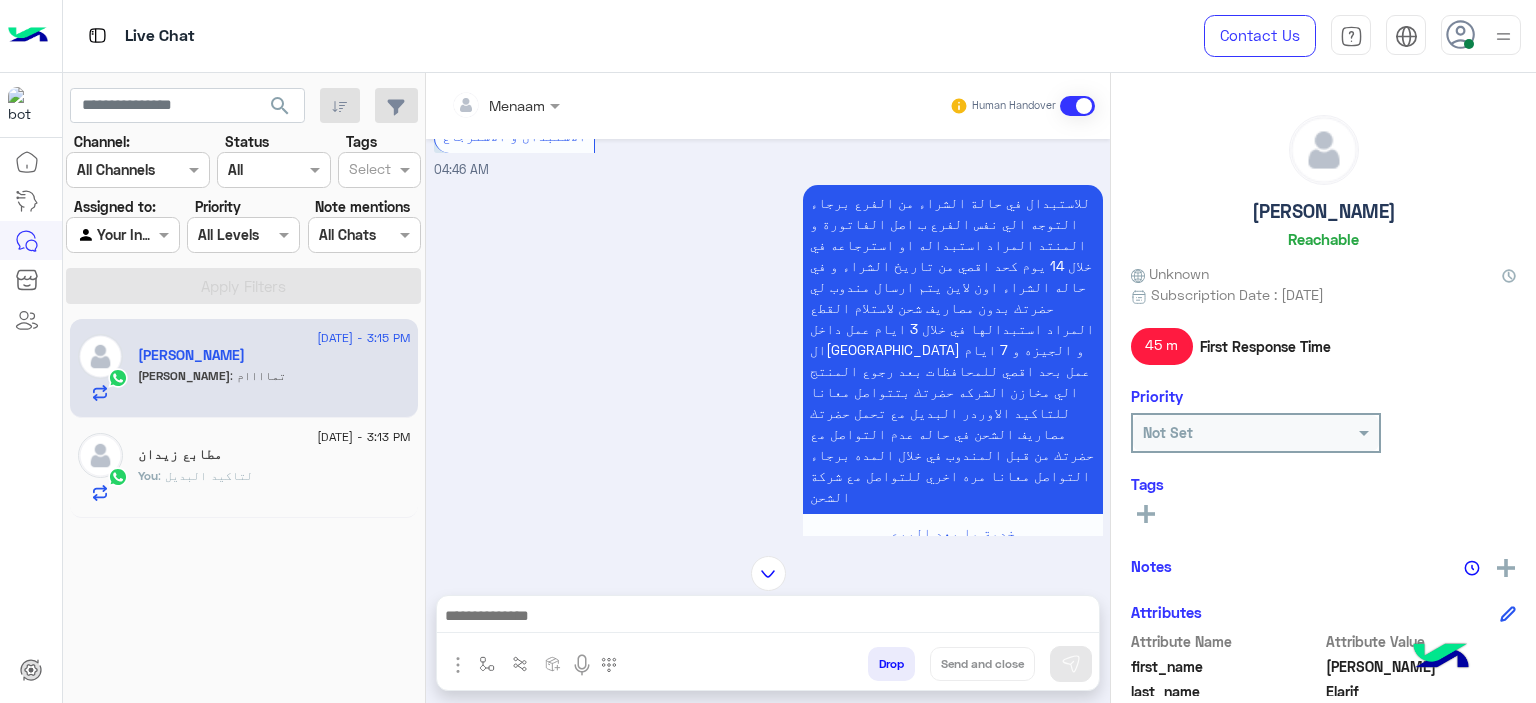 click on "You  : لتاكيد البديل" 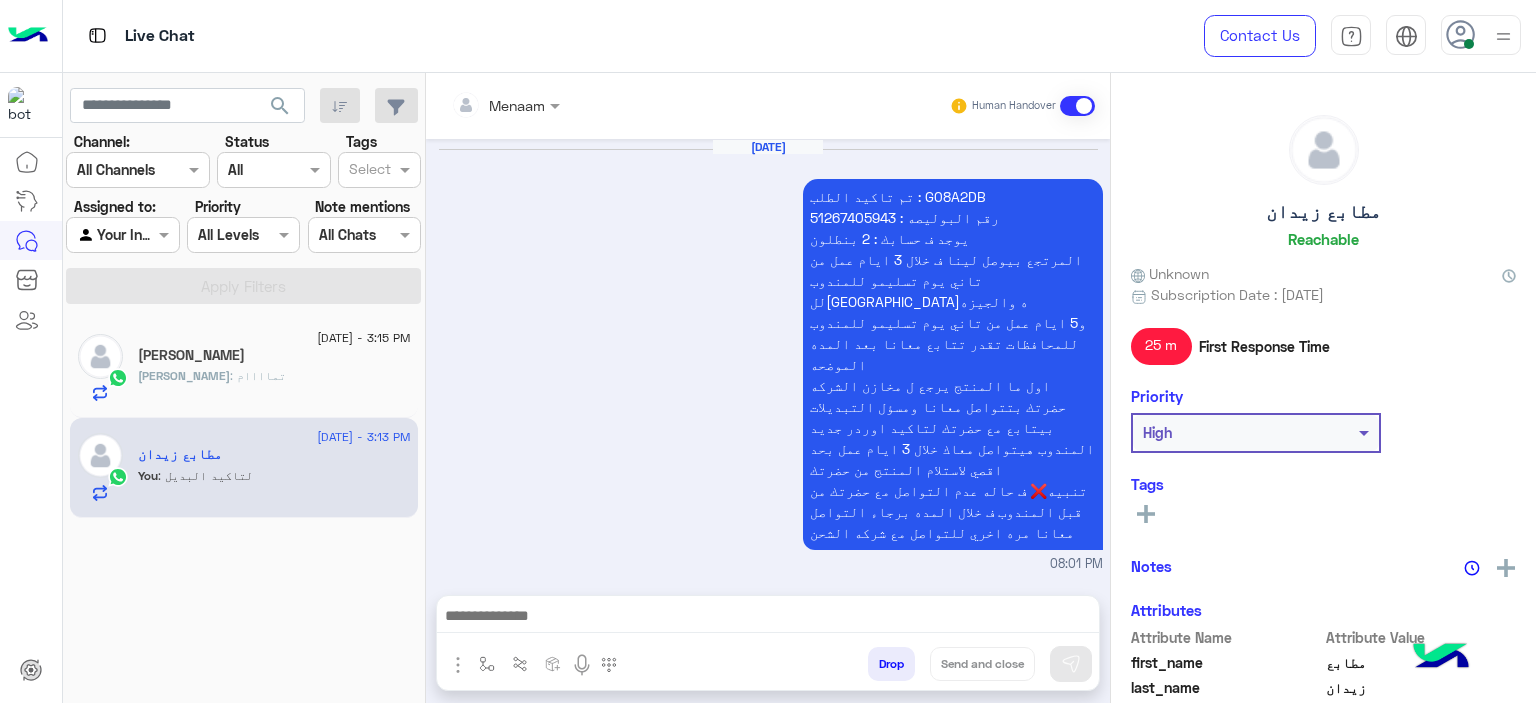 scroll, scrollTop: 2030, scrollLeft: 0, axis: vertical 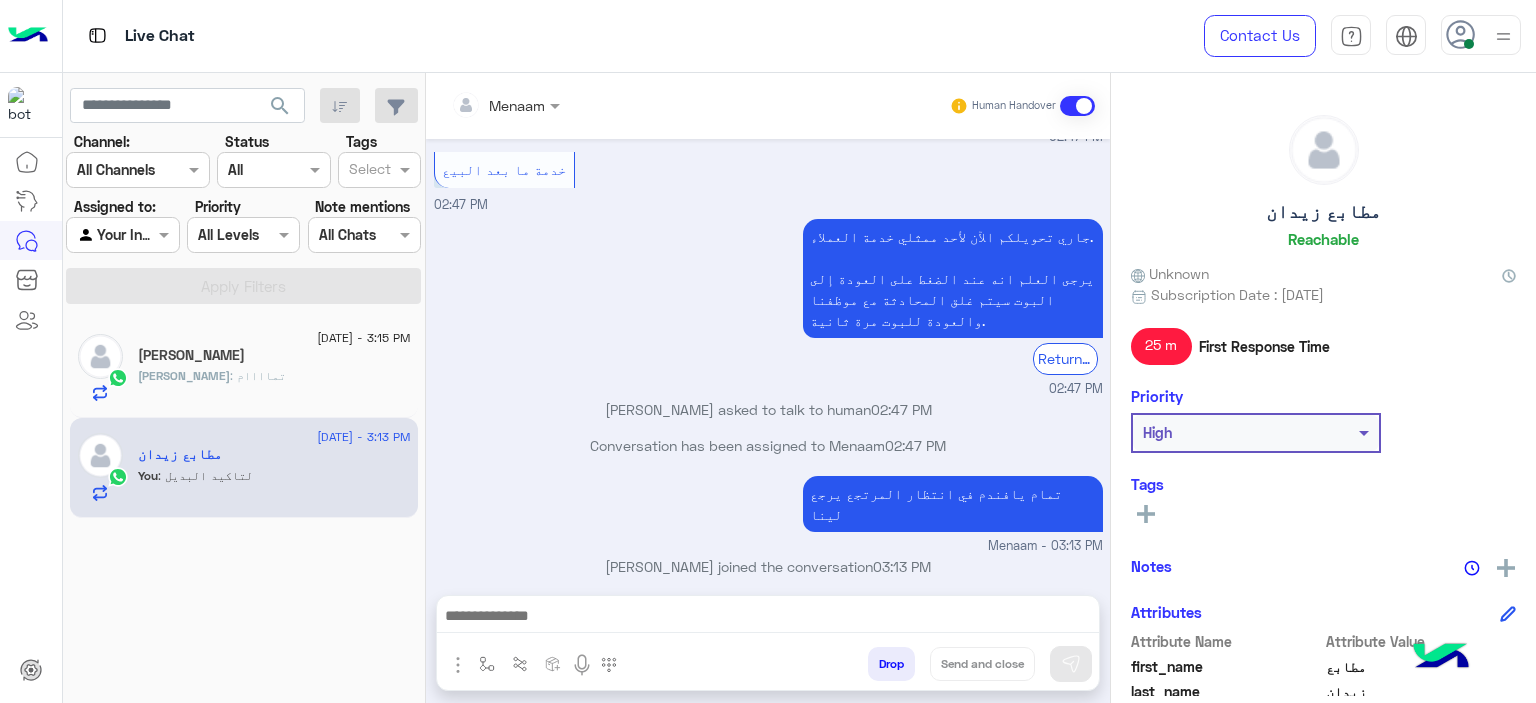 click on "Drop" at bounding box center [891, 664] 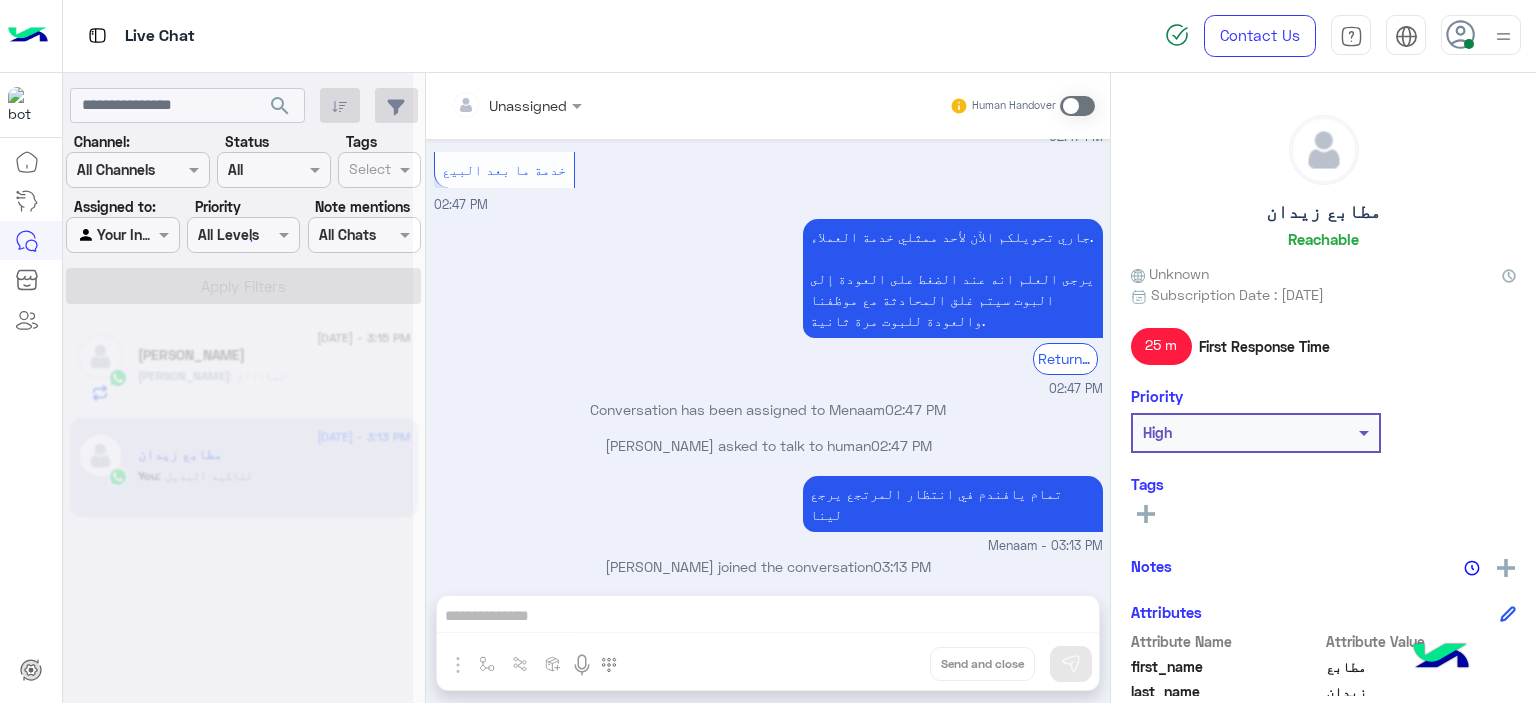 scroll, scrollTop: 2067, scrollLeft: 0, axis: vertical 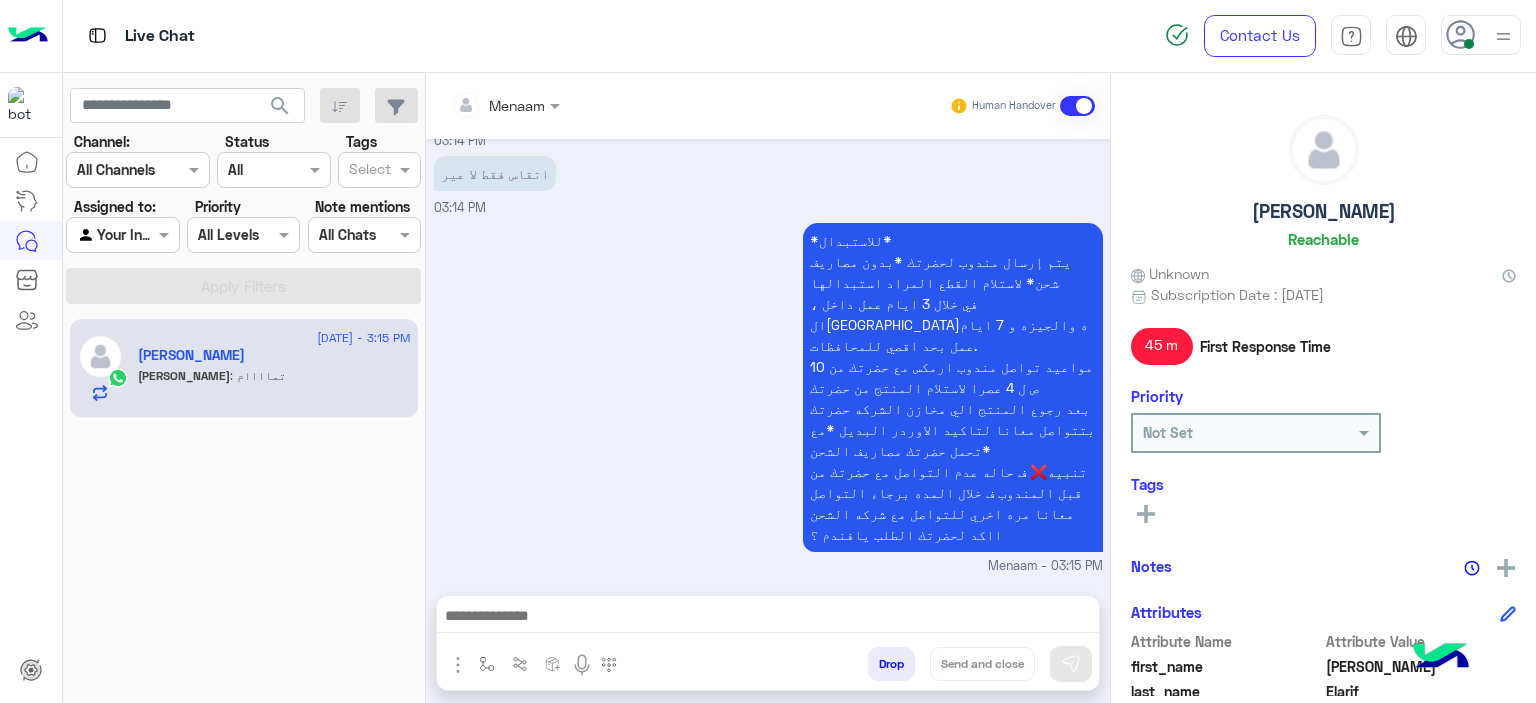 click at bounding box center [768, 618] 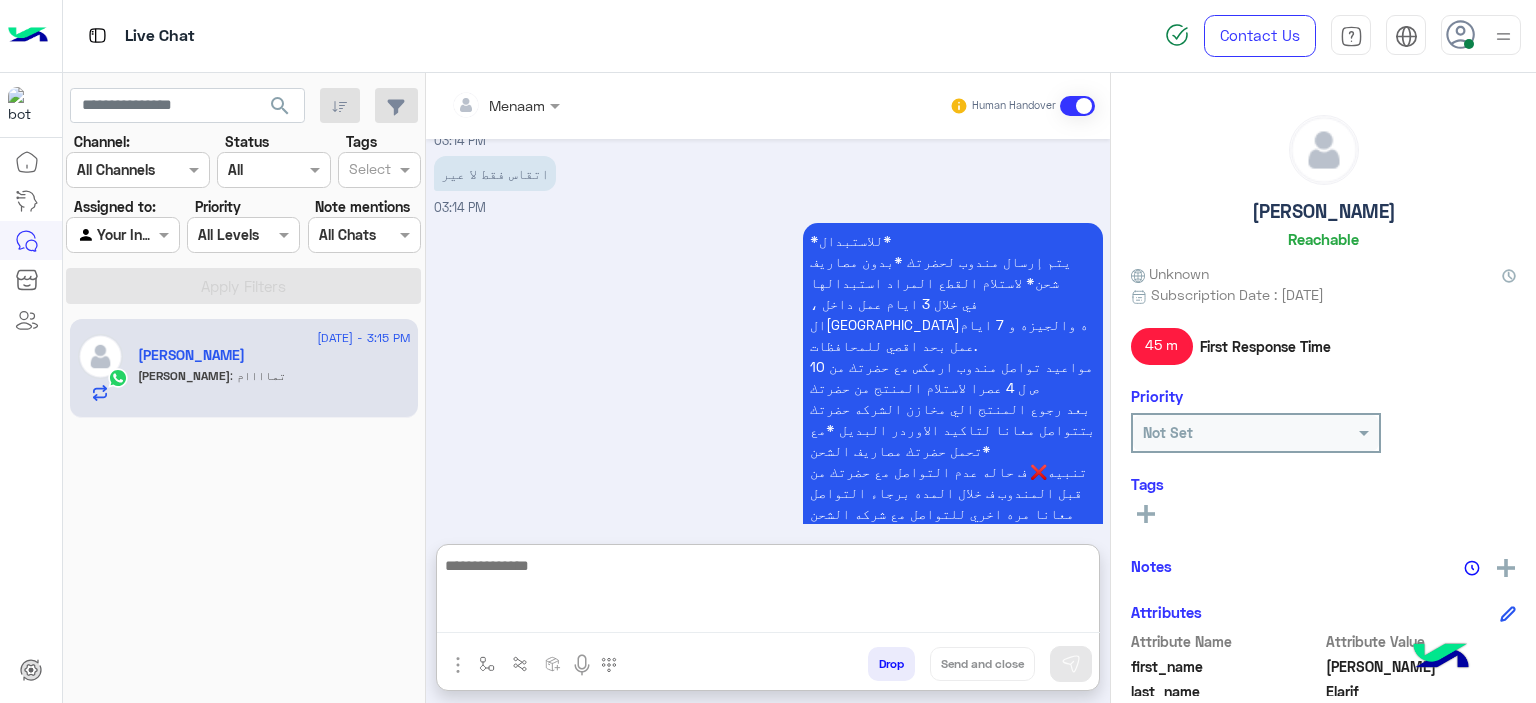 paste on "**********" 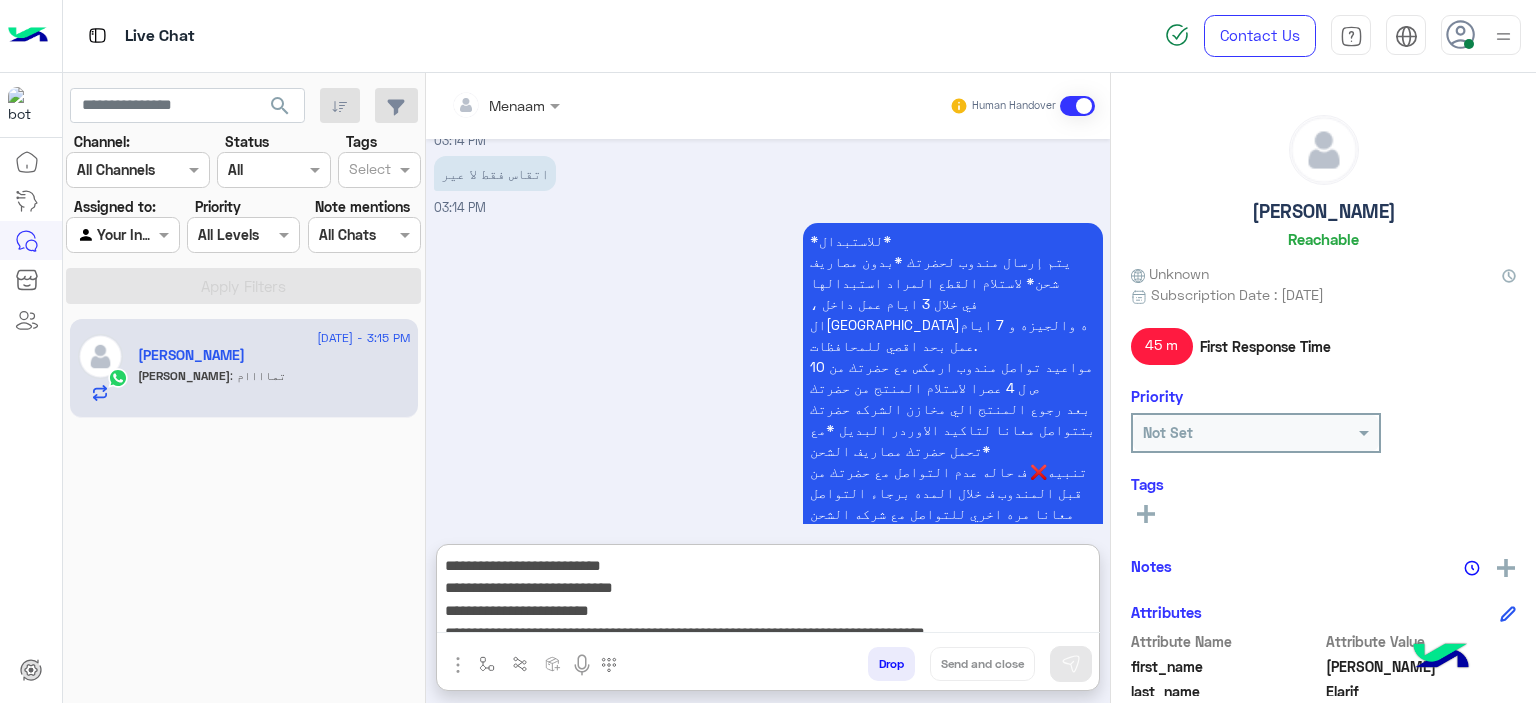 scroll, scrollTop: 132, scrollLeft: 0, axis: vertical 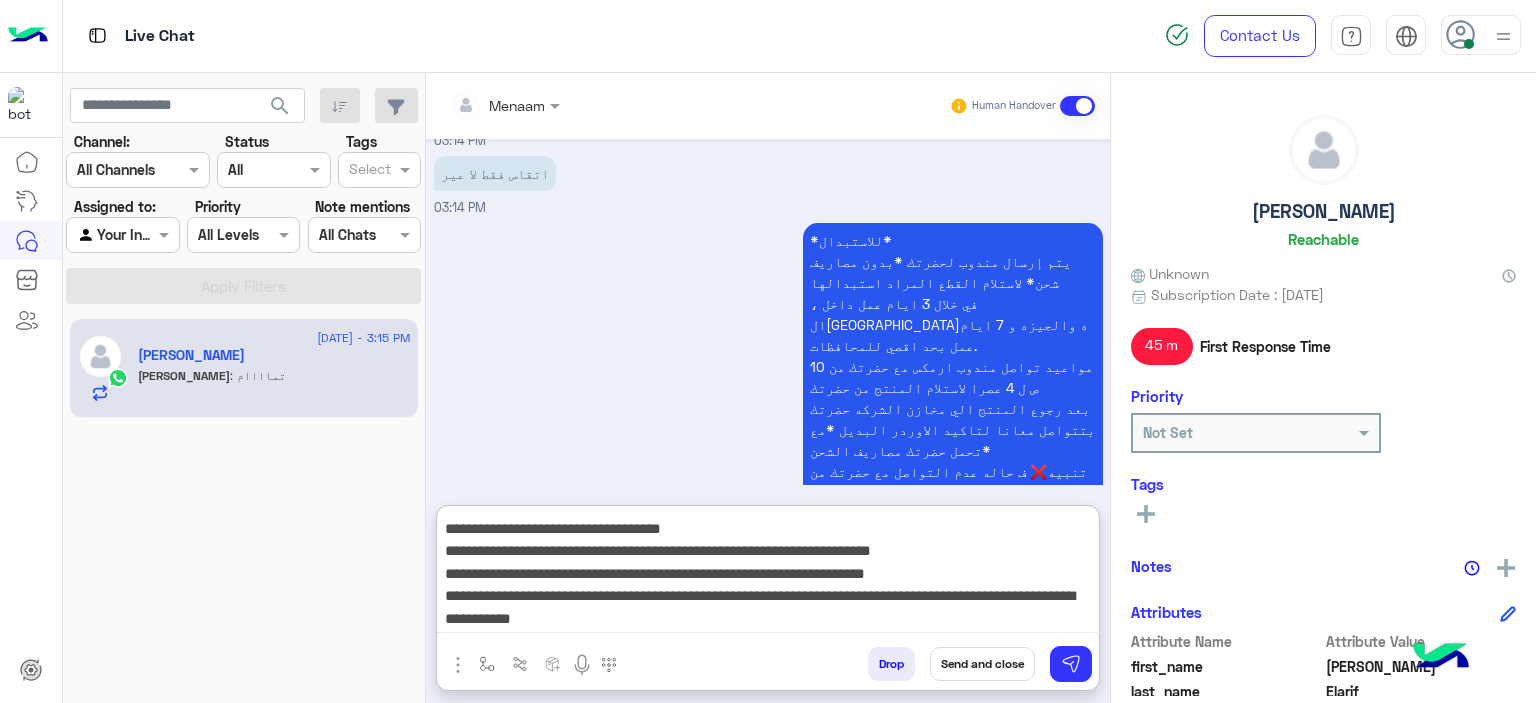 type 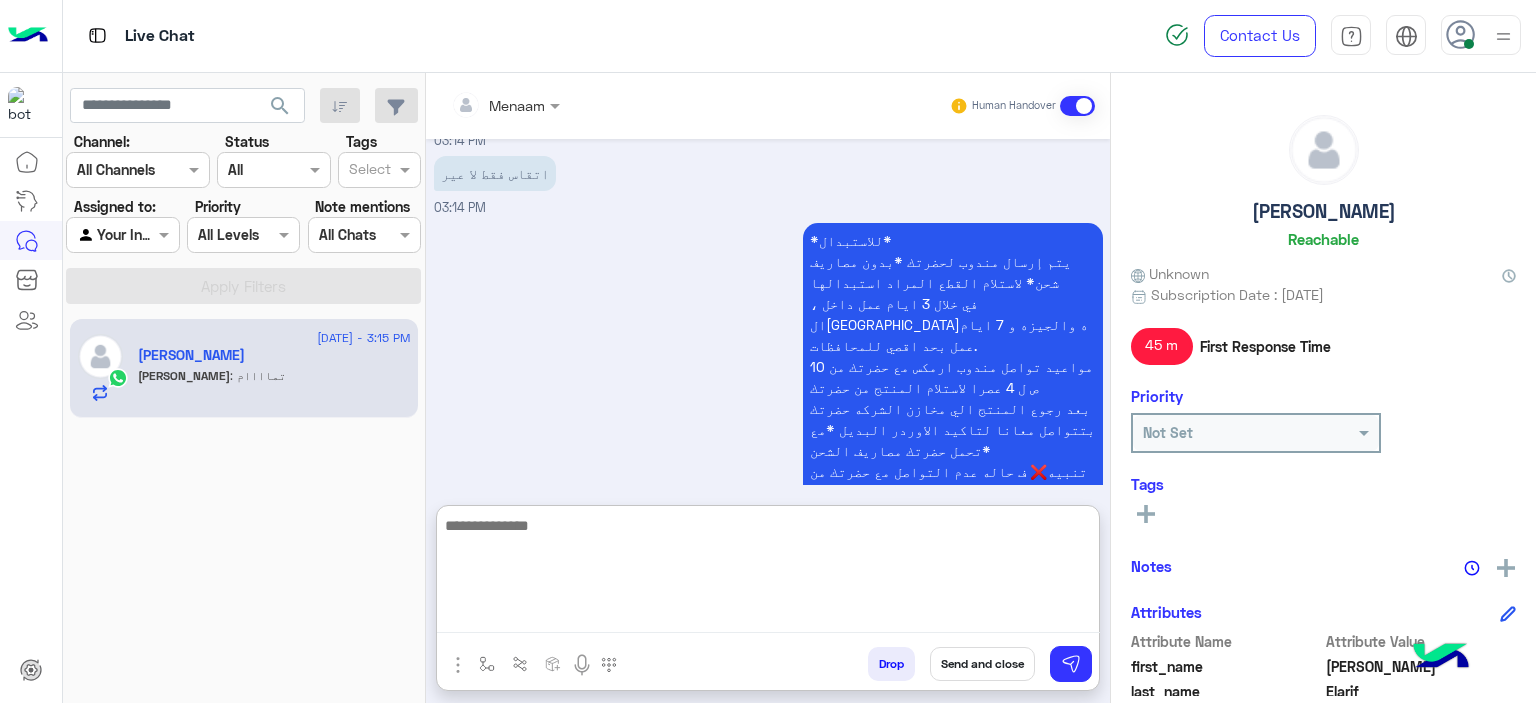 scroll, scrollTop: 0, scrollLeft: 0, axis: both 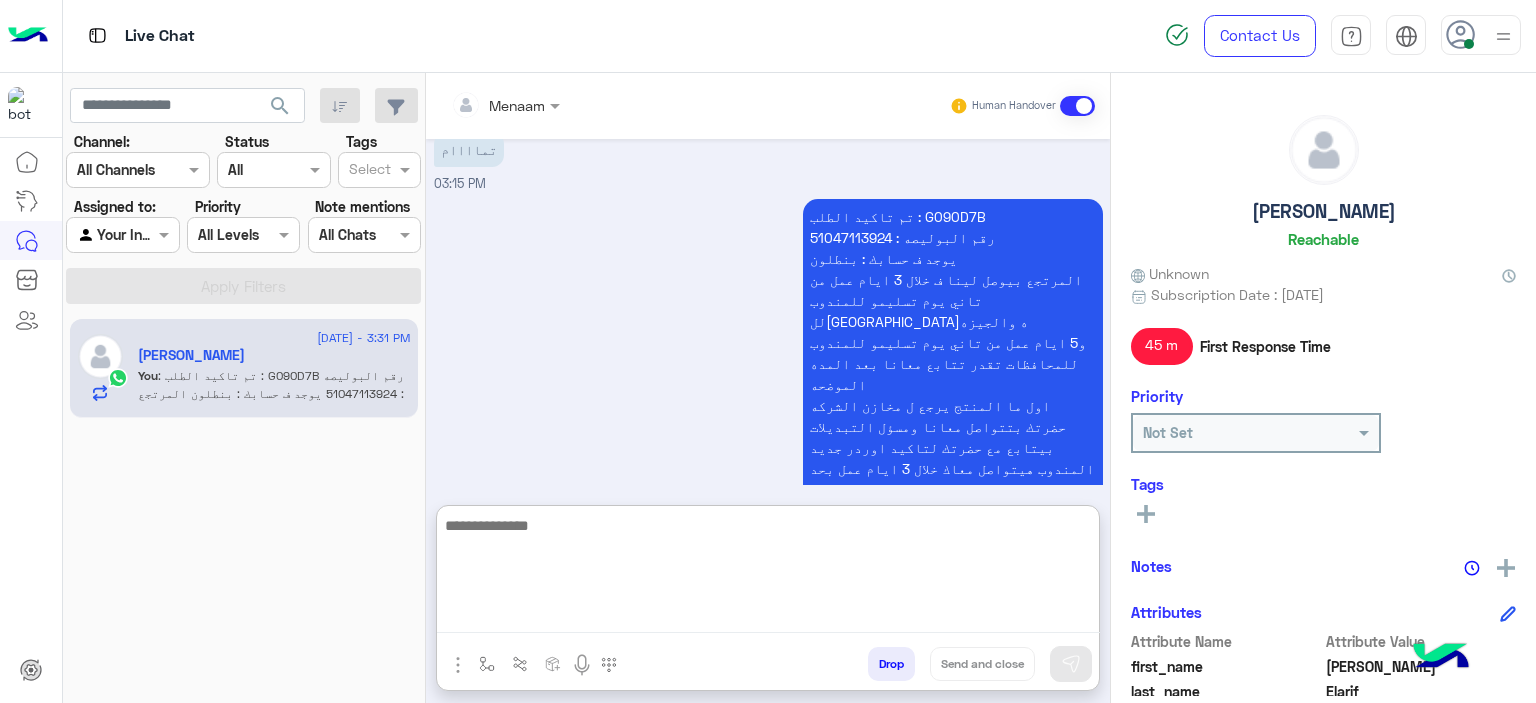 click on "تم تاكيد الطلب :   G090D7B رقم البوليصه :   51047113924 يوجد ف حسابك :   بنطلون  المرتجع بيوصل لينا ف خلال 3 ايام عمل من تاني يوم تسليمو للمندوب للقاهره والجيزه  و5 ايام عمل من تاني يوم تسليمو للمندوب للمحافظات تقدر تتابع معانا بعد المده الموضحه اول ما المنتج يرجع ل مخازن الشركه    حضرتك بتتواصل معانا  ومسؤل التبديلات بيتابع مع حضرتك لتاكيد اوردر جديد  المندوب هيتواصل معاك خلال 3 ايام عمل بحد اقصي لاستلام المنتج من حضرتك  تنبيه❌  ف حاله عدم التواصل مع حضرتك من قبل المندوب ف خلال المده برجاء التواصل معانا مره اخري للتواصل مع شركه الشحن" at bounding box center (953, 384) 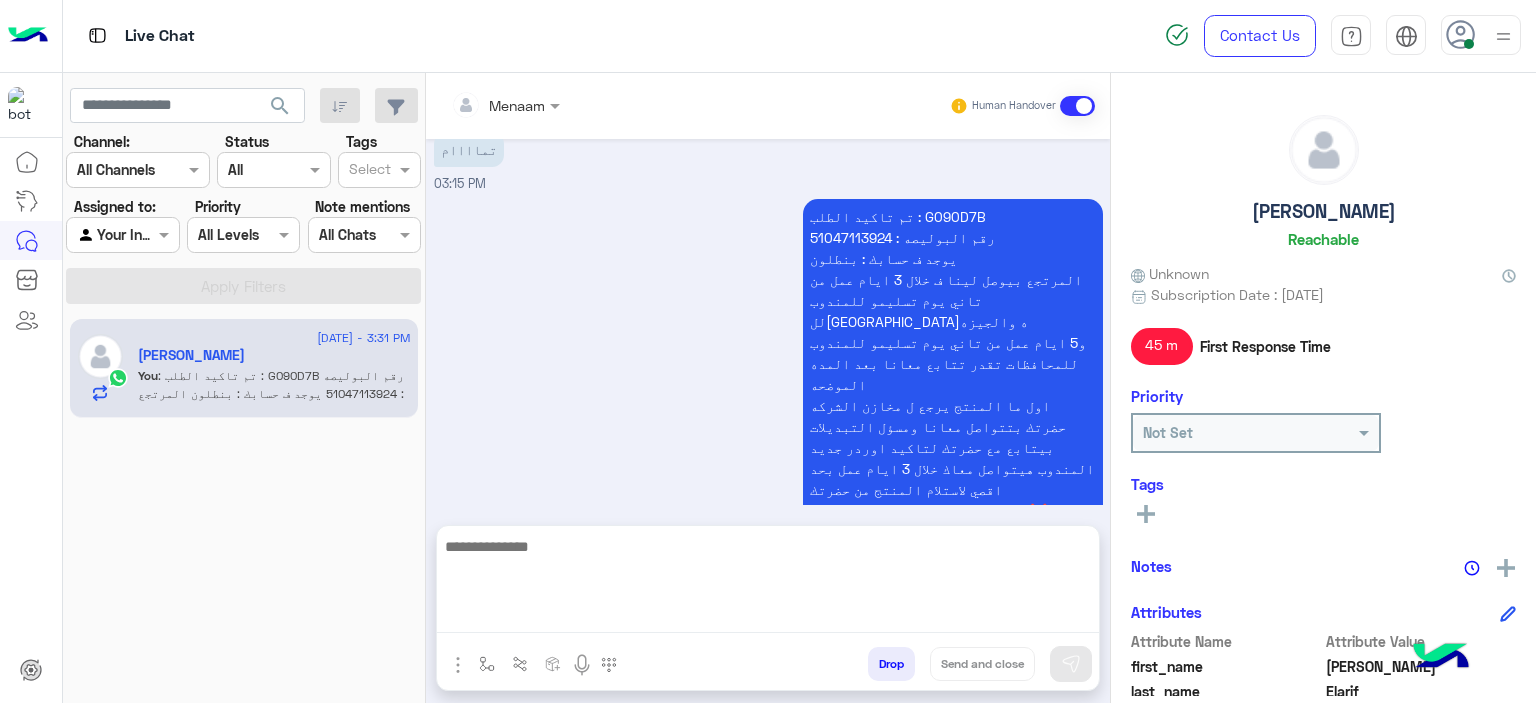 scroll, scrollTop: 1836, scrollLeft: 0, axis: vertical 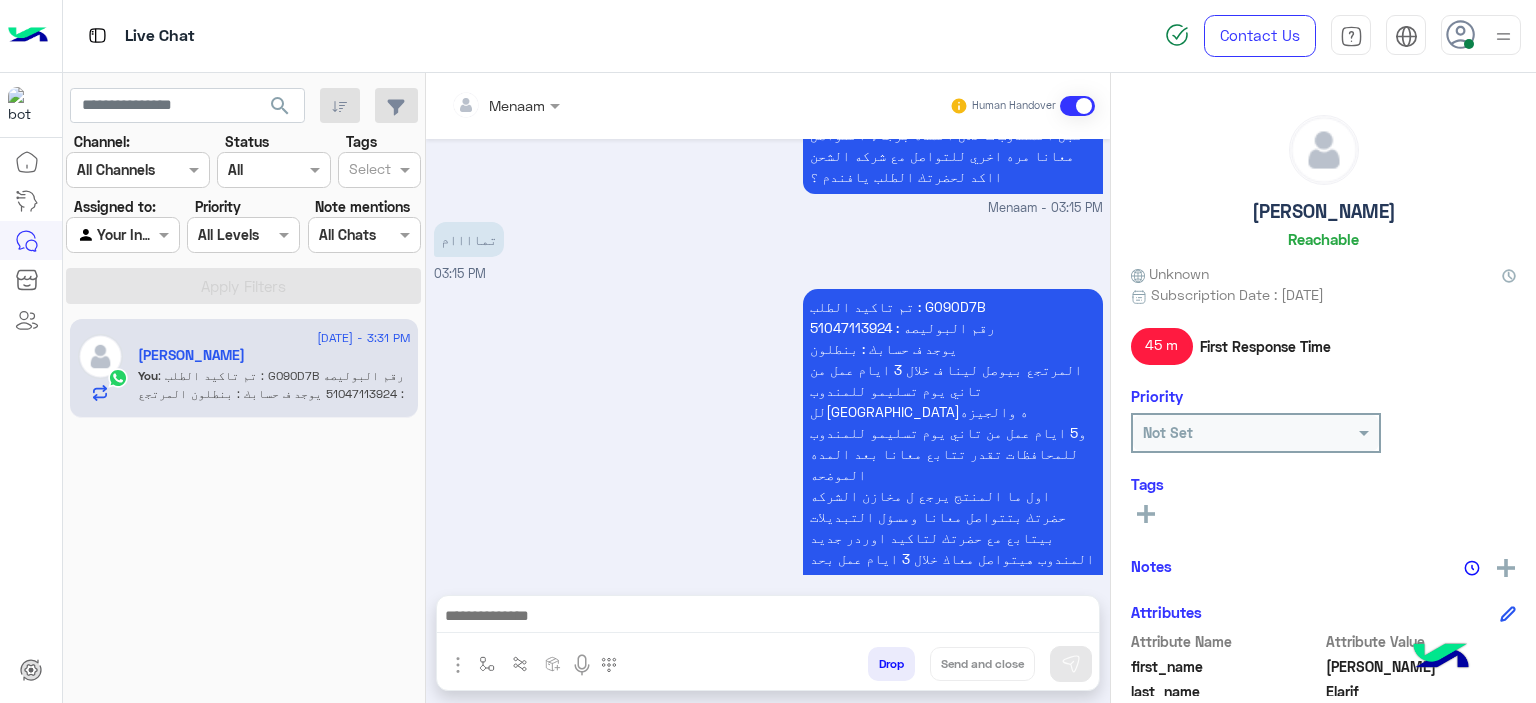click on "تماااام   03:15 PM" at bounding box center [768, 250] 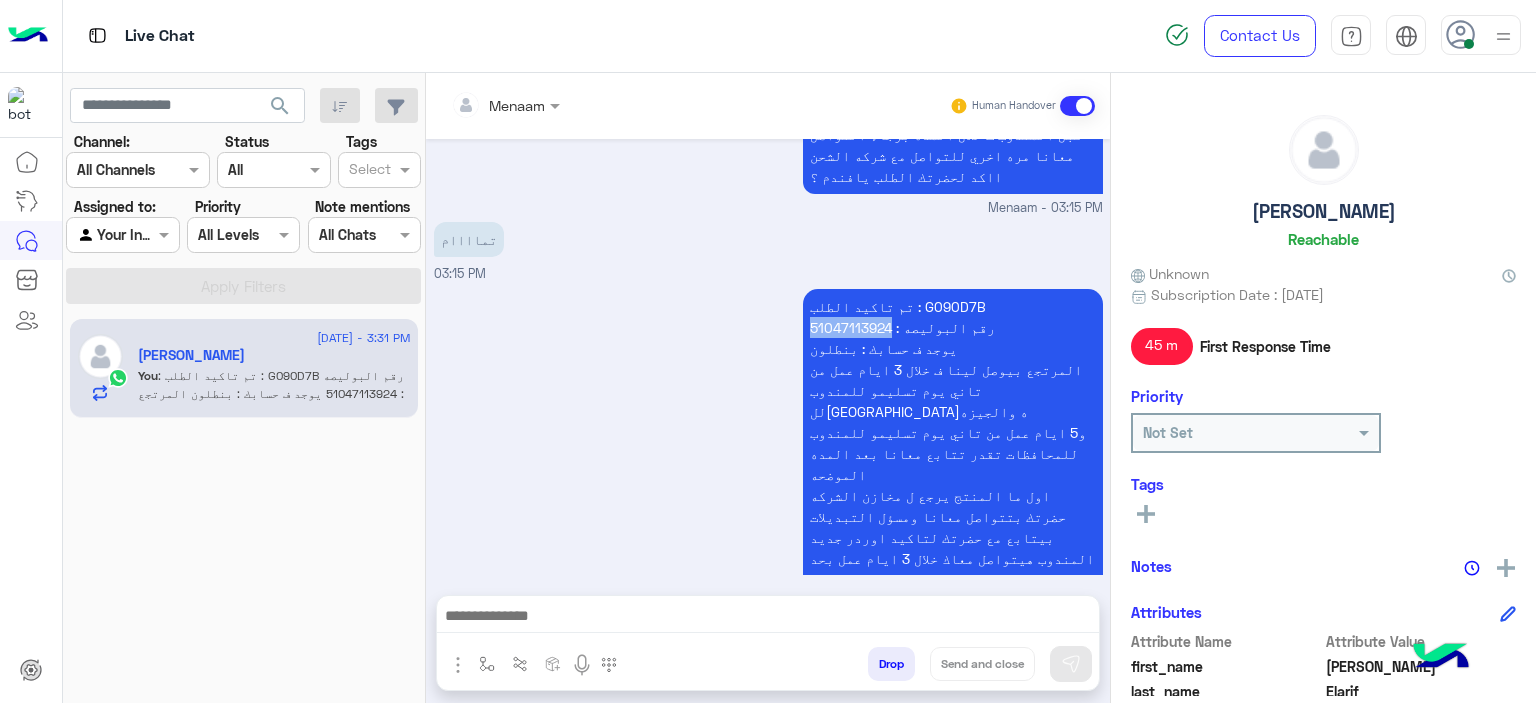 click on "تم تاكيد الطلب :   G090D7B رقم البوليصه :   51047113924 يوجد ف حسابك :   بنطلون  المرتجع بيوصل لينا ف خلال 3 ايام عمل من تاني يوم تسليمو للمندوب للقاهره والجيزه  و5 ايام عمل من تاني يوم تسليمو للمندوب للمحافظات تقدر تتابع معانا بعد المده الموضحه اول ما المنتج يرجع ل مخازن الشركه    حضرتك بتتواصل معانا  ومسؤل التبديلات بيتابع مع حضرتك لتاكيد اوردر جديد  المندوب هيتواصل معاك خلال 3 ايام عمل بحد اقصي لاستلام المنتج من حضرتك  تنبيه❌  ف حاله عدم التواصل مع حضرتك من قبل المندوب ف خلال المده برجاء التواصل معانا مره اخري للتواصل مع شركه الشحن" at bounding box center [953, 474] 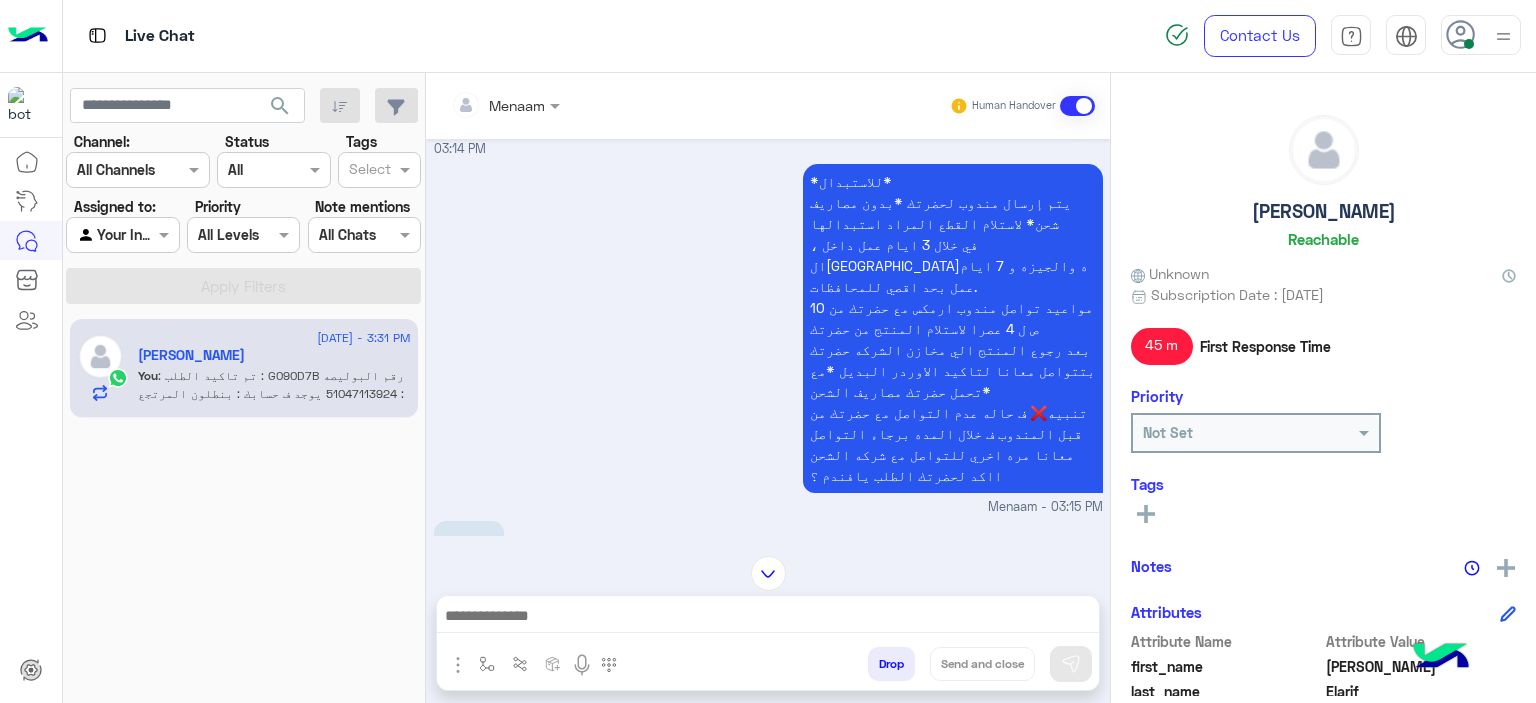 scroll, scrollTop: 1336, scrollLeft: 0, axis: vertical 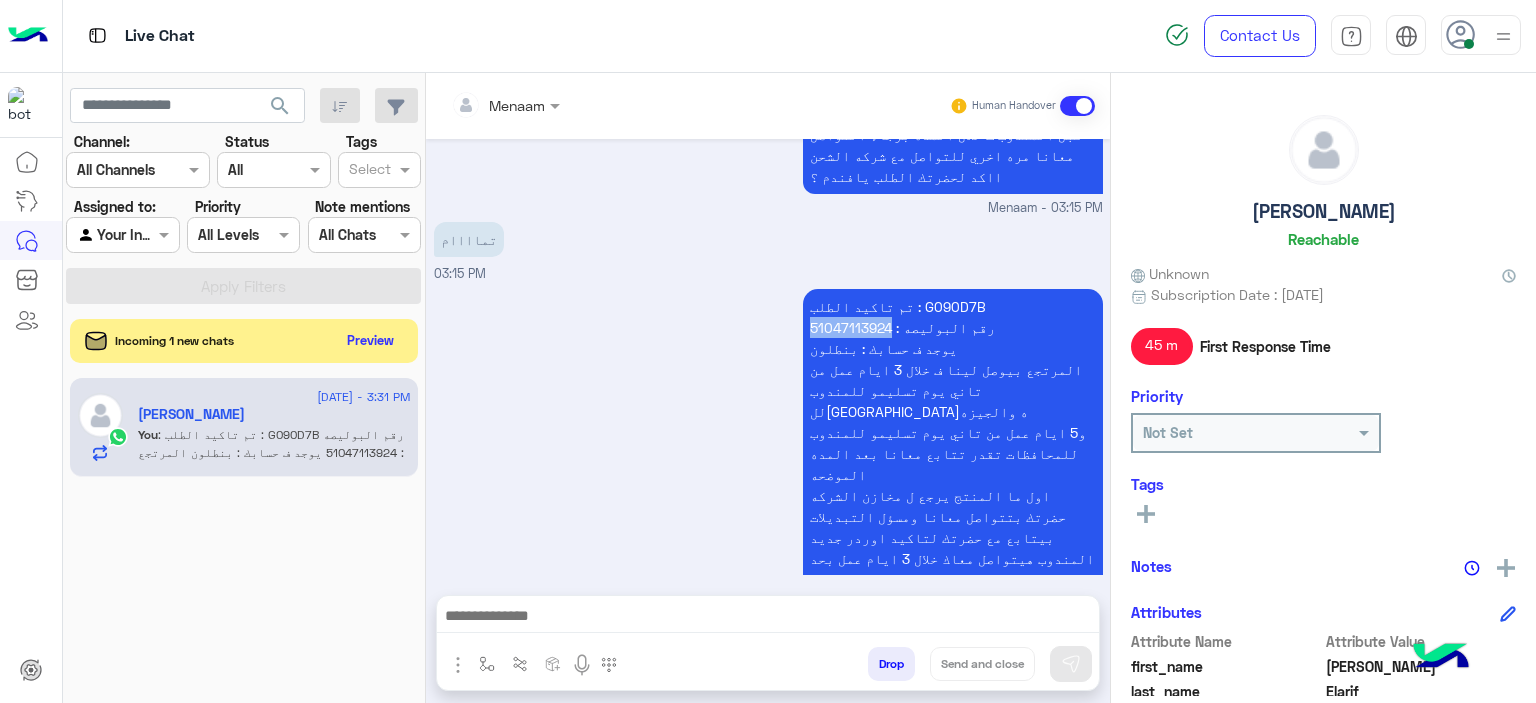 click on "Incoming 1 new chats    Preview" 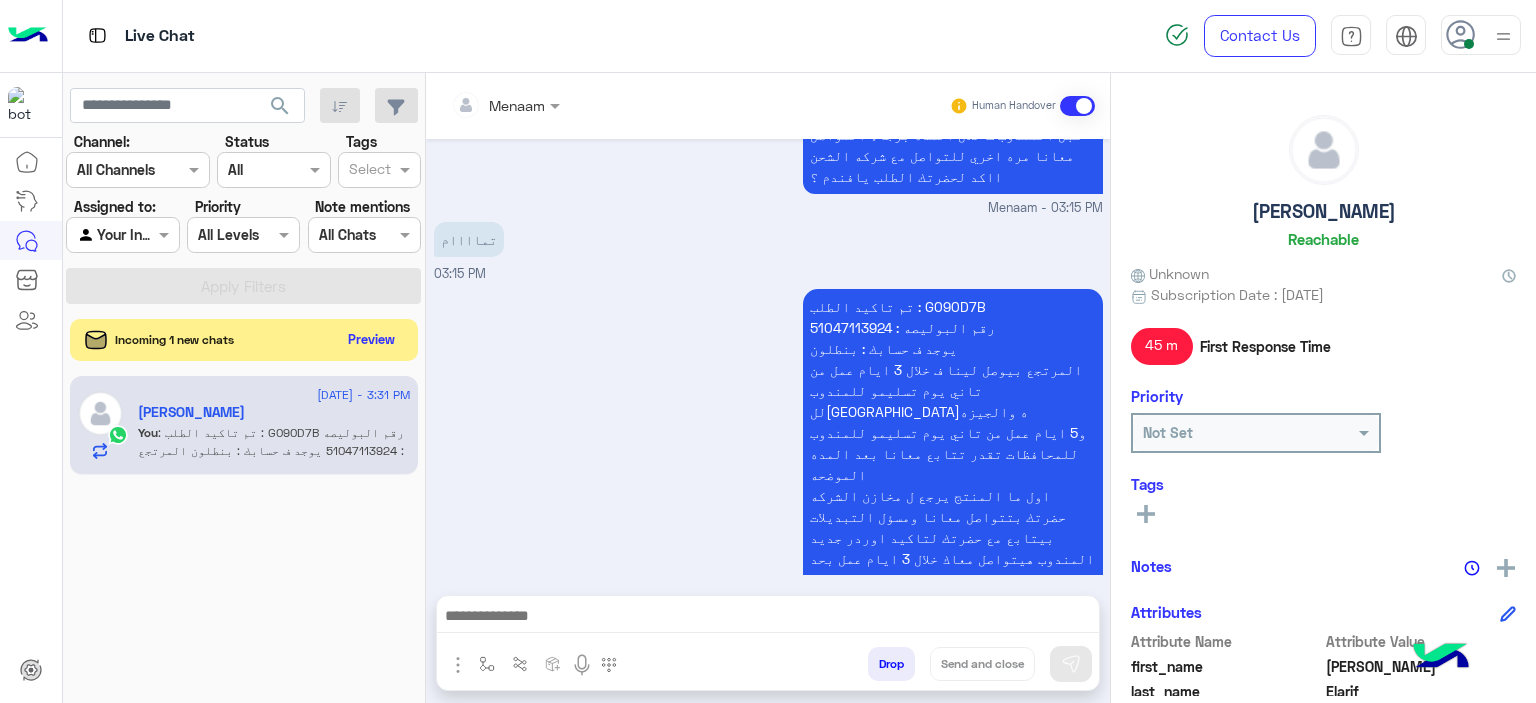 click on "Preview" 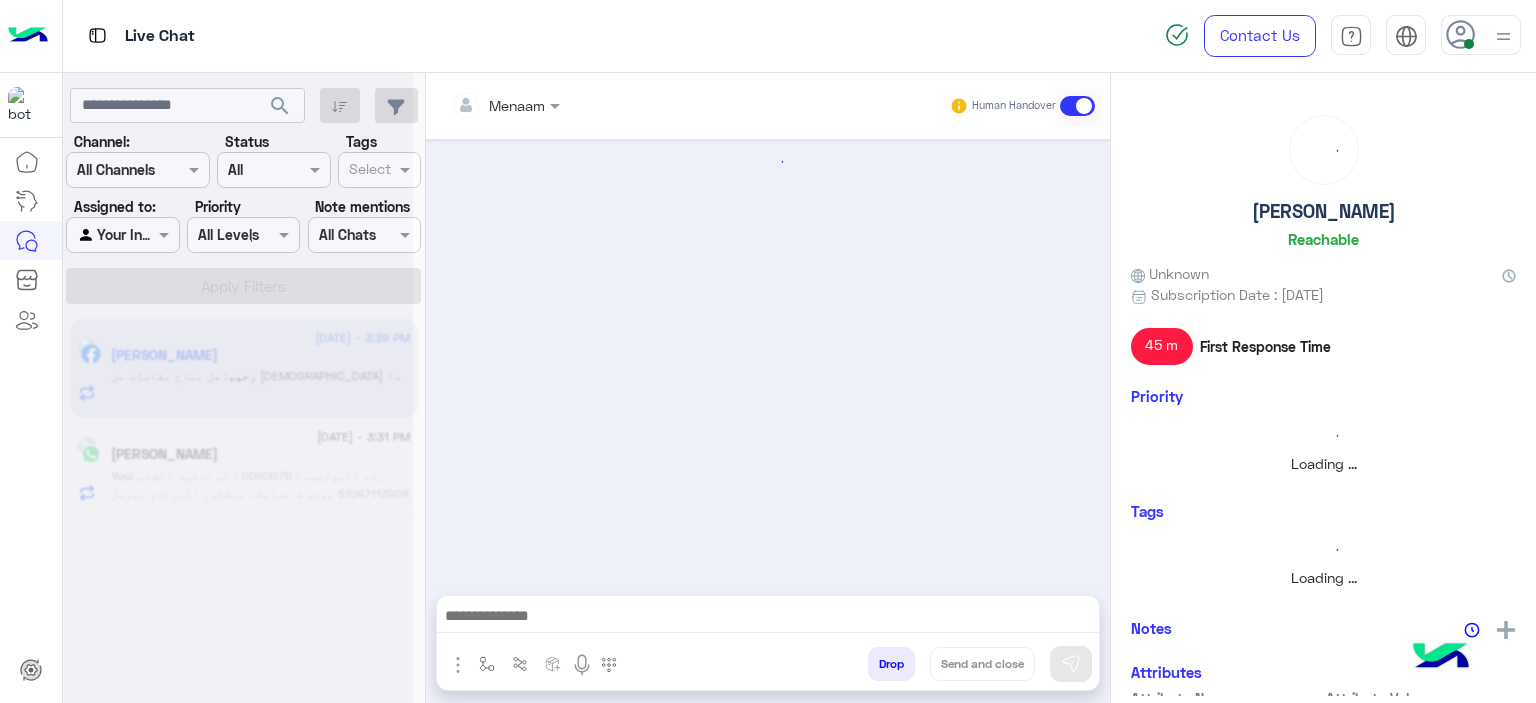 scroll, scrollTop: 0, scrollLeft: 0, axis: both 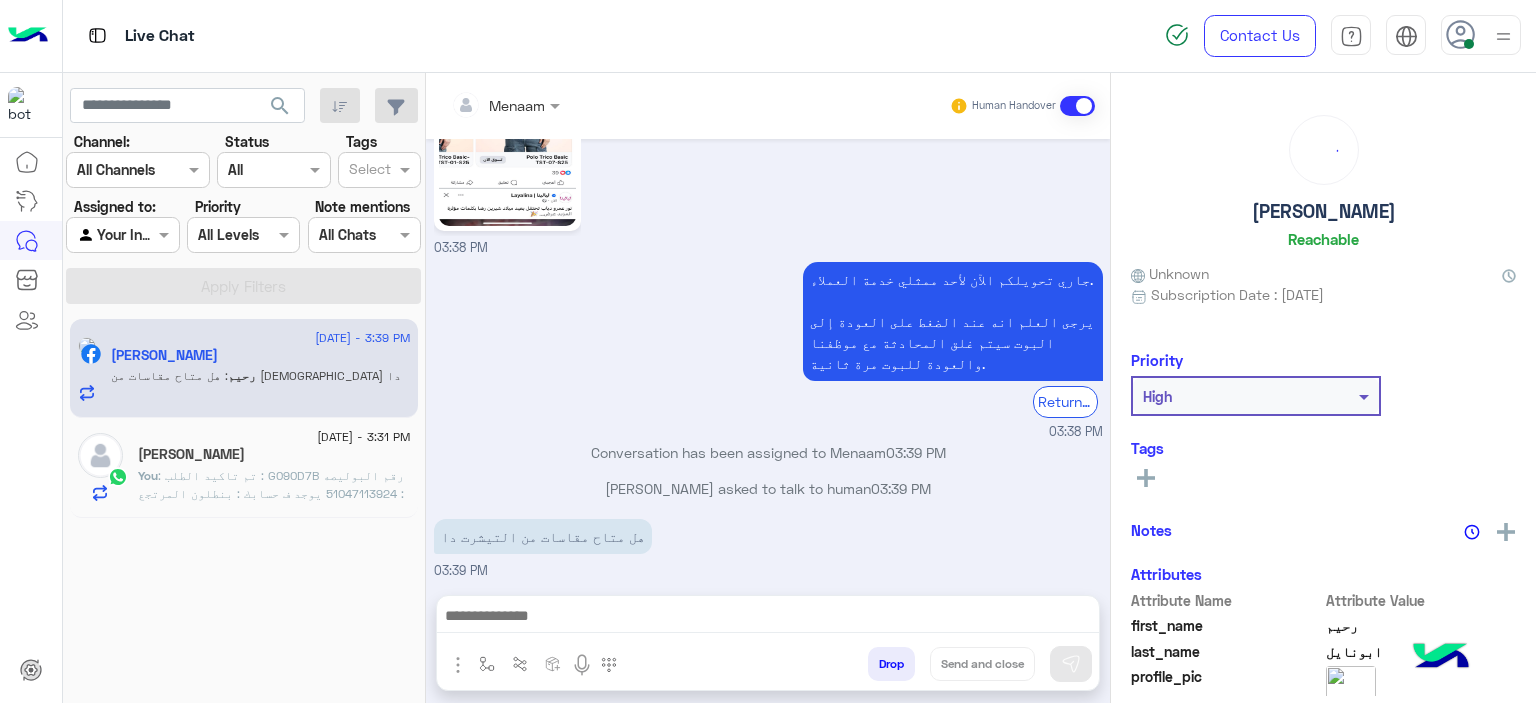 click on ": تم تاكيد الطلب :   G090D7B
رقم البوليصه :   51047113924
يوجد ف حسابك :   بنطلون
المرتجع بيوصل لينا ف خلال 3 ايام عمل من تاني يوم تسليمو للمندوب للقاهره والجيزه
و5 ايام عمل من تاني يوم تسليمو للمندوب للمحافظات تقدر تتابع معانا بعد المده الموضحه
اول ما المنتج يرجع ل مخازن الشركه
حضرتك بتتواصل معانا  ومسؤل التبديلات بيتابع مع حضرتك لتاكيد اوردر جديد
المندوب هيتواصل معاك خلال 3 ايام عمل بحد اقصي لاستلام المنتج من حضرتك
تنبيه❌  ف حاله عدم التواصل مع حضرتك من قبل المندوب ف خلال المده برجاء التواصل معانا مره اخري للتواصل مع شركه الشحن" 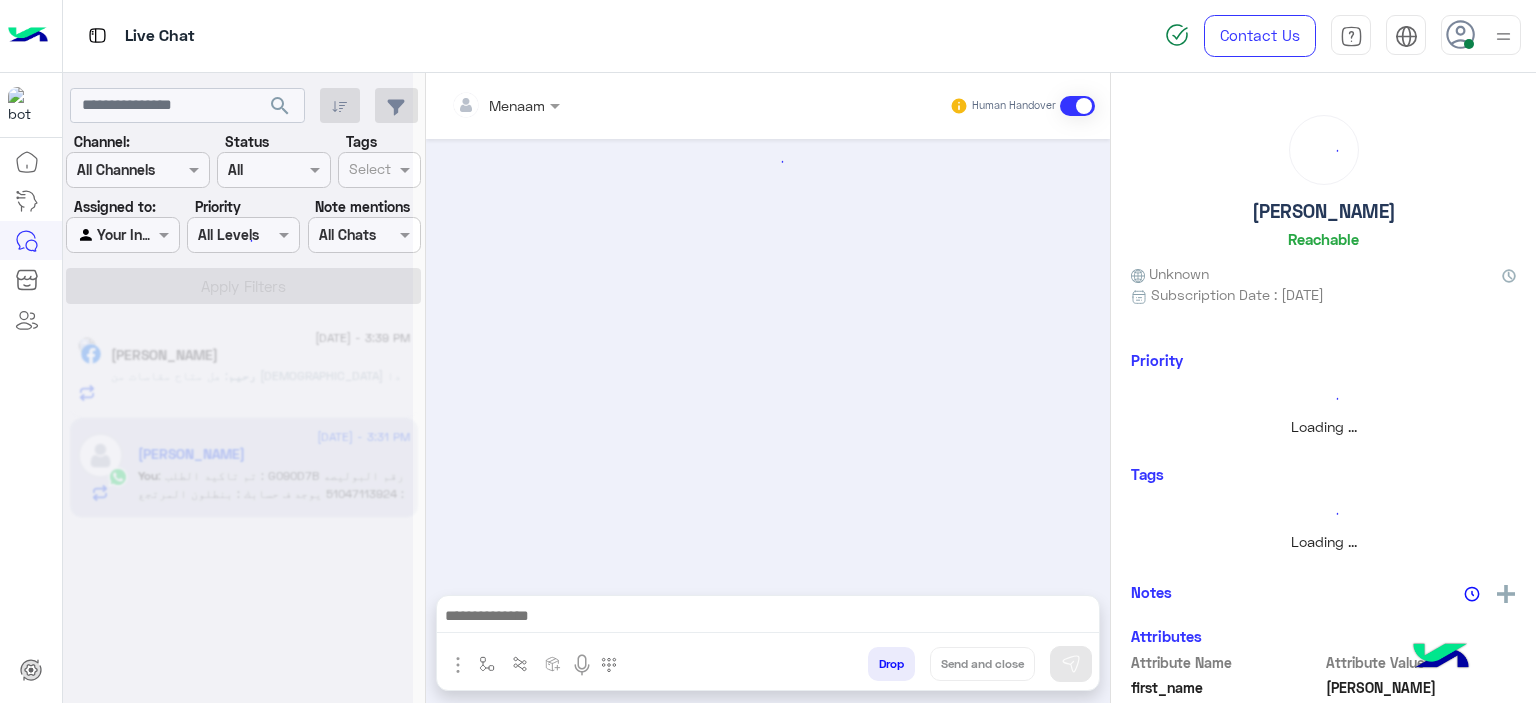 scroll, scrollTop: 0, scrollLeft: 0, axis: both 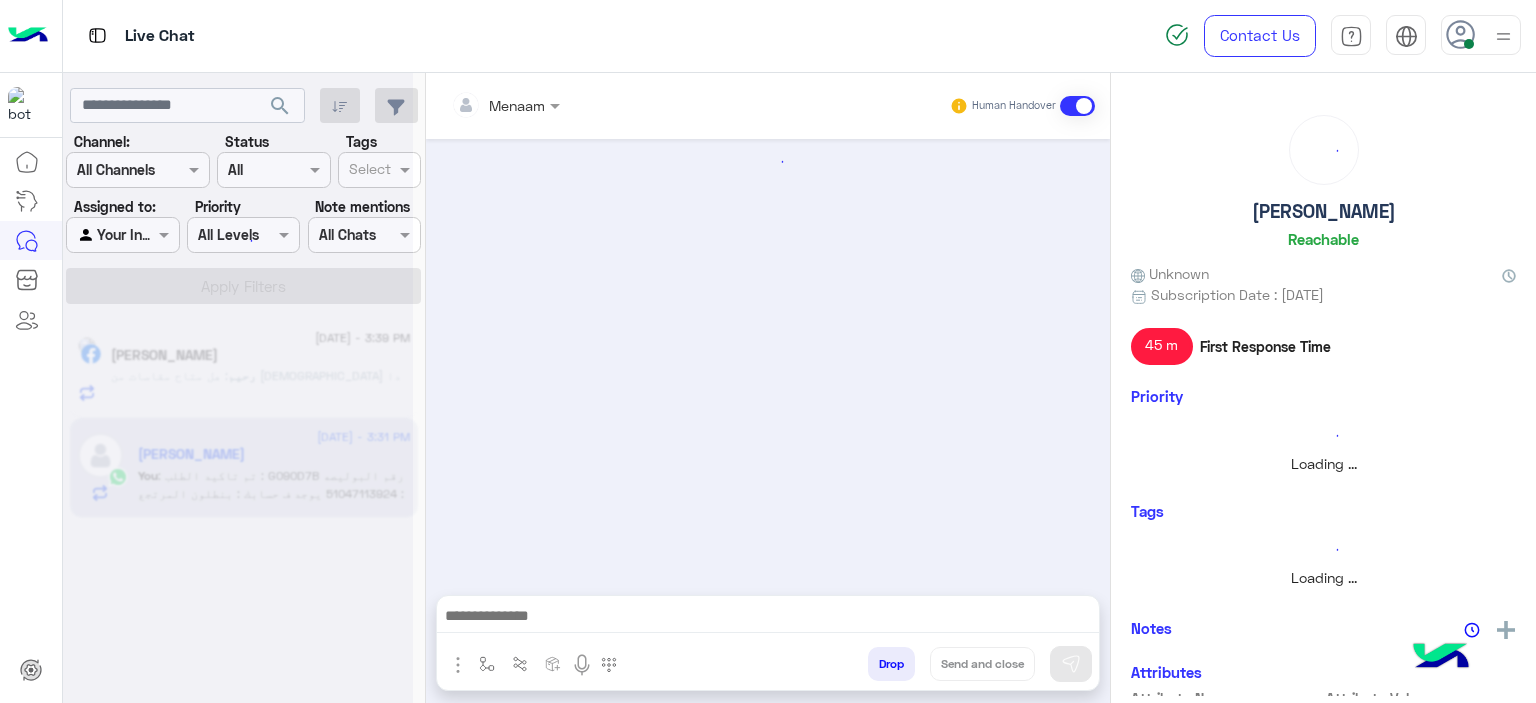 click 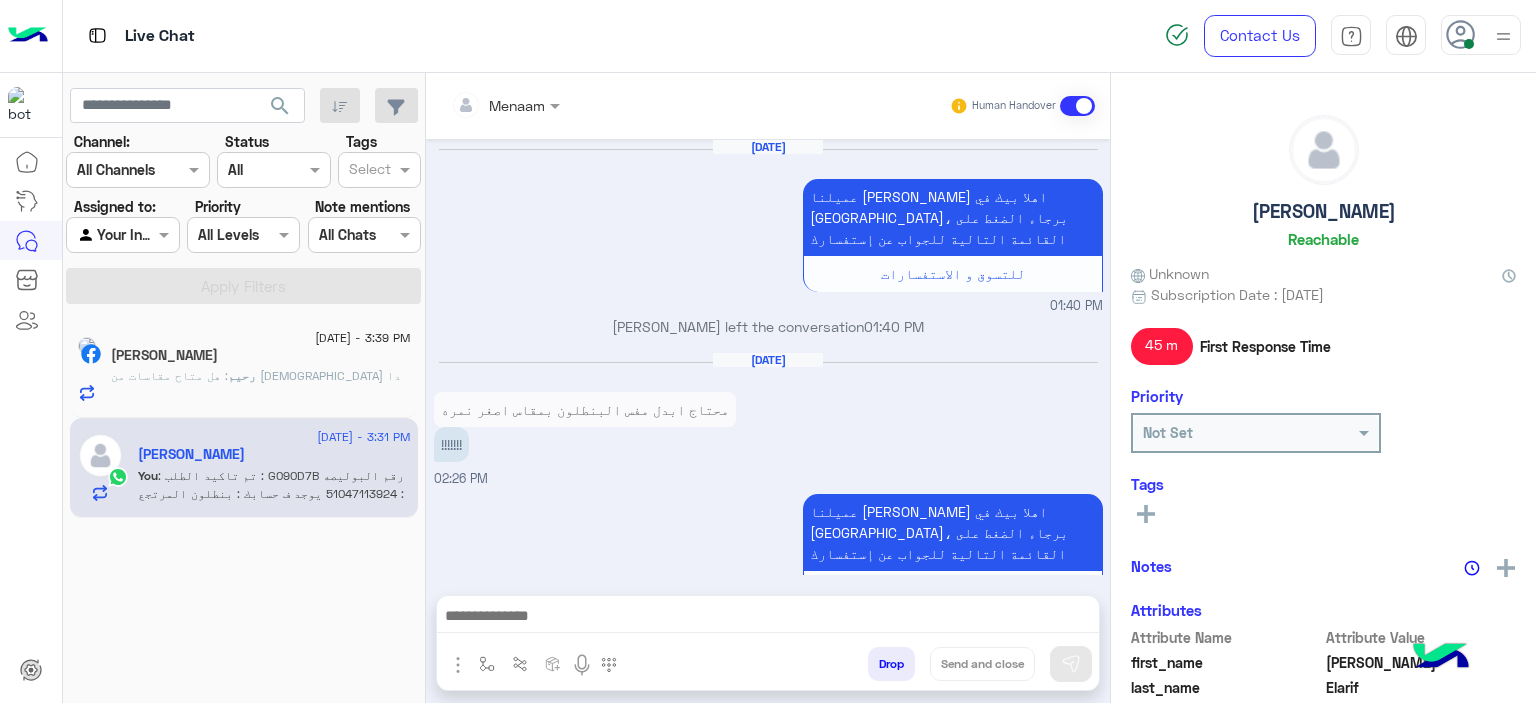 scroll, scrollTop: 1727, scrollLeft: 0, axis: vertical 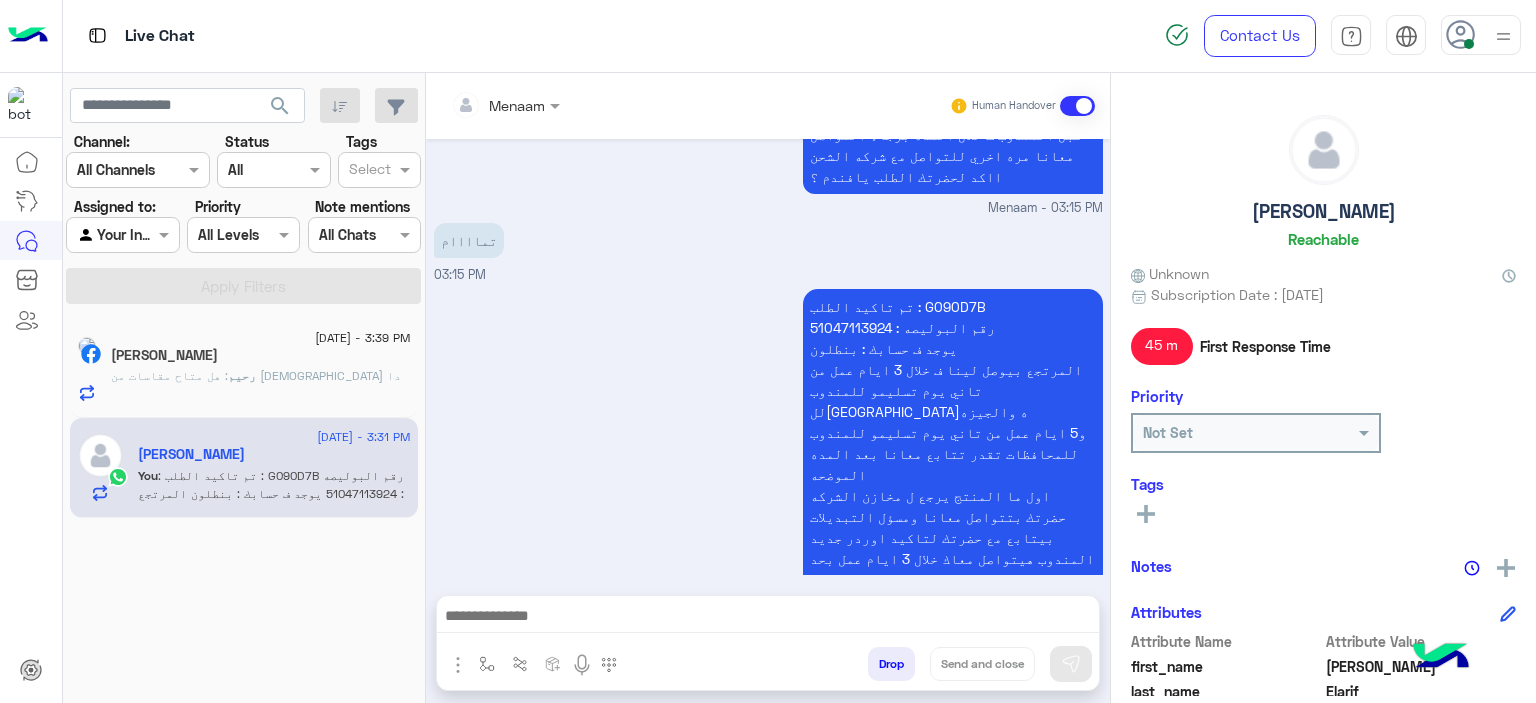 click on "Drop" at bounding box center [891, 664] 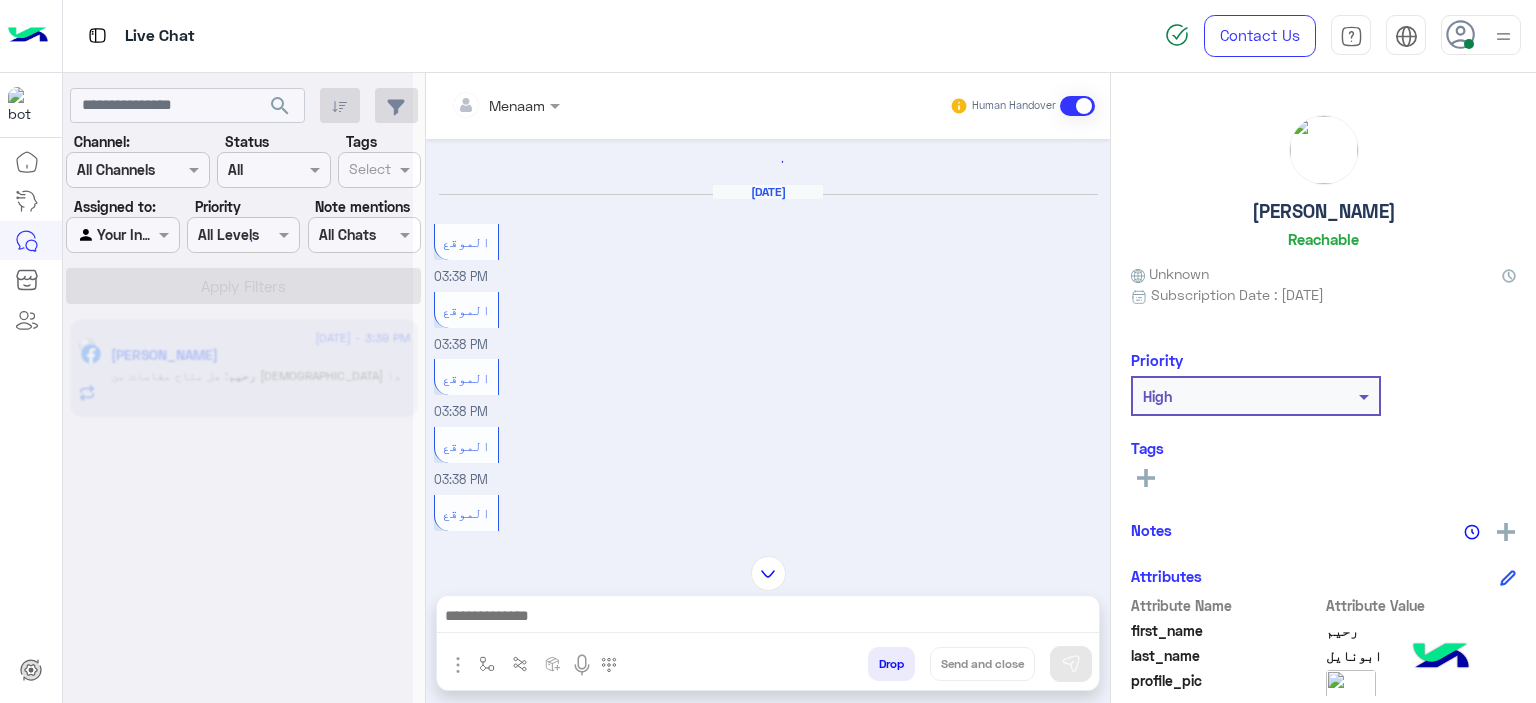 scroll, scrollTop: 0, scrollLeft: 0, axis: both 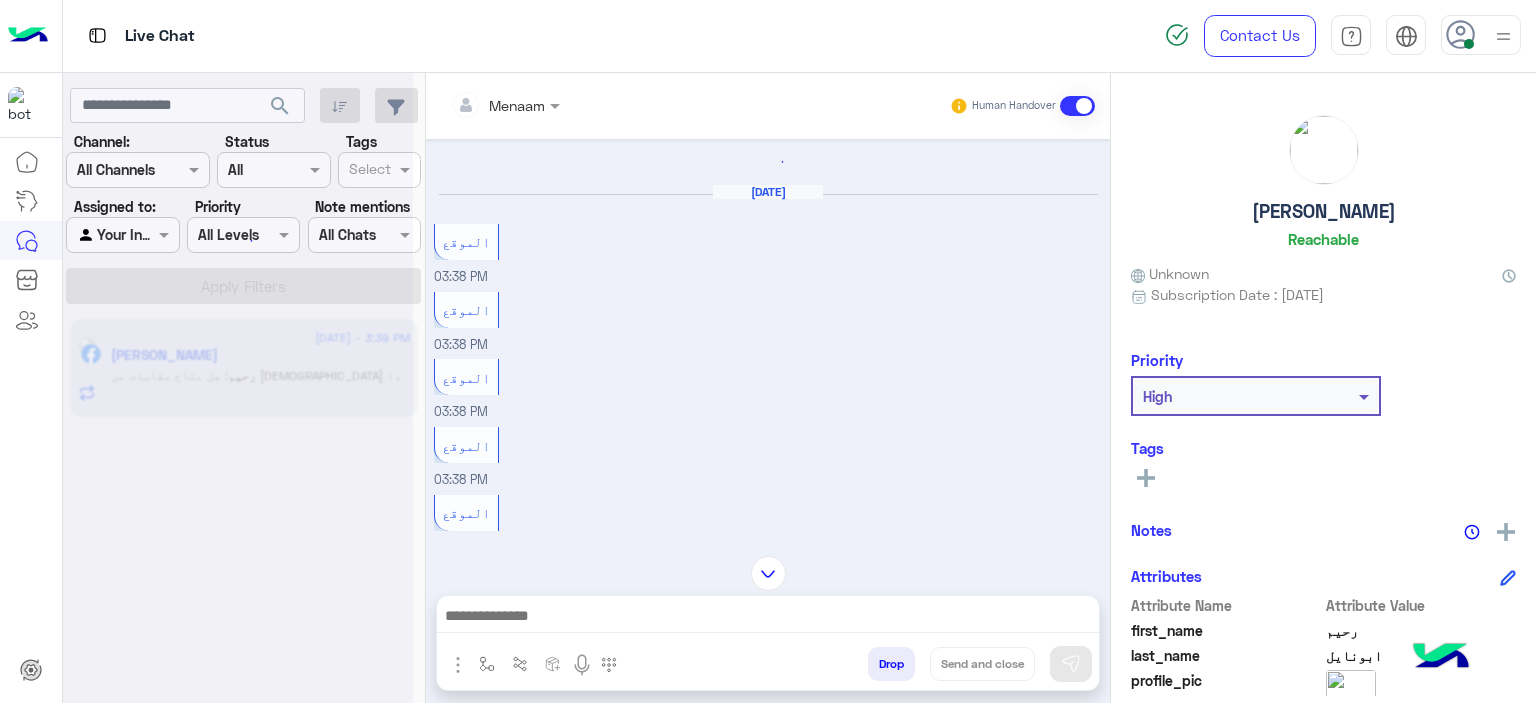 click at bounding box center [505, 104] 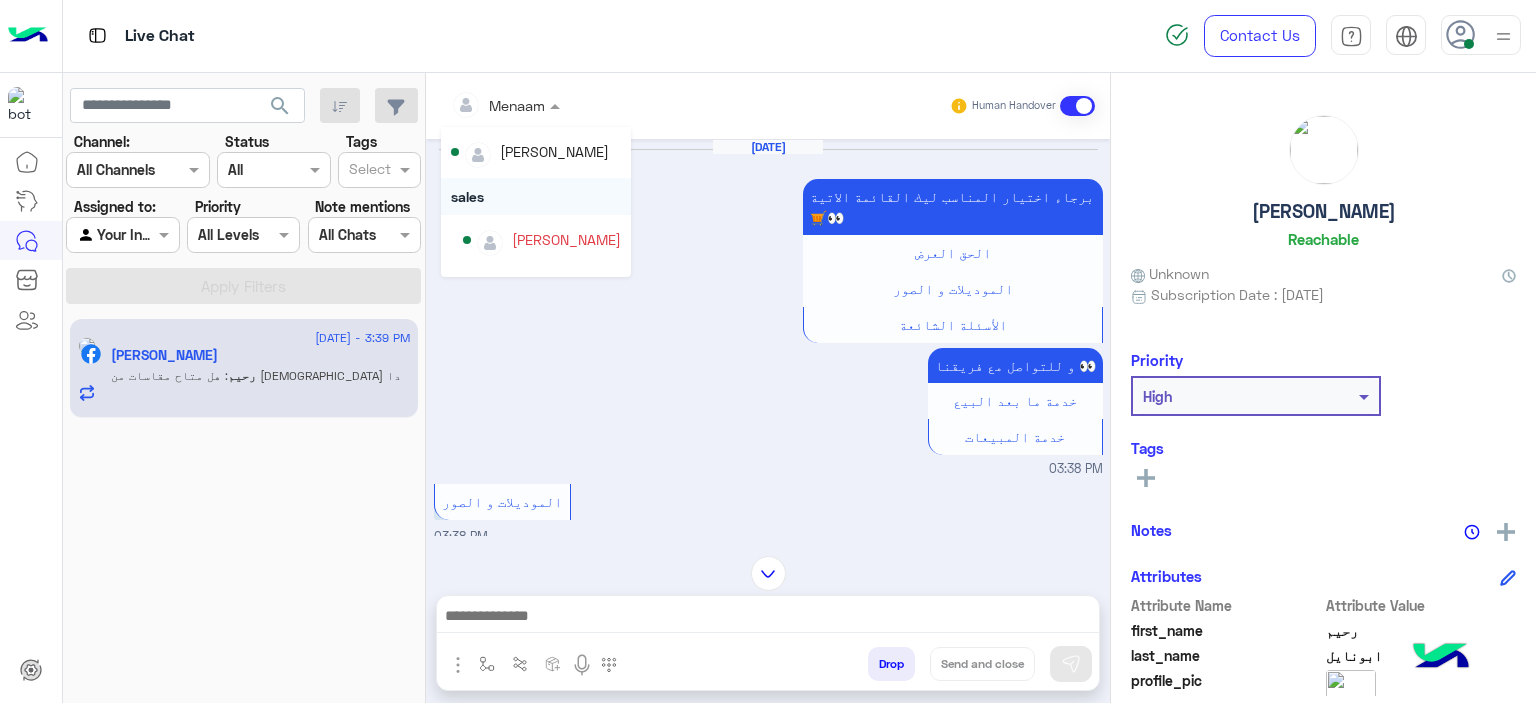 scroll, scrollTop: 1803, scrollLeft: 0, axis: vertical 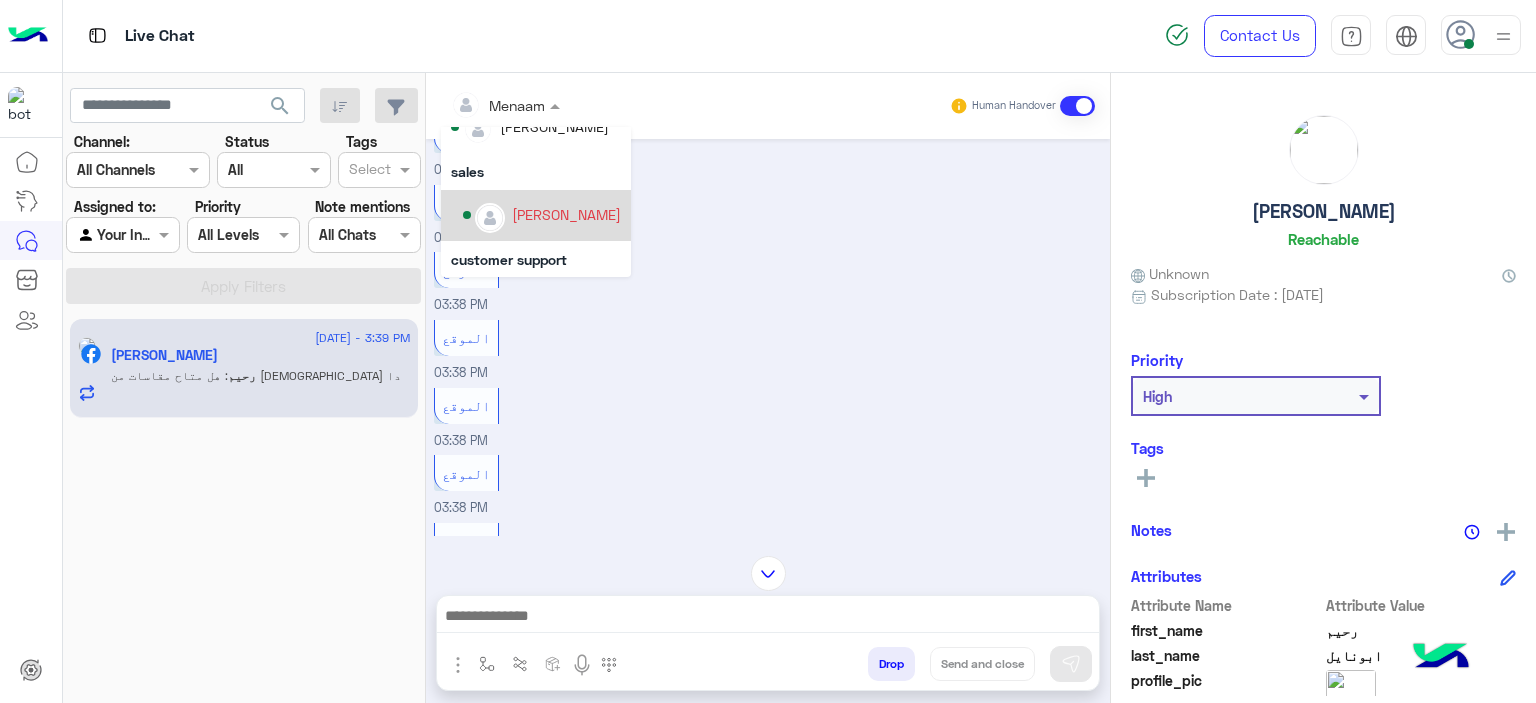 click on "mohamed ahmed" at bounding box center [542, 215] 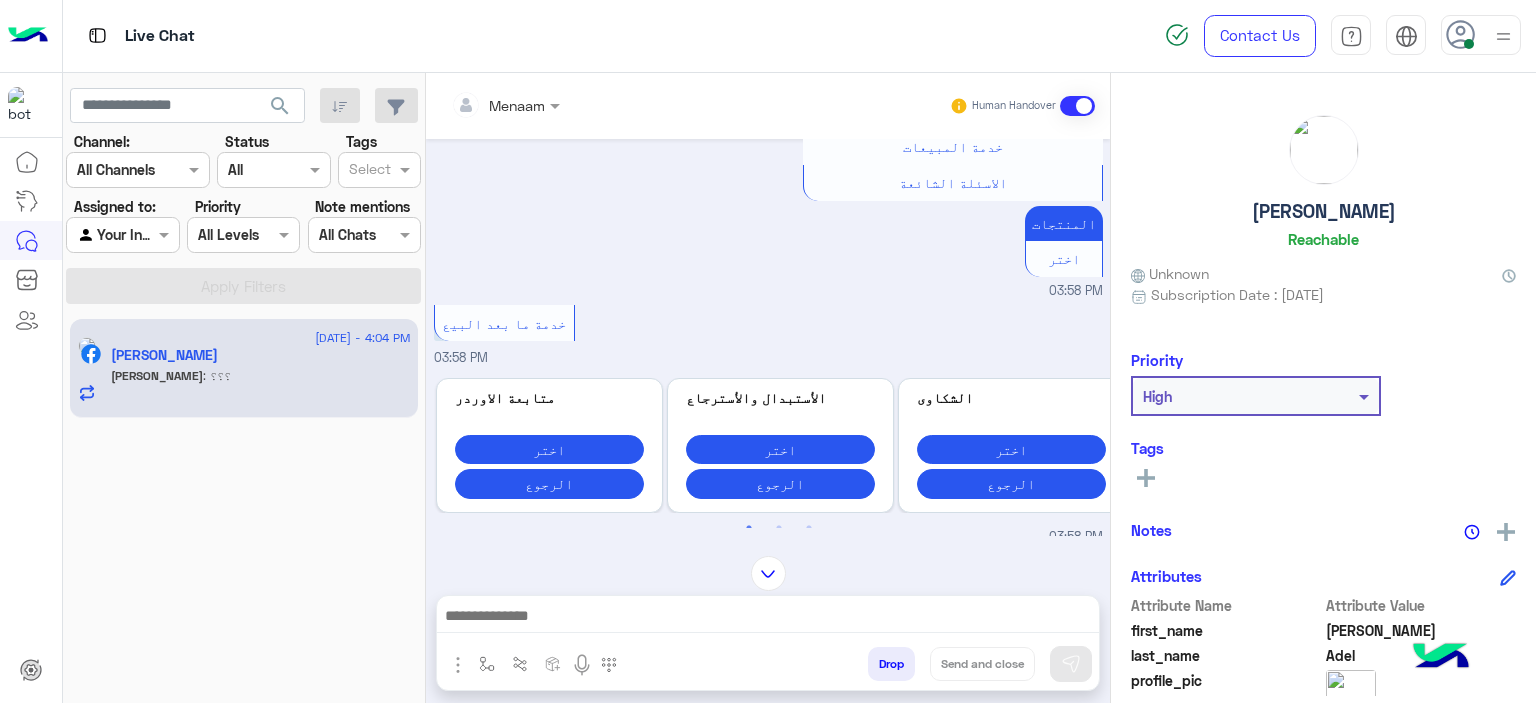 scroll, scrollTop: 1866, scrollLeft: 0, axis: vertical 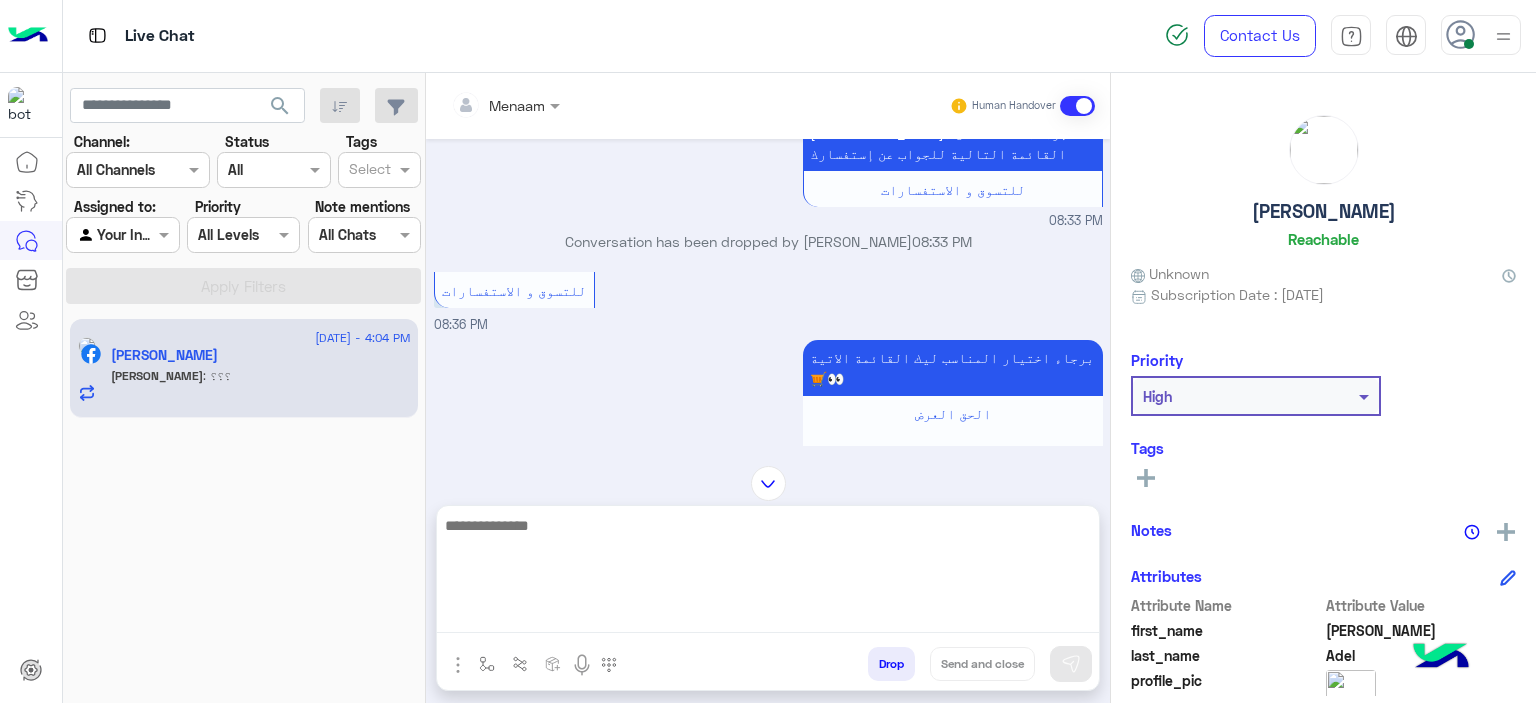 click at bounding box center (768, 573) 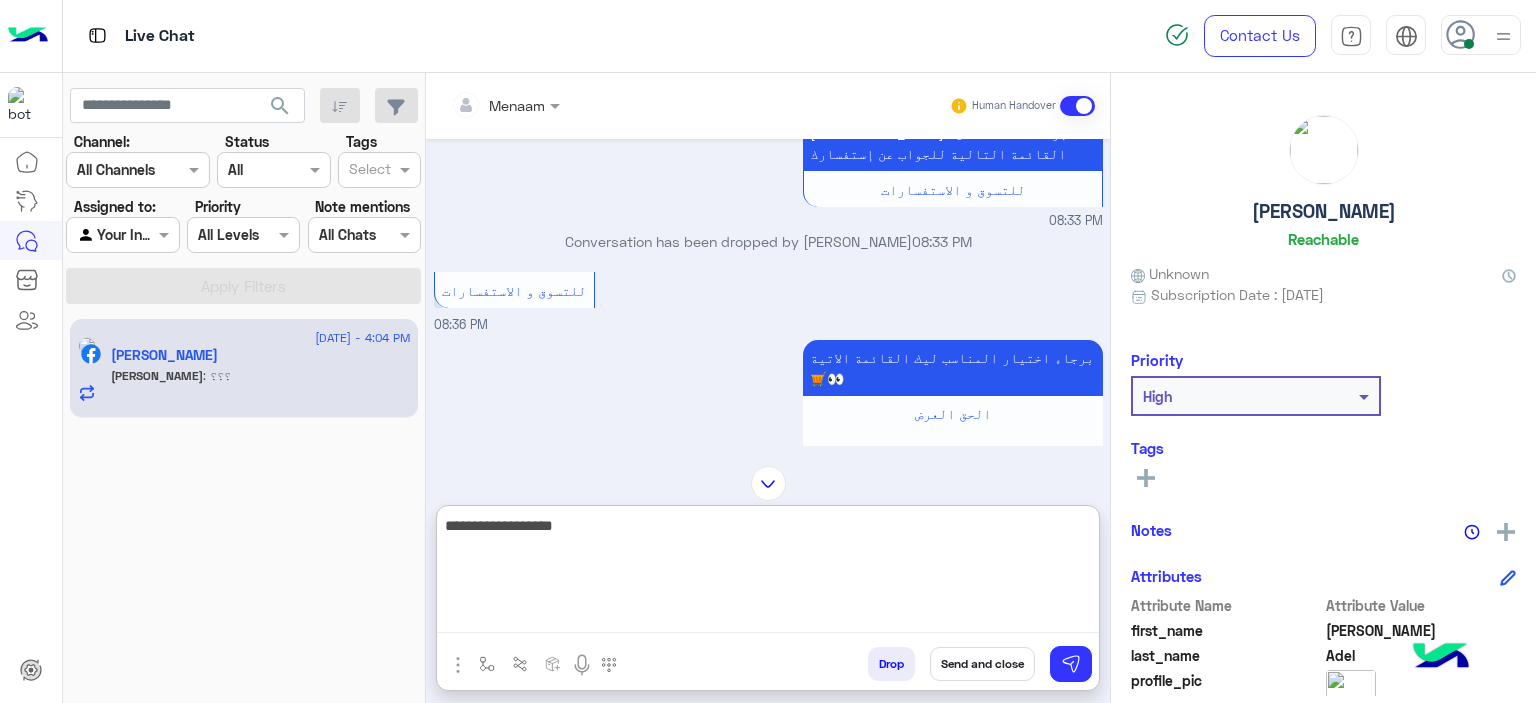 type on "**********" 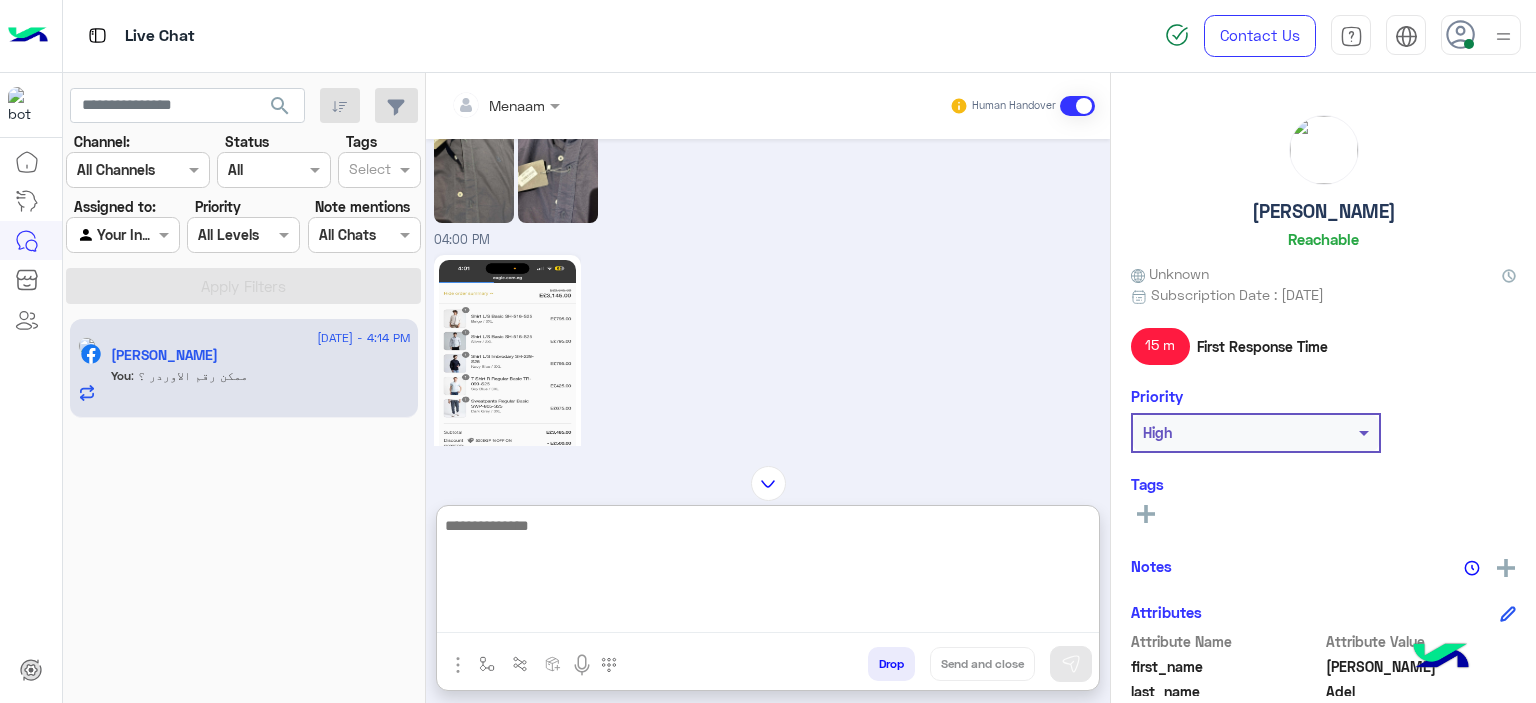 scroll, scrollTop: 9026, scrollLeft: 0, axis: vertical 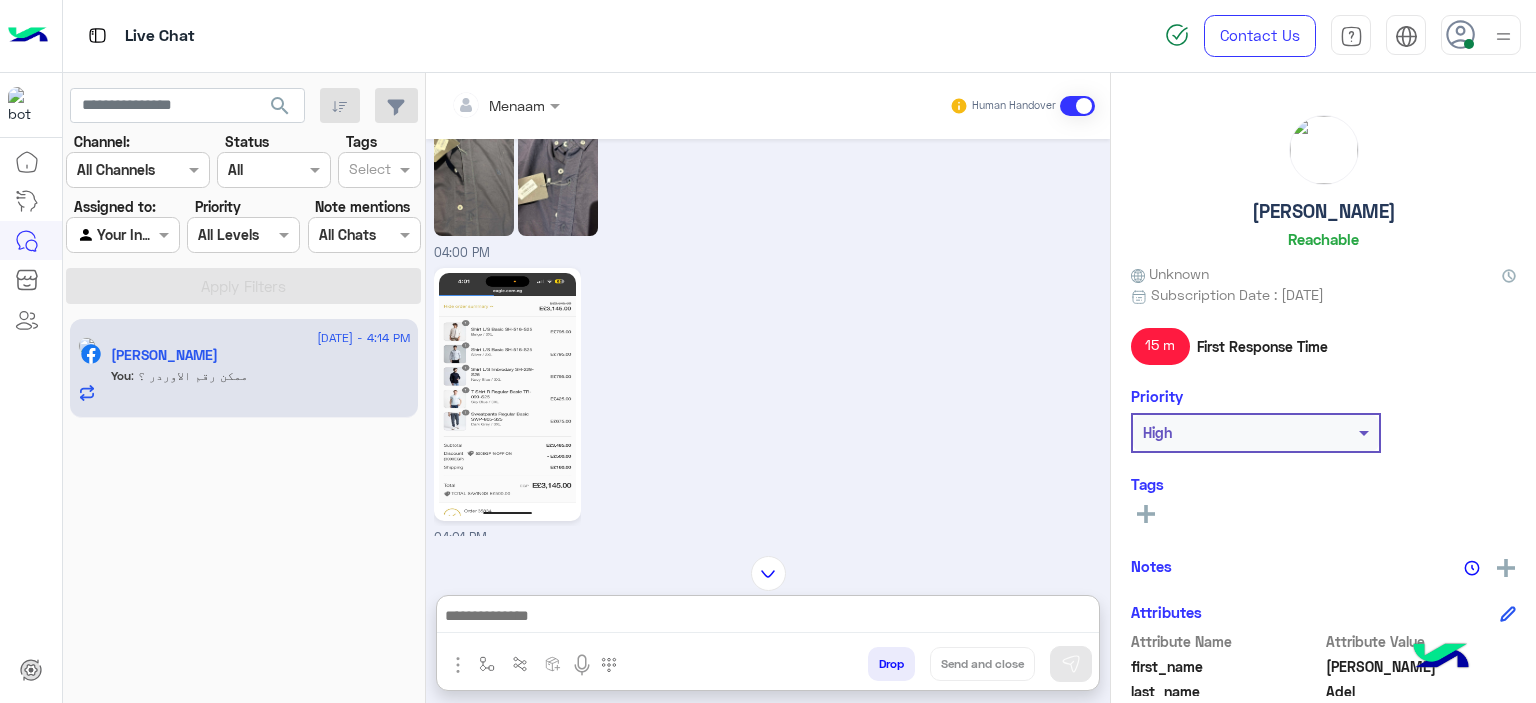 click 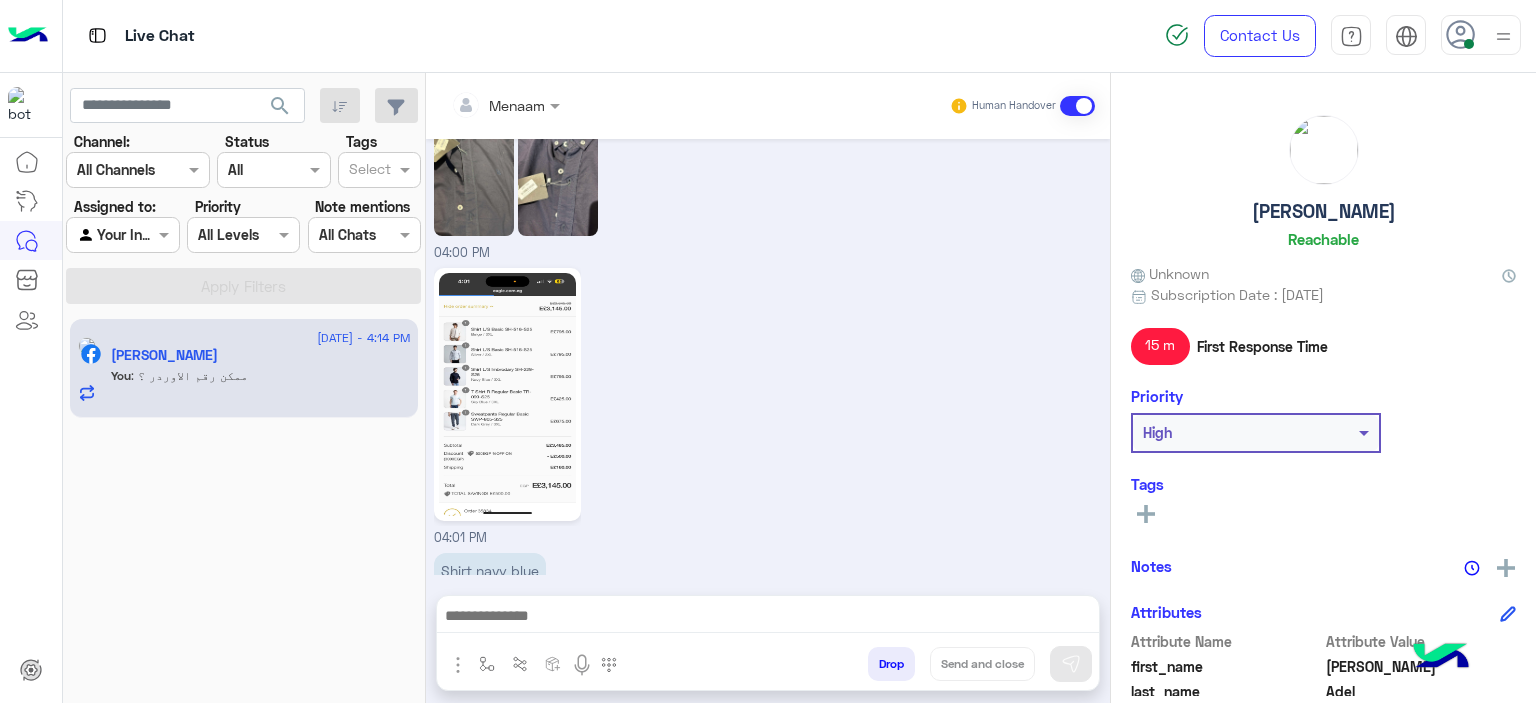 scroll, scrollTop: 9136, scrollLeft: 0, axis: vertical 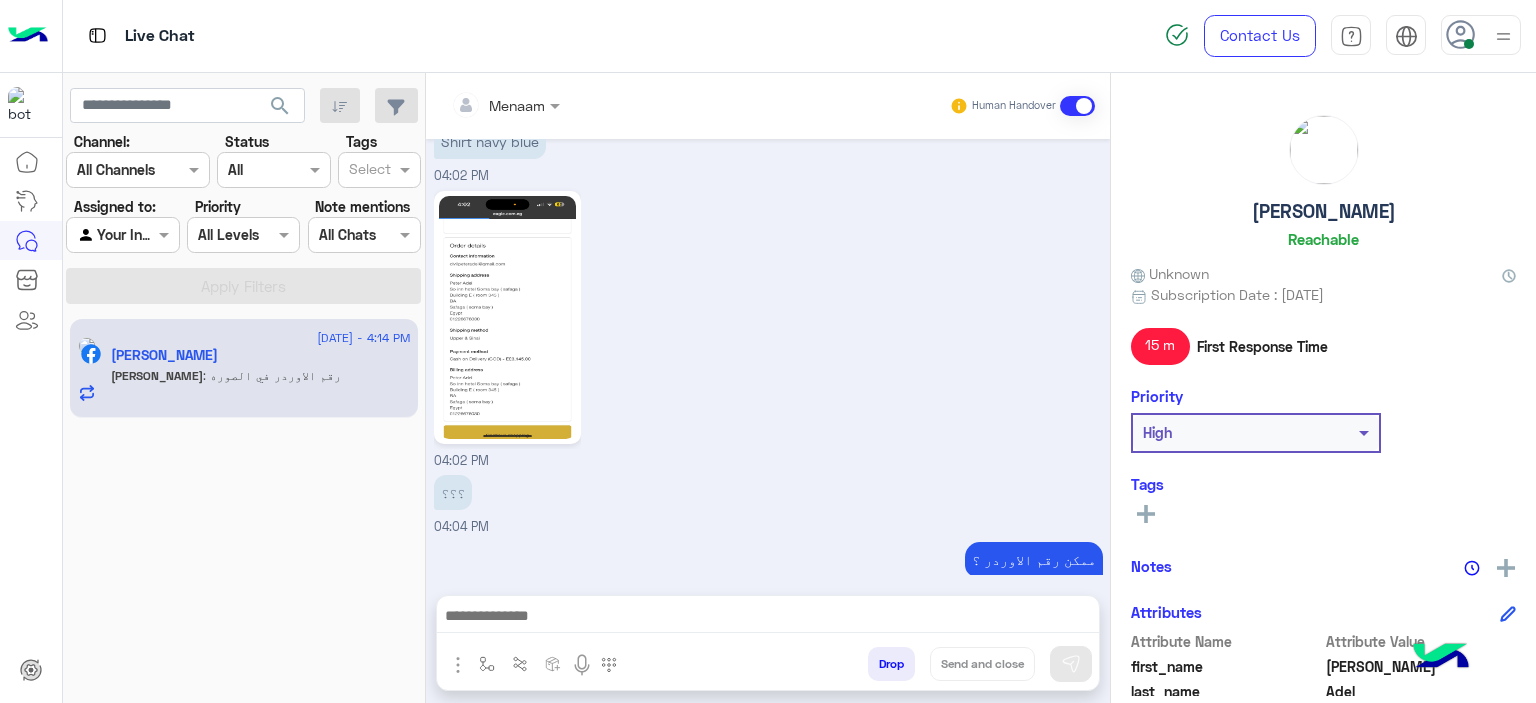 click 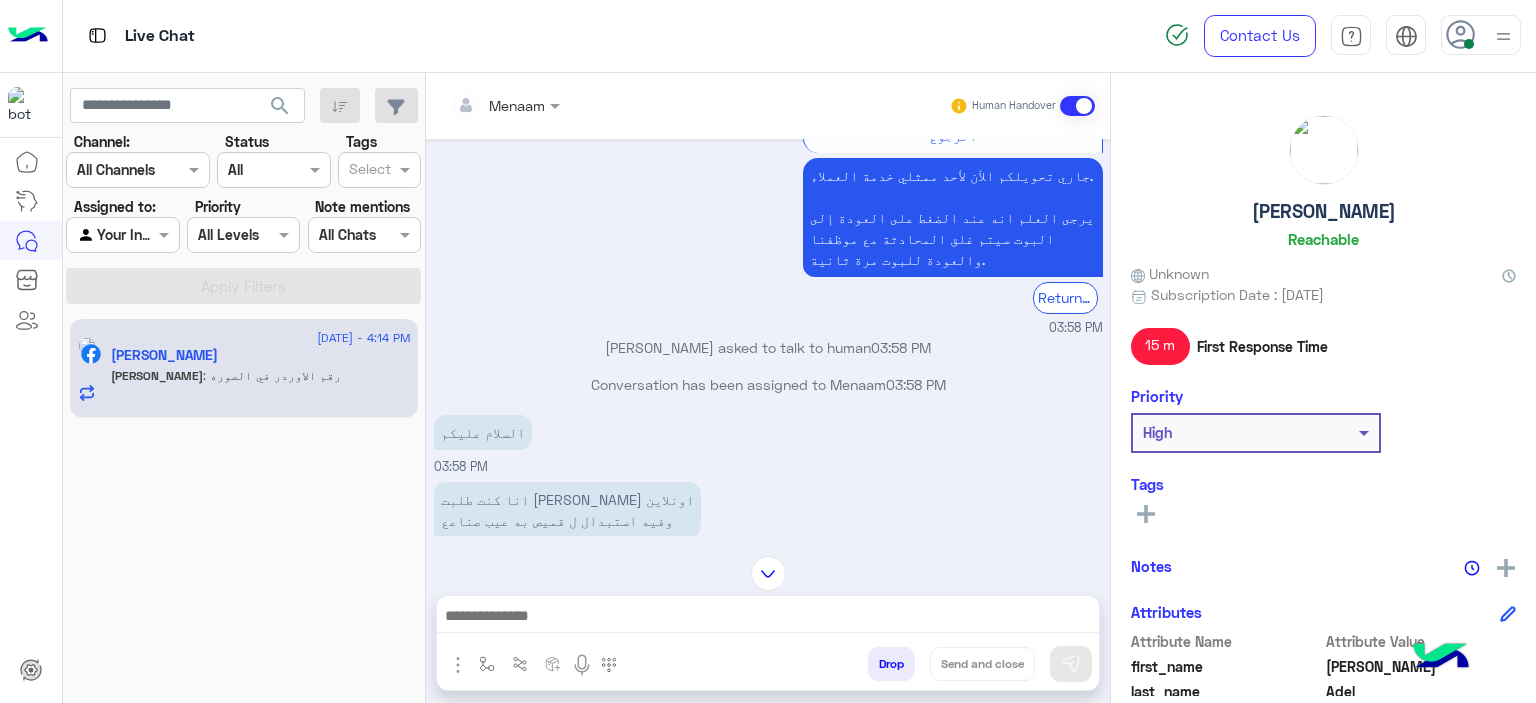 scroll, scrollTop: 8616, scrollLeft: 0, axis: vertical 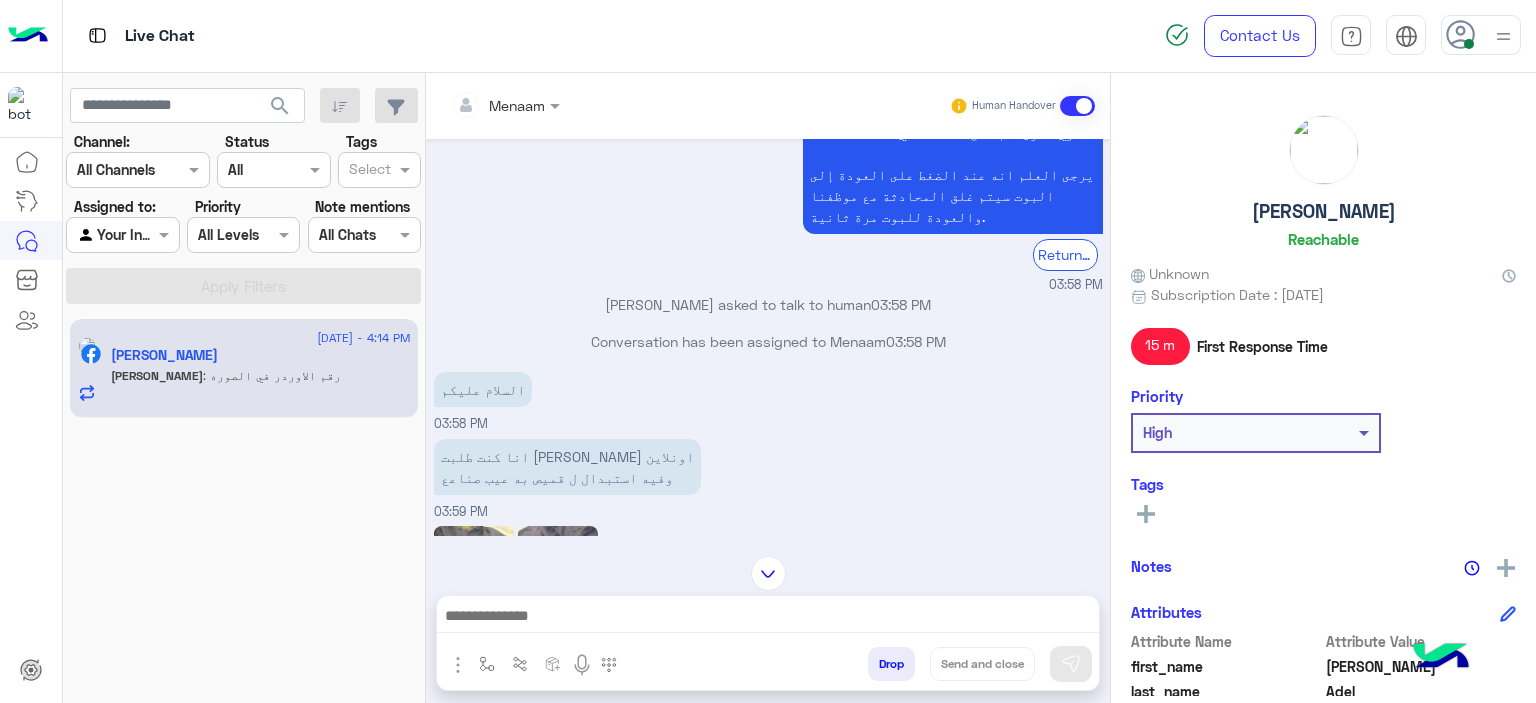 click 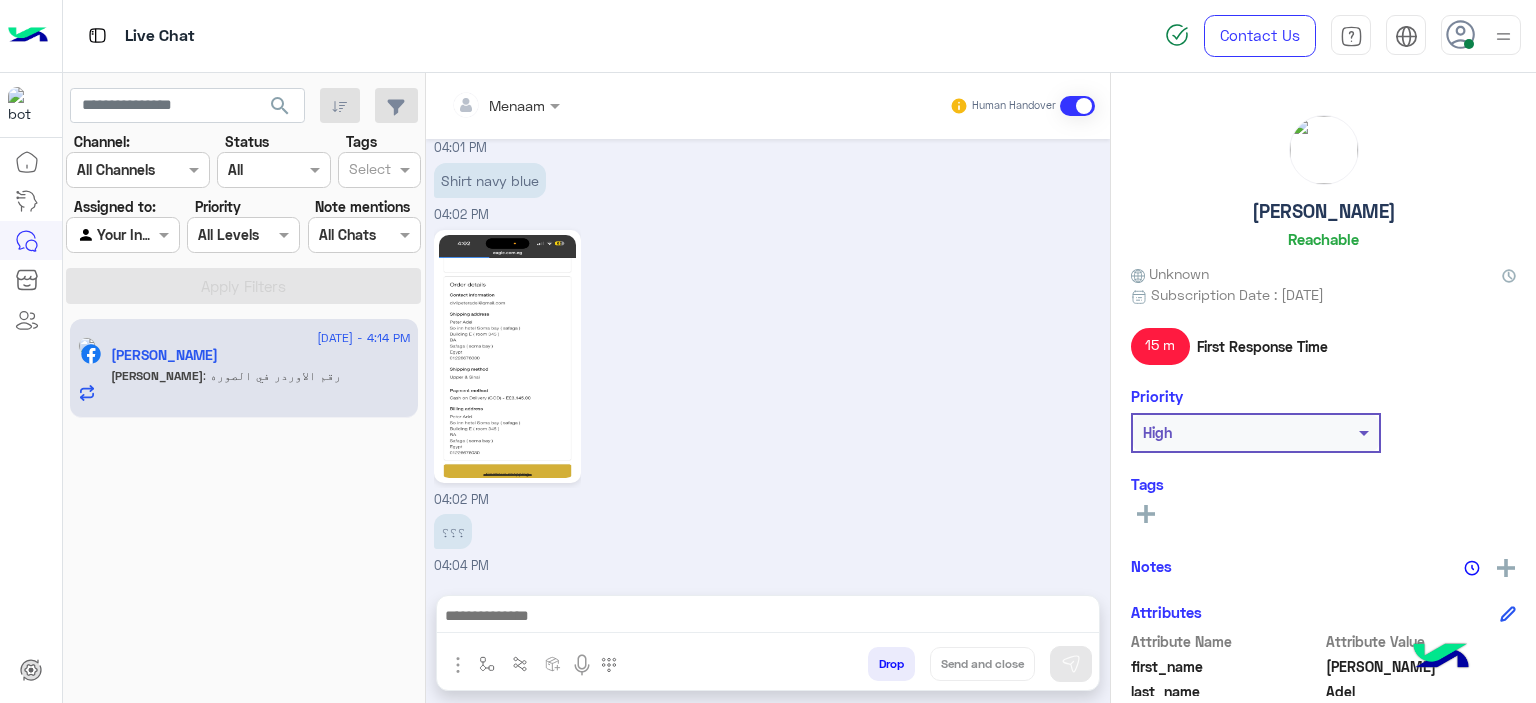 scroll, scrollTop: 9455, scrollLeft: 0, axis: vertical 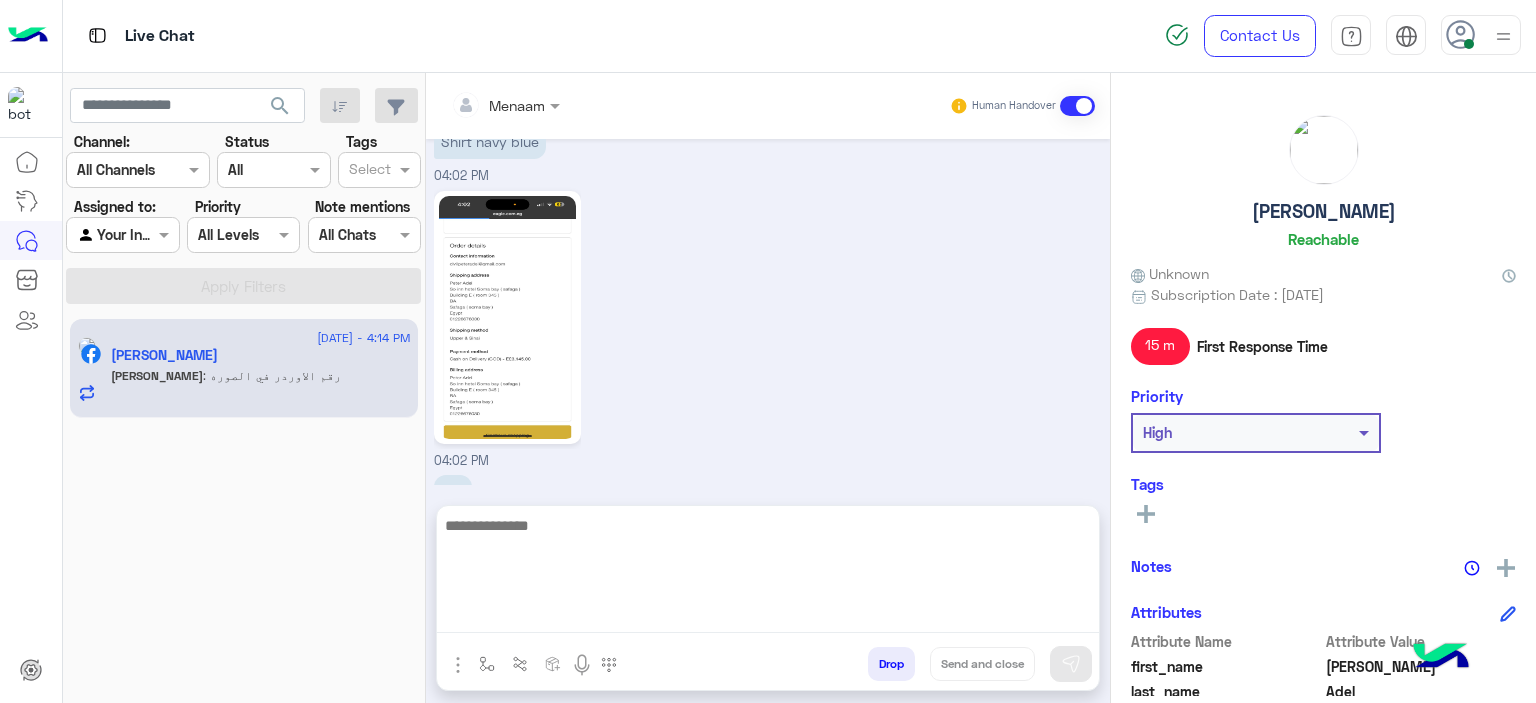 click at bounding box center (768, 573) 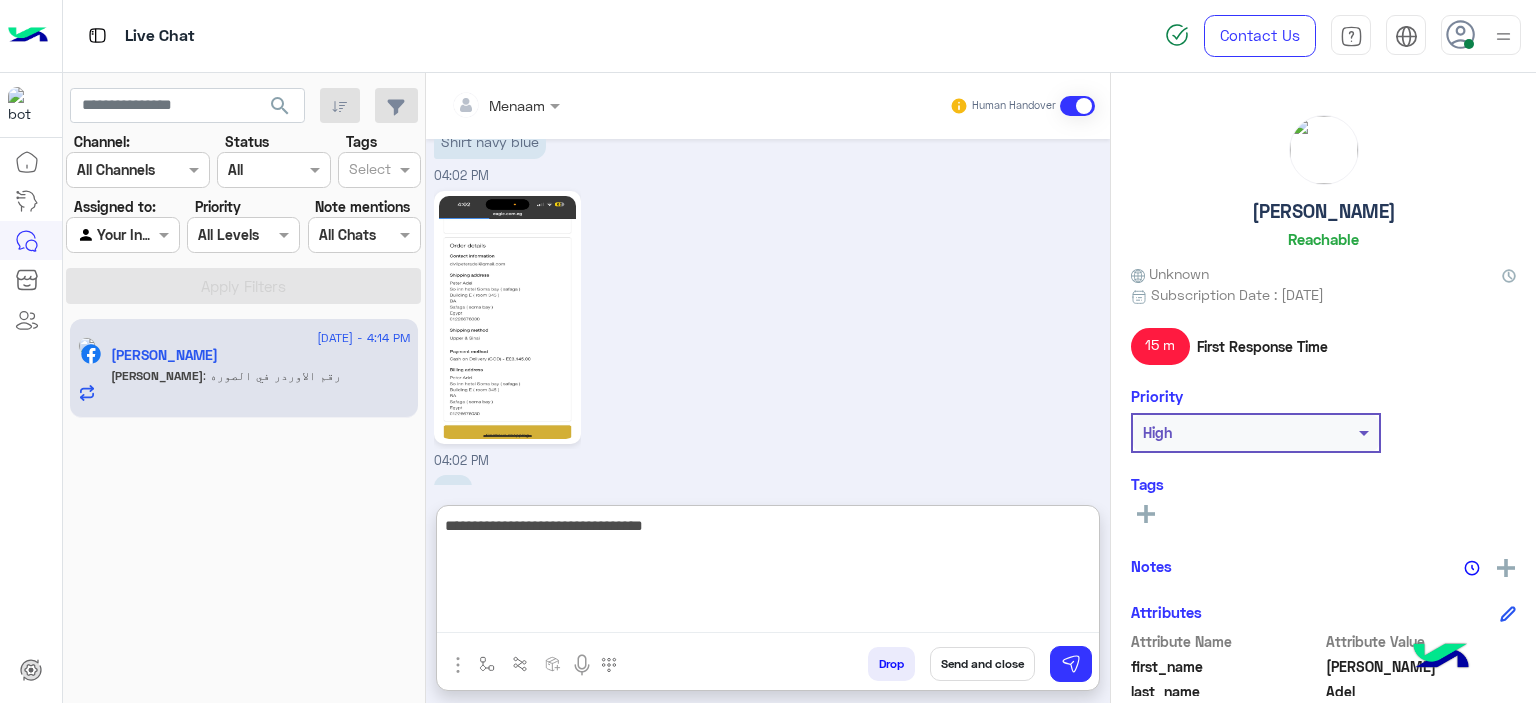 type on "**********" 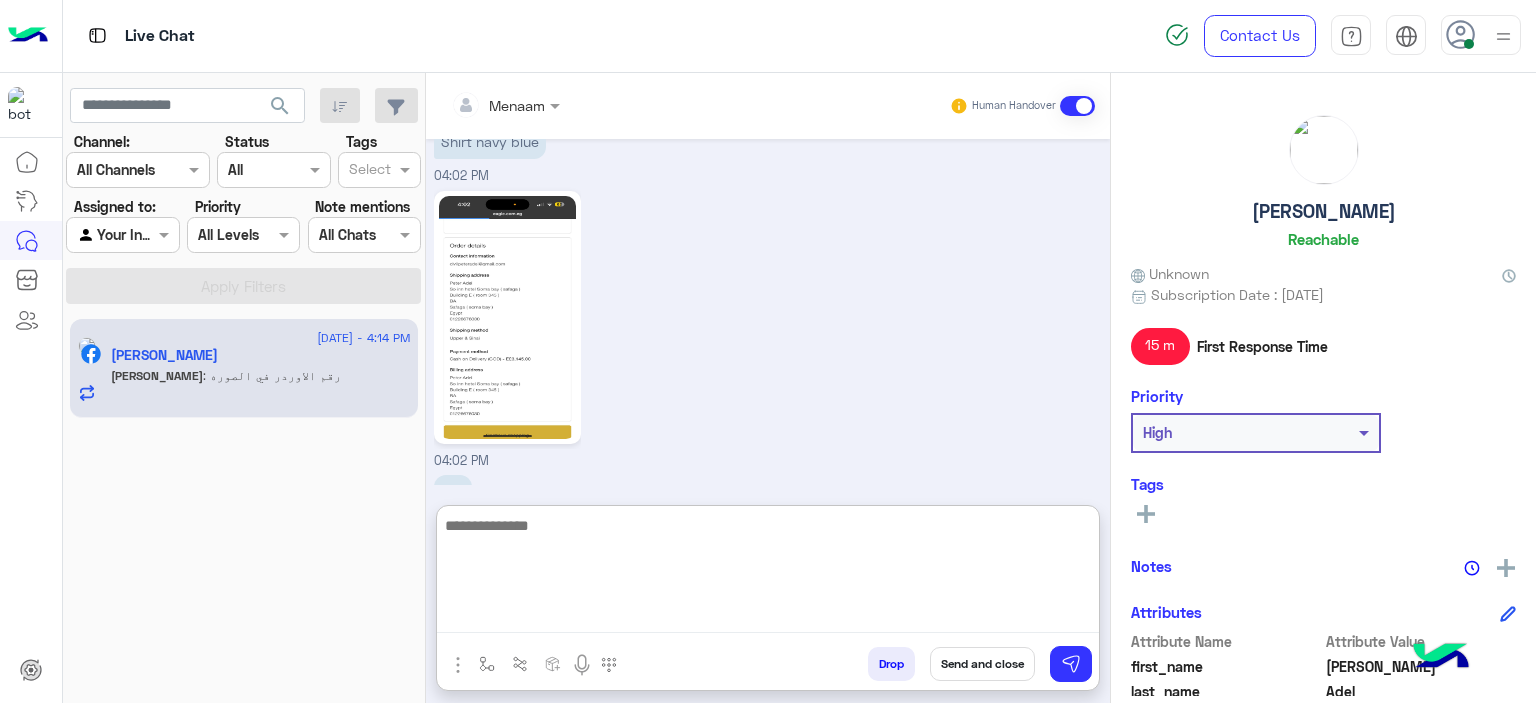 scroll, scrollTop: 9609, scrollLeft: 0, axis: vertical 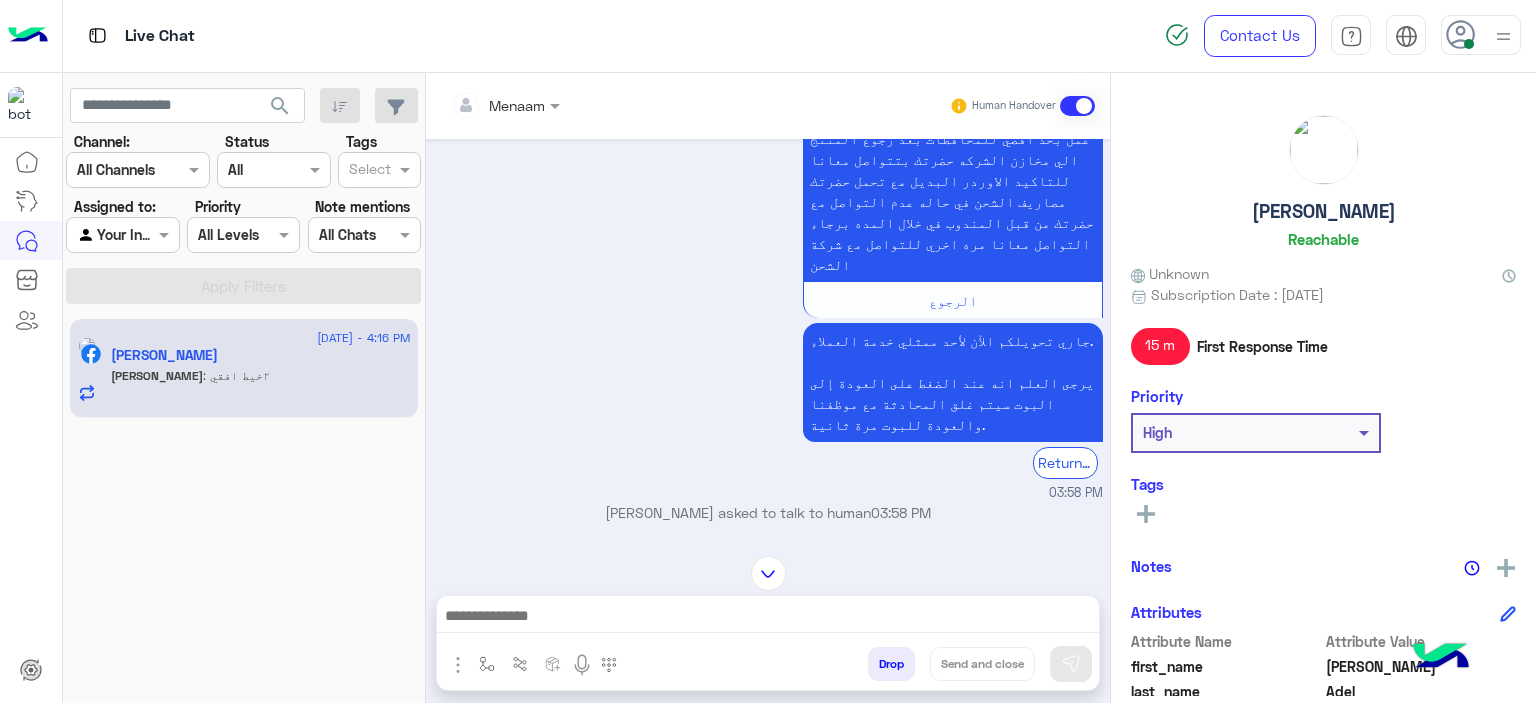 click 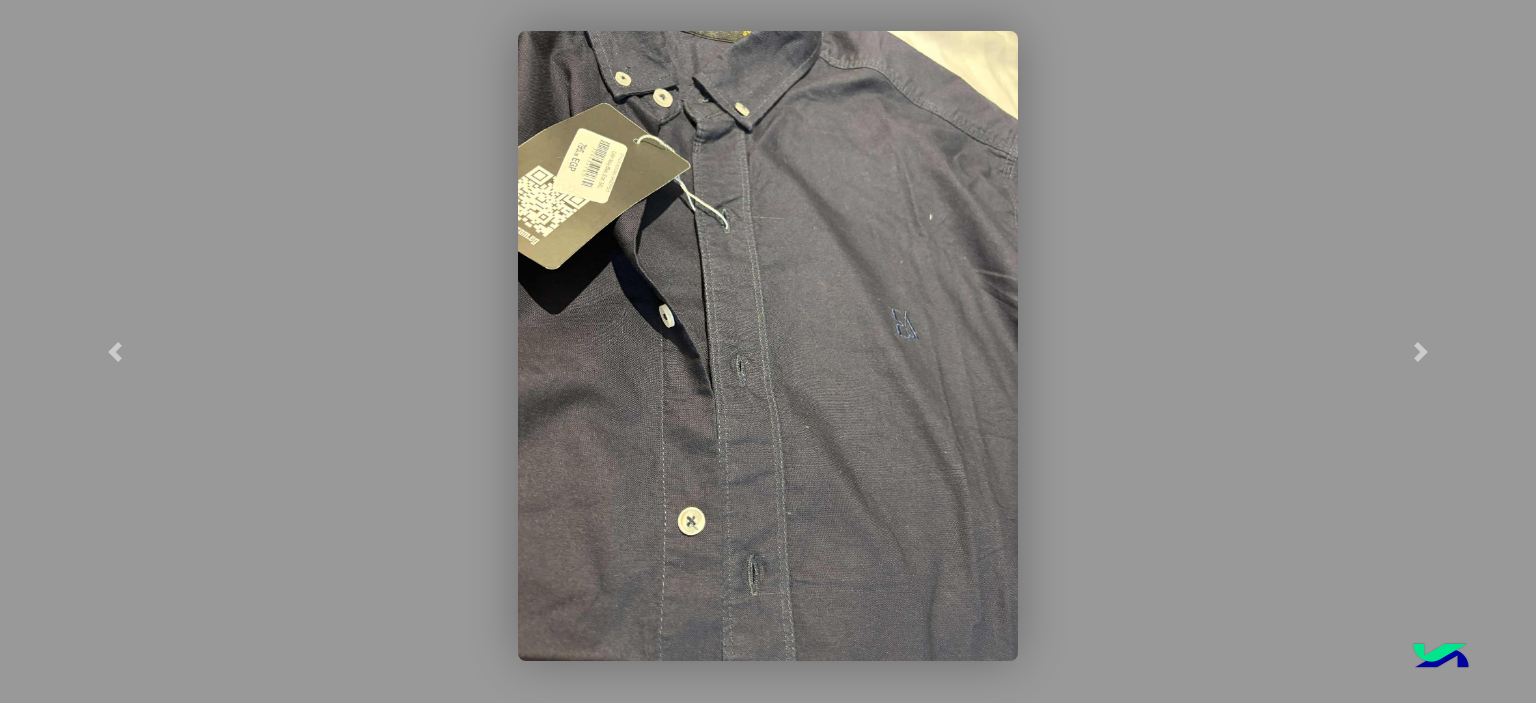 click at bounding box center (768, 346) 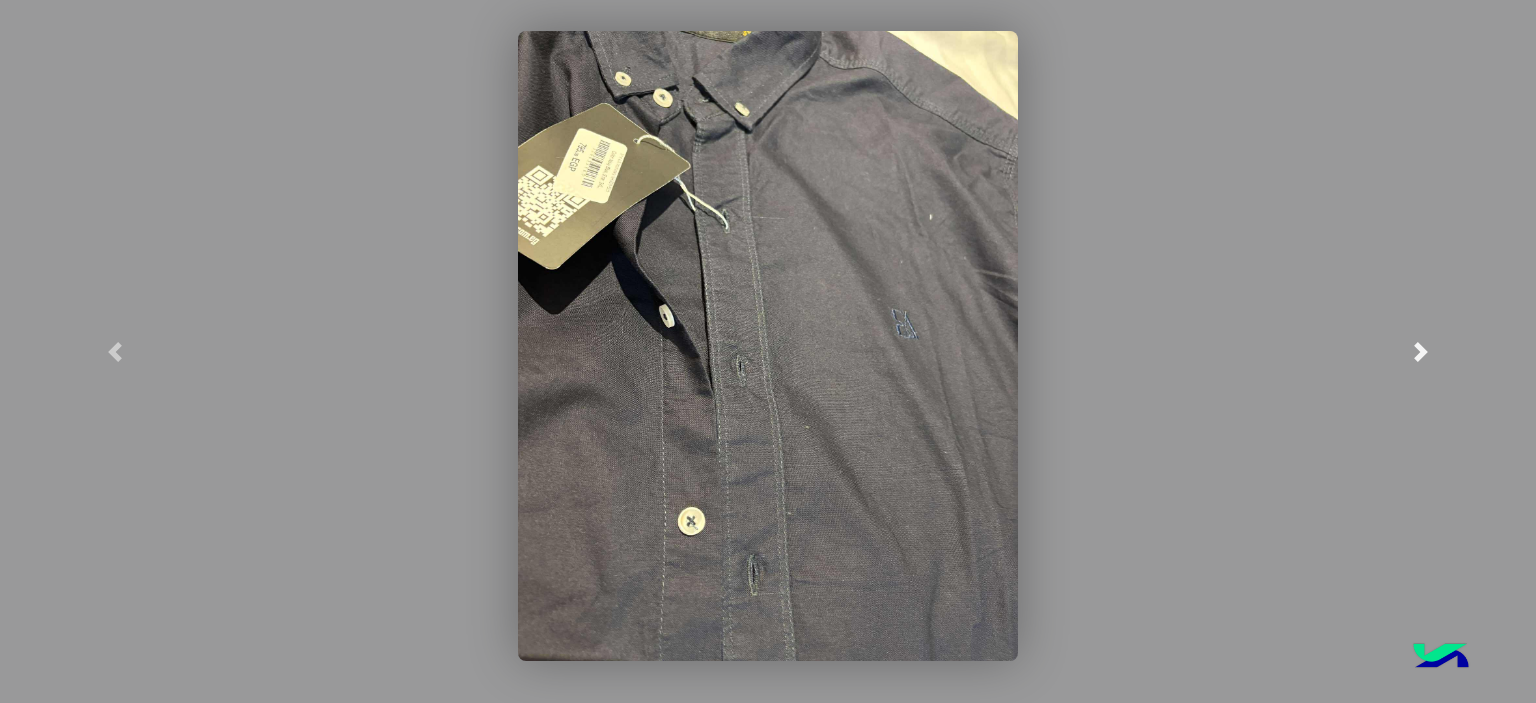 click at bounding box center [1421, 352] 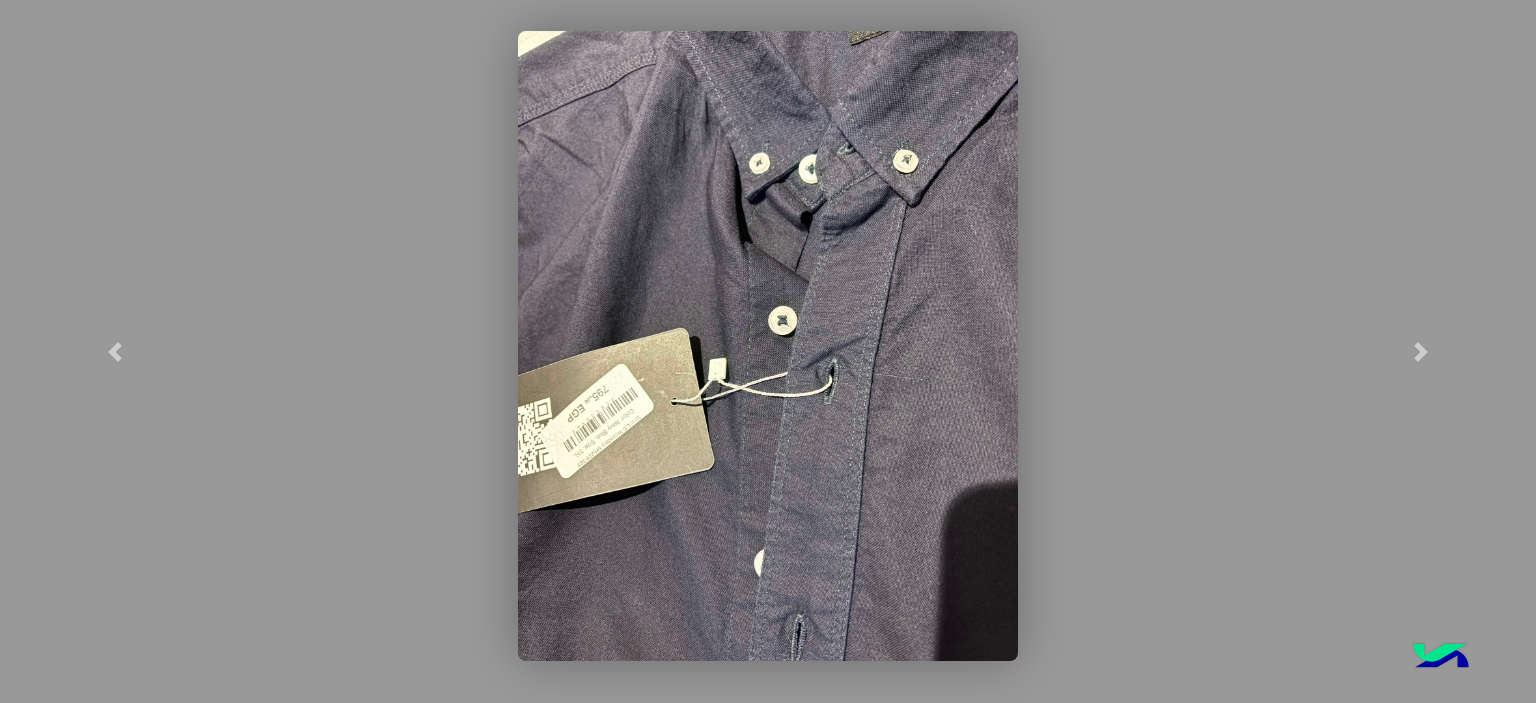 click at bounding box center (768, 346) 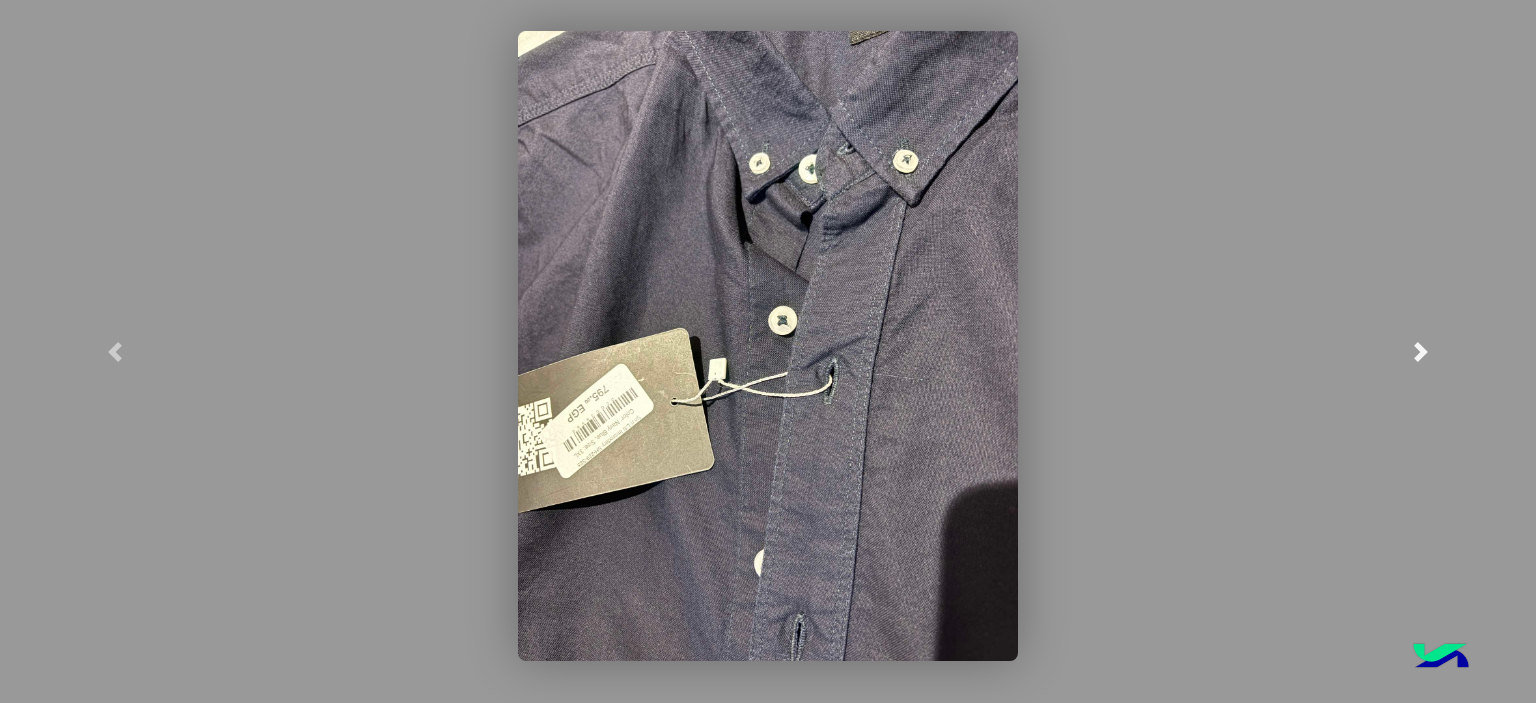 click at bounding box center [1421, 351] 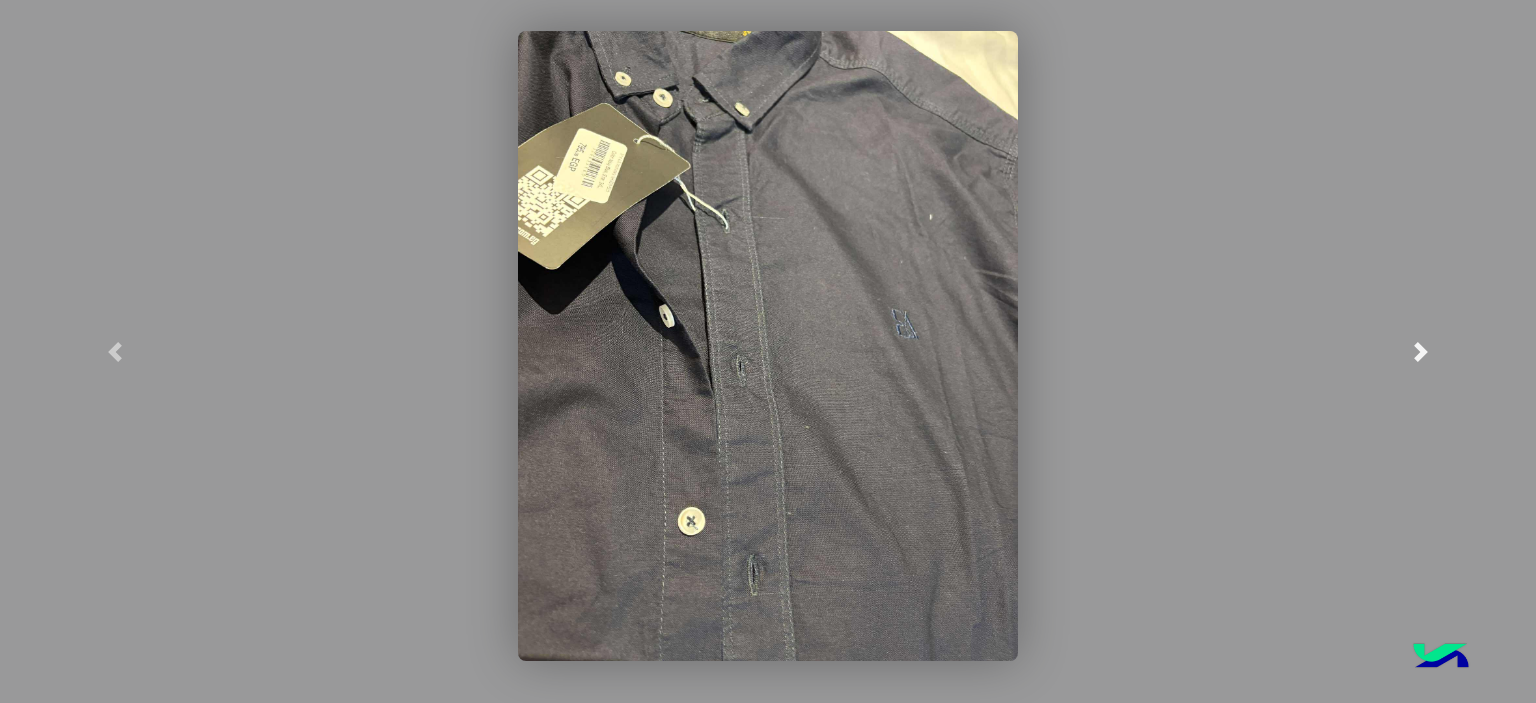 click at bounding box center [1421, 352] 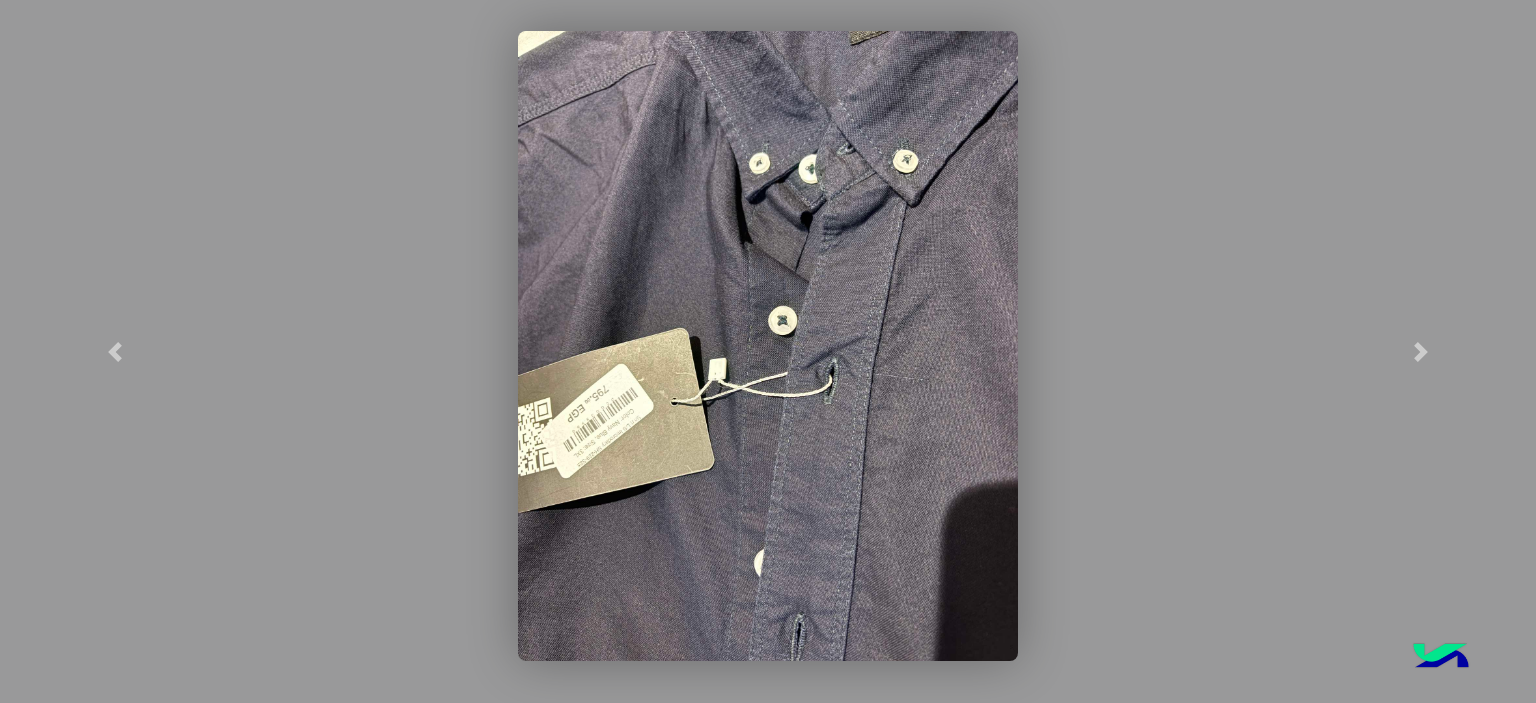 click 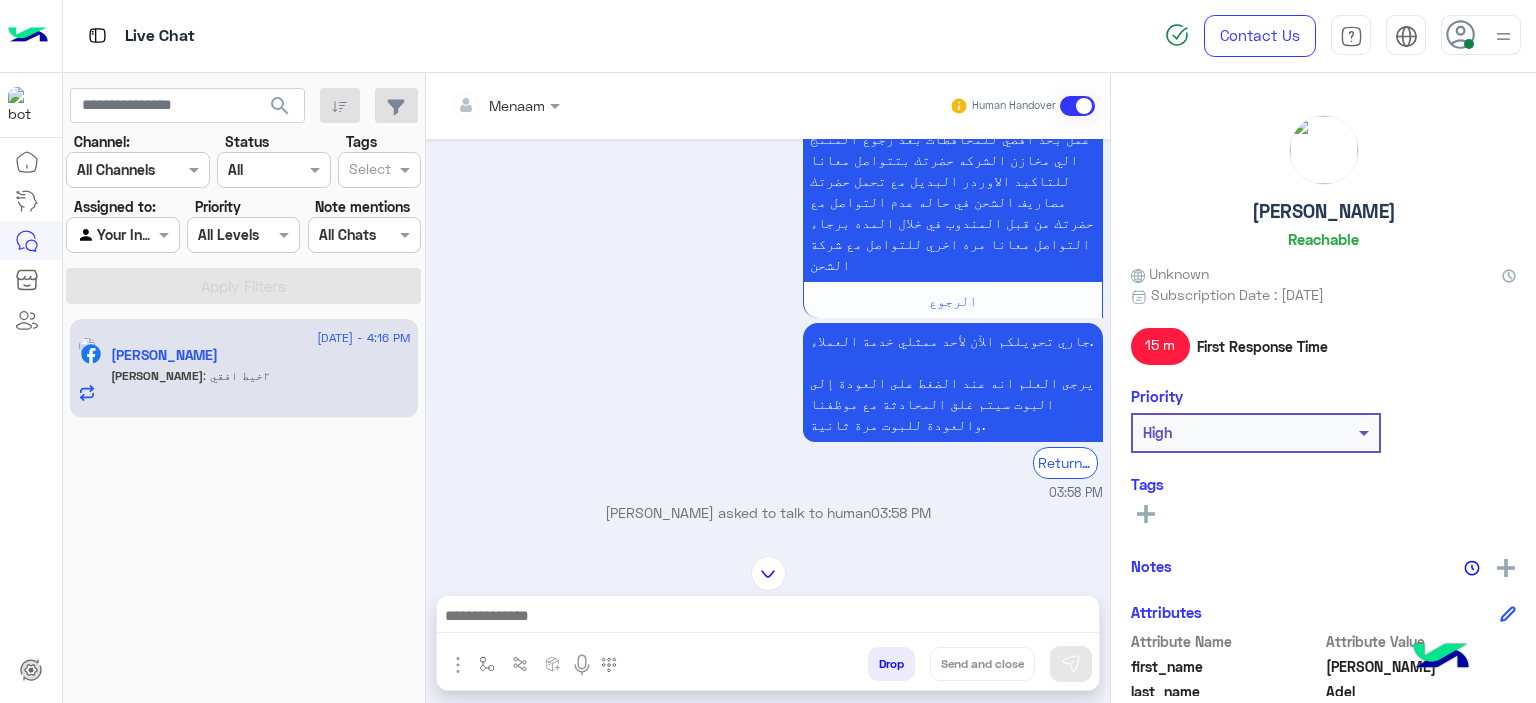 scroll, scrollTop: 10002, scrollLeft: 0, axis: vertical 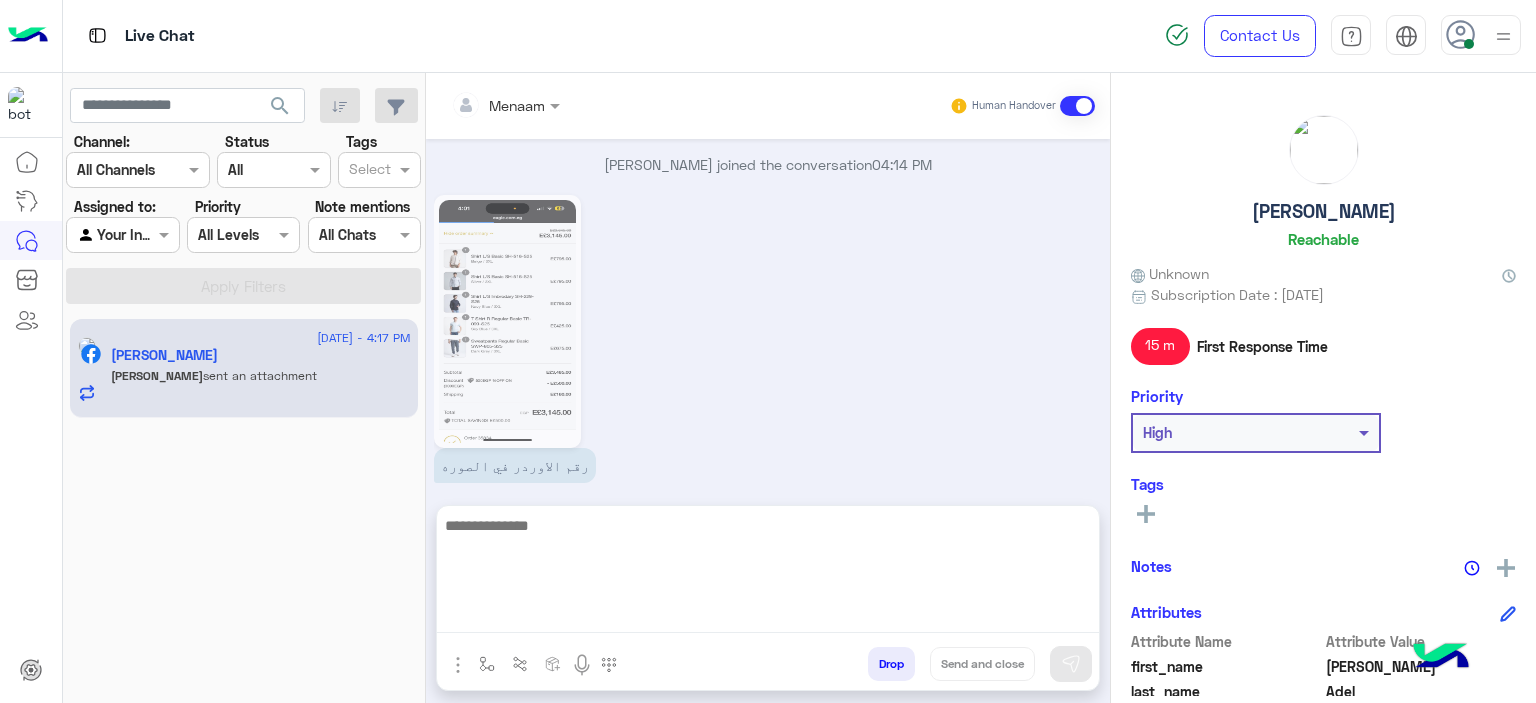 click at bounding box center (768, 573) 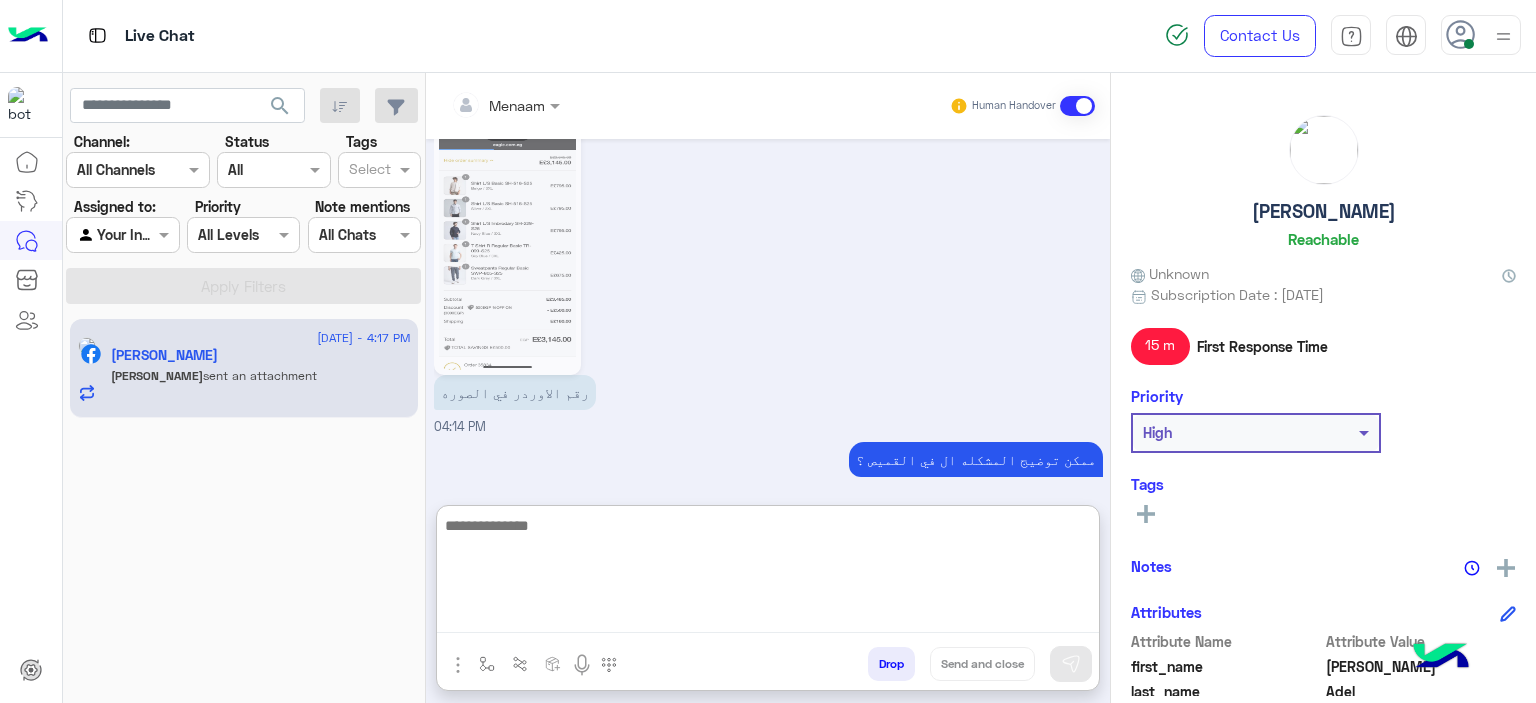 scroll, scrollTop: 10092, scrollLeft: 0, axis: vertical 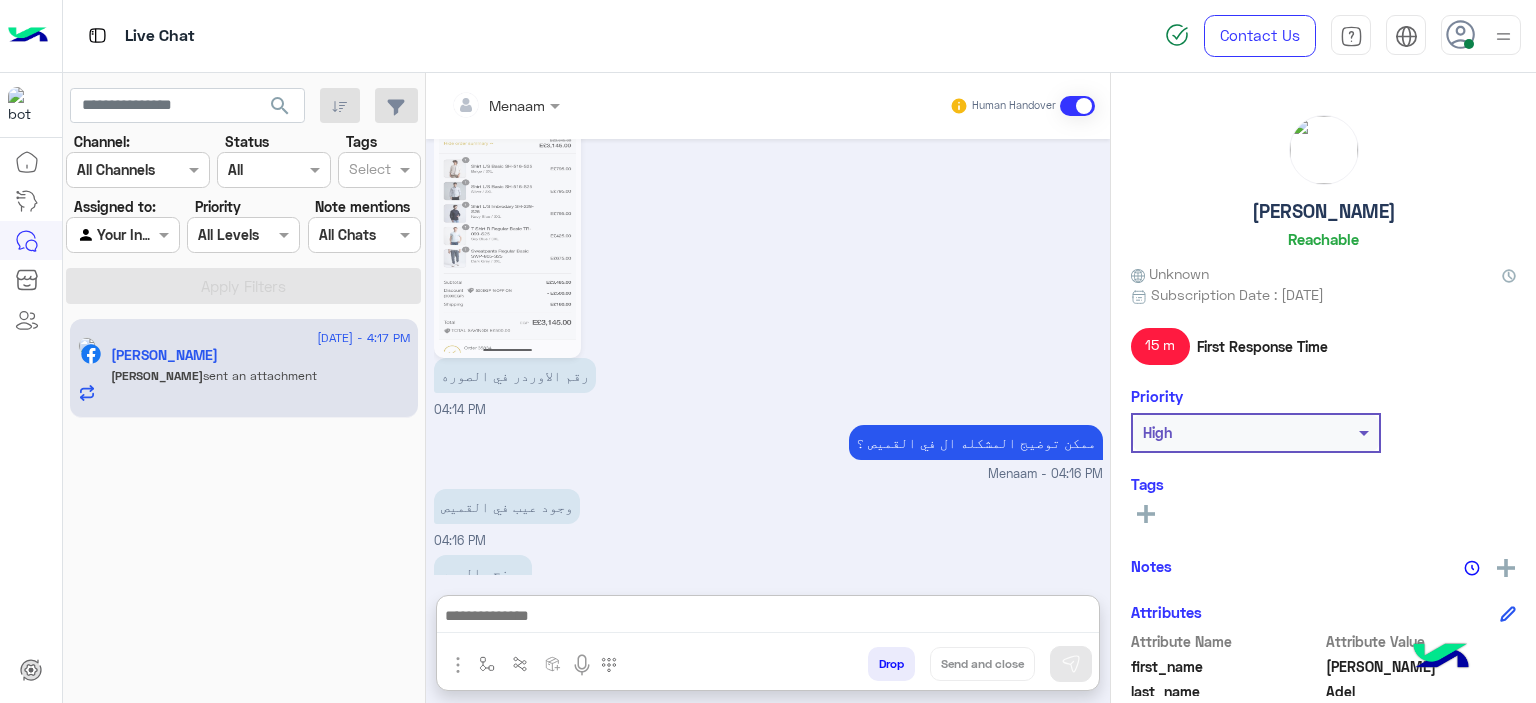 click 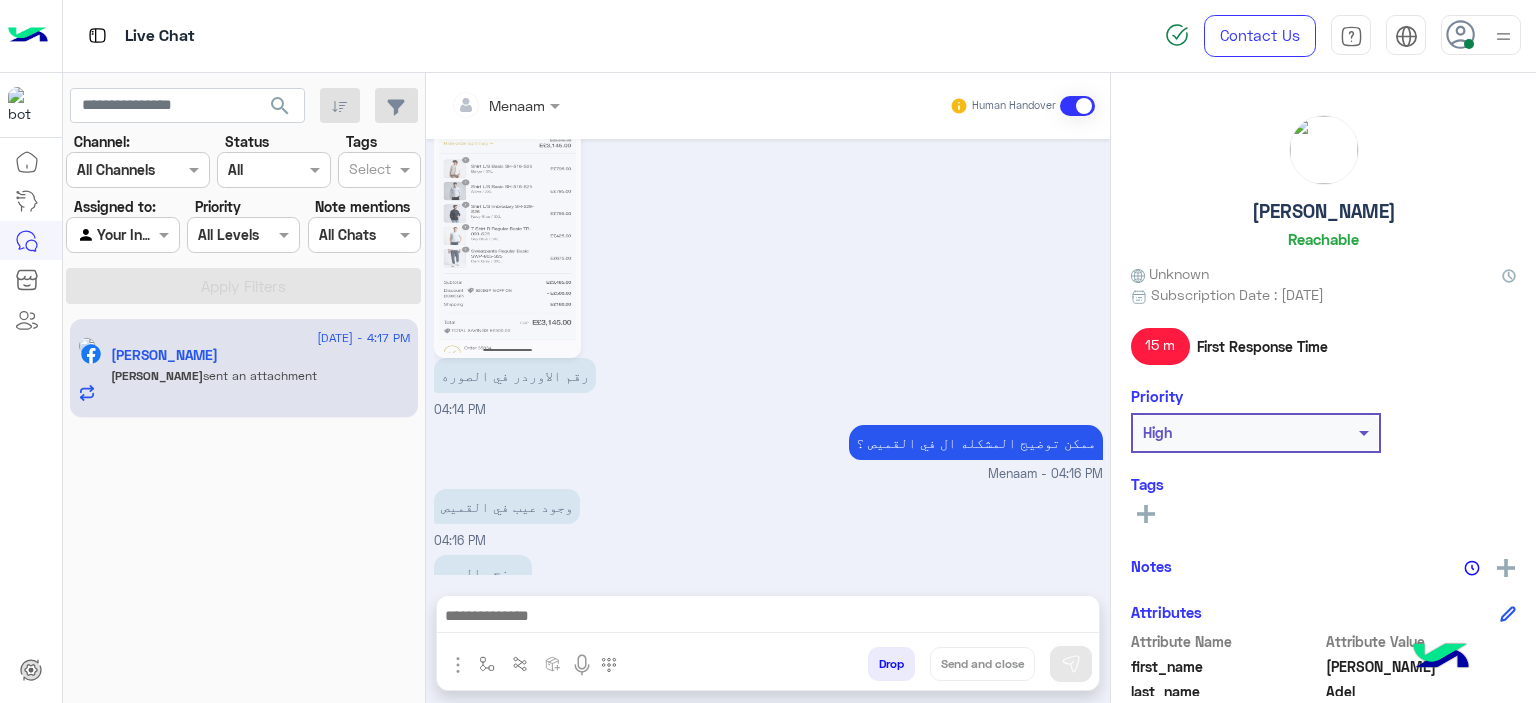 scroll, scrollTop: 10002, scrollLeft: 0, axis: vertical 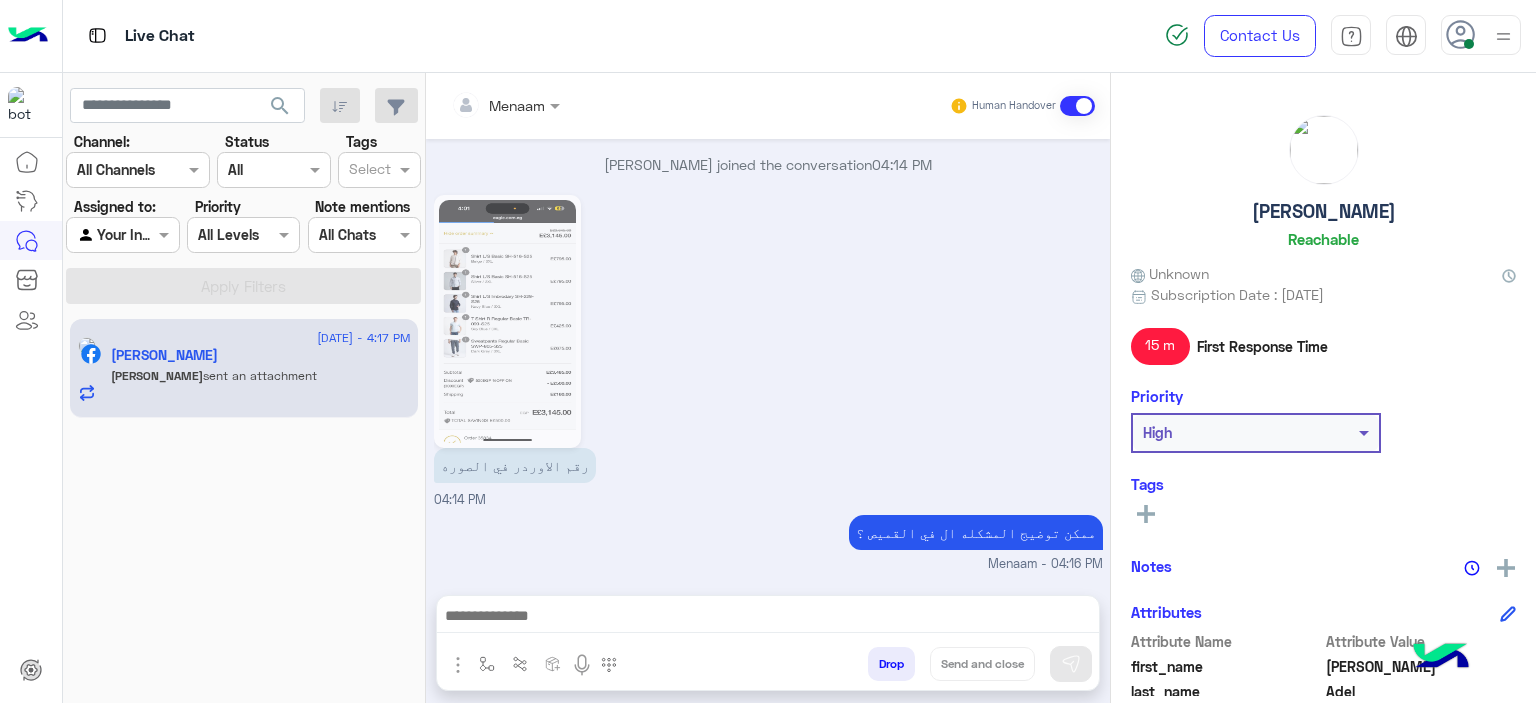 click 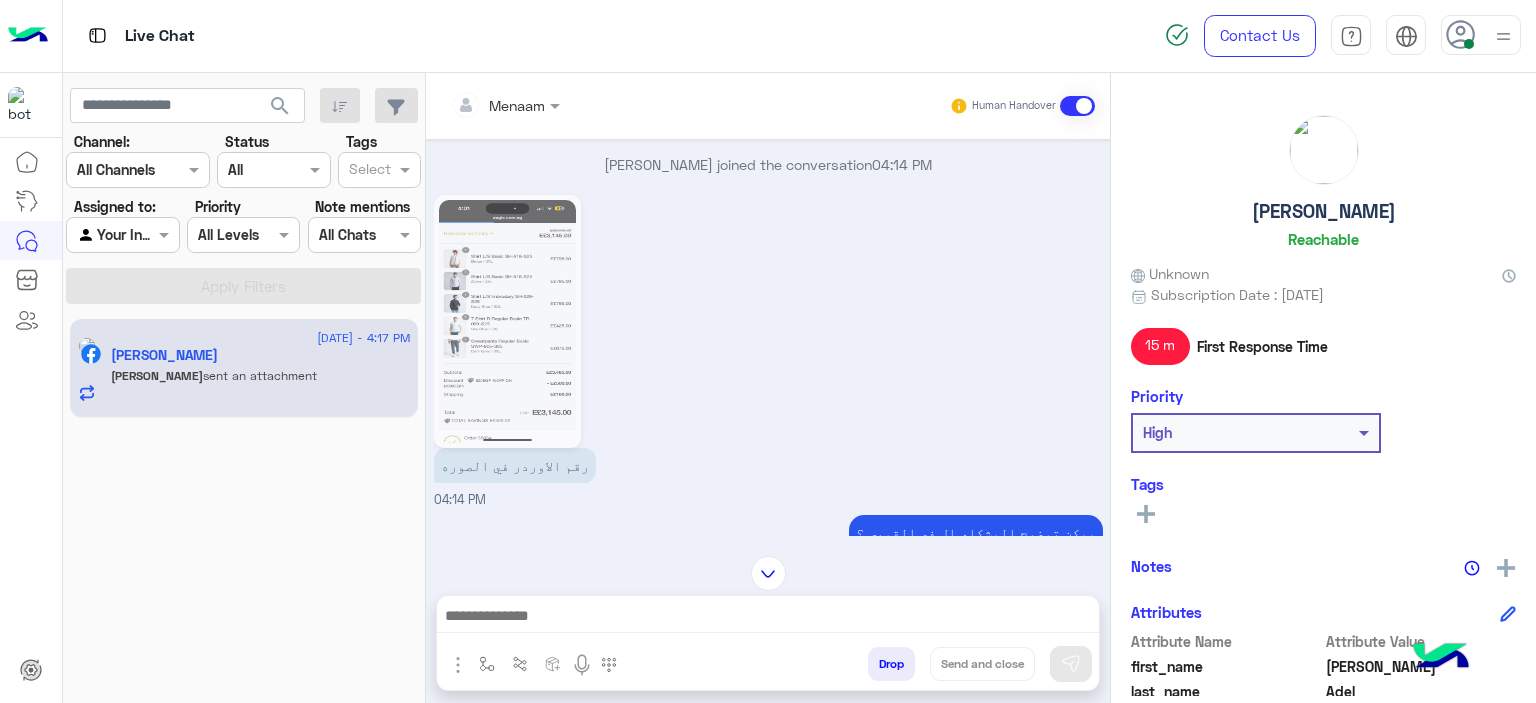 scroll, scrollTop: 10002, scrollLeft: 0, axis: vertical 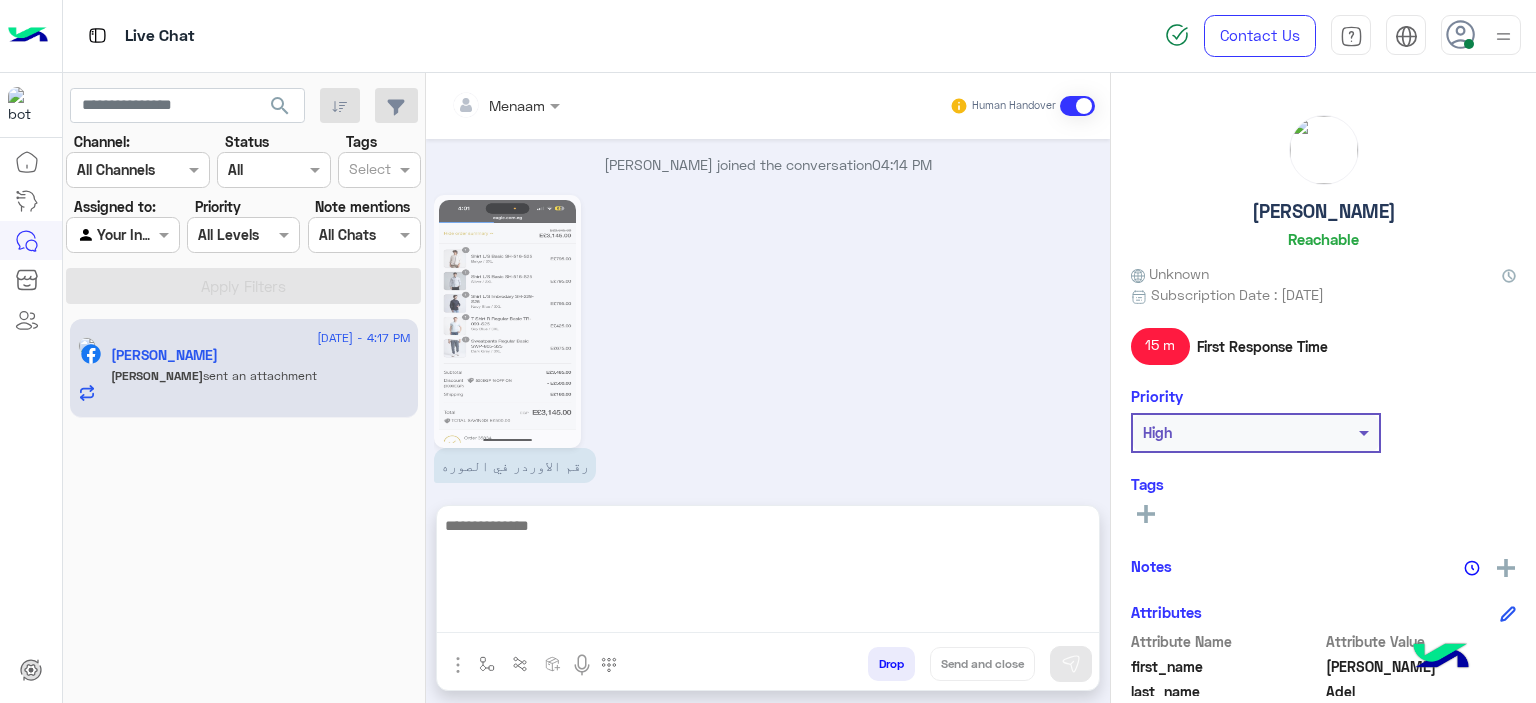 click at bounding box center [768, 573] 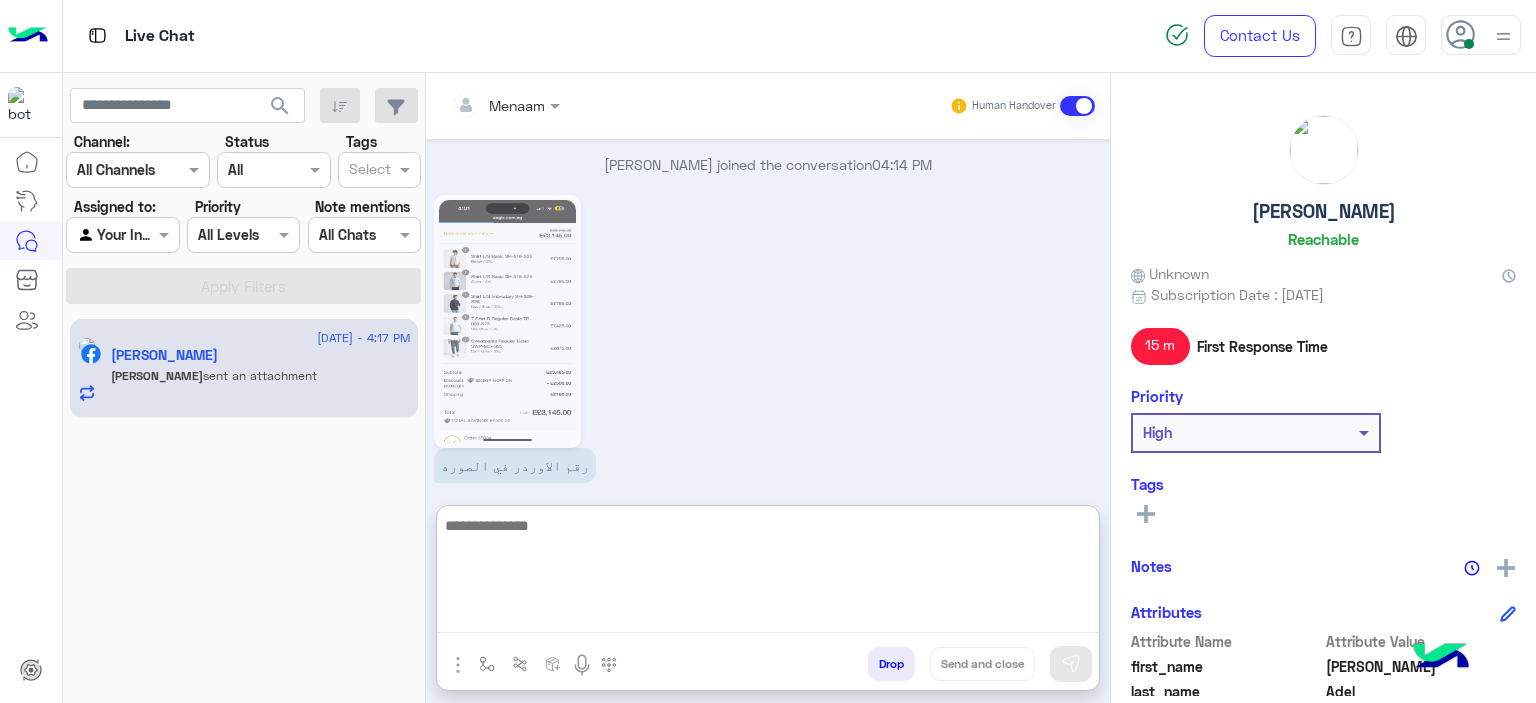 paste on "**********" 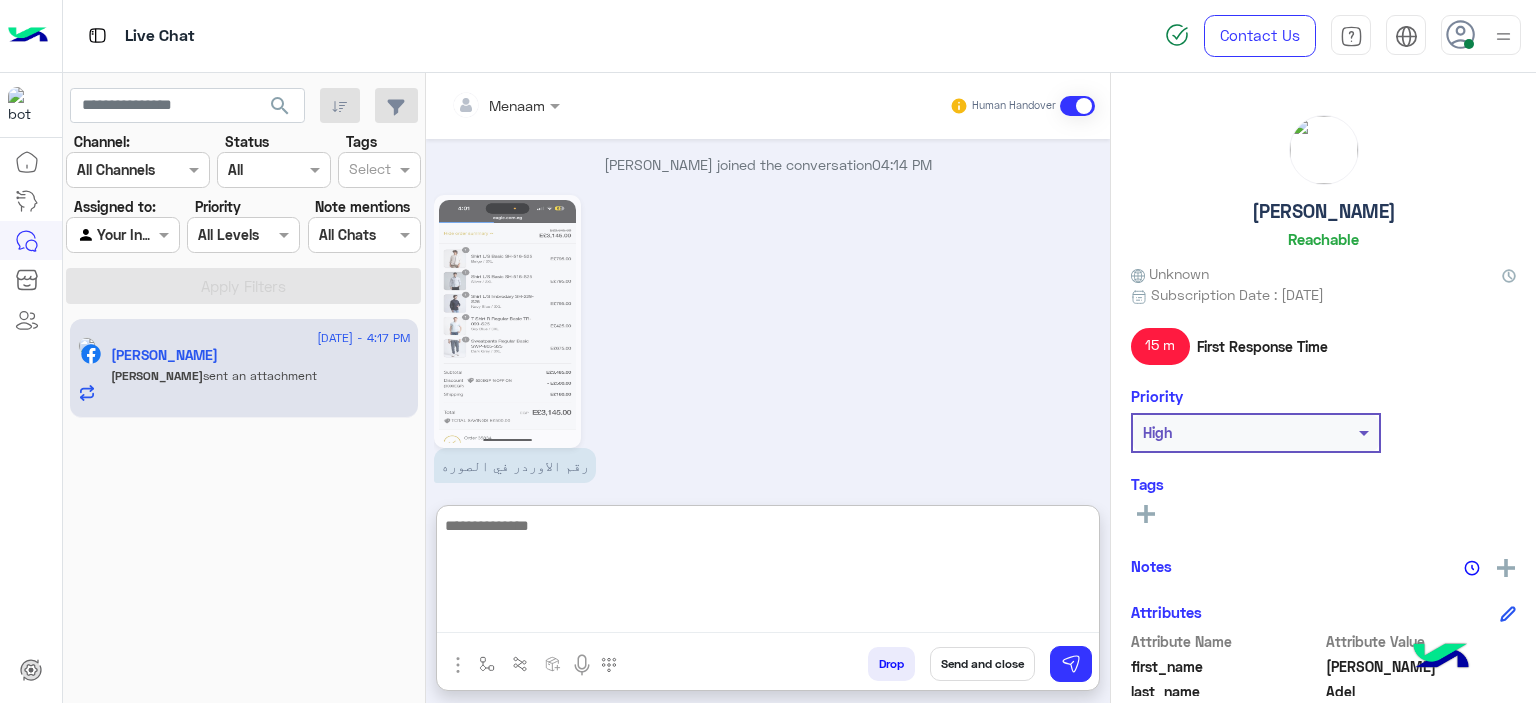 type on "**********" 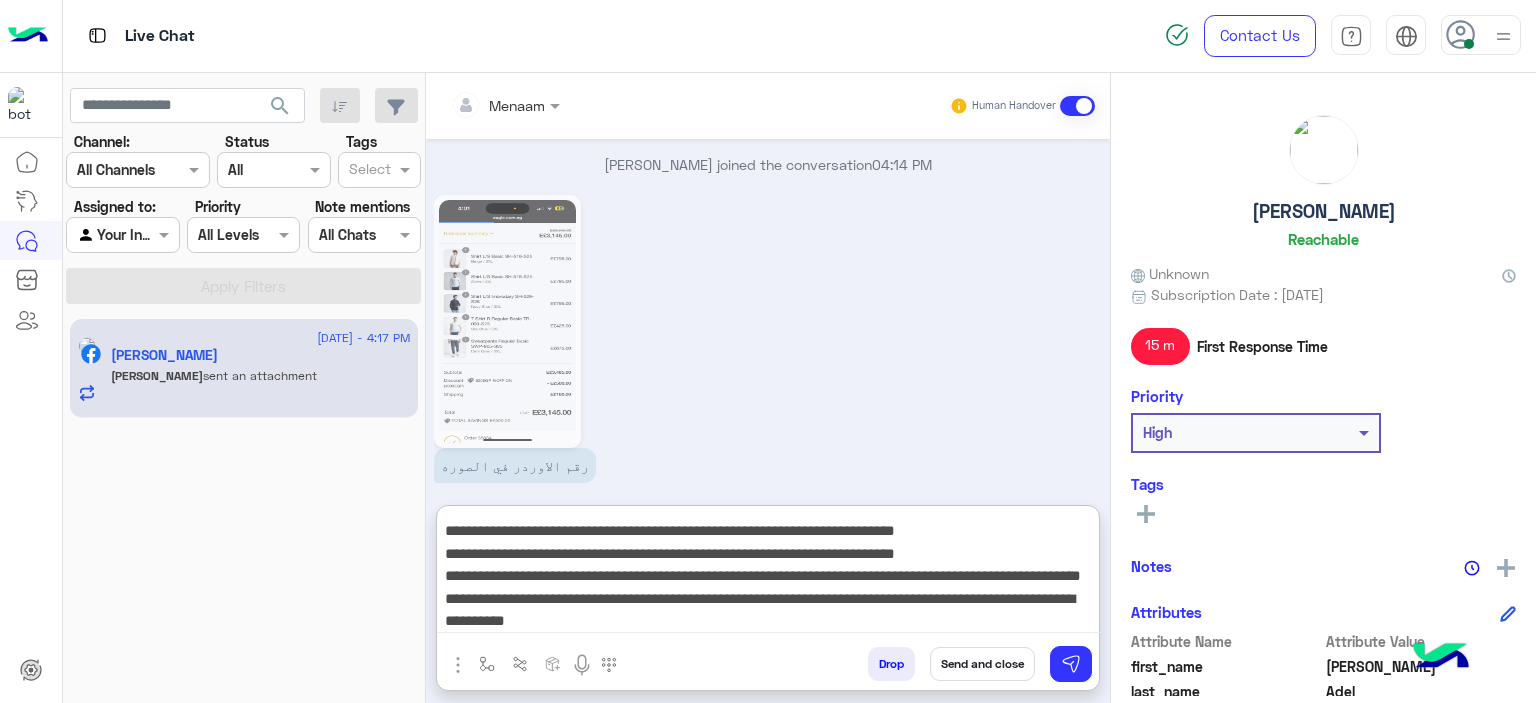 scroll, scrollTop: 0, scrollLeft: 0, axis: both 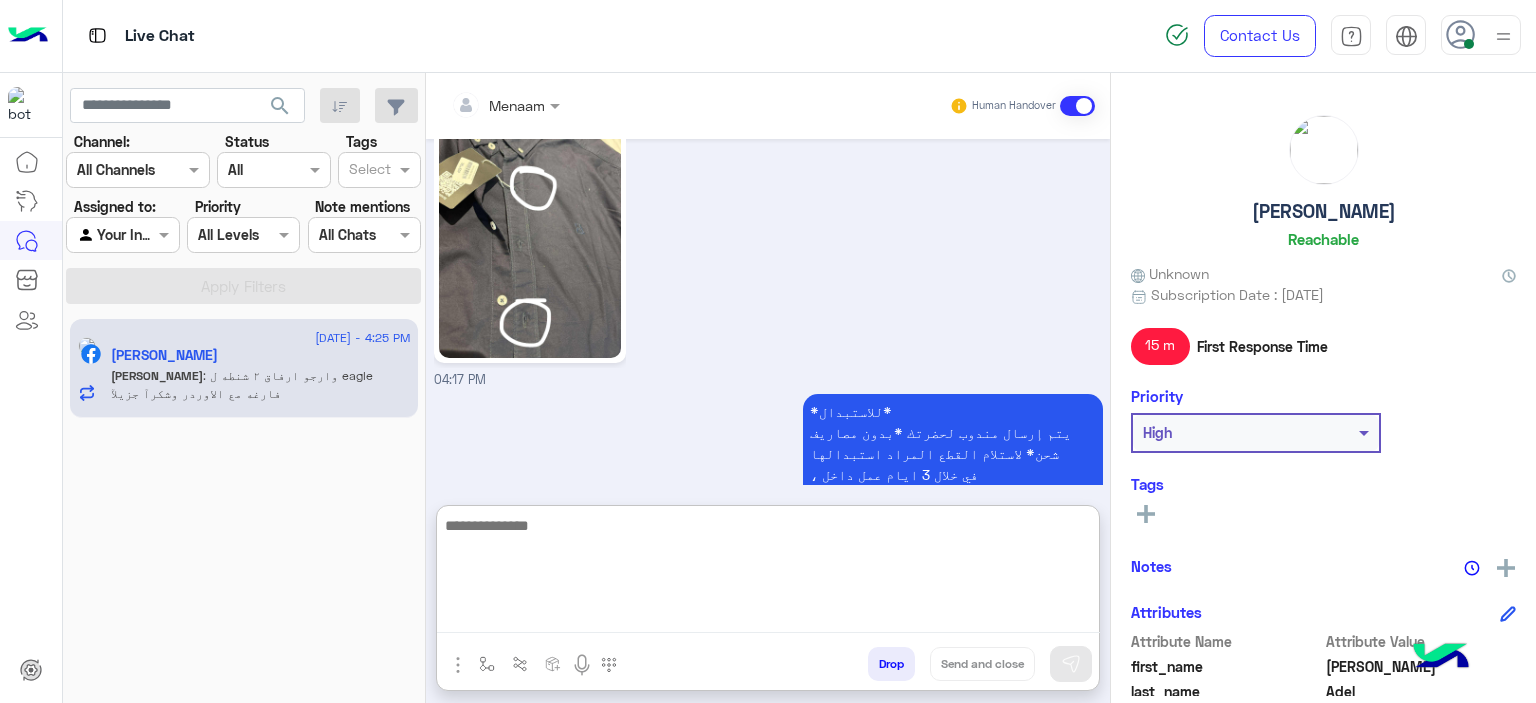 drag, startPoint x: 542, startPoint y: 512, endPoint x: 549, endPoint y: 530, distance: 19.313208 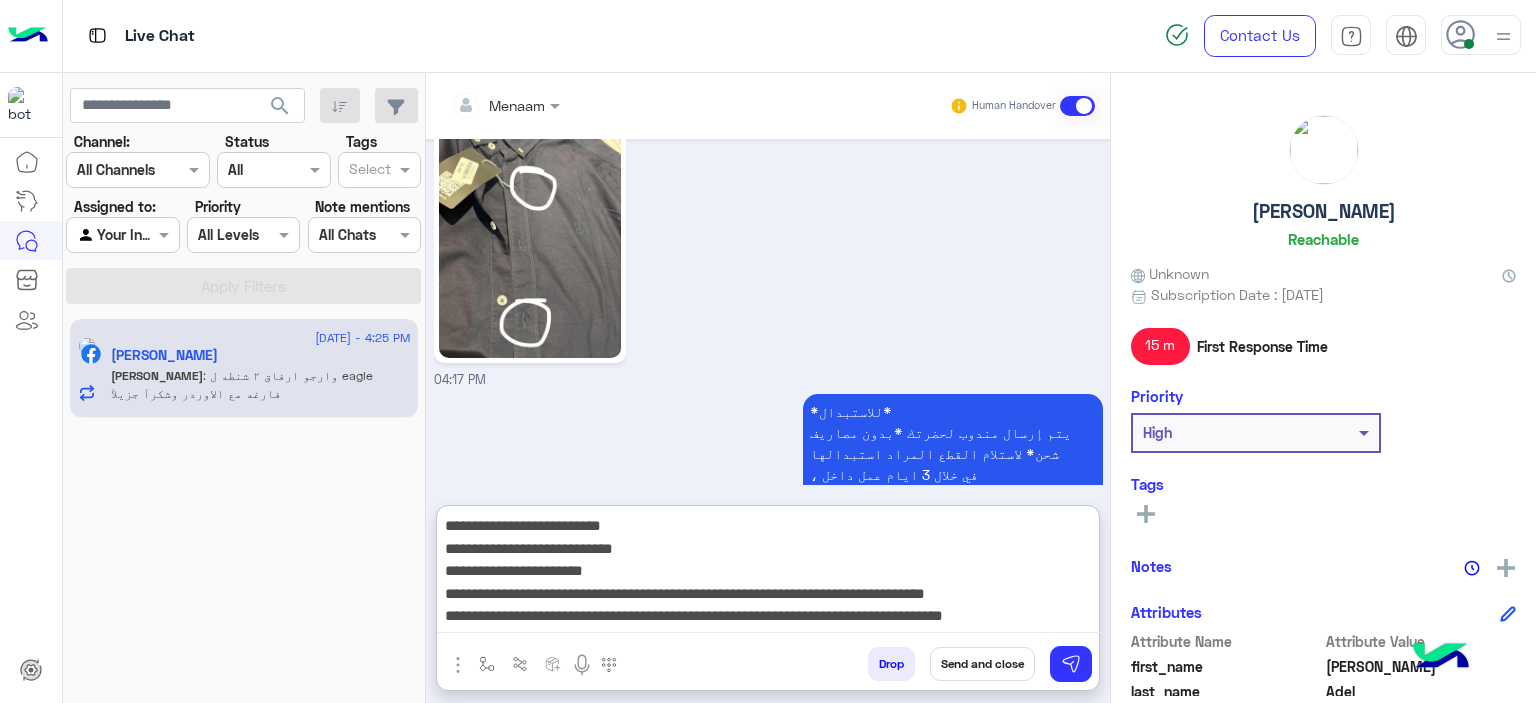 scroll, scrollTop: 128, scrollLeft: 0, axis: vertical 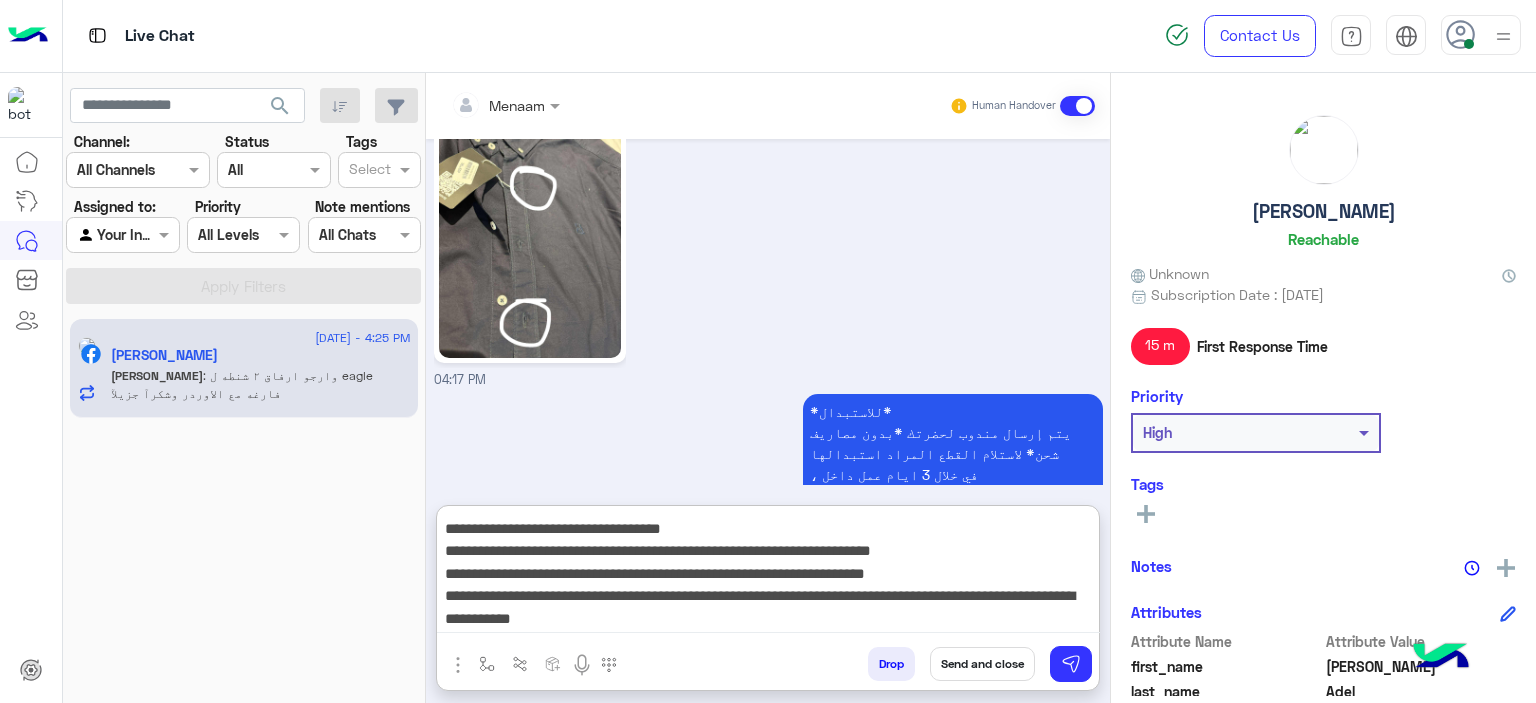 type 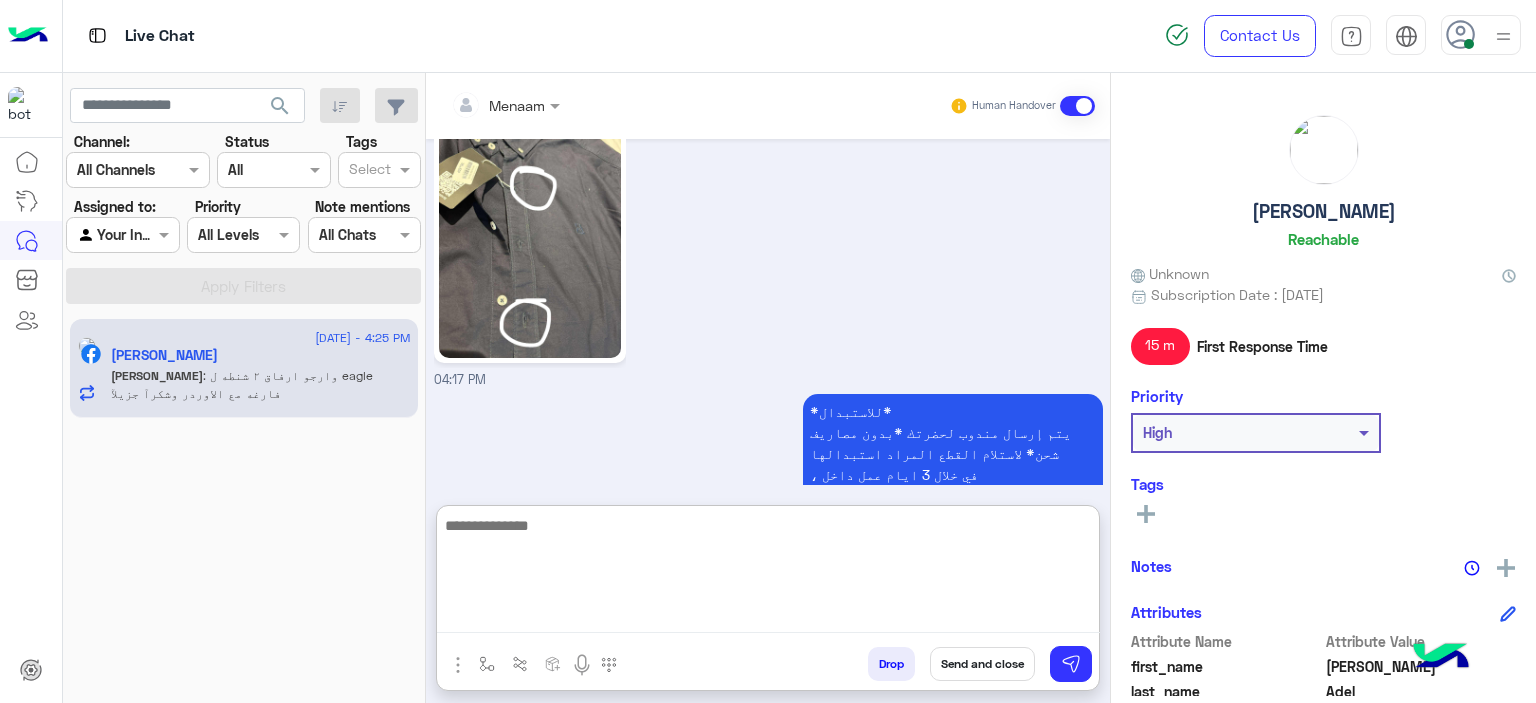 scroll, scrollTop: 0, scrollLeft: 0, axis: both 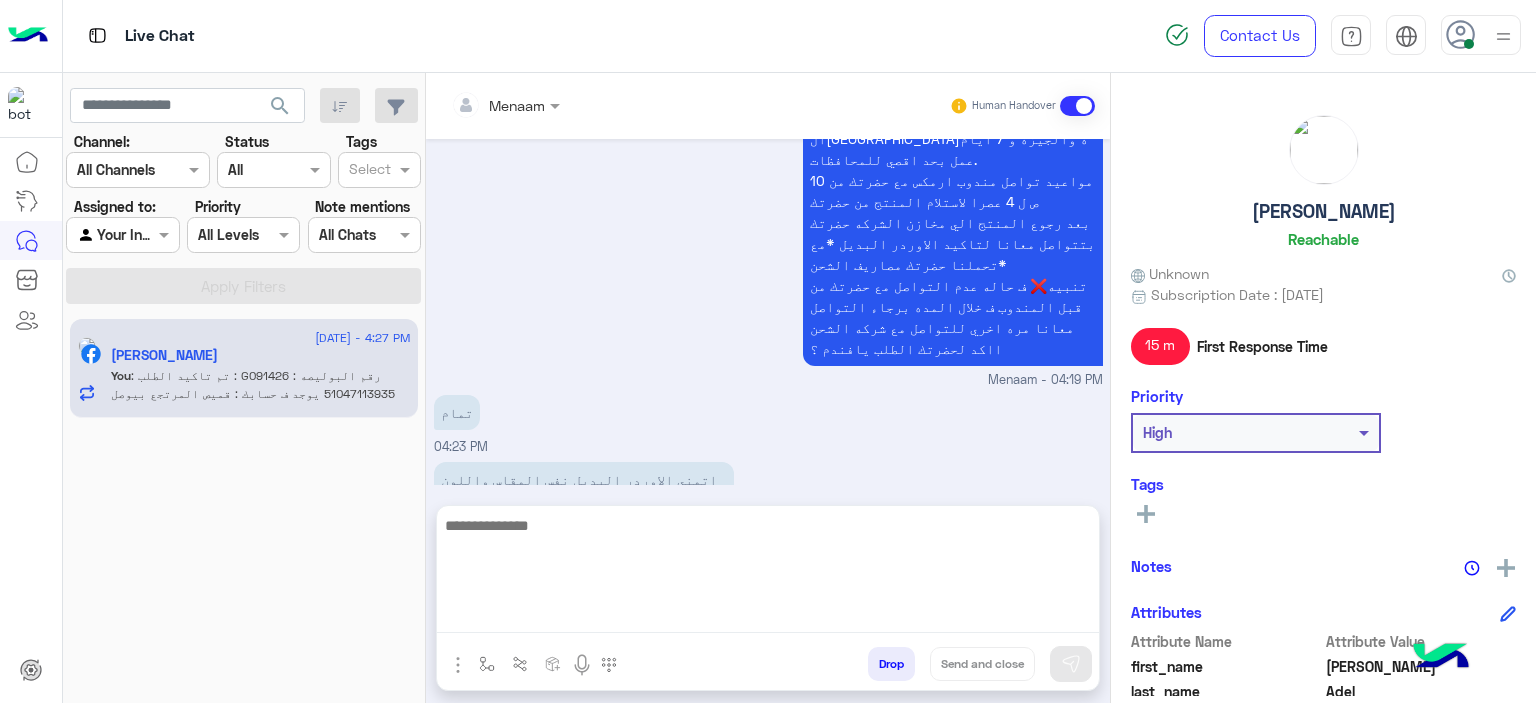 click on "تم تاكيد الطلب :   G091426 رقم البوليصه :   51047113935 يوجد ف حسابك :    قميص  المرتجع بيوصل لينا ف خلال 3 ايام عمل من تاني يوم تسليمو للمندوب للقاهره والجيزه  و5 ايام عمل من تاني يوم تسليمو للمندوب للمحافظات تقدر تتابع معانا بعد المده الموضحه اول ما المنتج يرجع ل مخازن الشركه    حضرتك بتتواصل معانا  ومسؤل التبديلات بيتابع مع حضرتك لتاكيد اوردر جديد  المندوب هيتواصل معاك خلال 3 ايام عمل بحد اقصي لاستلام المنتج من حضرتك  تنبيه❌  ف حاله عدم التواصل مع حضرتك من قبل المندوب ف خلال المده برجاء التواصل معانا مره اخري للتواصل مع شركه الشحن" at bounding box center [953, 822] 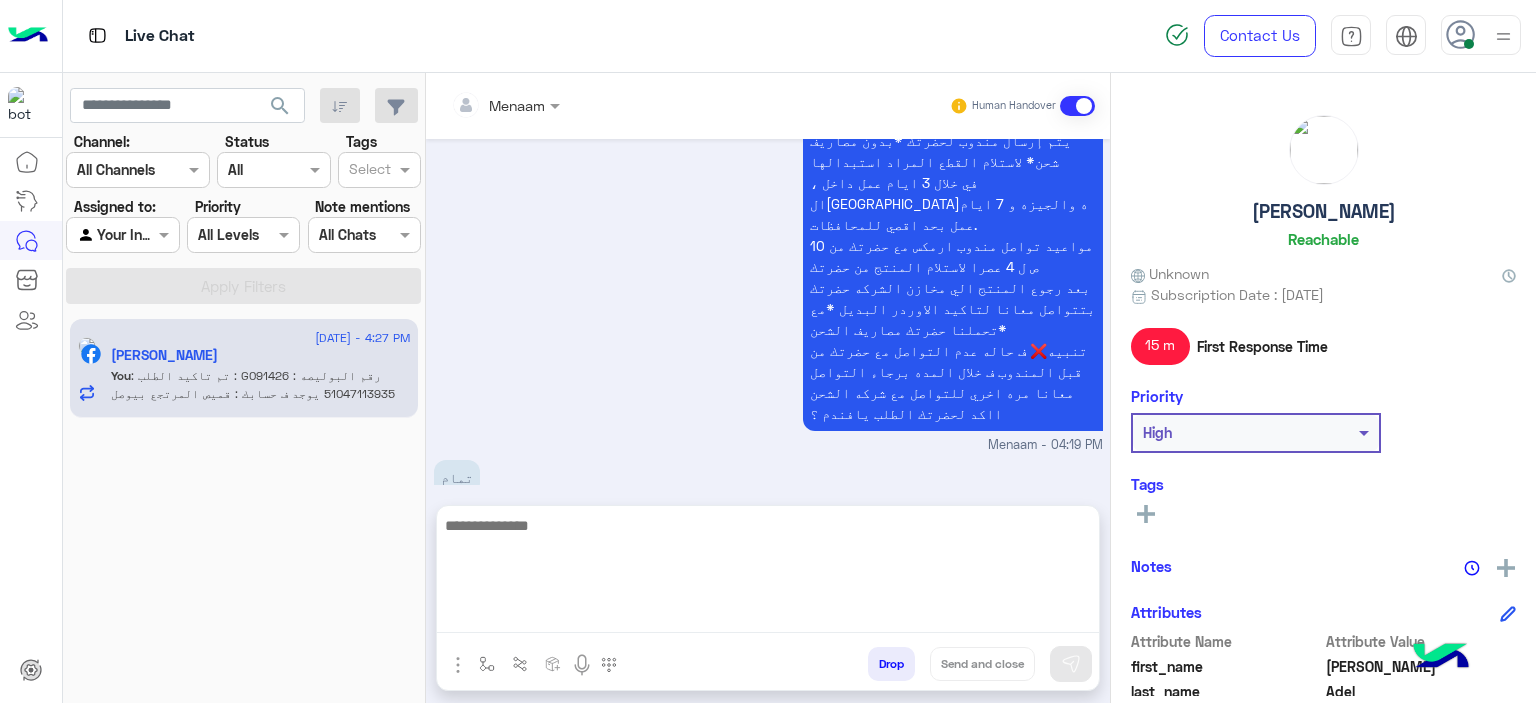 click on "Apr 7, 2025  السلام عليكم   08:25 PM  وعليكم السلام اتفضل اساعدك ازاي؟  Menaam  -  08:27 PM   Menaam  joined the conversation   08:27 PM      انا اشتريت قميص اكسفورد من فرع  ايجل عباس العقاد  بتاريخ  03/27  ووجدت عيب مصنع بالقميص   08:28 PM    08:28 PM  ممكن تشرفنا داخل الفرع فى خلال 14يوم من تاريخ الشراء بأصل الفاتوره وادراى الفرع هيوضح لحضرتك امكانيه الاستبدال بعد معاينه المنتج وعرض المشكله علي قسم الجوده             سعداء بخدمتك يافندم 😍  Menaam  -  08:29 PM  انا للاسف هأخر عن ١٤ يوم لاني سافرت الغردقه  وراجع يوم ٤/١٧   08:29 PM  الاستبدال متوفر خلال ٣٠ يوم من الفرع ؟   08:30 PM  الاستبدال خلال 14 يوم فقط  Menaam  -  08:31 PM    08:32 PM   Menaam  -  08:32 PM" at bounding box center (768, 312) 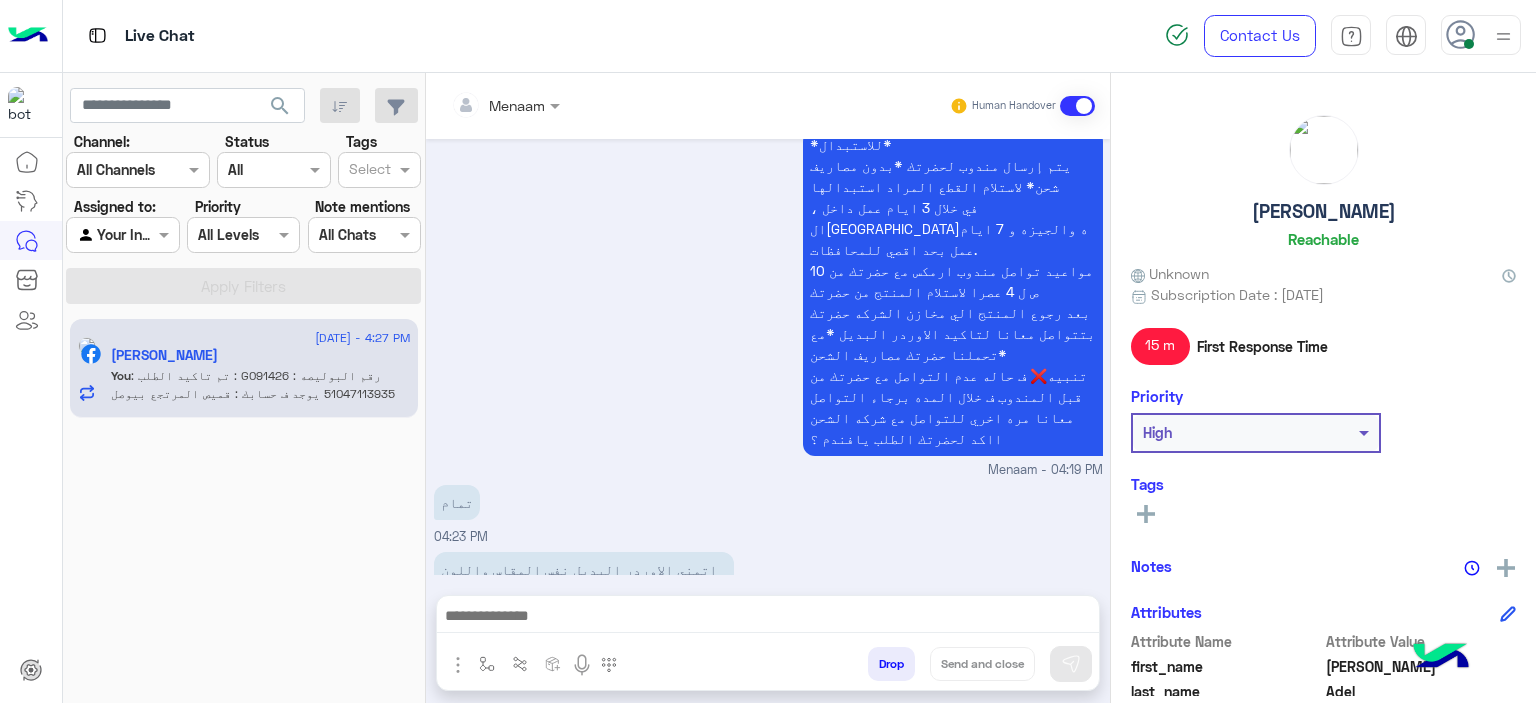 copy on "الطلب" 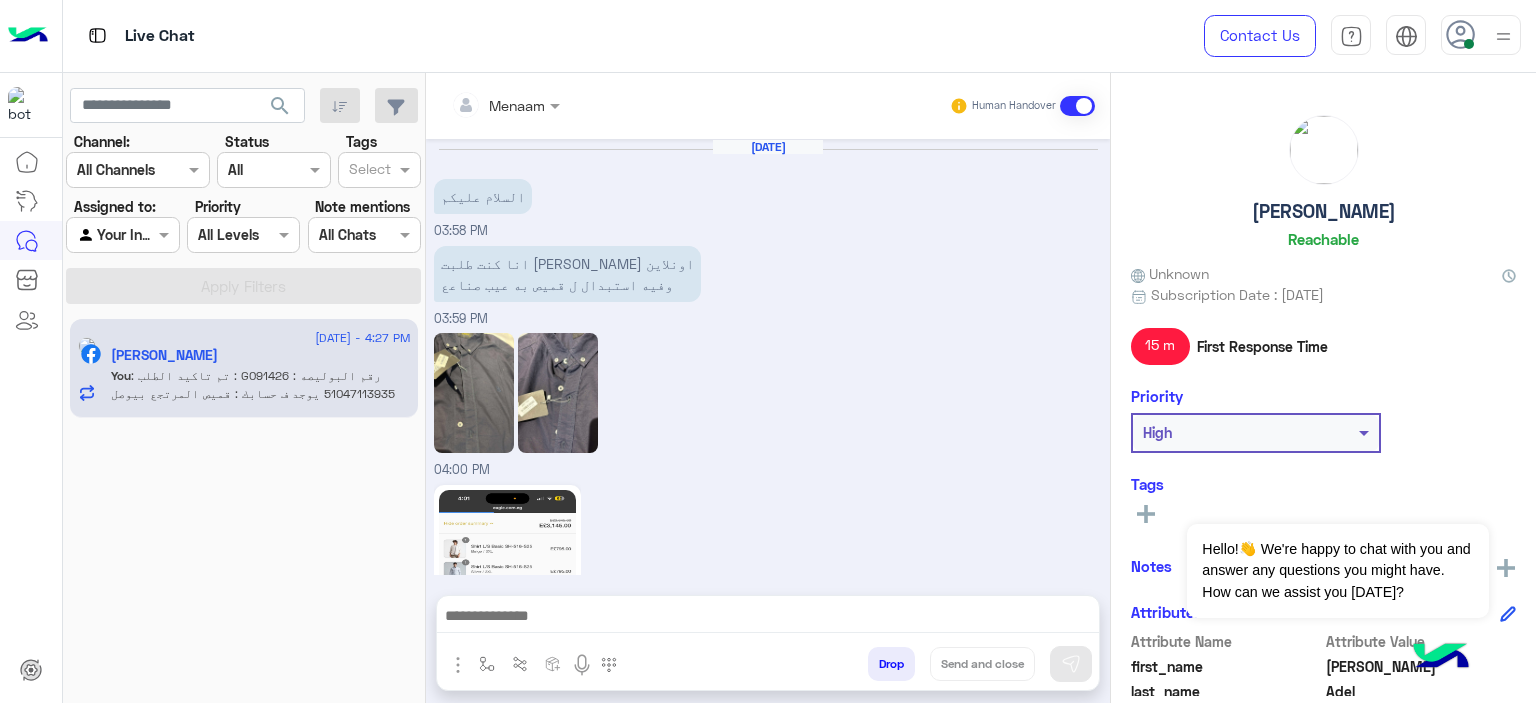 scroll, scrollTop: 0, scrollLeft: 0, axis: both 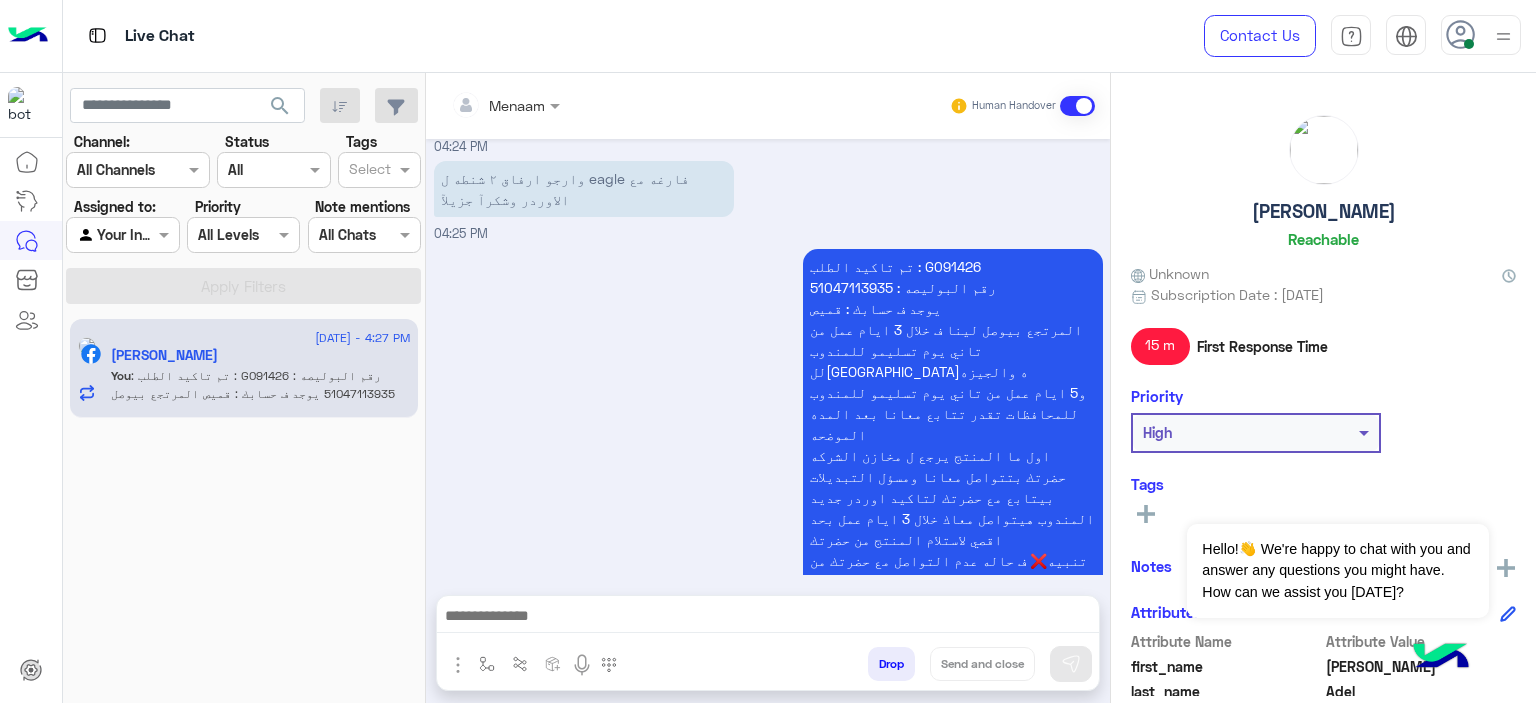 click on "Drop" at bounding box center [891, 664] 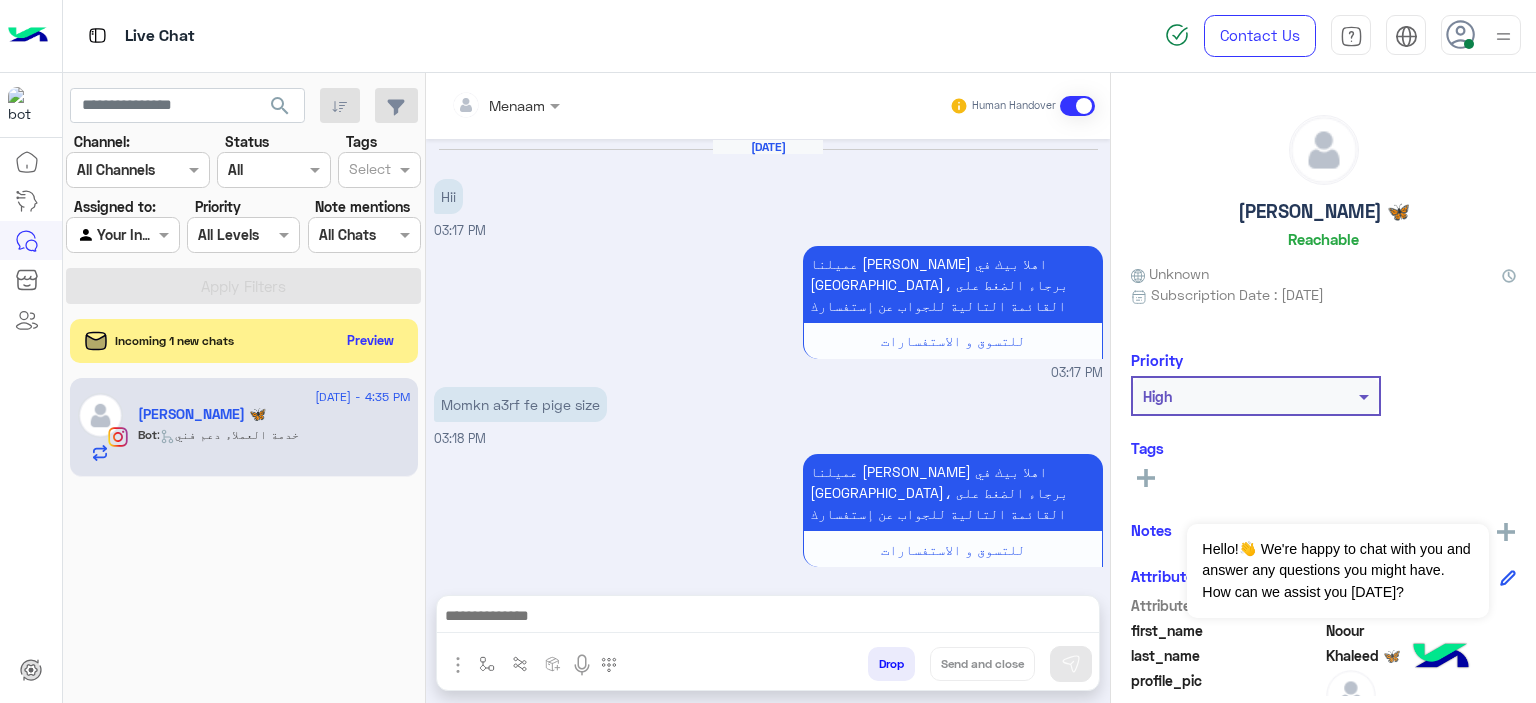 scroll, scrollTop: 1801, scrollLeft: 0, axis: vertical 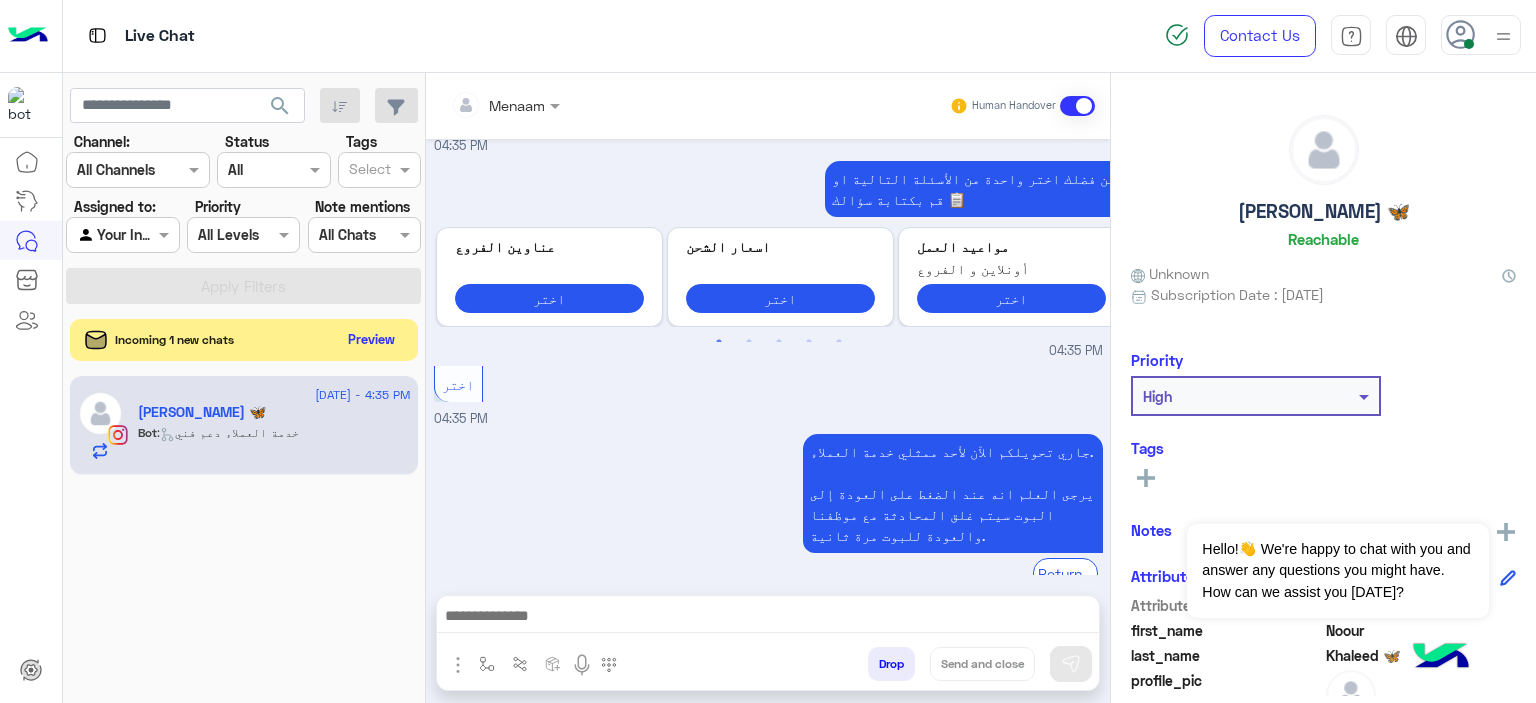 click on "Preview" 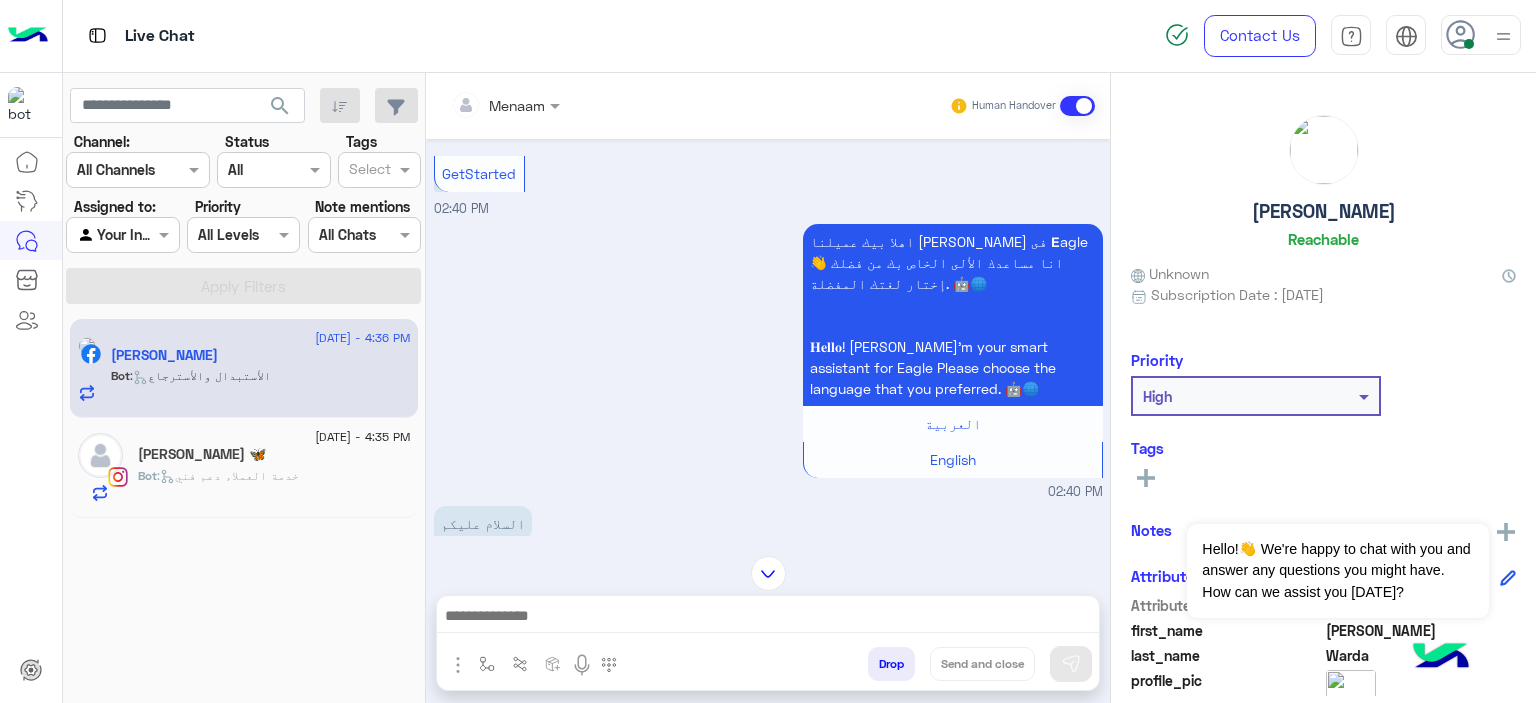 scroll, scrollTop: 0, scrollLeft: 0, axis: both 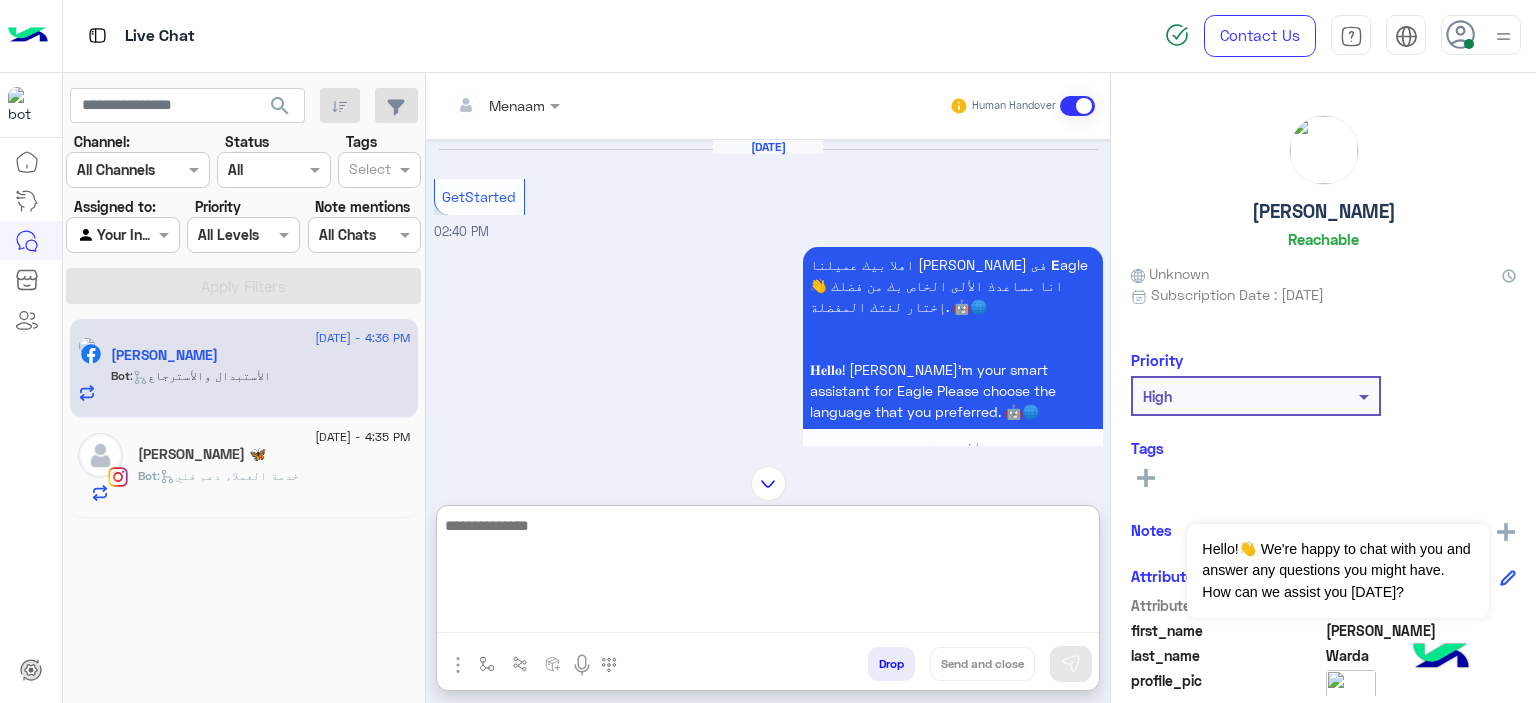 click at bounding box center [768, 573] 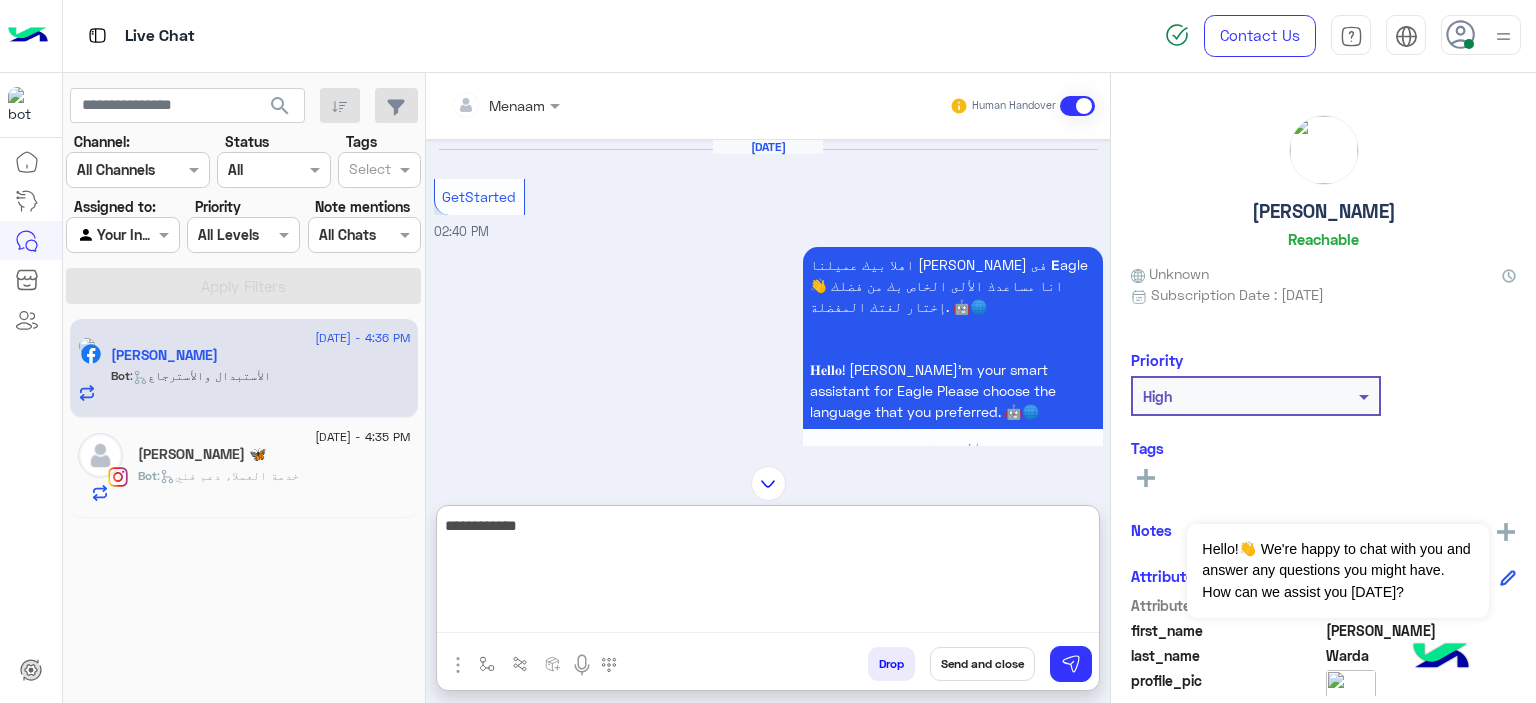 type on "**********" 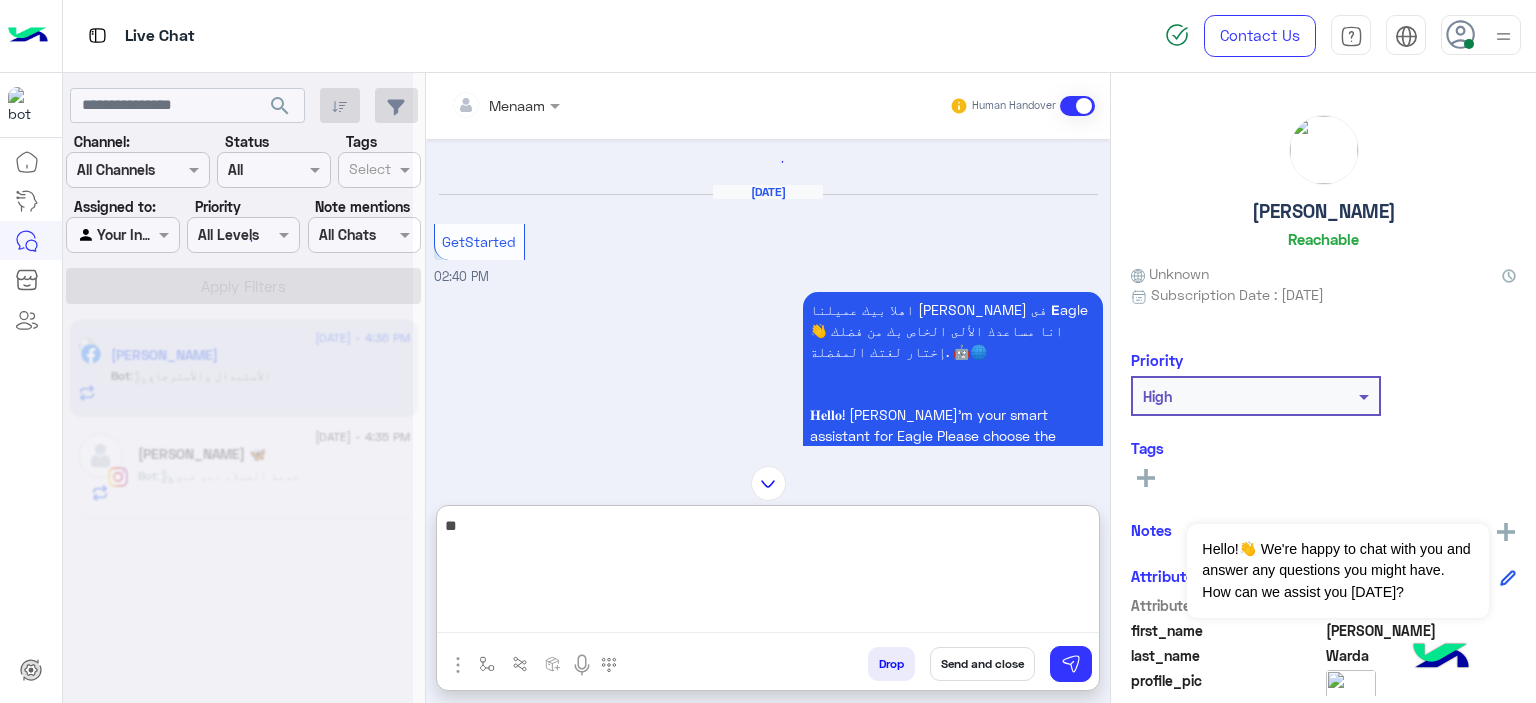 scroll, scrollTop: 3153, scrollLeft: 0, axis: vertical 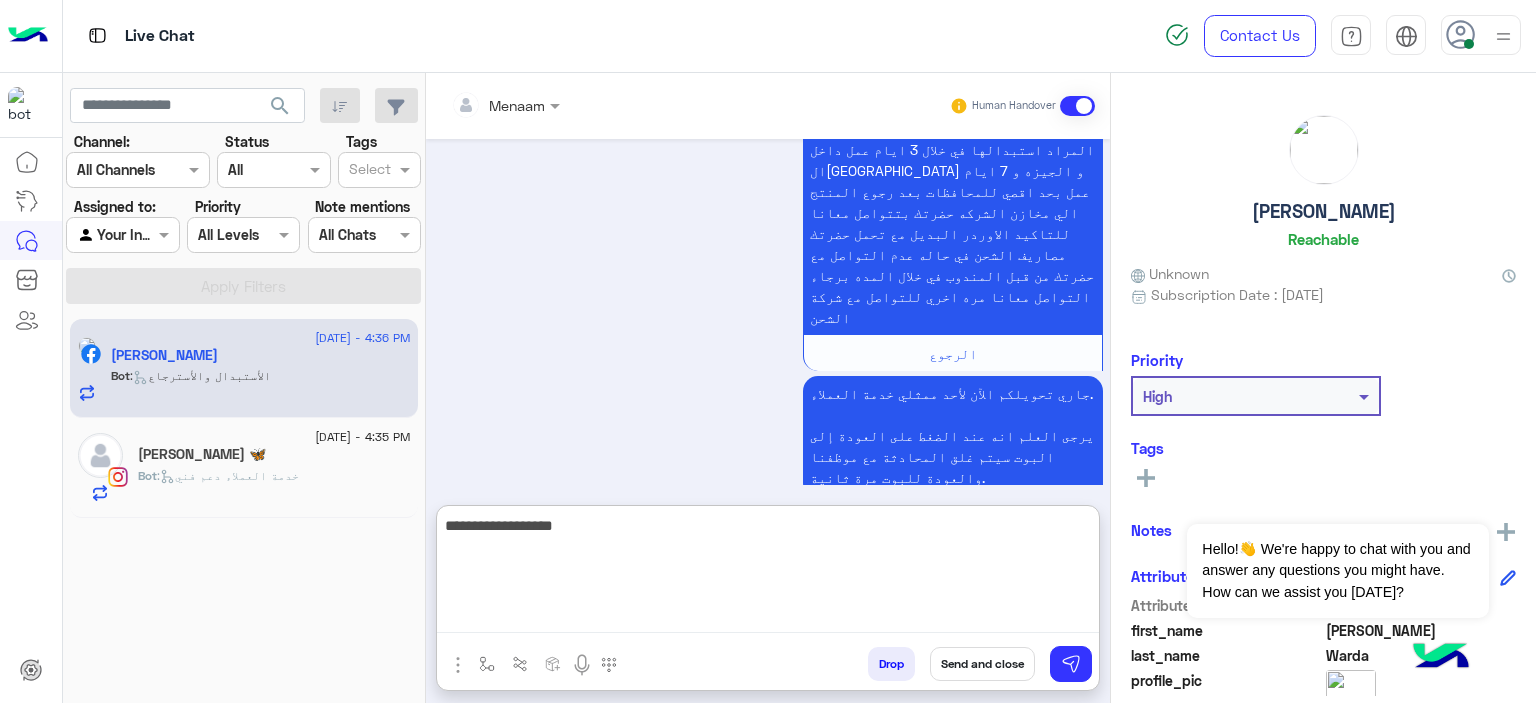 type on "**********" 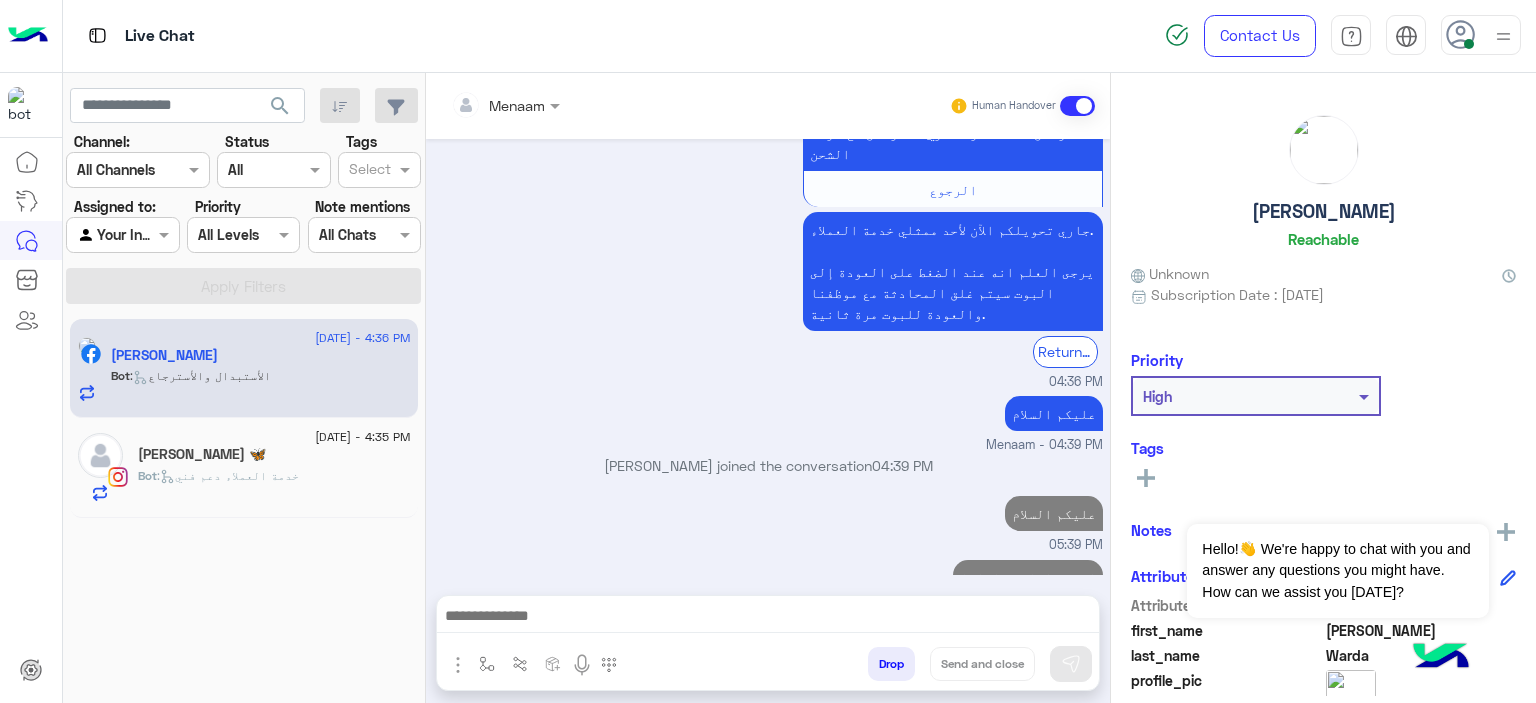 click on "9 July - 4:35 PM  Noour Khaleed 🦋  Bot :   خدمة العملاء دعم فني" 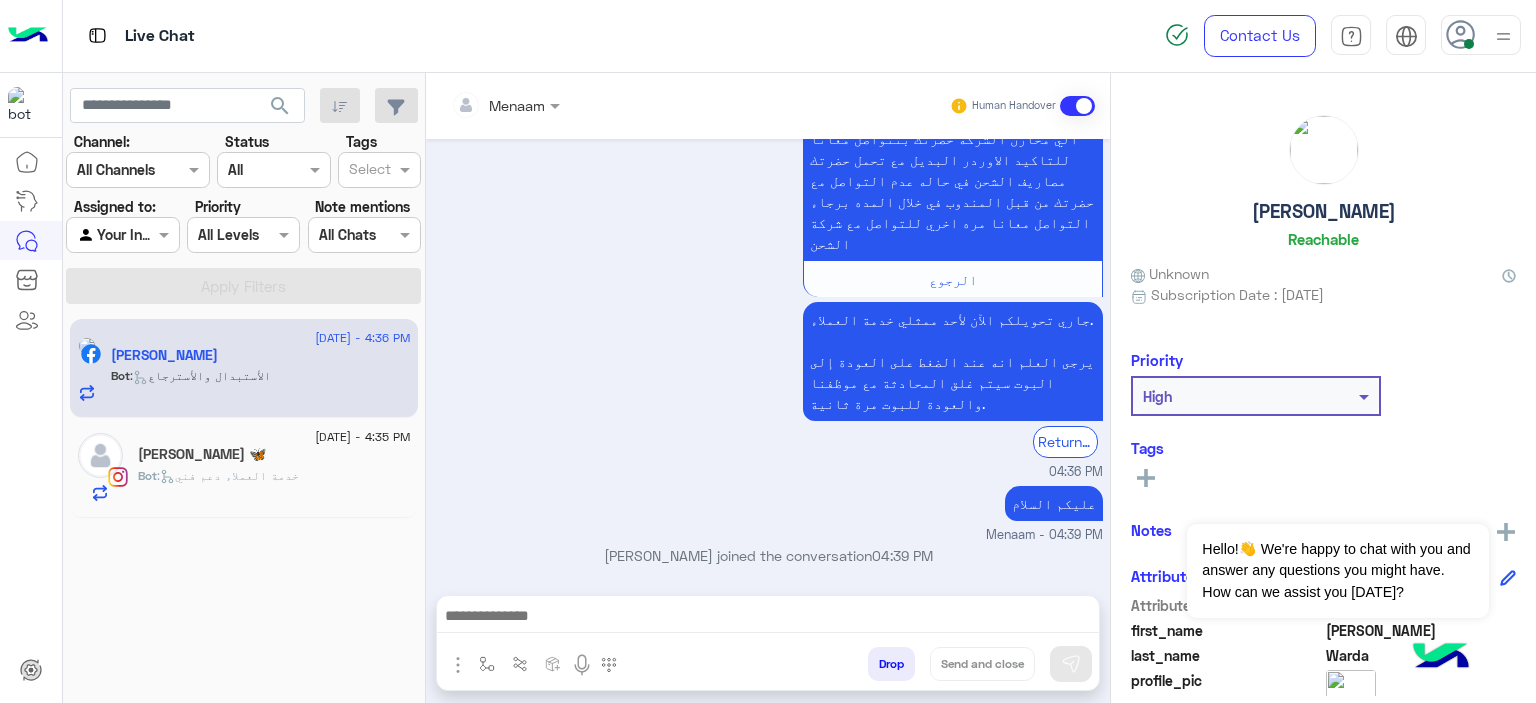 click on "Bot :   خدمة العملاء دعم فني" 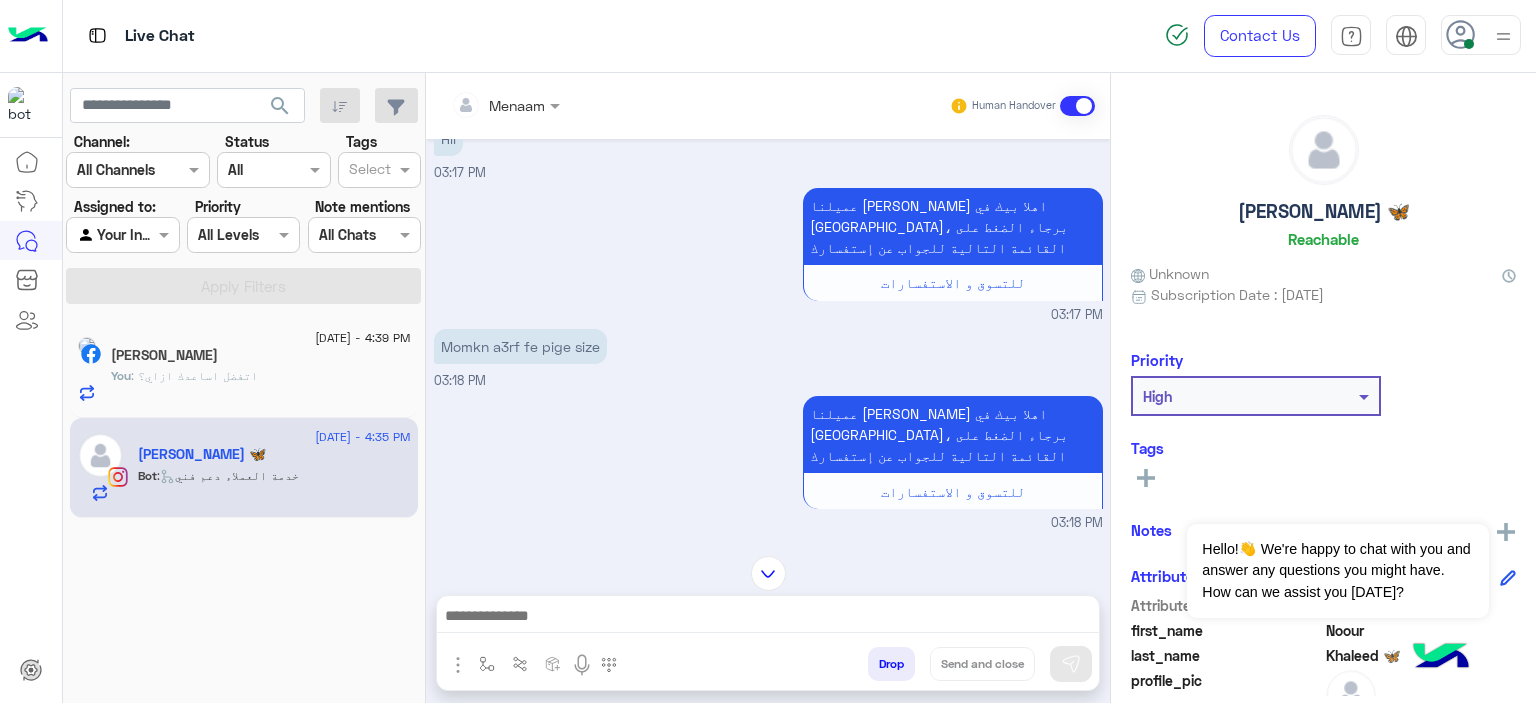 scroll, scrollTop: 0, scrollLeft: 0, axis: both 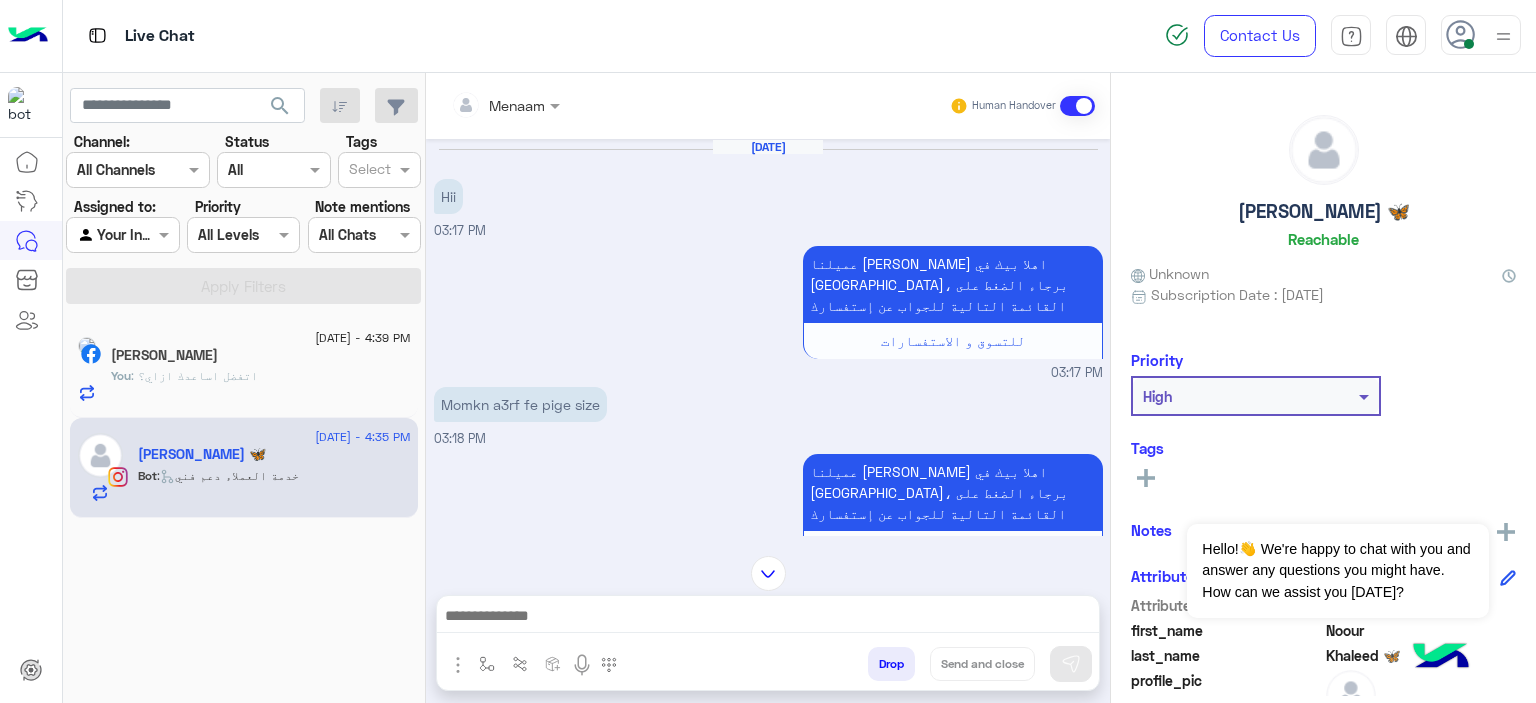click at bounding box center (505, 104) 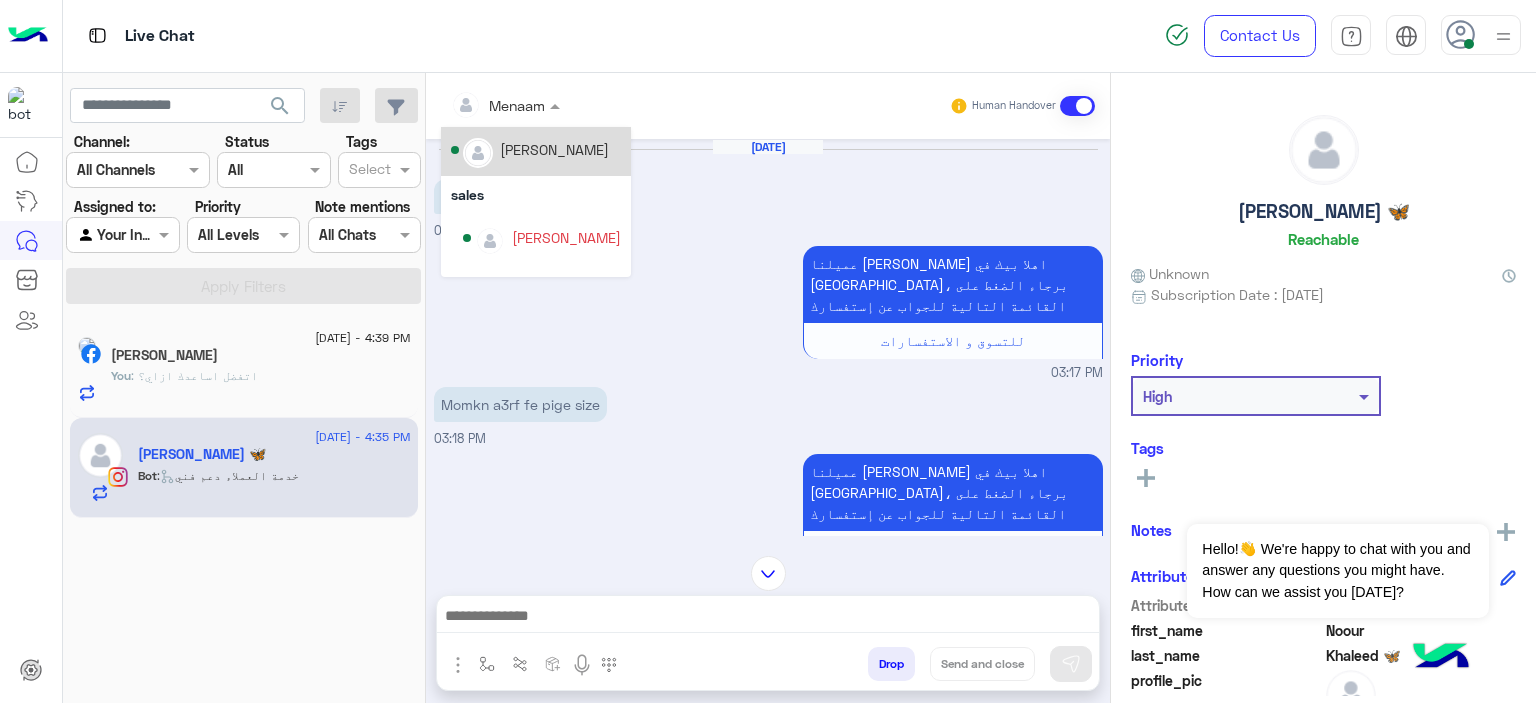scroll, scrollTop: 100, scrollLeft: 0, axis: vertical 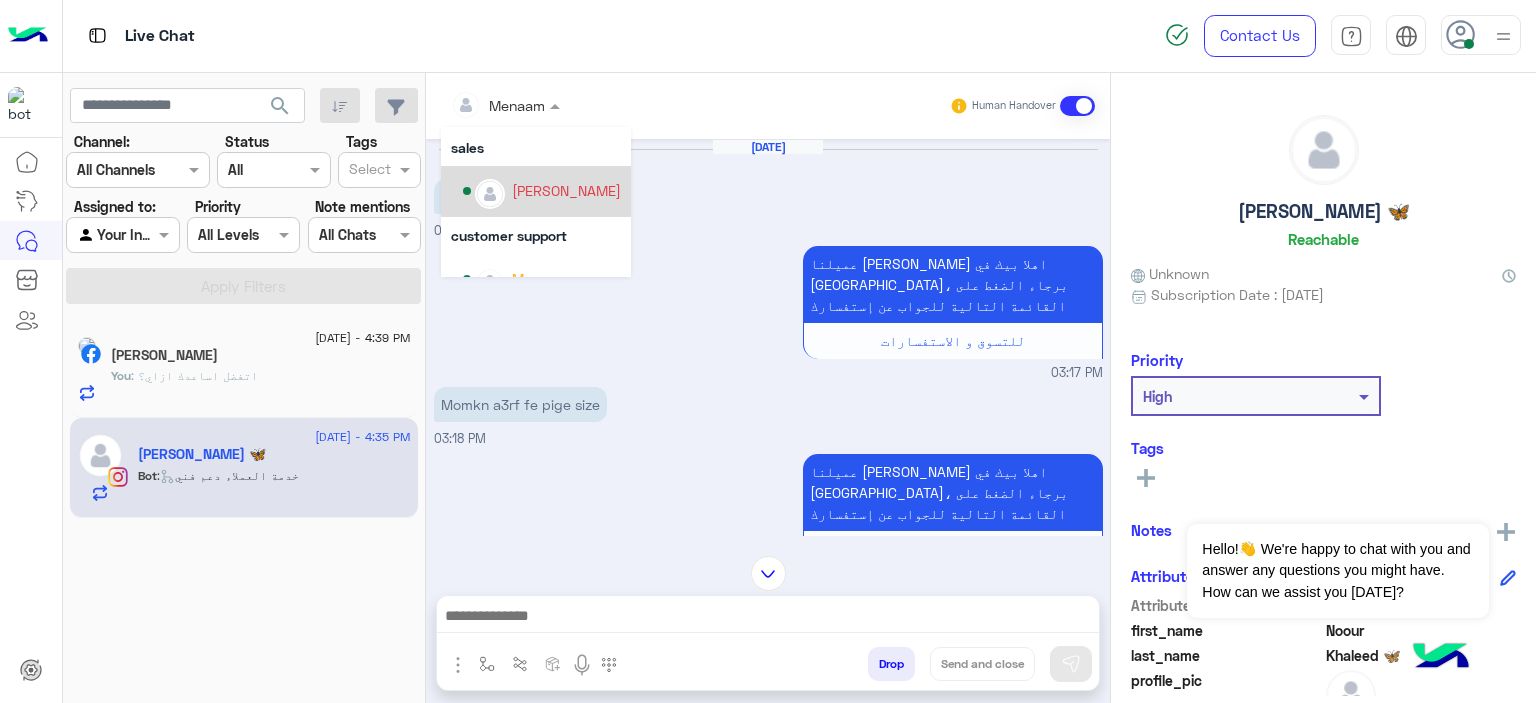 click on "mohamed ahmed" at bounding box center [542, 191] 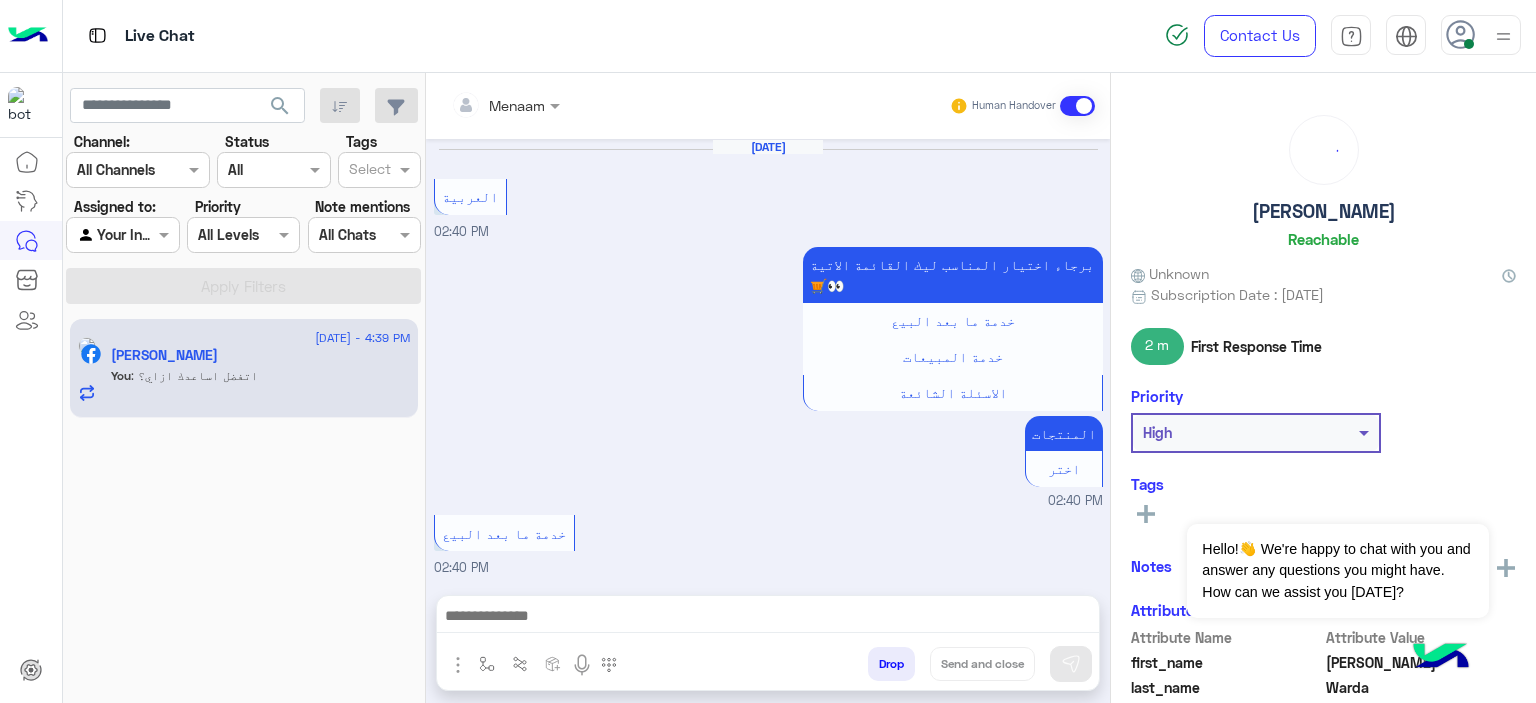 scroll, scrollTop: 2464, scrollLeft: 0, axis: vertical 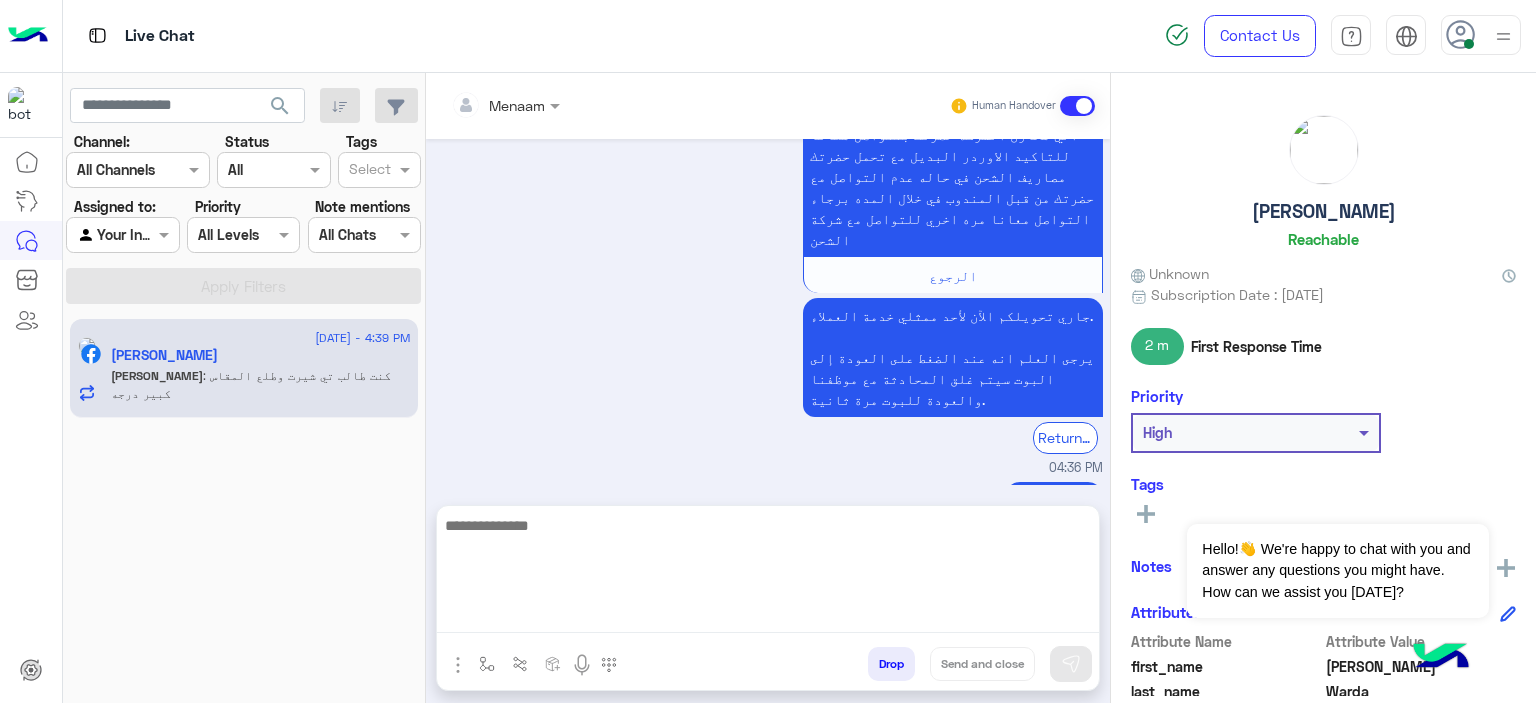 click at bounding box center (768, 573) 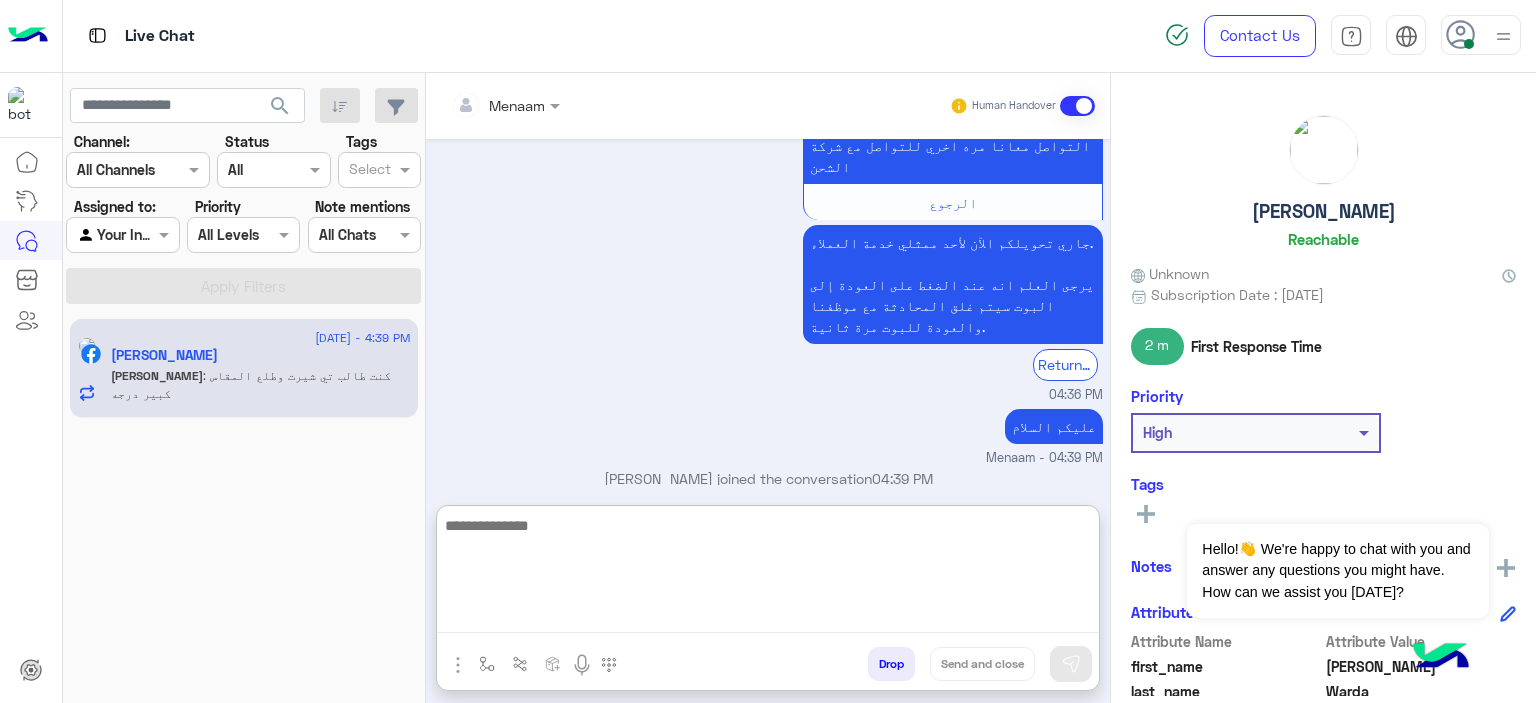 scroll, scrollTop: 2621, scrollLeft: 0, axis: vertical 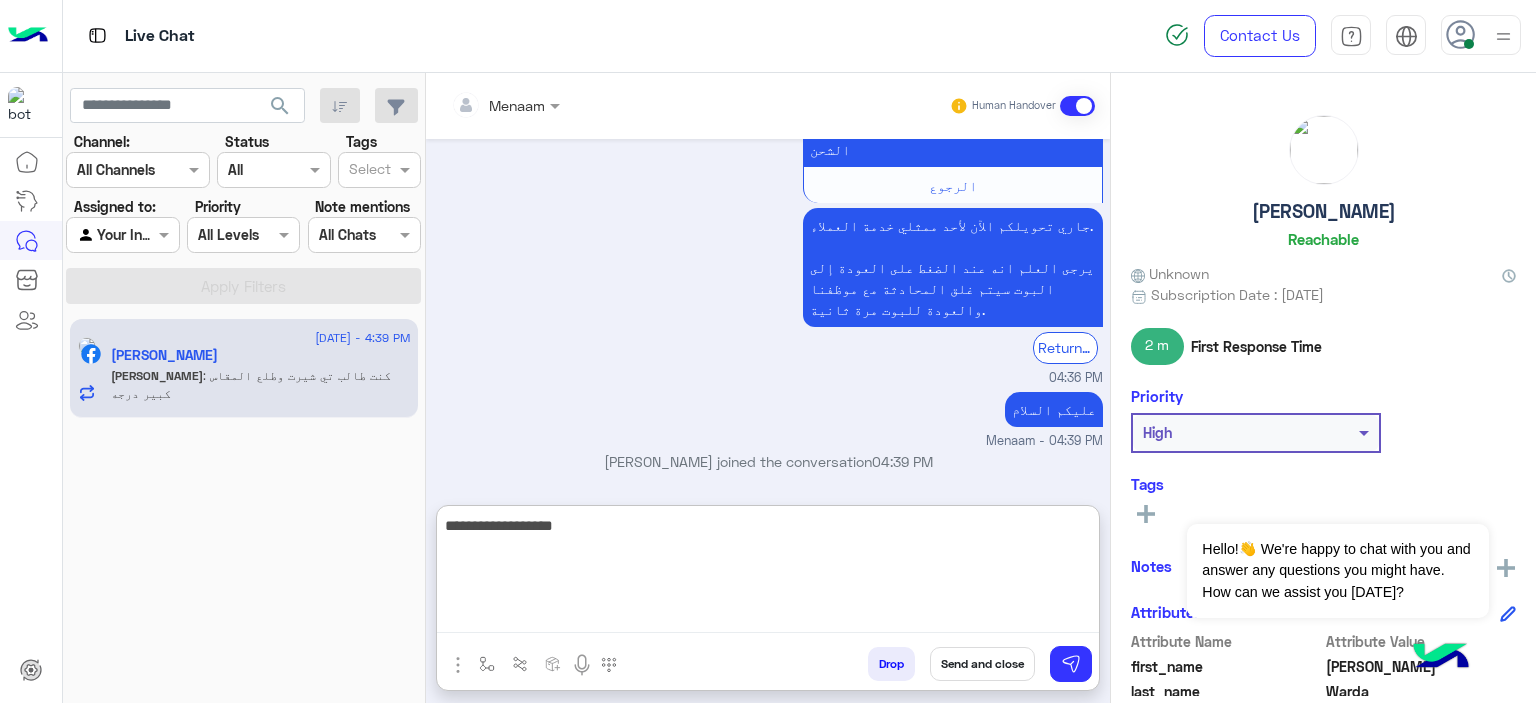 type on "**********" 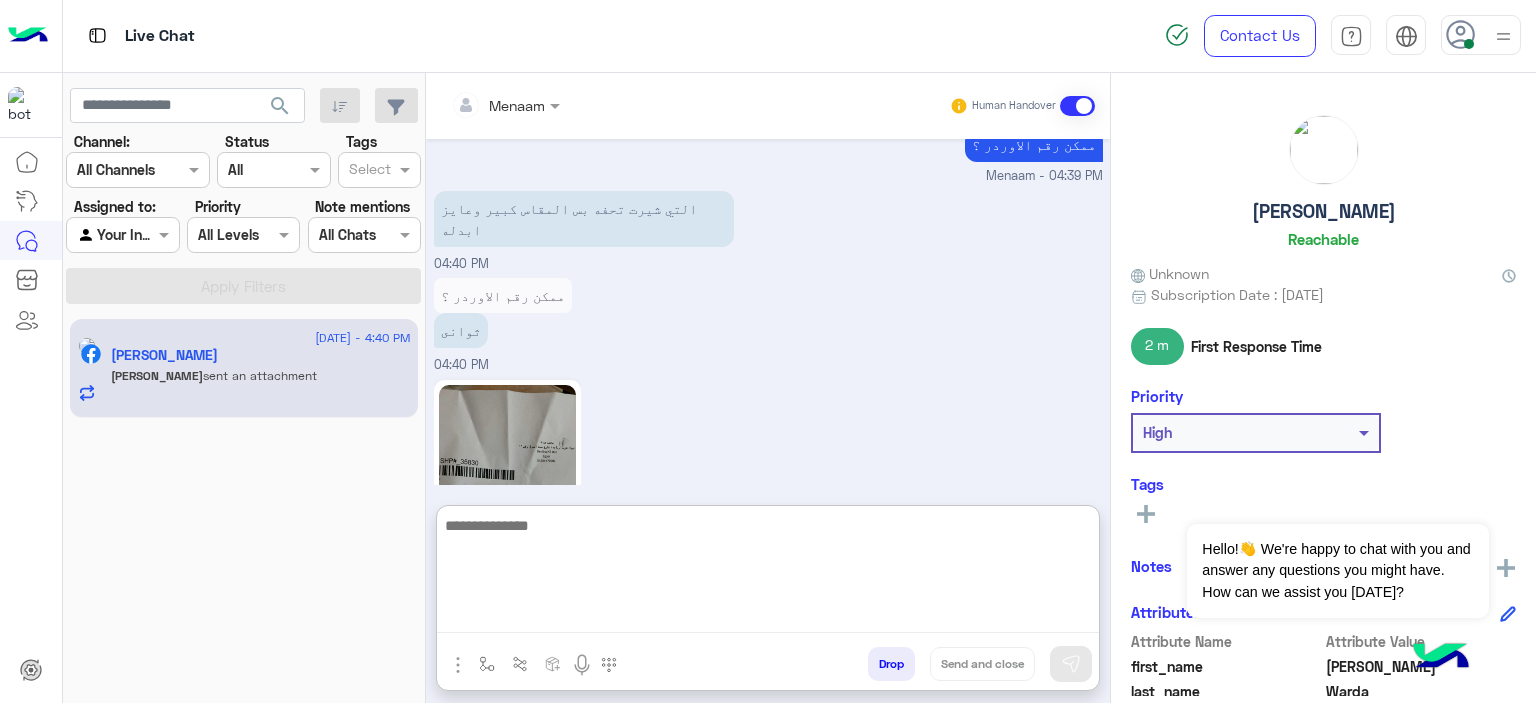 scroll, scrollTop: 3136, scrollLeft: 0, axis: vertical 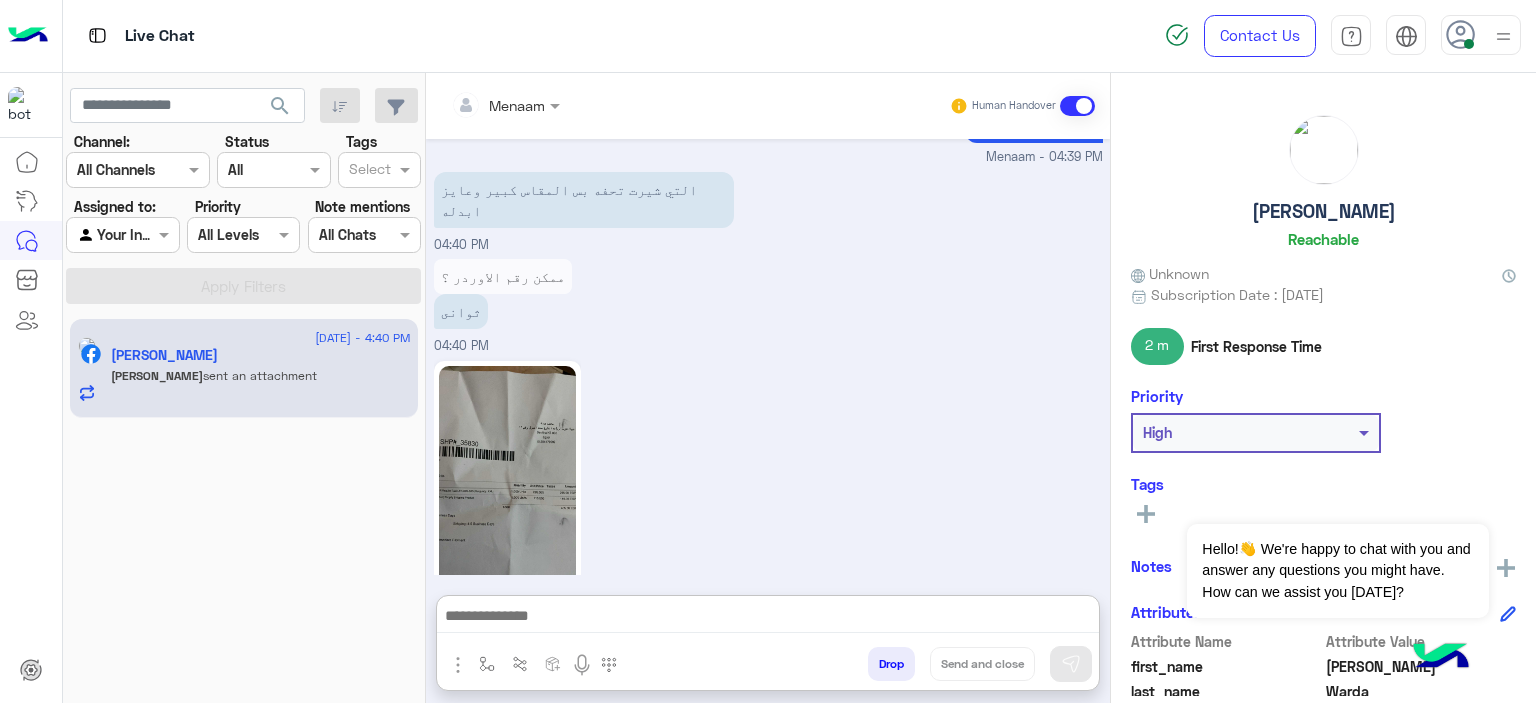 click 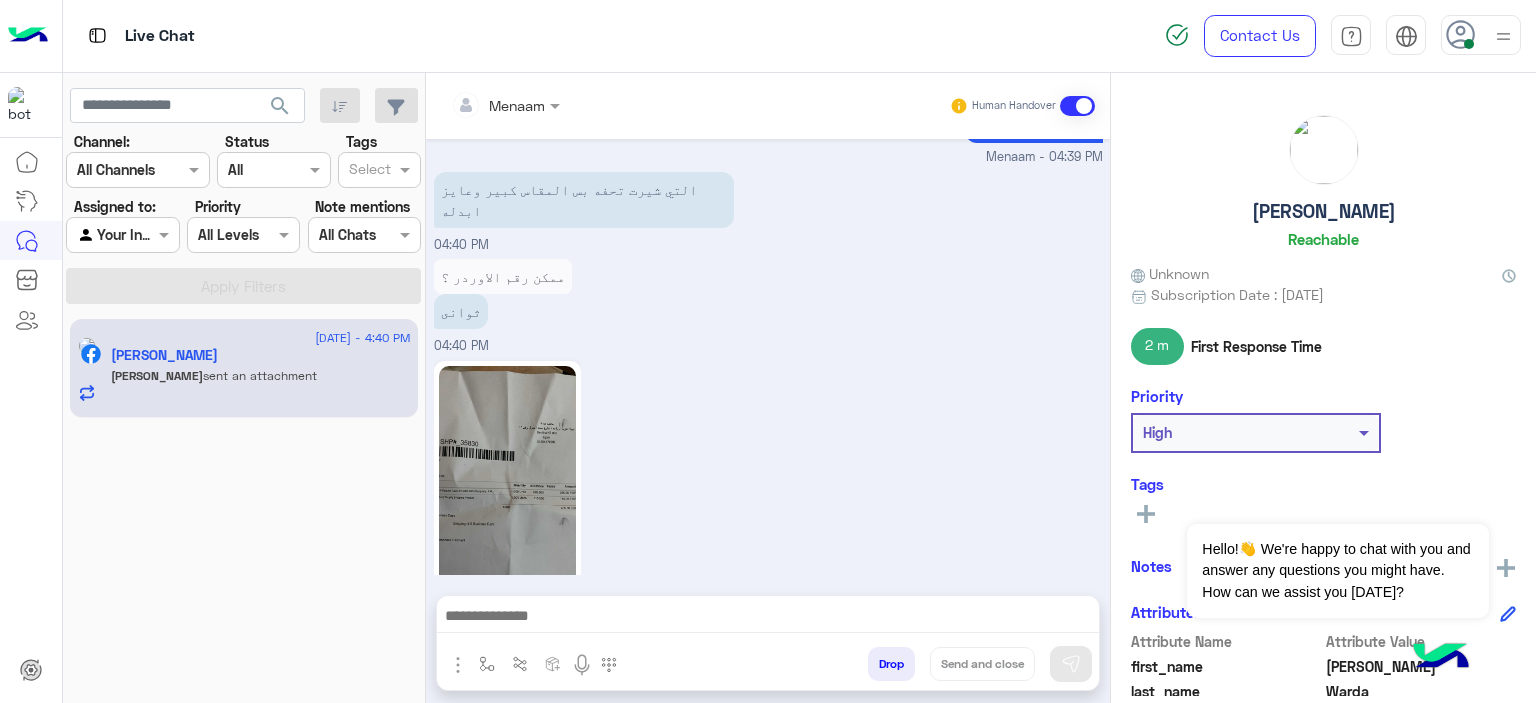 scroll, scrollTop: 3046, scrollLeft: 0, axis: vertical 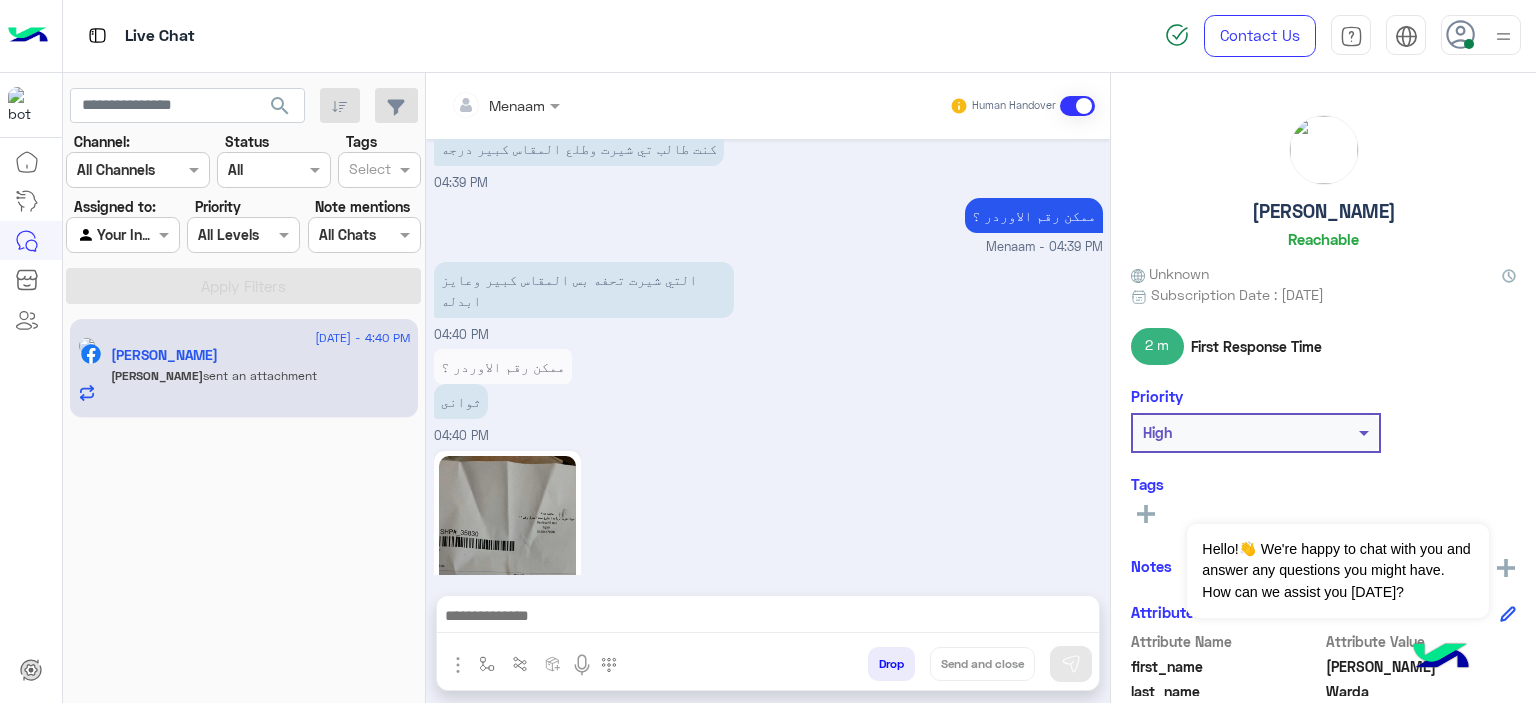 click at bounding box center (768, 621) 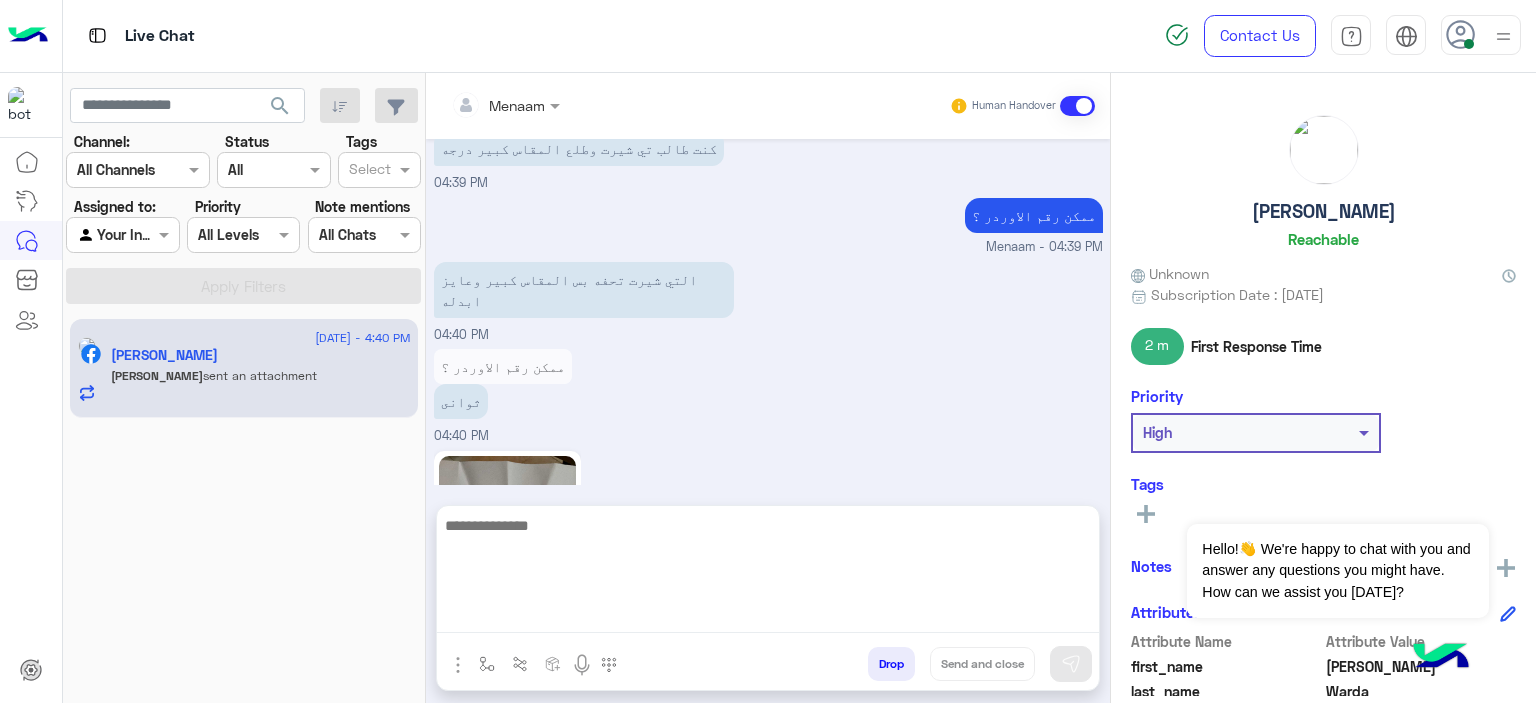 click at bounding box center (768, 573) 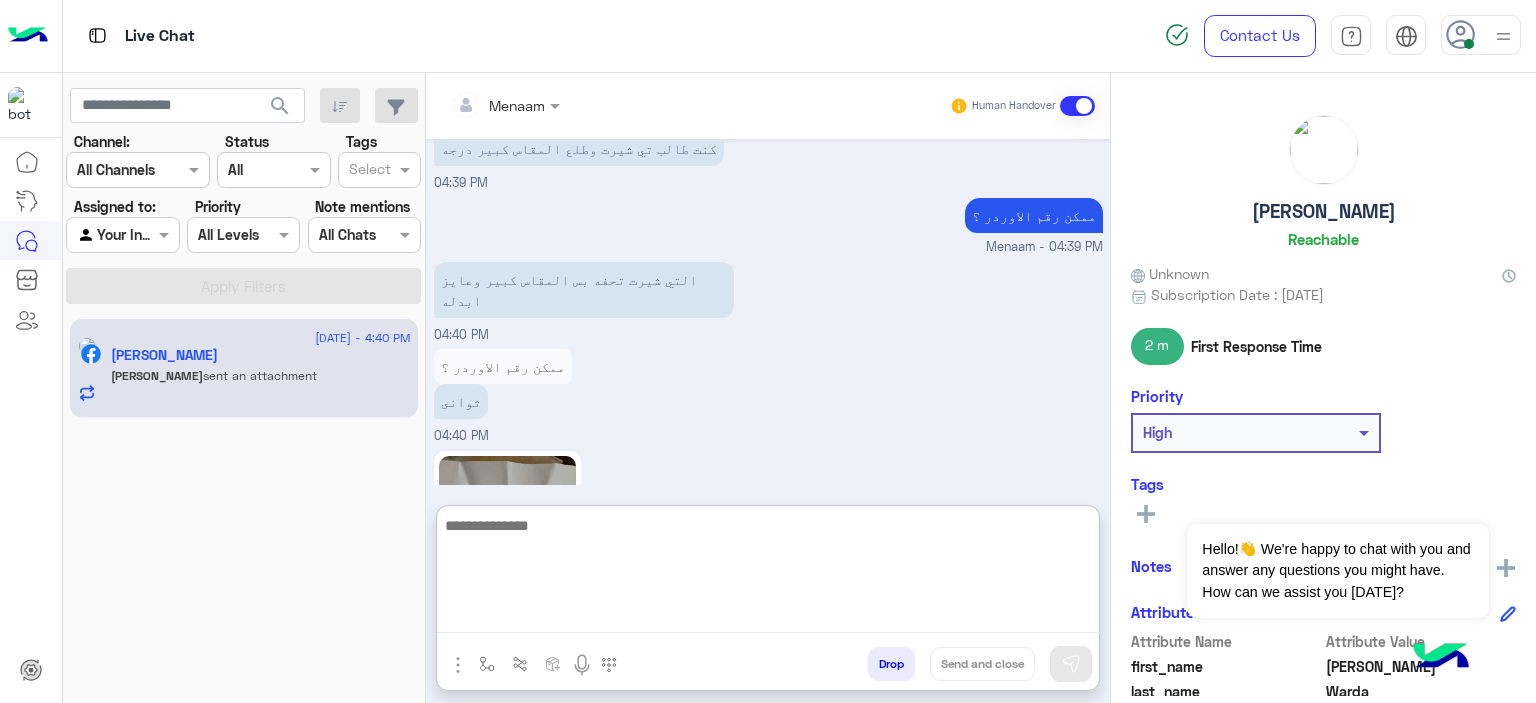 scroll, scrollTop: 0, scrollLeft: 0, axis: both 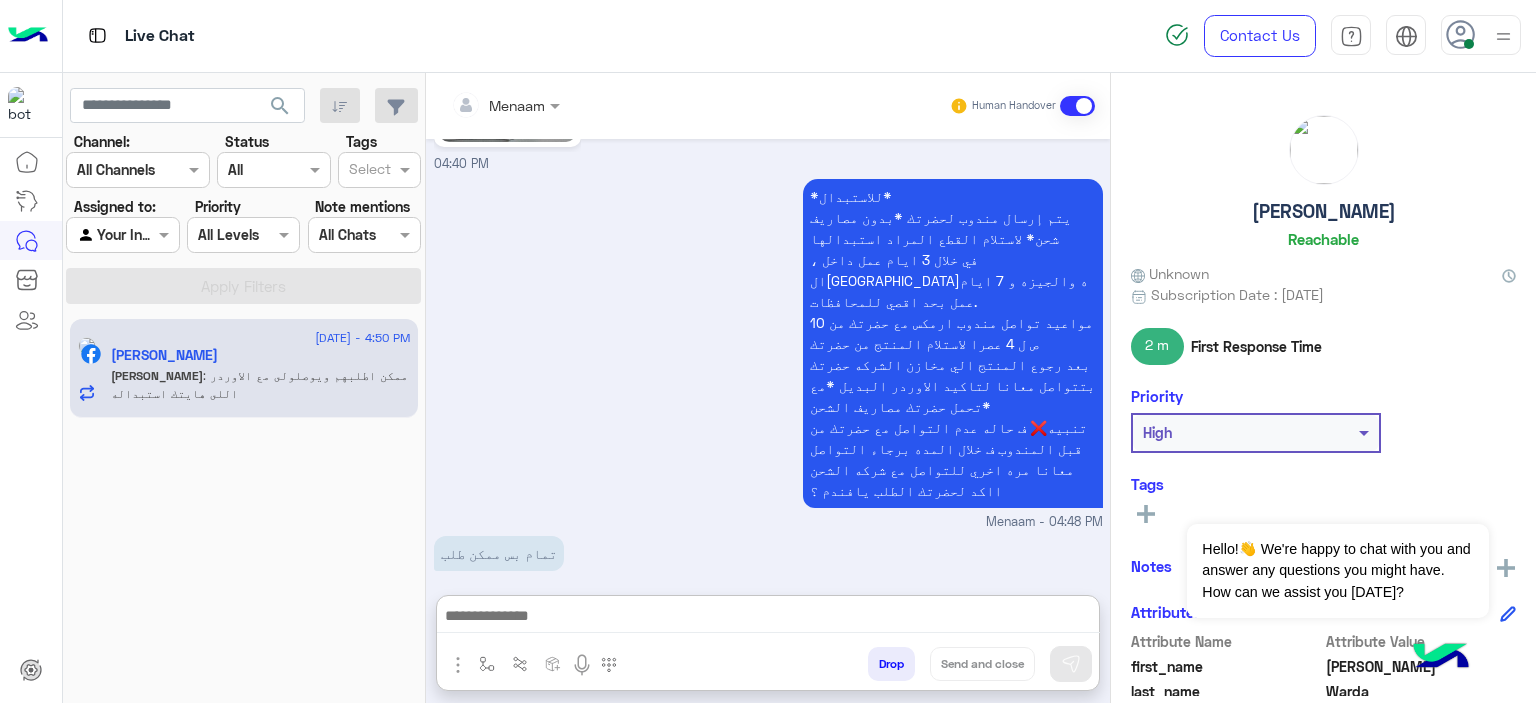 click at bounding box center (768, 618) 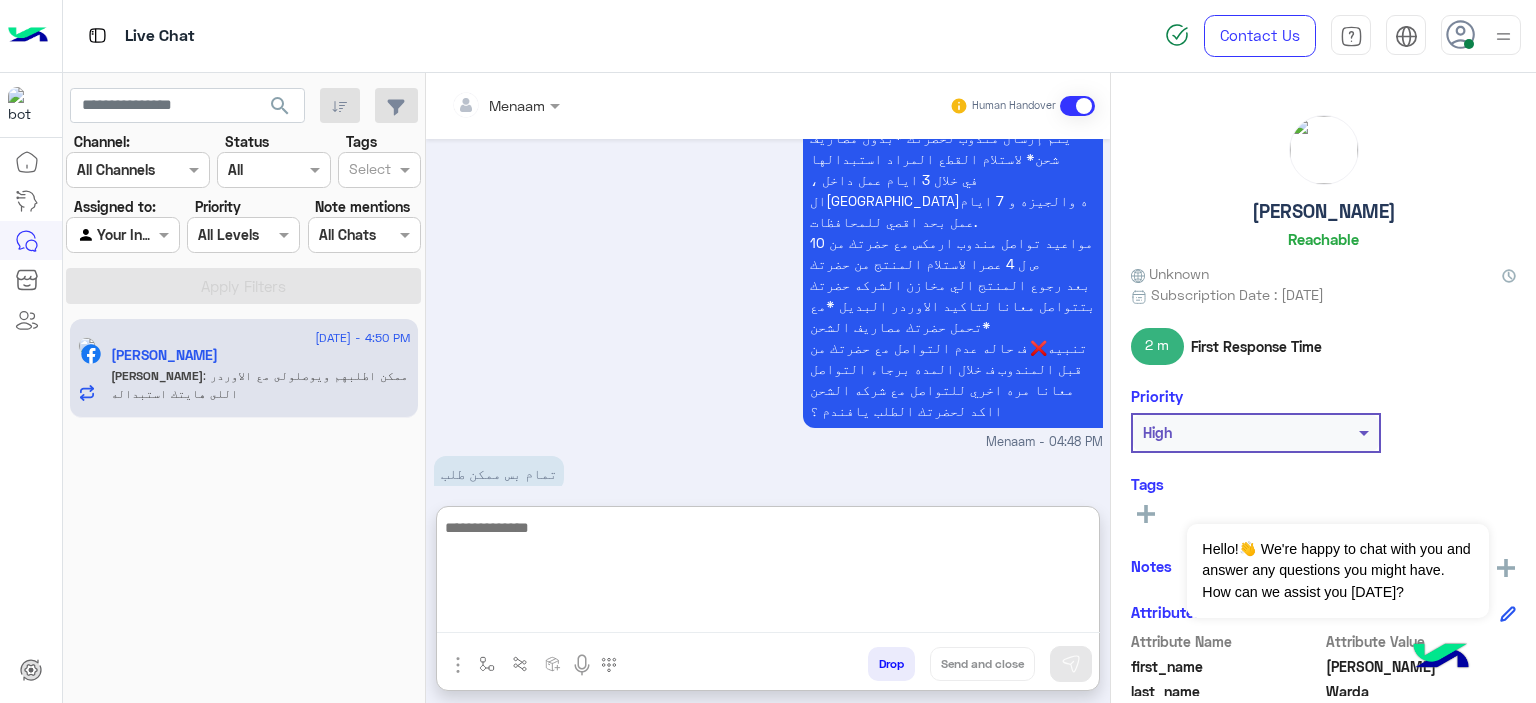 scroll, scrollTop: 3693, scrollLeft: 0, axis: vertical 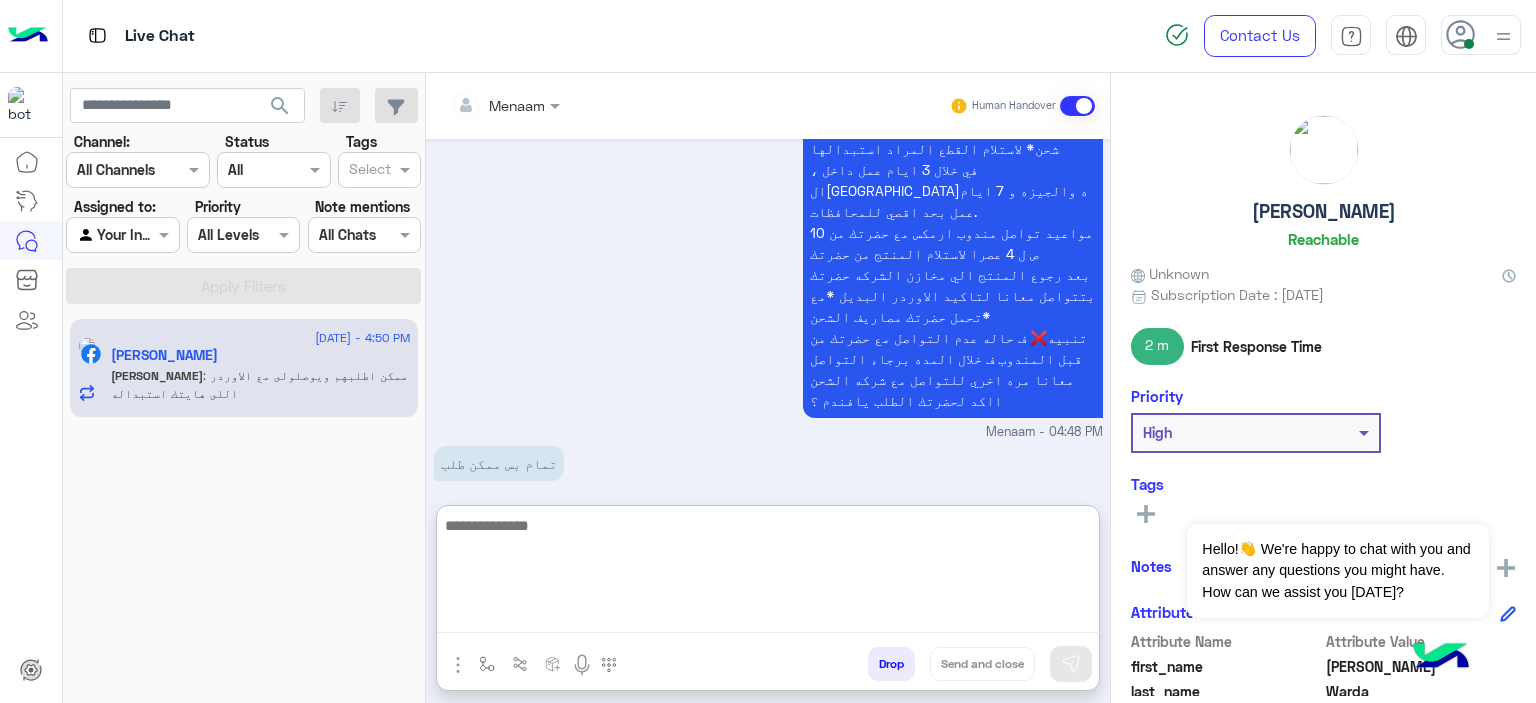 click at bounding box center [768, 573] 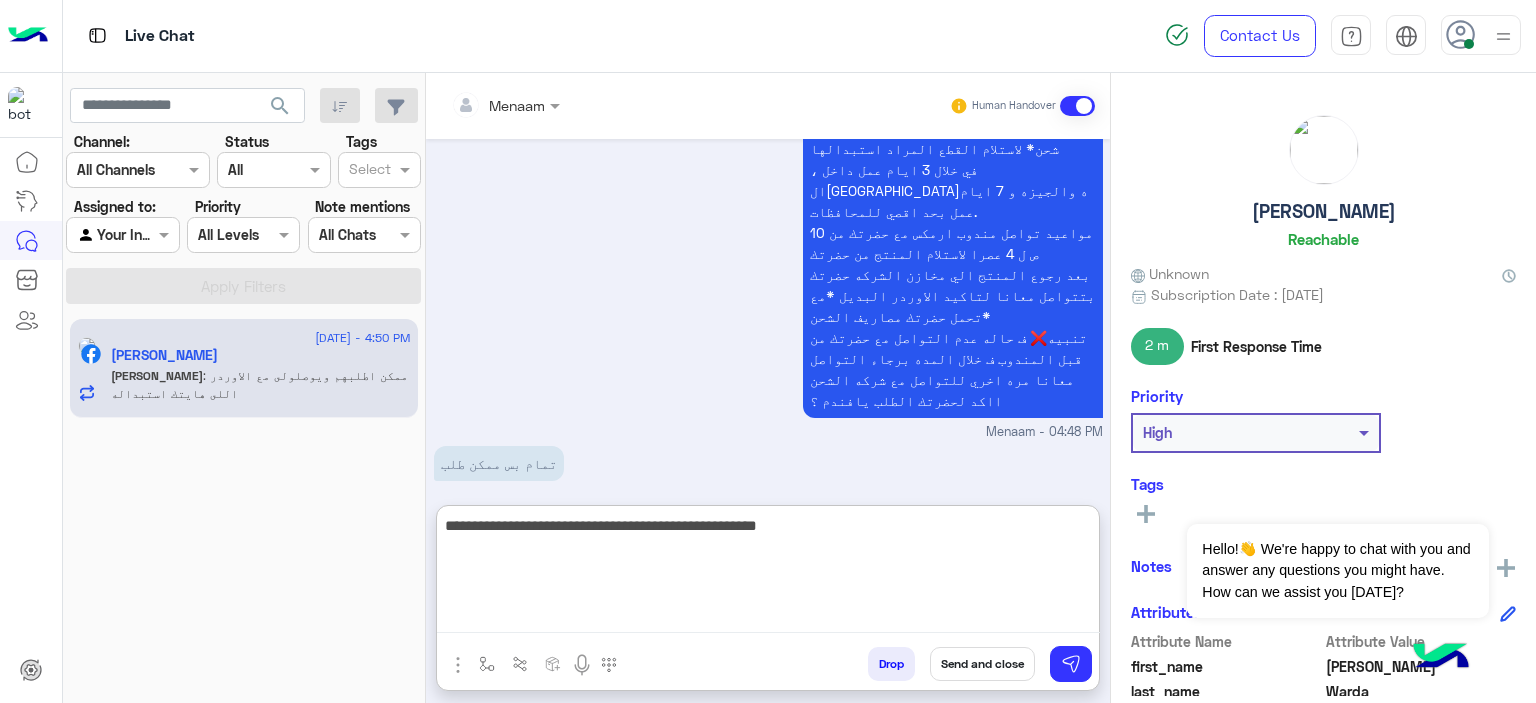 type on "**********" 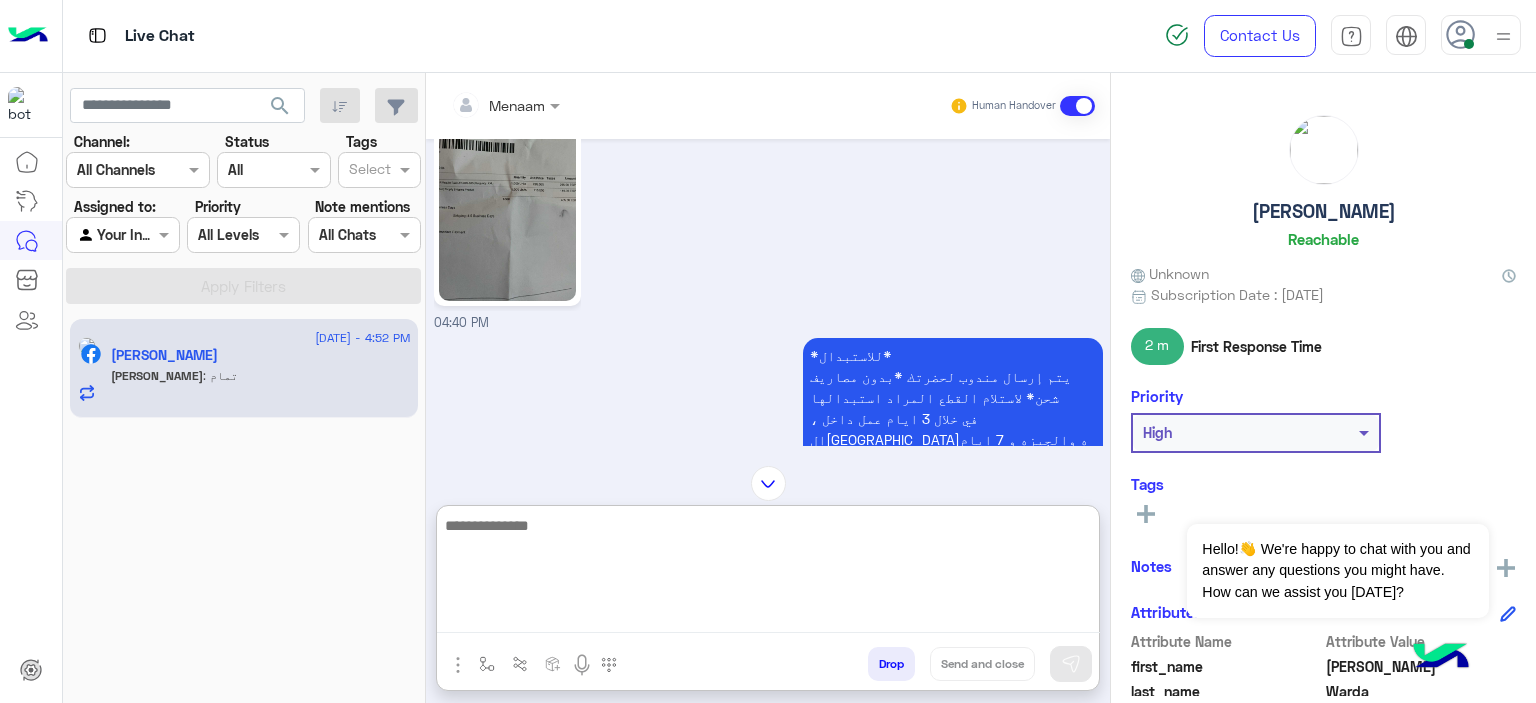 scroll, scrollTop: 3144, scrollLeft: 0, axis: vertical 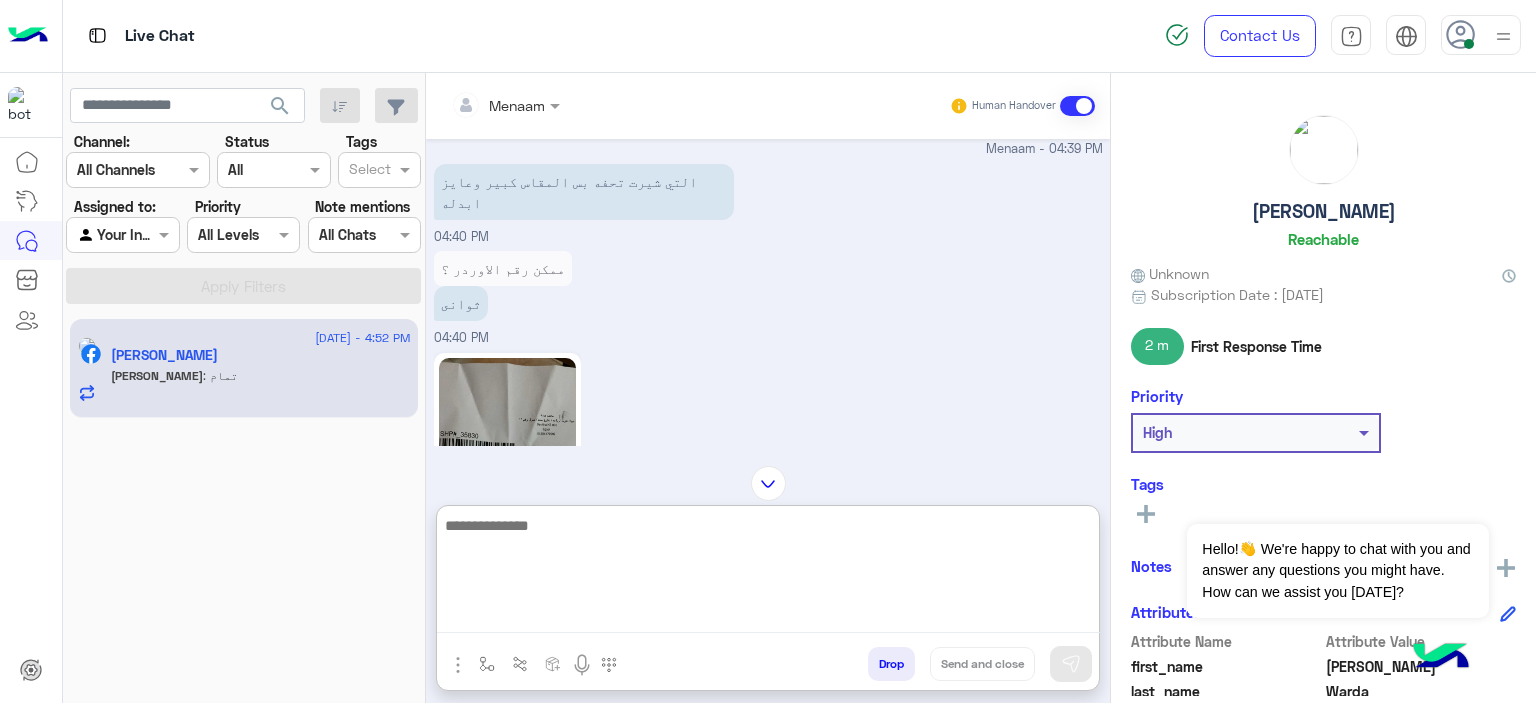 click at bounding box center (768, 573) 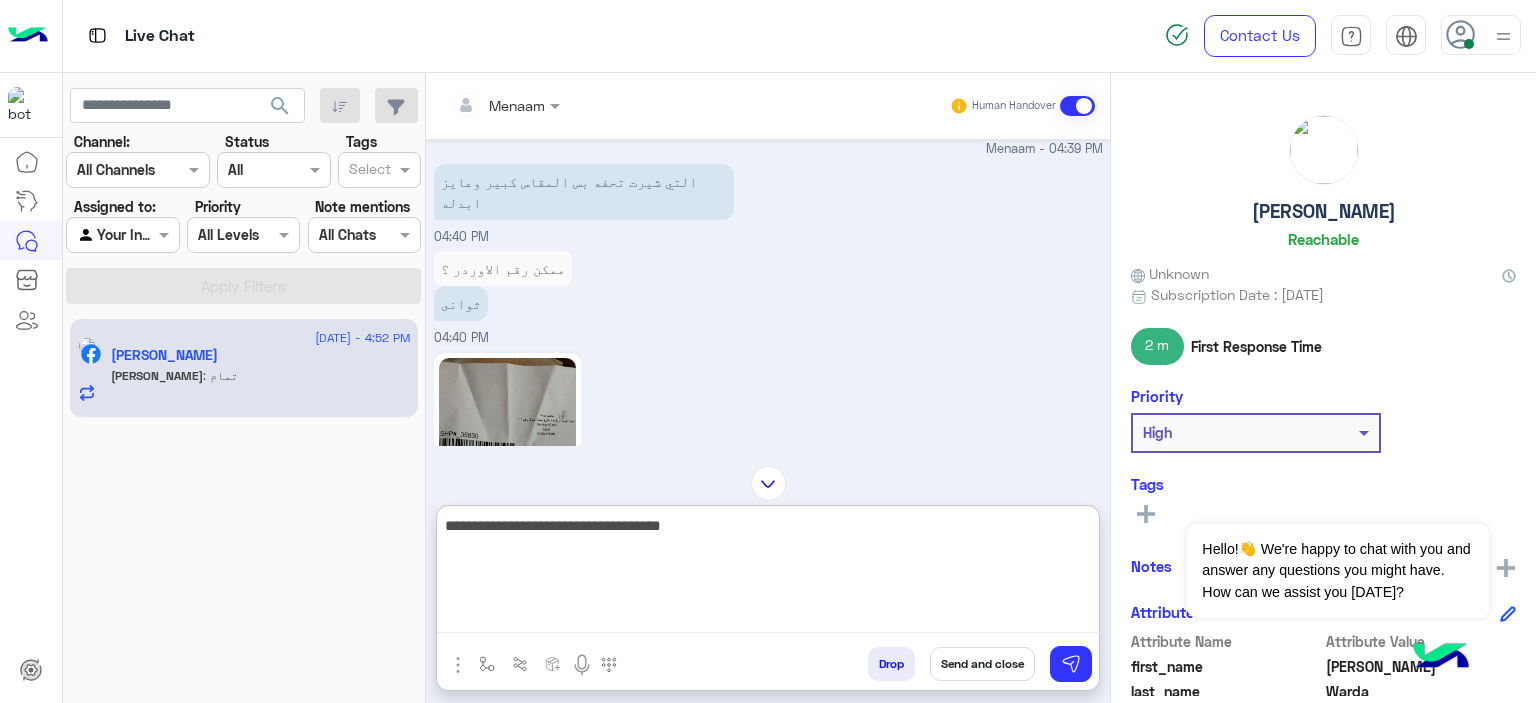 type on "**********" 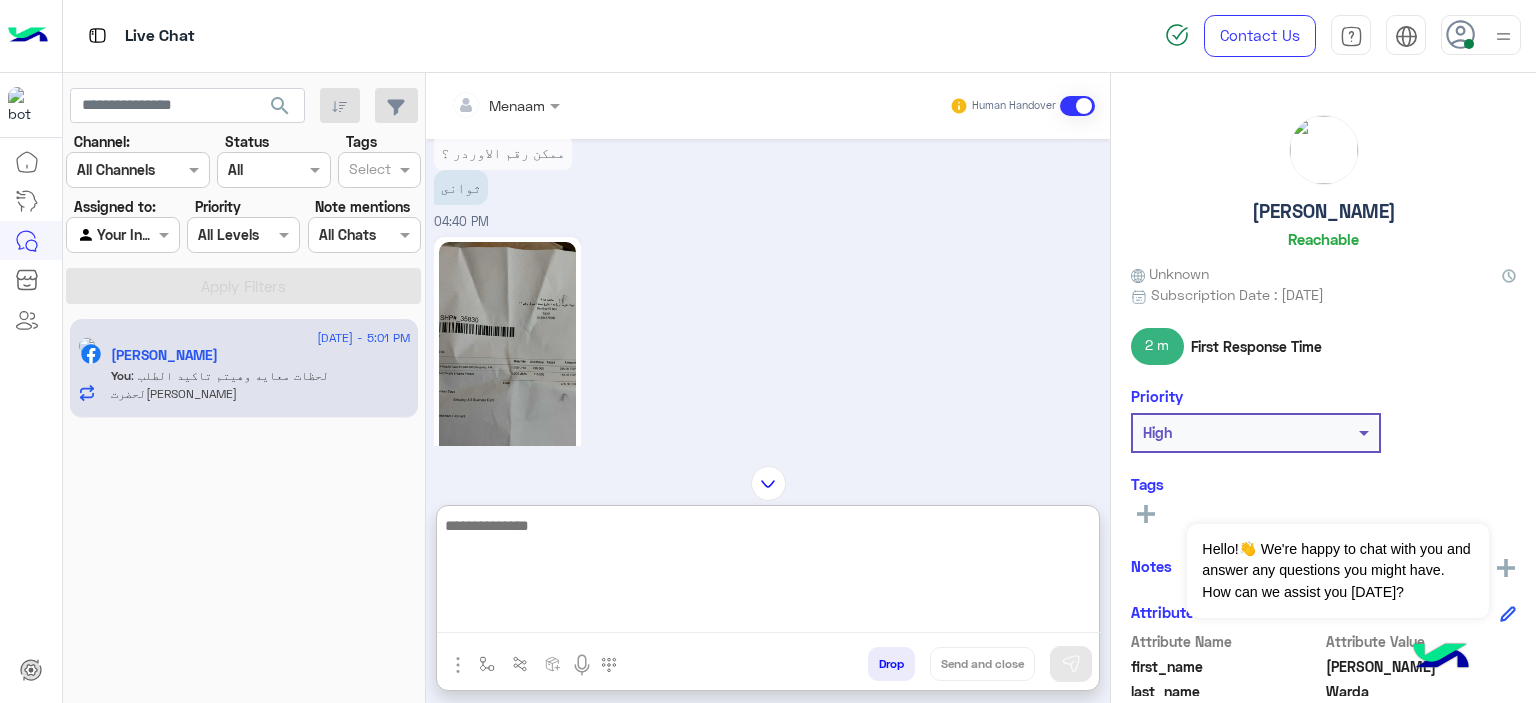 scroll, scrollTop: 3208, scrollLeft: 0, axis: vertical 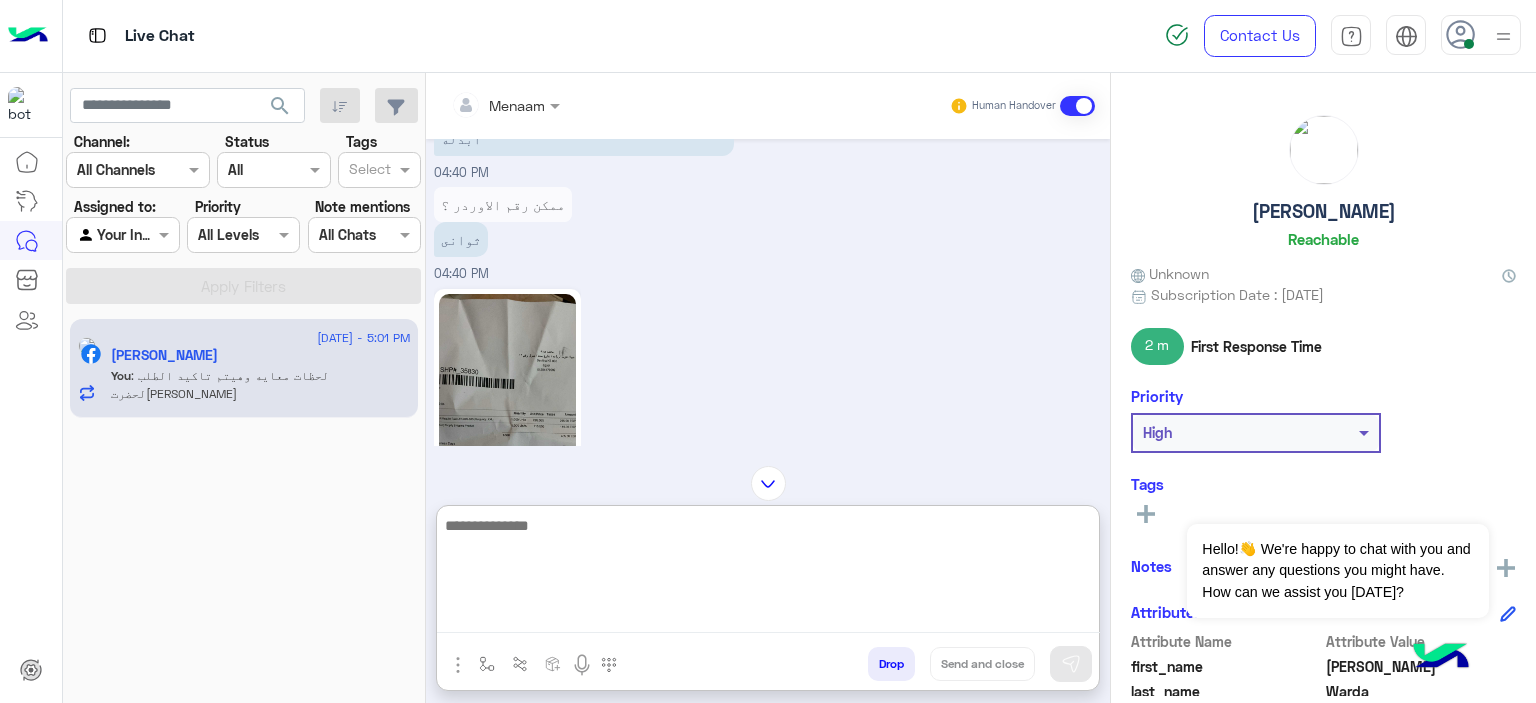 click 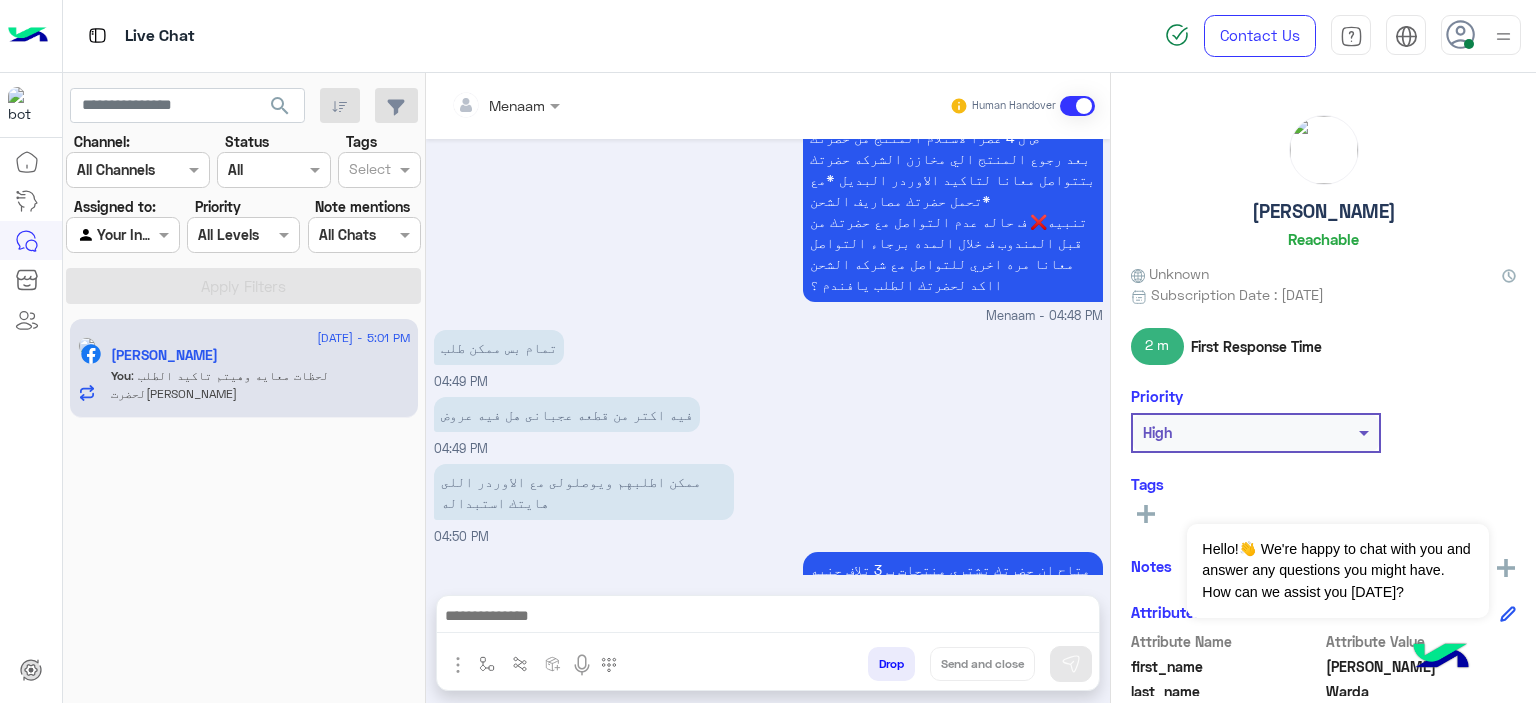 scroll, scrollTop: 3818, scrollLeft: 0, axis: vertical 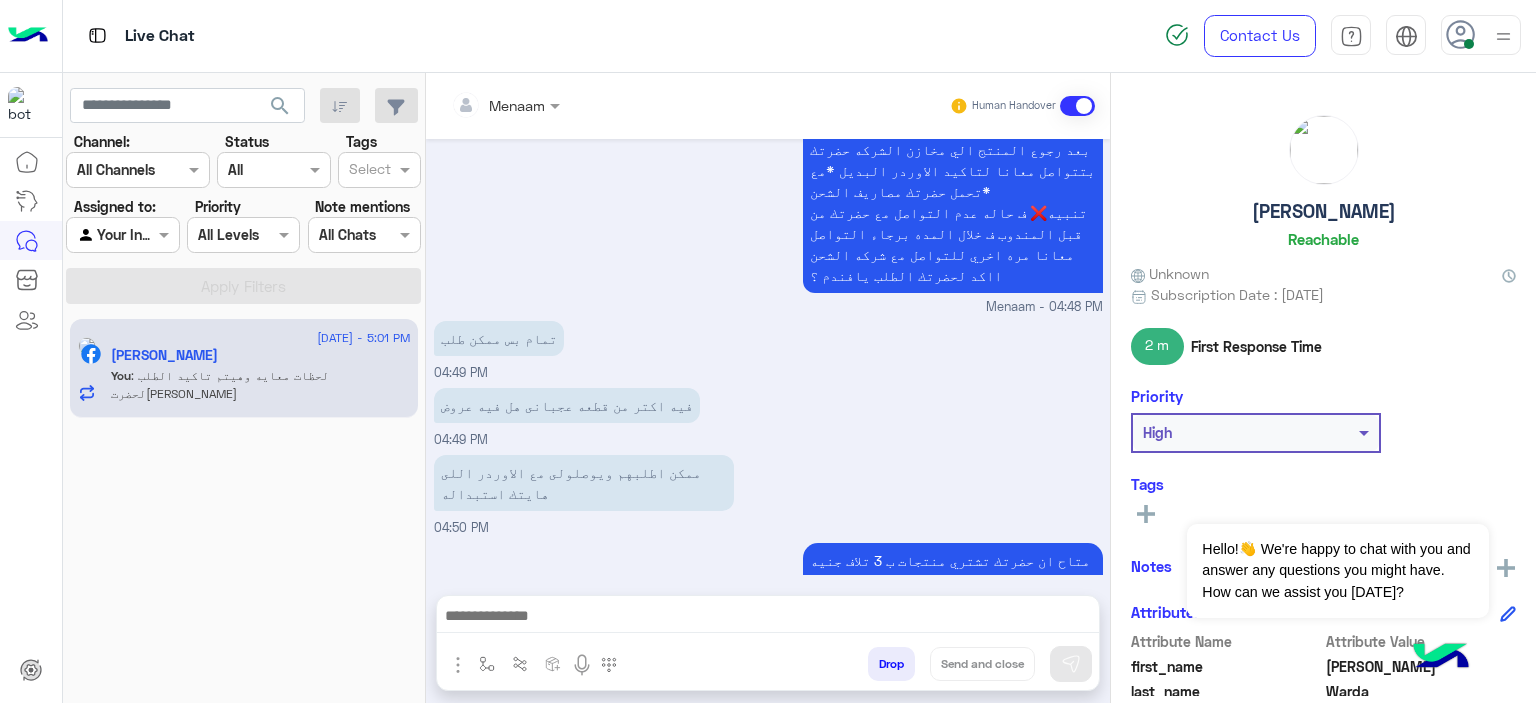click at bounding box center [768, 618] 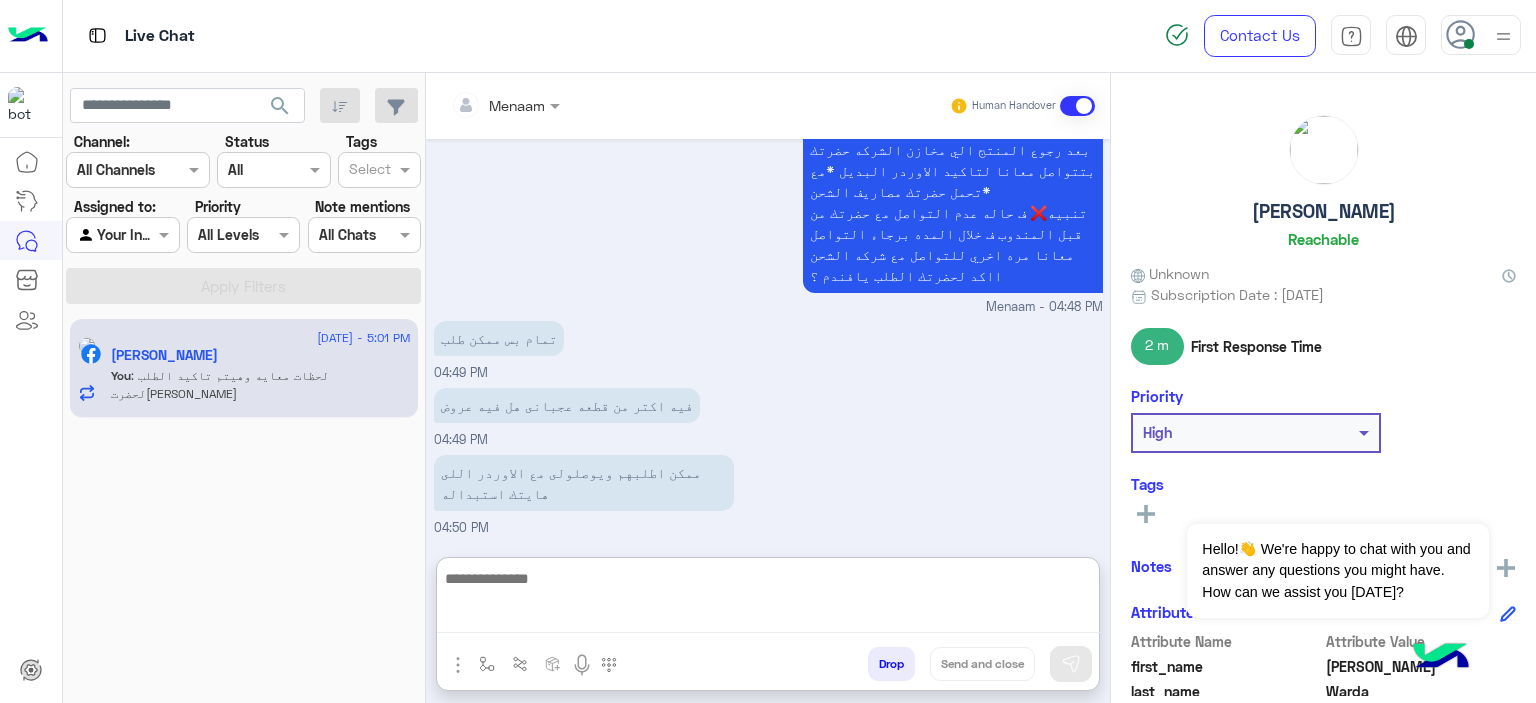 paste on "**********" 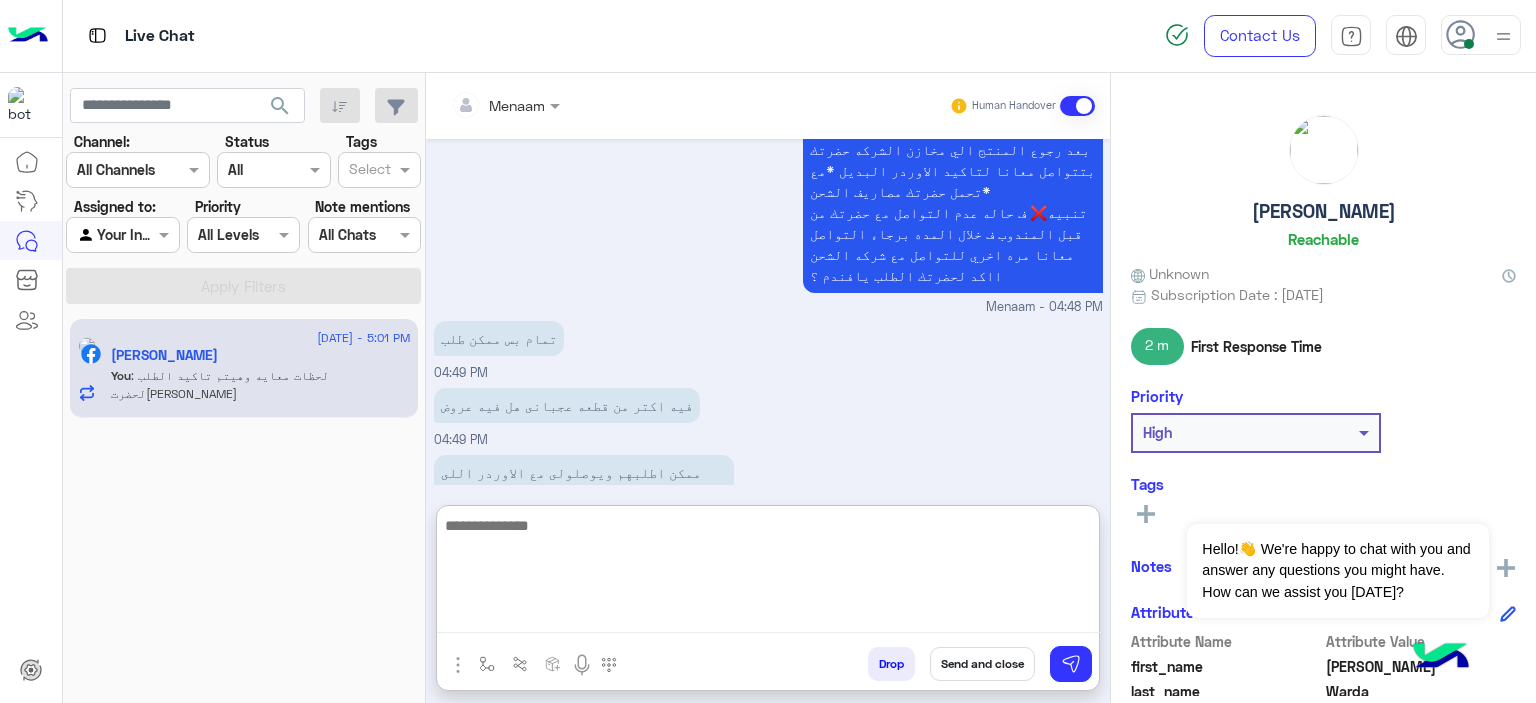 scroll, scrollTop: 0, scrollLeft: 0, axis: both 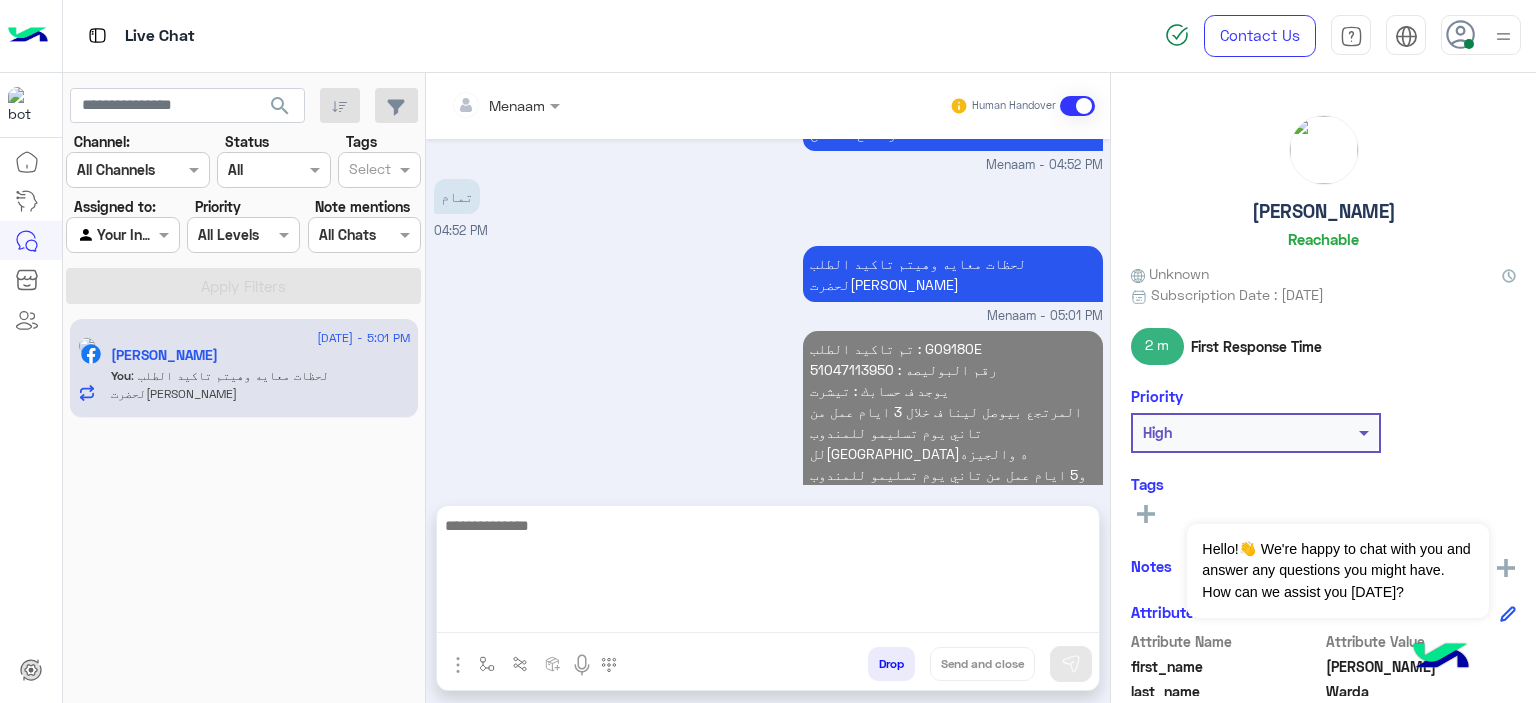 click on "تم تاكيد الطلب :   G09180E رقم البوليصه :   51047113950 يوجد ف حسابك :   تيشرت  المرتجع بيوصل لينا ف خلال 3 ايام عمل من تاني يوم تسليمو للمندوب للقاهره والجيزه  و5 ايام عمل من تاني يوم تسليمو للمندوب للمحافظات تقدر تتابع معانا بعد المده الموضحه اول ما المنتج يرجع ل مخازن الشركه    حضرتك بتتواصل معانا  ومسؤل التبديلات بيتابع مع حضرتك لتاكيد اوردر جديد  المندوب هيتواصل معاك خلال 3 ايام عمل بحد اقصي لاستلام المنتج من حضرتك  تنبيه❌  ف حاله عدم التواصل مع حضرتك من قبل المندوب ف خلال المده برجاء التواصل معانا مره اخري للتواصل مع شركه الشحن" at bounding box center (953, 516) 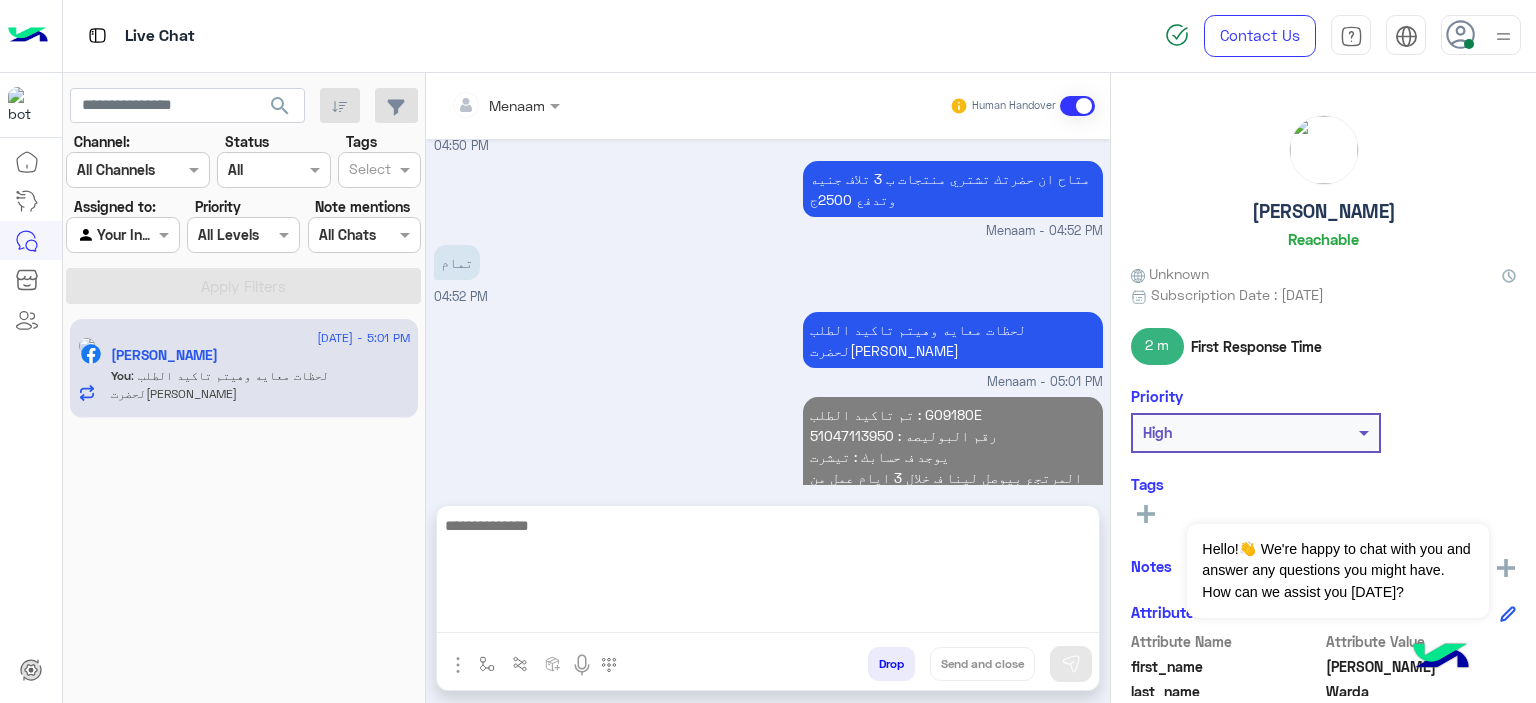 click on "لحظات معايه وهيتم تاكيد الطلب لحضرتك  Menaam  -  05:01 PM" at bounding box center (768, 349) 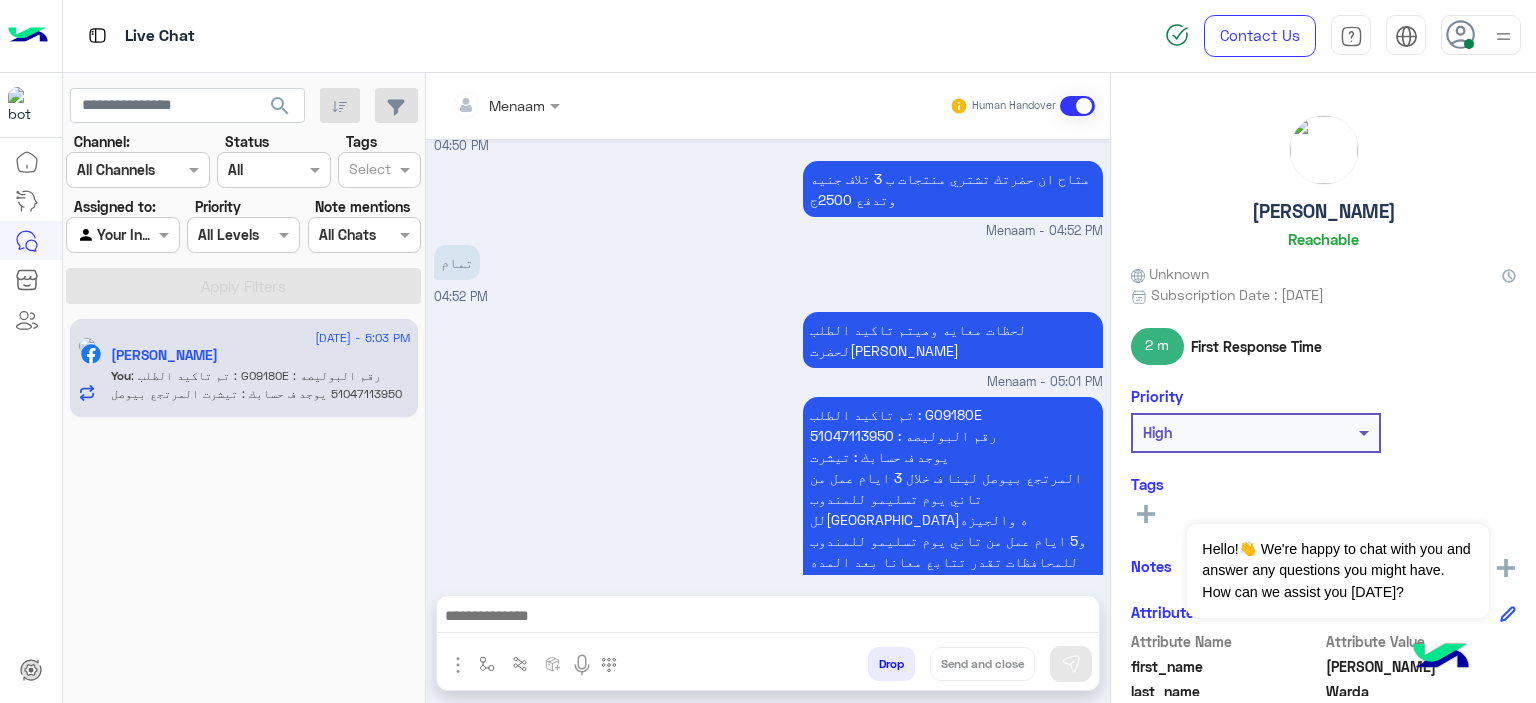 scroll, scrollTop: 4176, scrollLeft: 0, axis: vertical 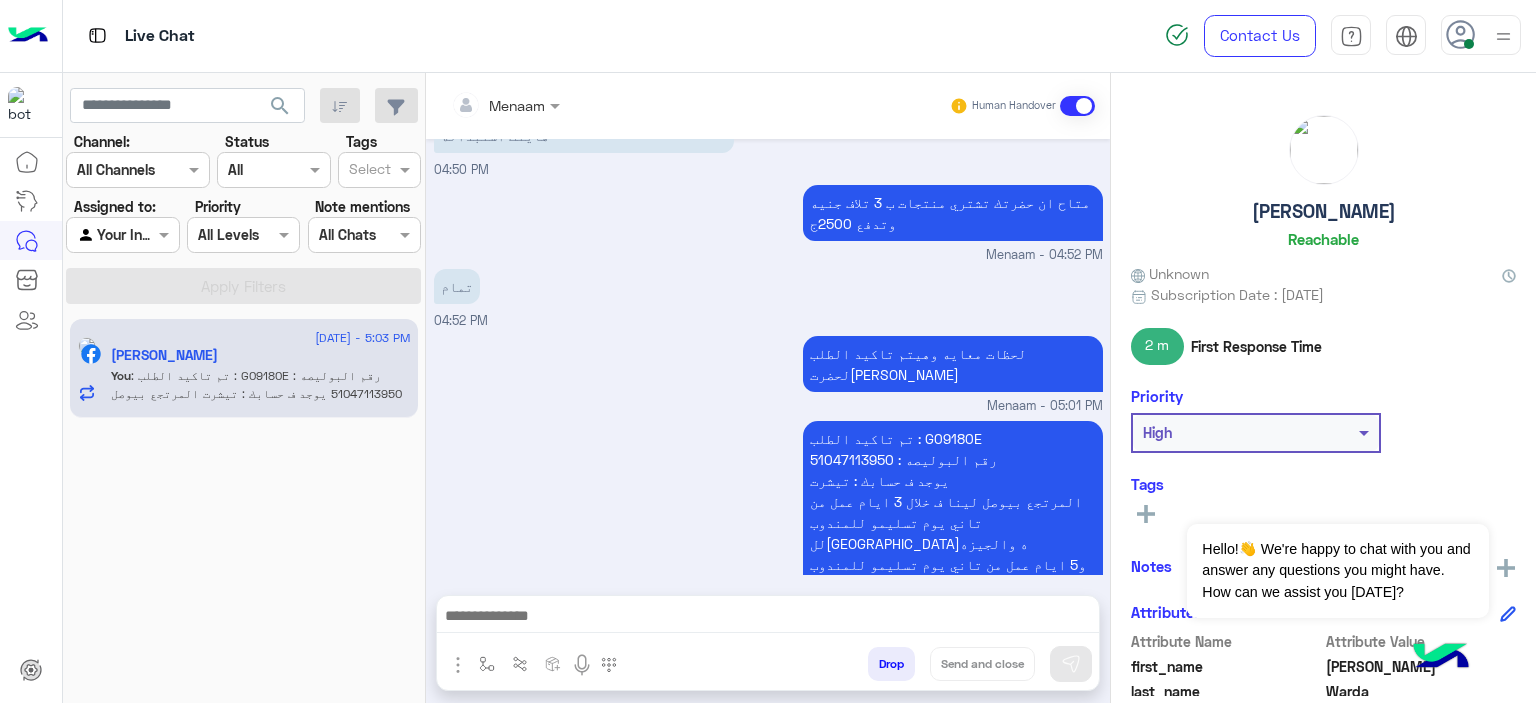 click on "تم تاكيد الطلب :   G09180E رقم البوليصه :   51047113950 يوجد ف حسابك :   تيشرت  المرتجع بيوصل لينا ف خلال 3 ايام عمل من تاني يوم تسليمو للمندوب للقاهره والجيزه  و5 ايام عمل من تاني يوم تسليمو للمندوب للمحافظات تقدر تتابع معانا بعد المده الموضحه اول ما المنتج يرجع ل مخازن الشركه    حضرتك بتتواصل معانا  ومسؤل التبديلات بيتابع مع حضرتك لتاكيد اوردر جديد  المندوب هيتواصل معاك خلال 3 ايام عمل بحد اقصي لاستلام المنتج من حضرتك  تنبيه❌  ف حاله عدم التواصل مع حضرتك من قبل المندوب ف خلال المده برجاء التواصل معانا مره اخري للتواصل مع شركه الشحن" at bounding box center [953, 606] 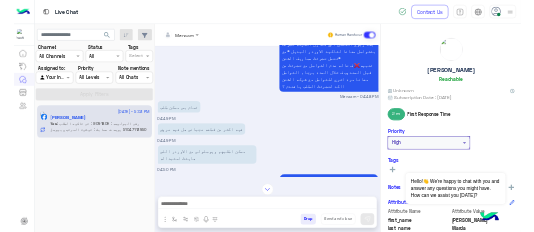 scroll, scrollTop: 3776, scrollLeft: 0, axis: vertical 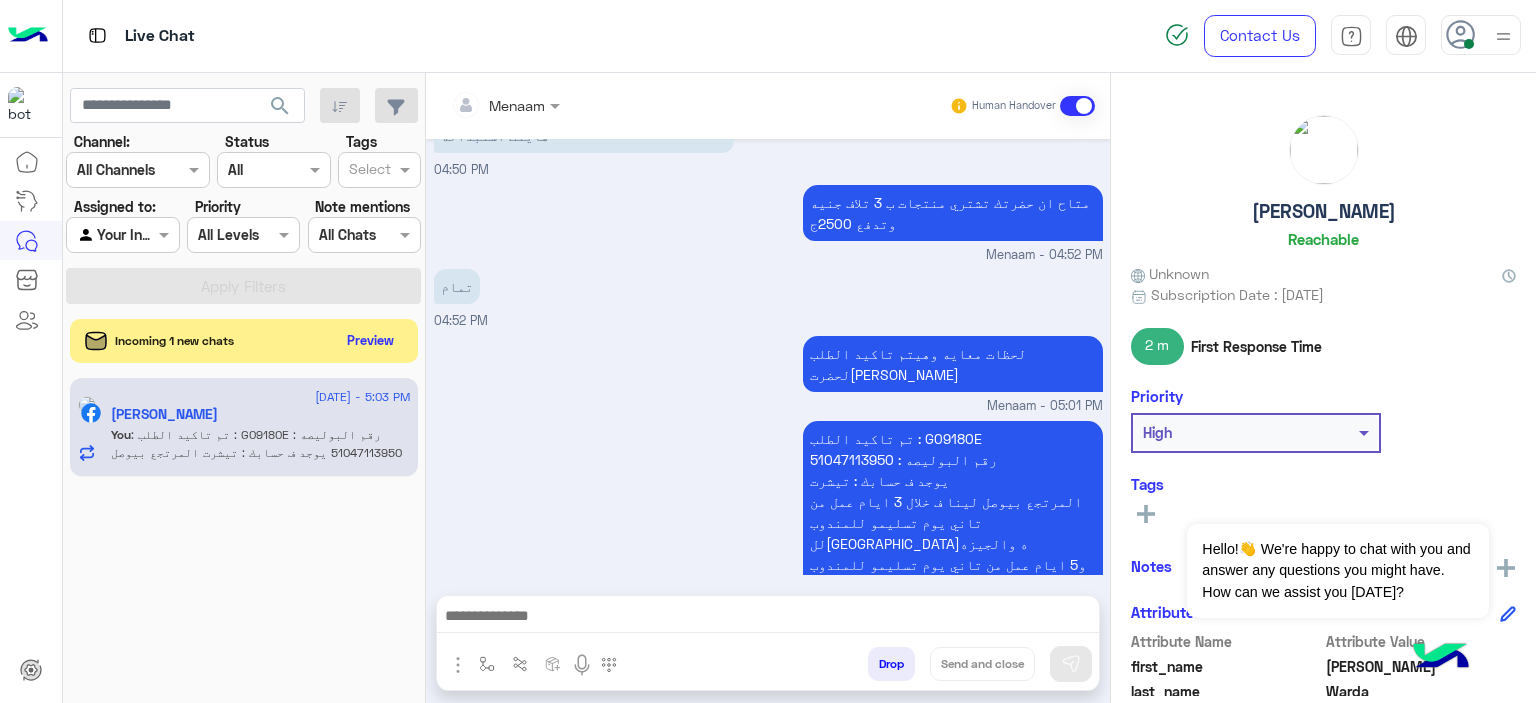 click on "تم تاكيد الطلب :   G09180E رقم البوليصه :   51047113950 يوجد ف حسابك :   تيشرت  المرتجع بيوصل لينا ف خلال 3 ايام عمل من تاني يوم تسليمو للمندوب للقاهره والجيزه  و5 ايام عمل من تاني يوم تسليمو للمندوب للمحافظات تقدر تتابع معانا بعد المده الموضحه اول ما المنتج يرجع ل مخازن الشركه    حضرتك بتتواصل معانا  ومسؤل التبديلات بيتابع مع حضرتك لتاكيد اوردر جديد  المندوب هيتواصل معاك خلال 3 ايام عمل بحد اقصي لاستلام المنتج من حضرتك  تنبيه❌  ف حاله عدم التواصل مع حضرتك من قبل المندوب ف خلال المده برجاء التواصل معانا مره اخري للتواصل مع شركه الشحن  Menaam  -  05:03 PM" at bounding box center [768, 616] 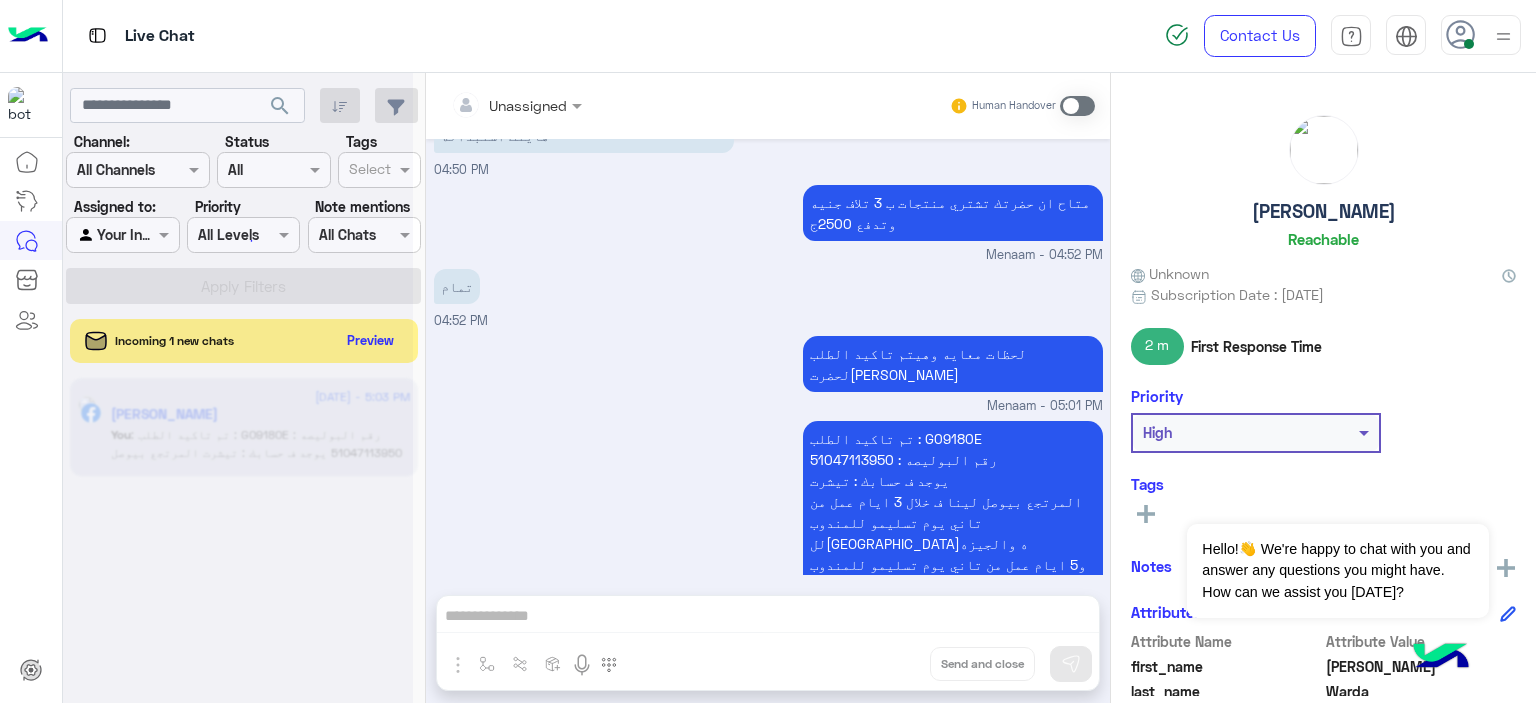 scroll, scrollTop: 4212, scrollLeft: 0, axis: vertical 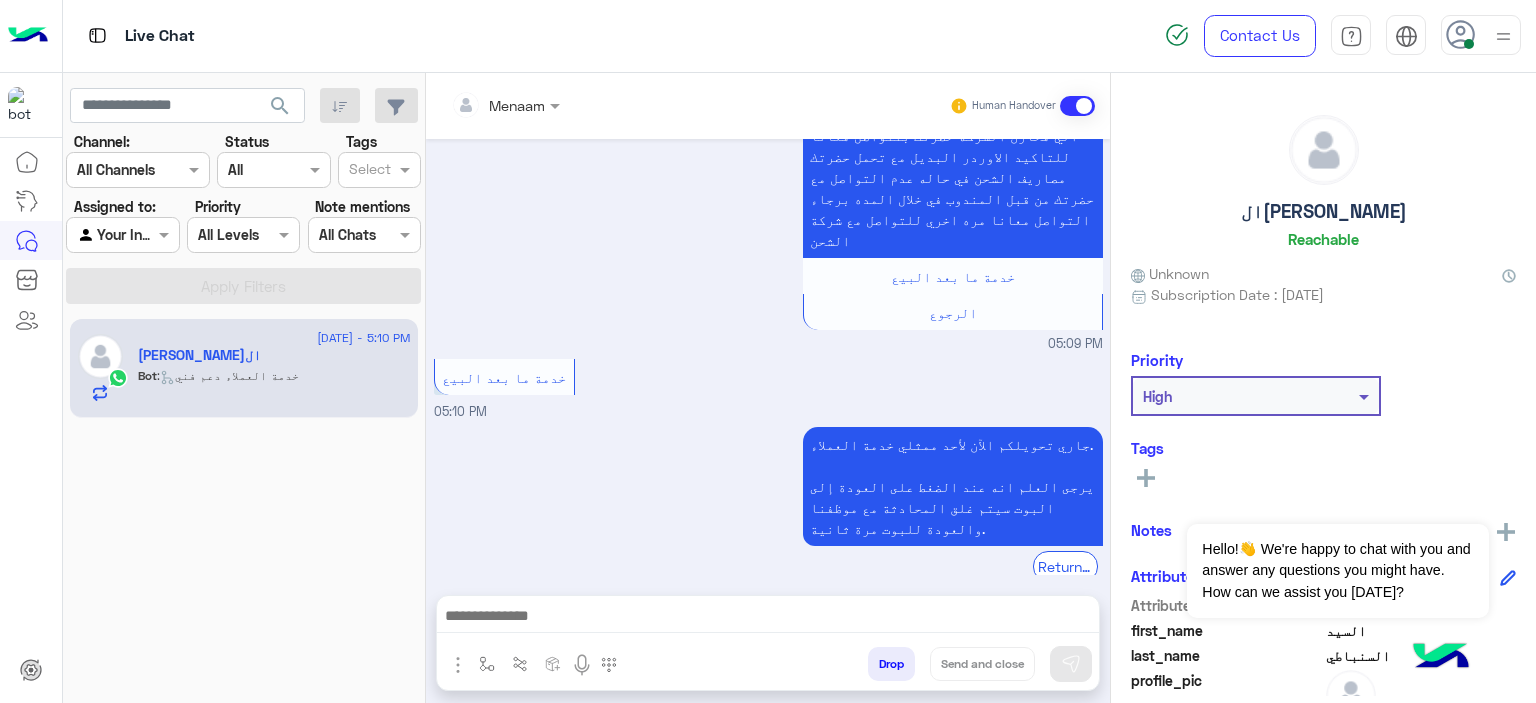 click at bounding box center [768, 618] 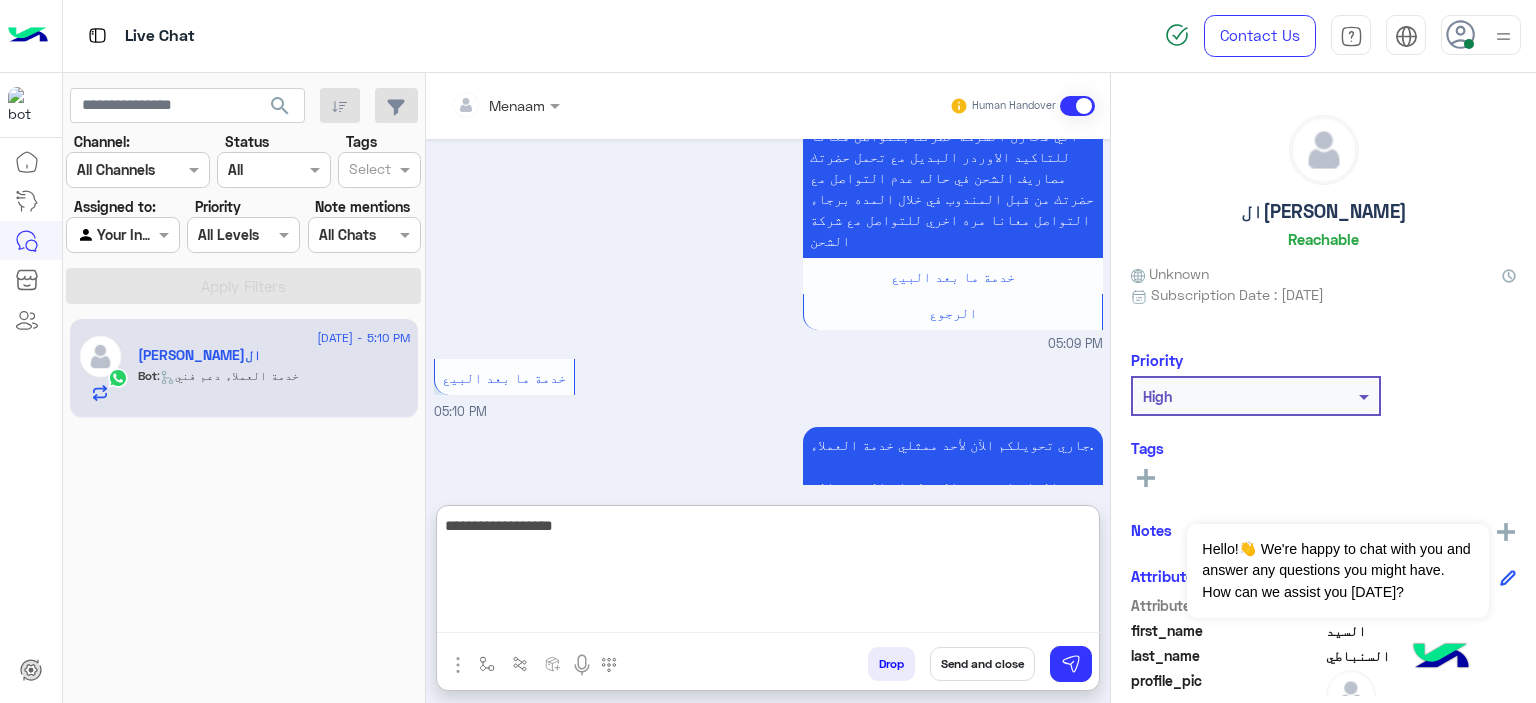 type on "**********" 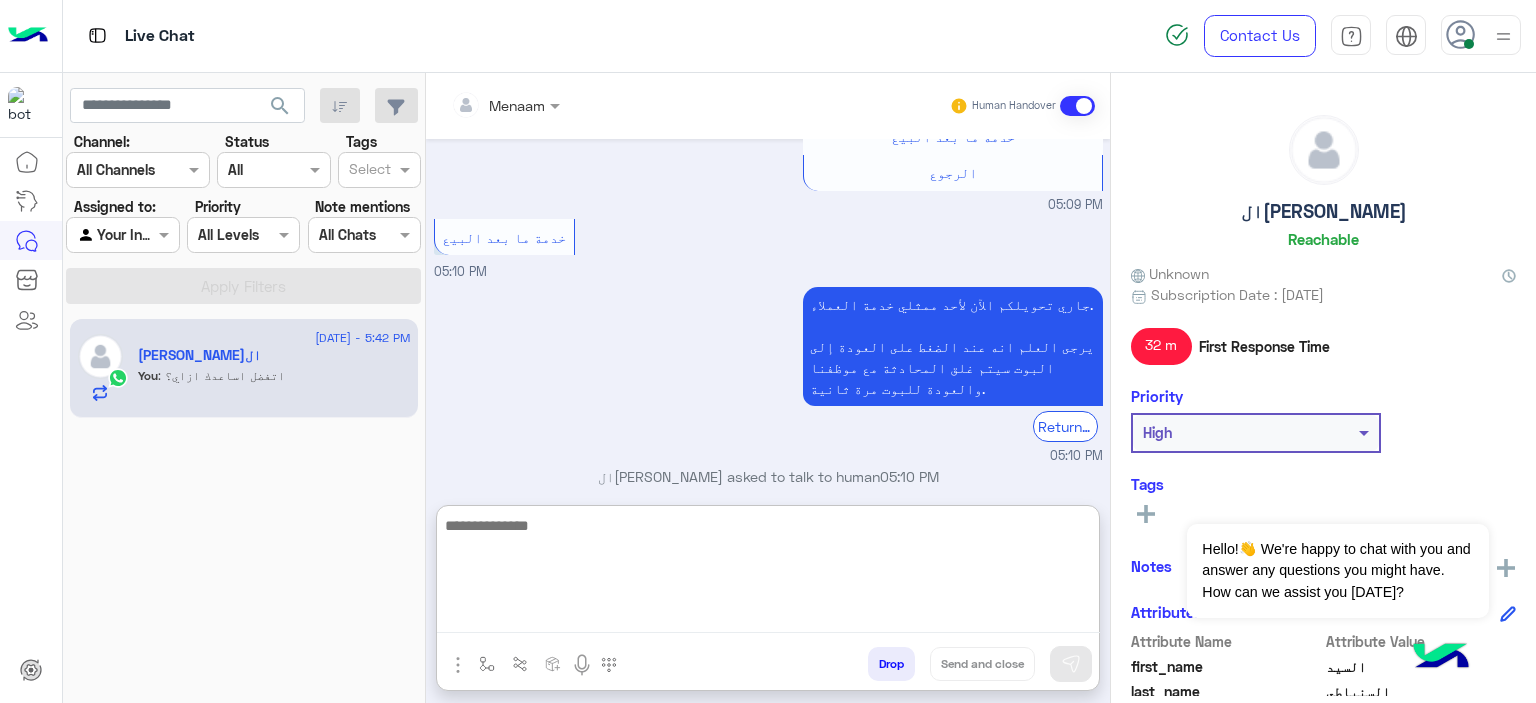 scroll, scrollTop: 3120, scrollLeft: 0, axis: vertical 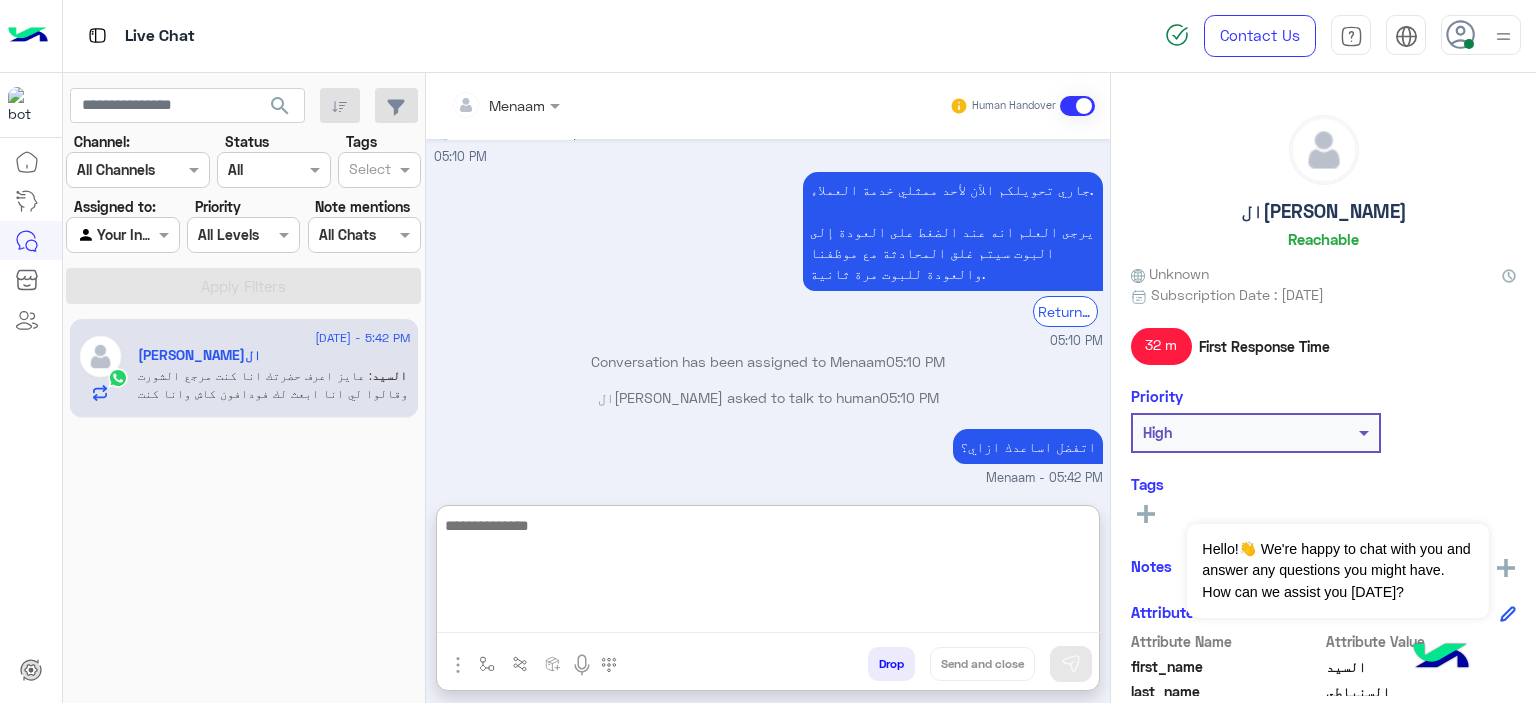 click at bounding box center (768, 573) 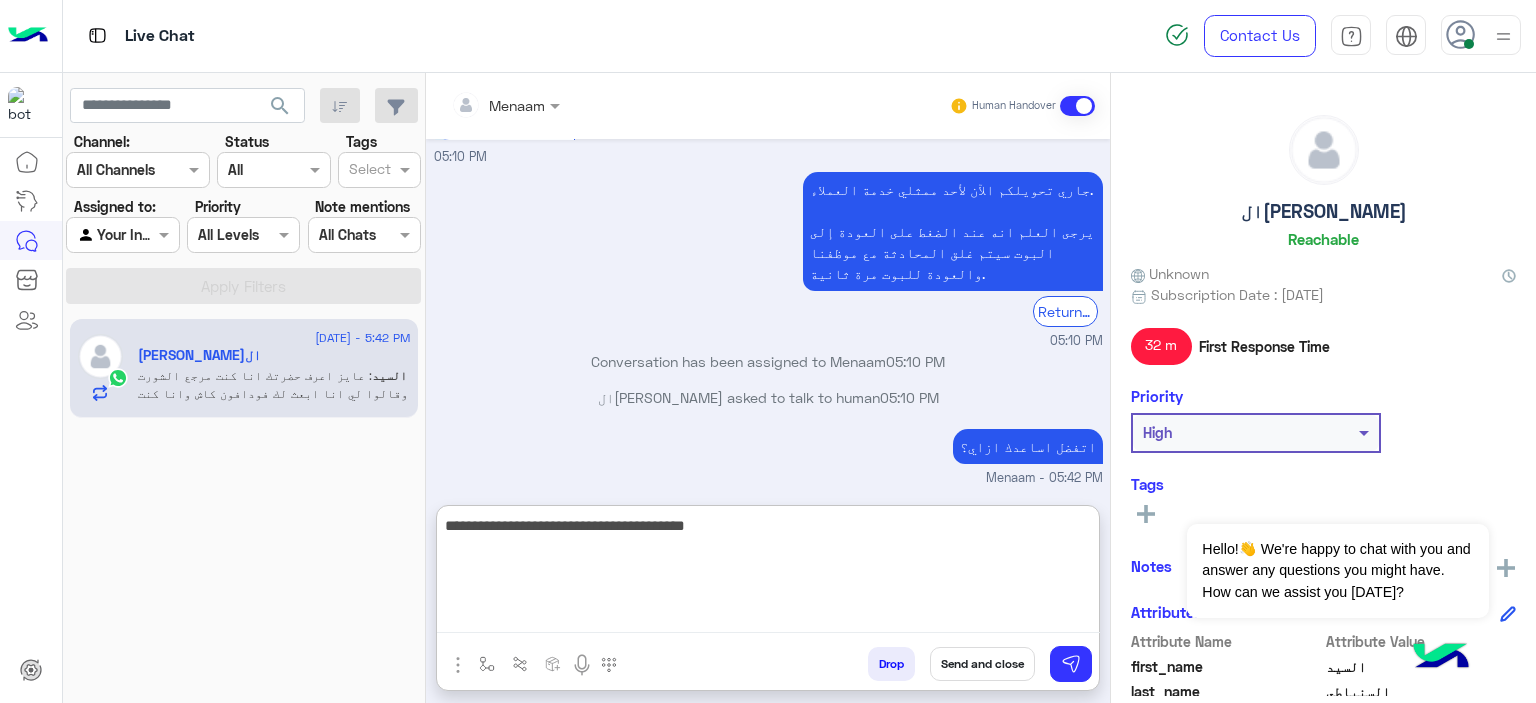 type on "**********" 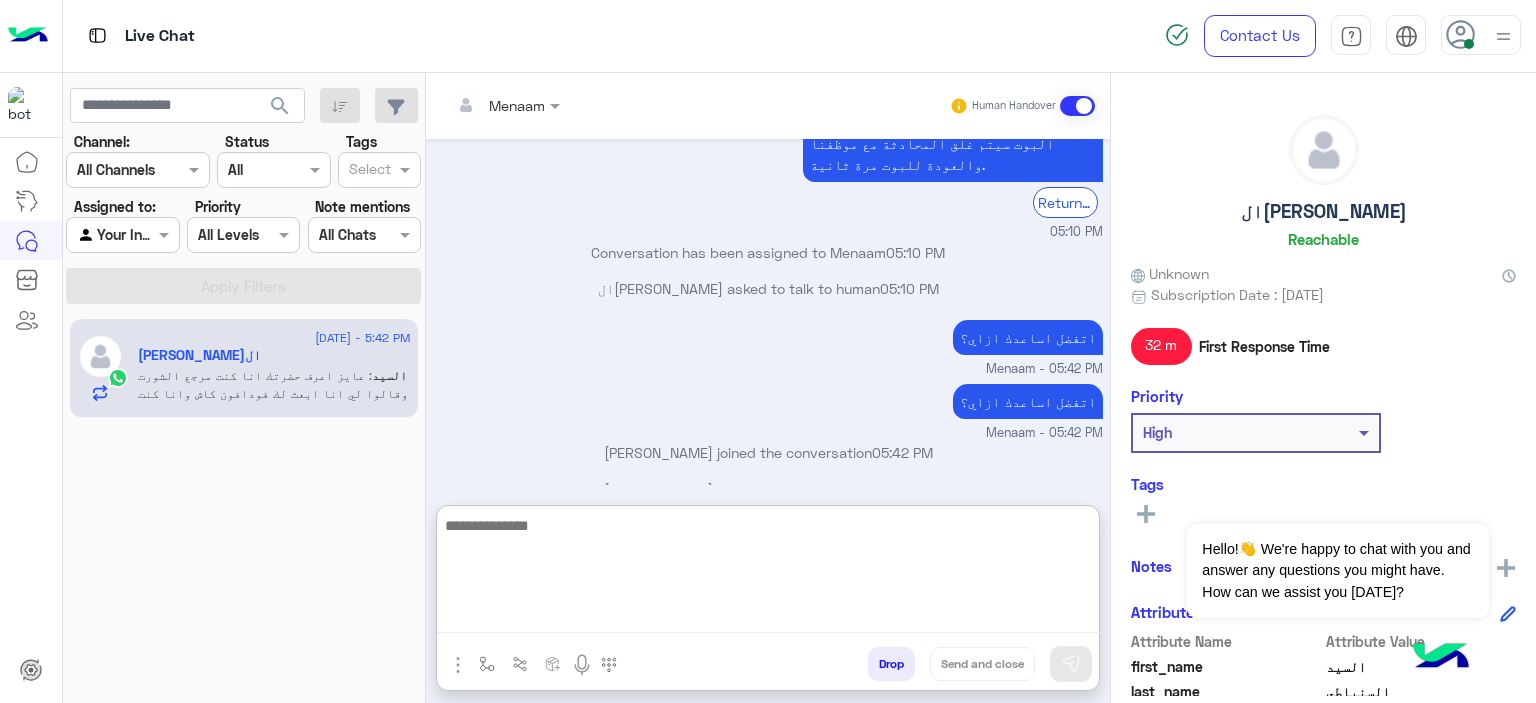 scroll, scrollTop: 3392, scrollLeft: 0, axis: vertical 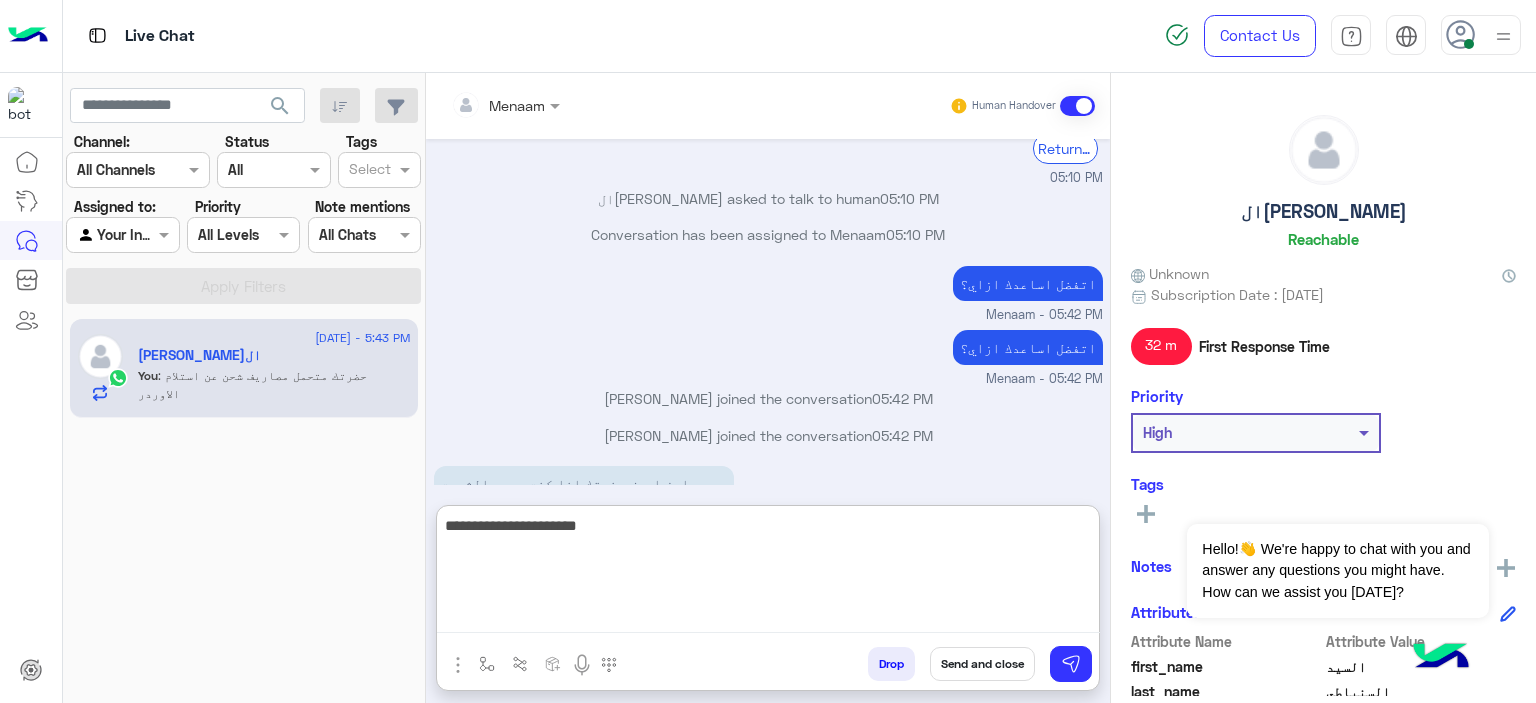 type on "**********" 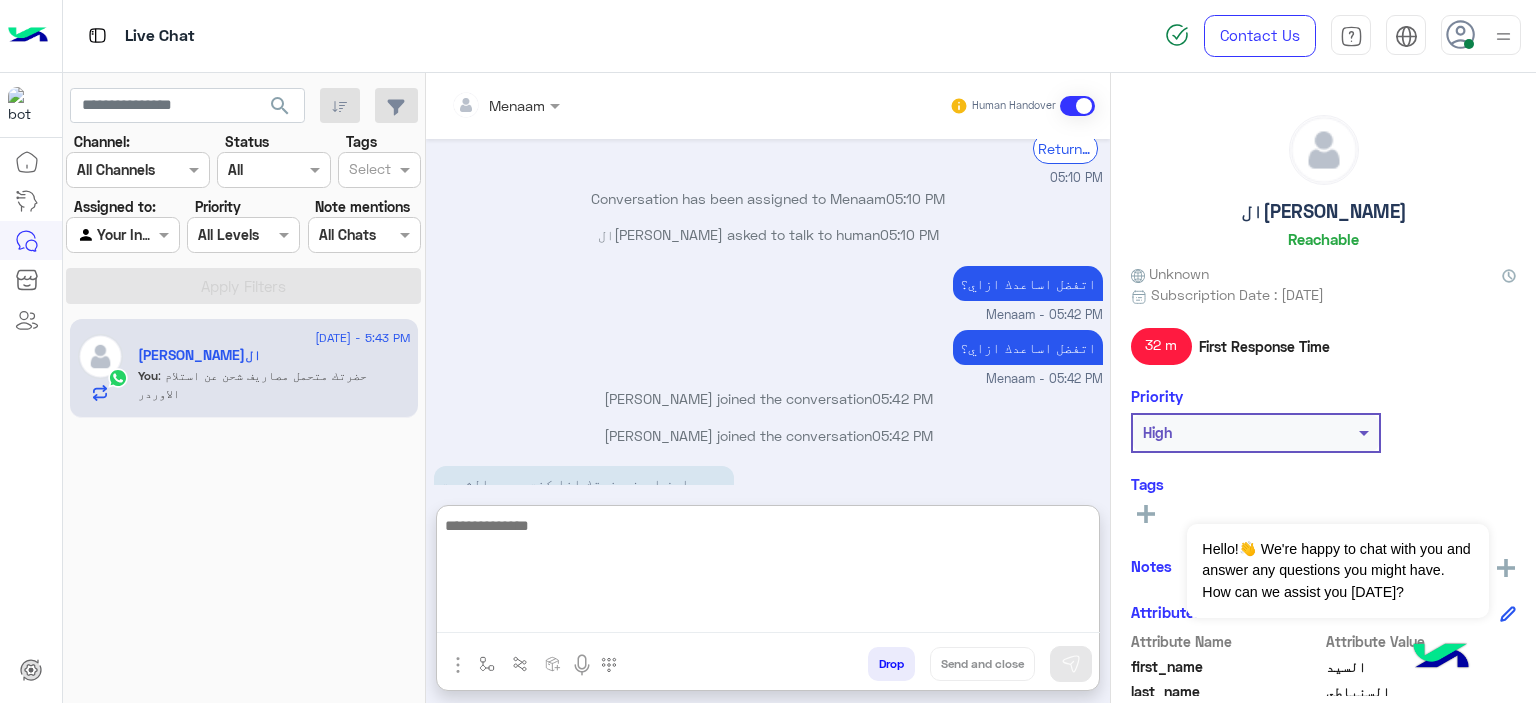 scroll, scrollTop: 3456, scrollLeft: 0, axis: vertical 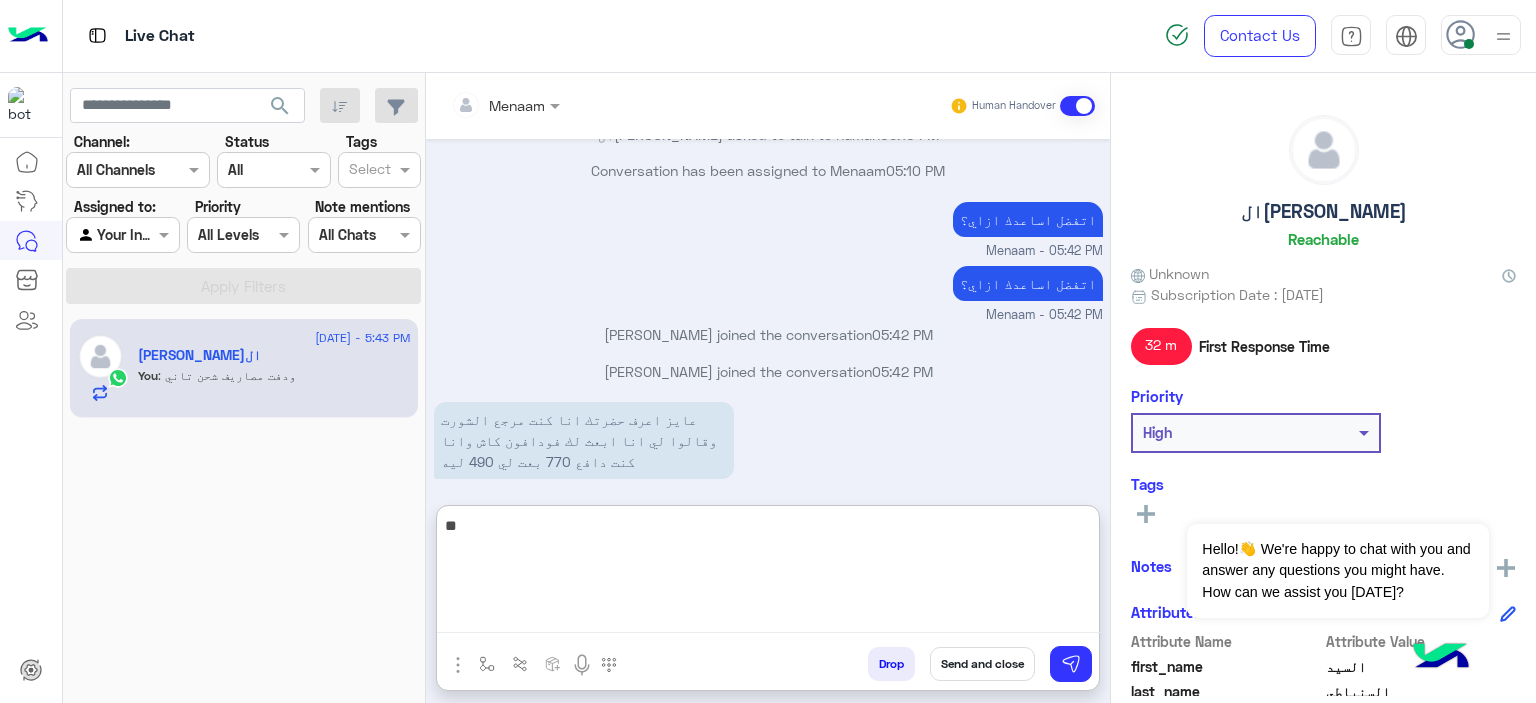 type on "*" 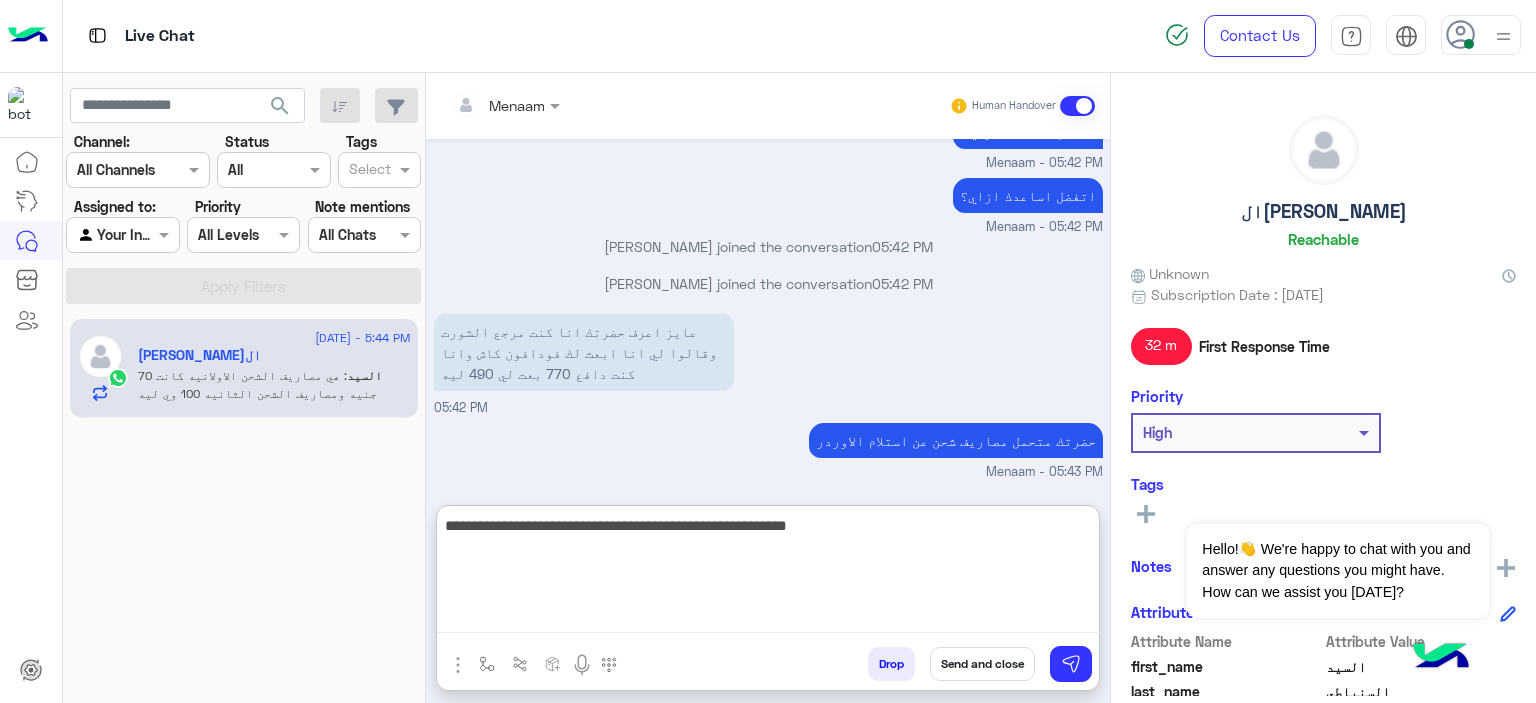 type on "**********" 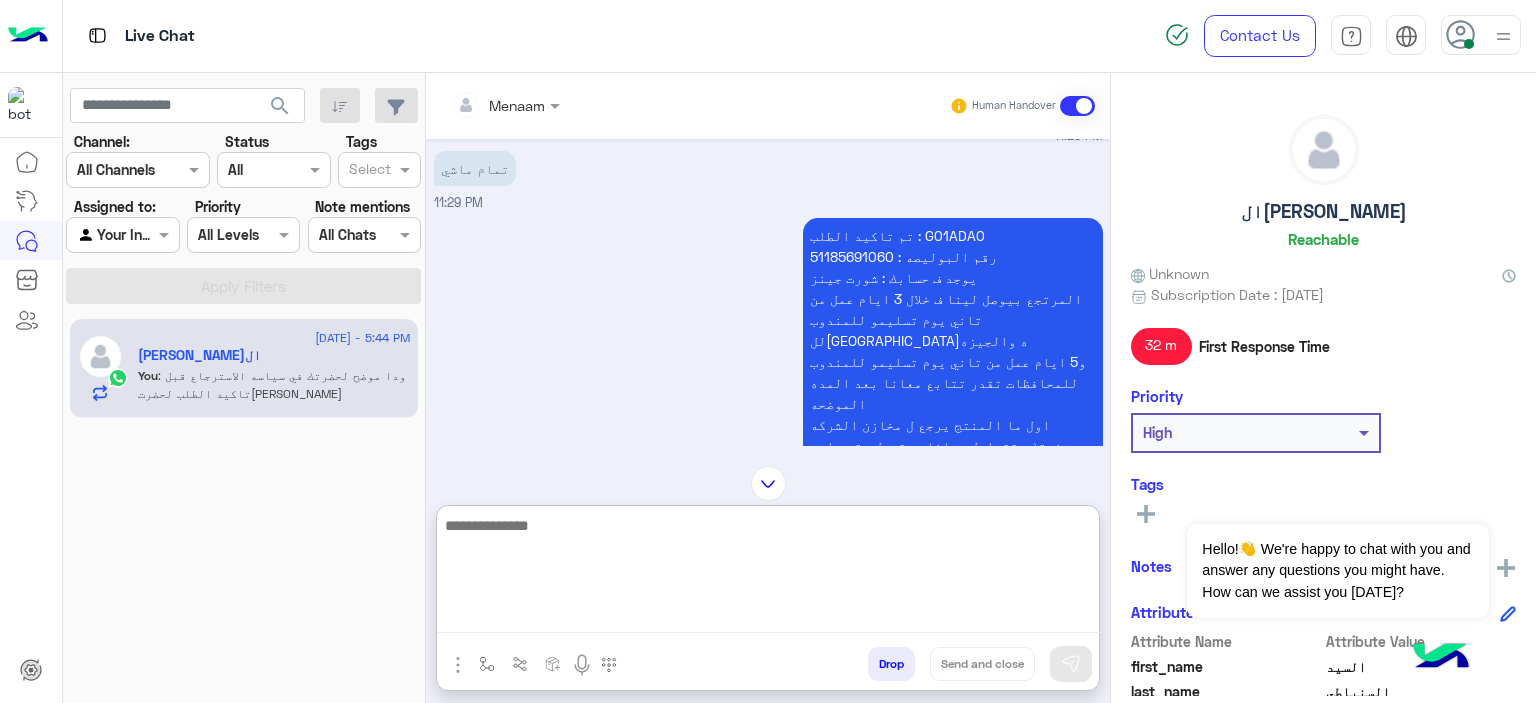 scroll, scrollTop: 1734, scrollLeft: 0, axis: vertical 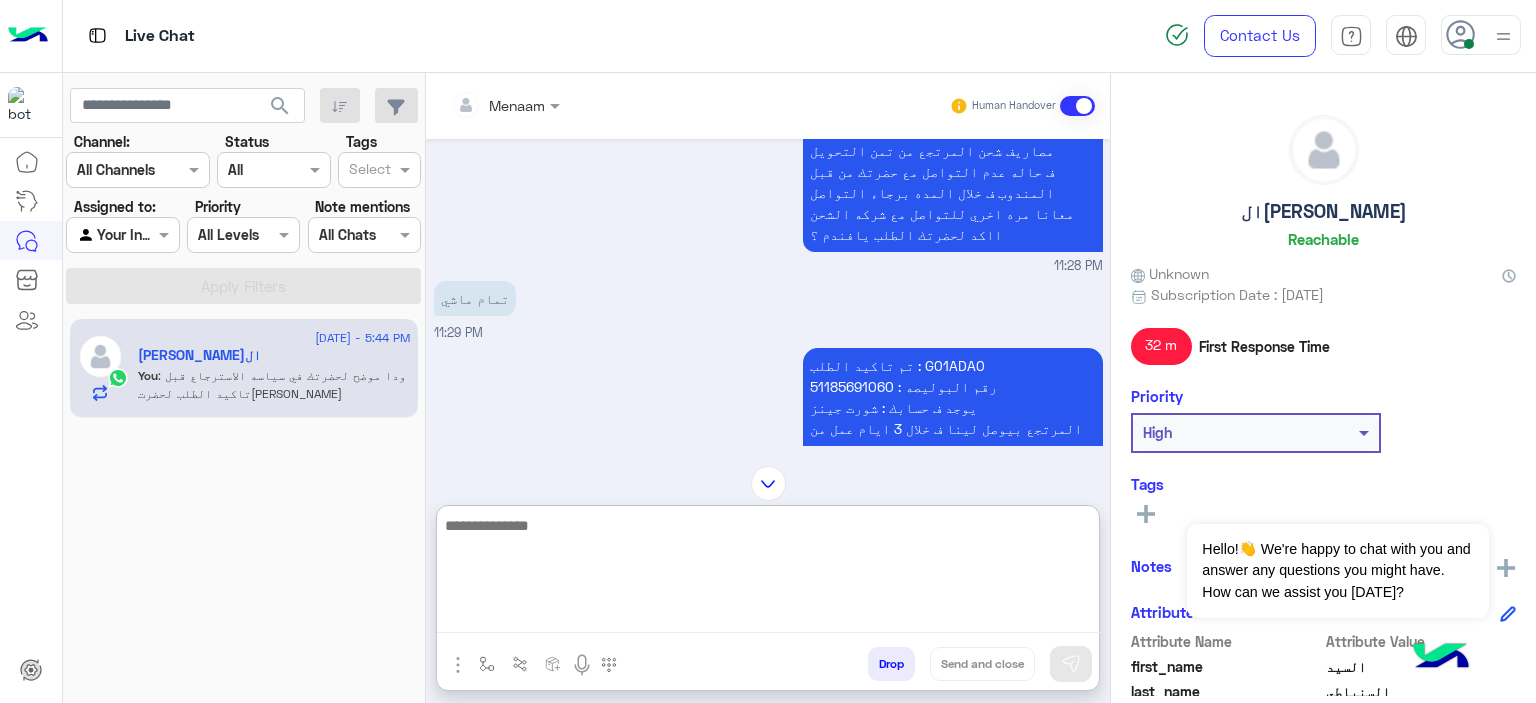click on "تم تاكيد الطلب :    G01ADA0 رقم البوليصه :  51185691060 يوجد ف حسابك :  شورت جينز  المرتجع بيوصل لينا ف خلال 3 ايام عمل من تاني يوم تسليمو للمندوب للقاهره والجيزه  و5 ايام عمل من تاني يوم تسليمو للمندوب للمحافظات تقدر تتابع معانا بعد المده الموضحه اول ما المنتج يرجع ل مخازن الشركه    حضرتك بتتواصل معانا  وبترسل رقم عليه فودافون كاش لتحويل المبلغ   مع خصم مصاريف شحن المرتجع من تمن التحويل  المندوب هيتواصل معاك خلال 3 ايام عمل بحد اقصي لاستلام المنتج من حضرتك  ملحوظه في حاله عدم تواصل المندوب مع حضرتك بحد اقصي 5 ايام عمل برجاء ابلاغنا" at bounding box center [953, 544] 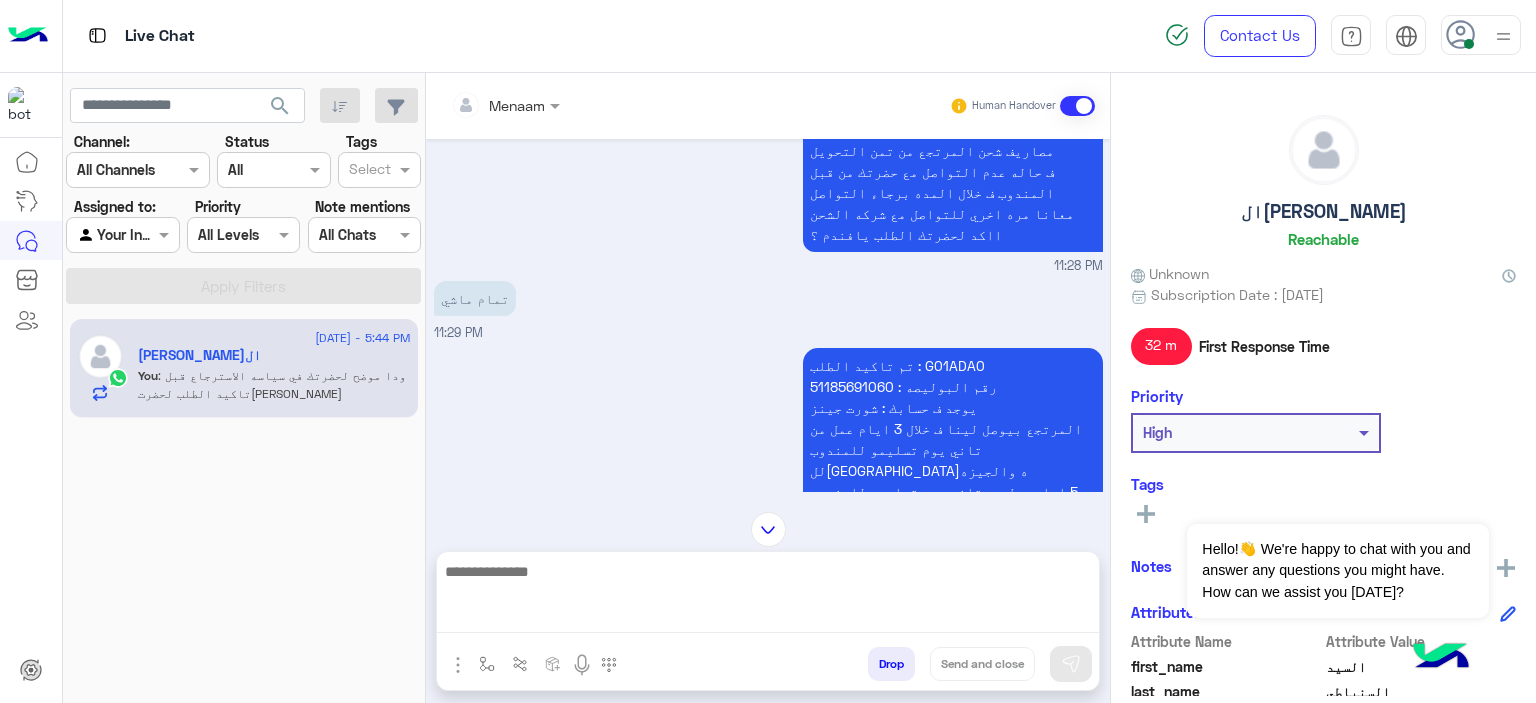 click on "تم تاكيد الطلب :    G01ADA0 رقم البوليصه :  51185691060 يوجد ف حسابك :  شورت جينز  المرتجع بيوصل لينا ف خلال 3 ايام عمل من تاني يوم تسليمو للمندوب للقاهره والجيزه  و5 ايام عمل من تاني يوم تسليمو للمندوب للمحافظات تقدر تتابع معانا بعد المده الموضحه اول ما المنتج يرجع ل مخازن الشركه    حضرتك بتتواصل معانا  وبترسل رقم عليه فودافون كاش لتحويل المبلغ   مع خصم مصاريف شحن المرتجع من تمن التحويل  المندوب هيتواصل معاك خلال 3 ايام عمل بحد اقصي لاستلام المنتج من حضرتك  ملحوظه في حاله عدم تواصل المندوب مع حضرتك بحد اقصي 5 ايام عمل برجاء ابلاغنا" at bounding box center (953, 544) 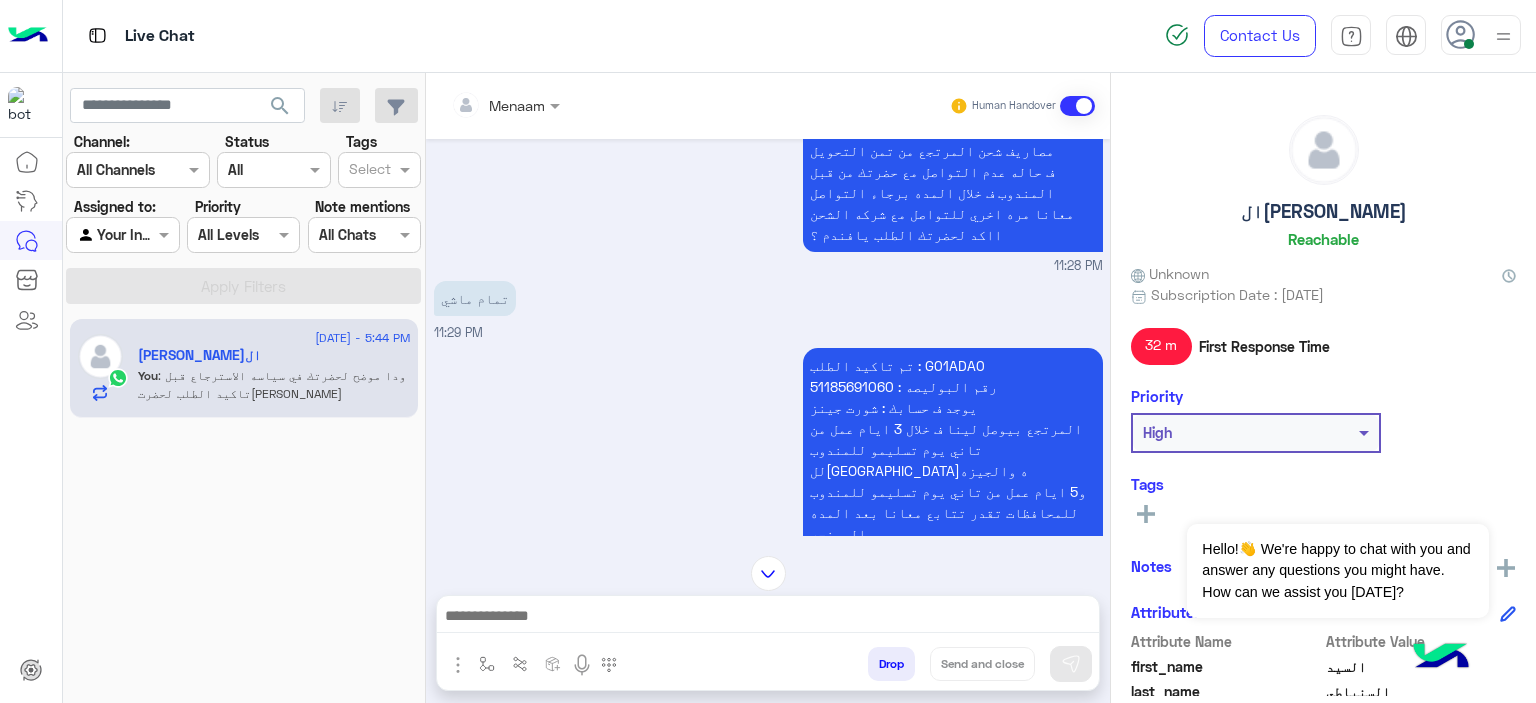 copy on "G01ADA0" 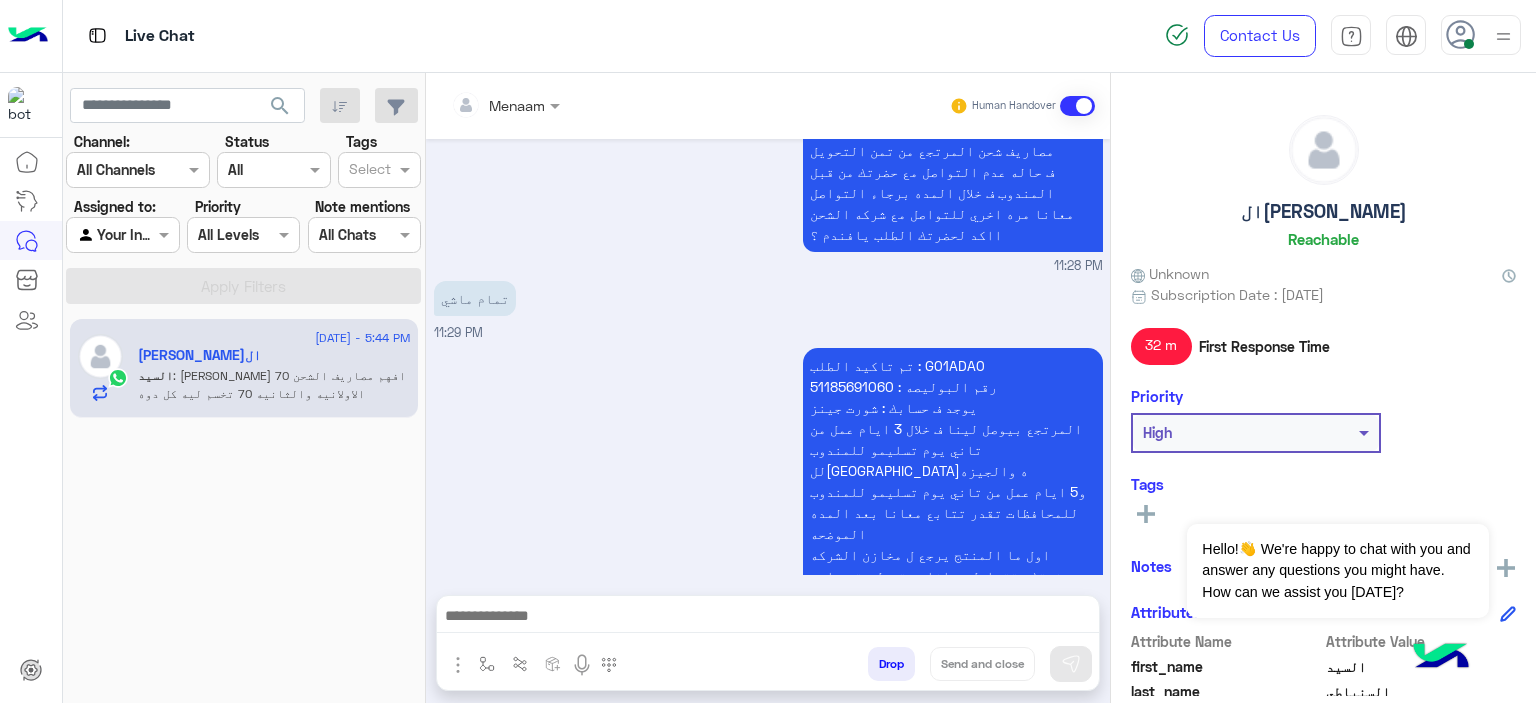 scroll, scrollTop: 9099, scrollLeft: 0, axis: vertical 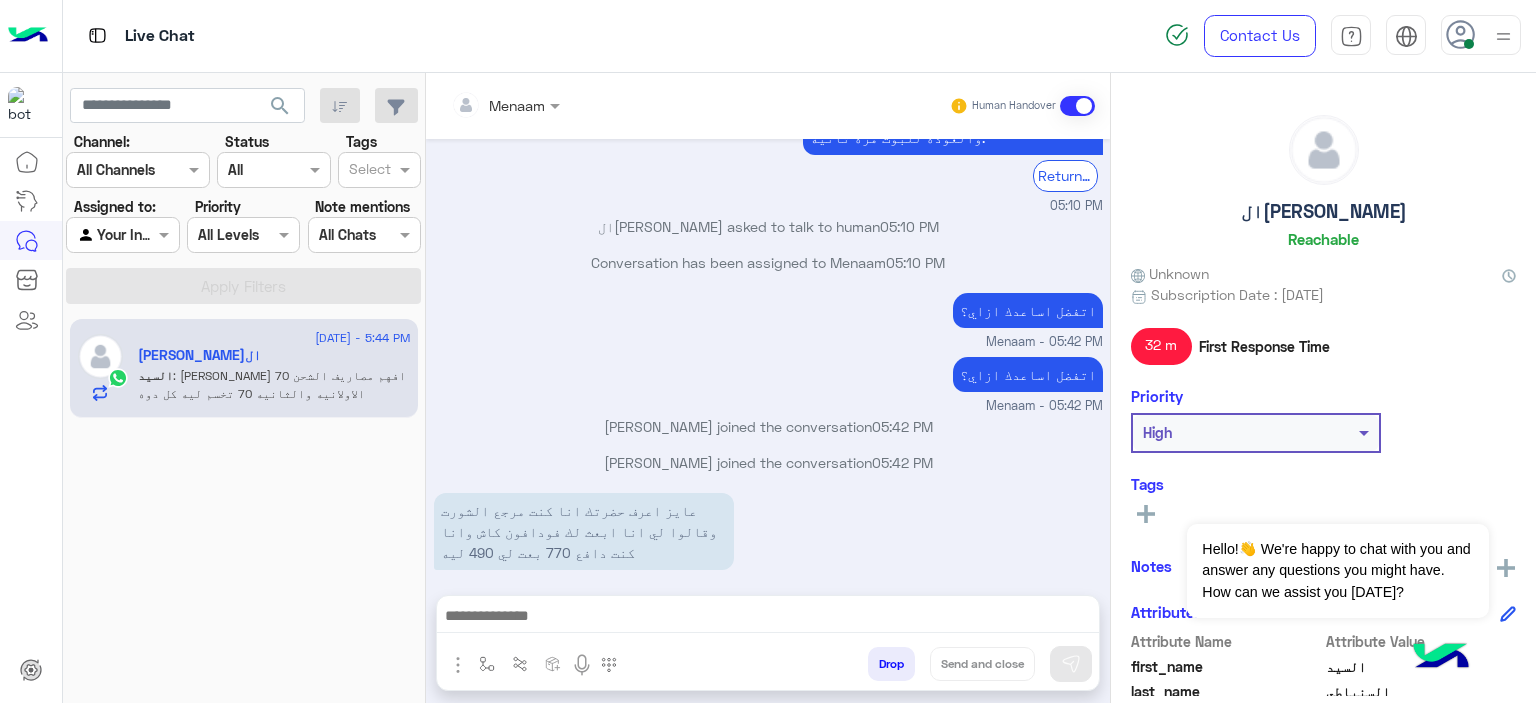 click at bounding box center [768, 618] 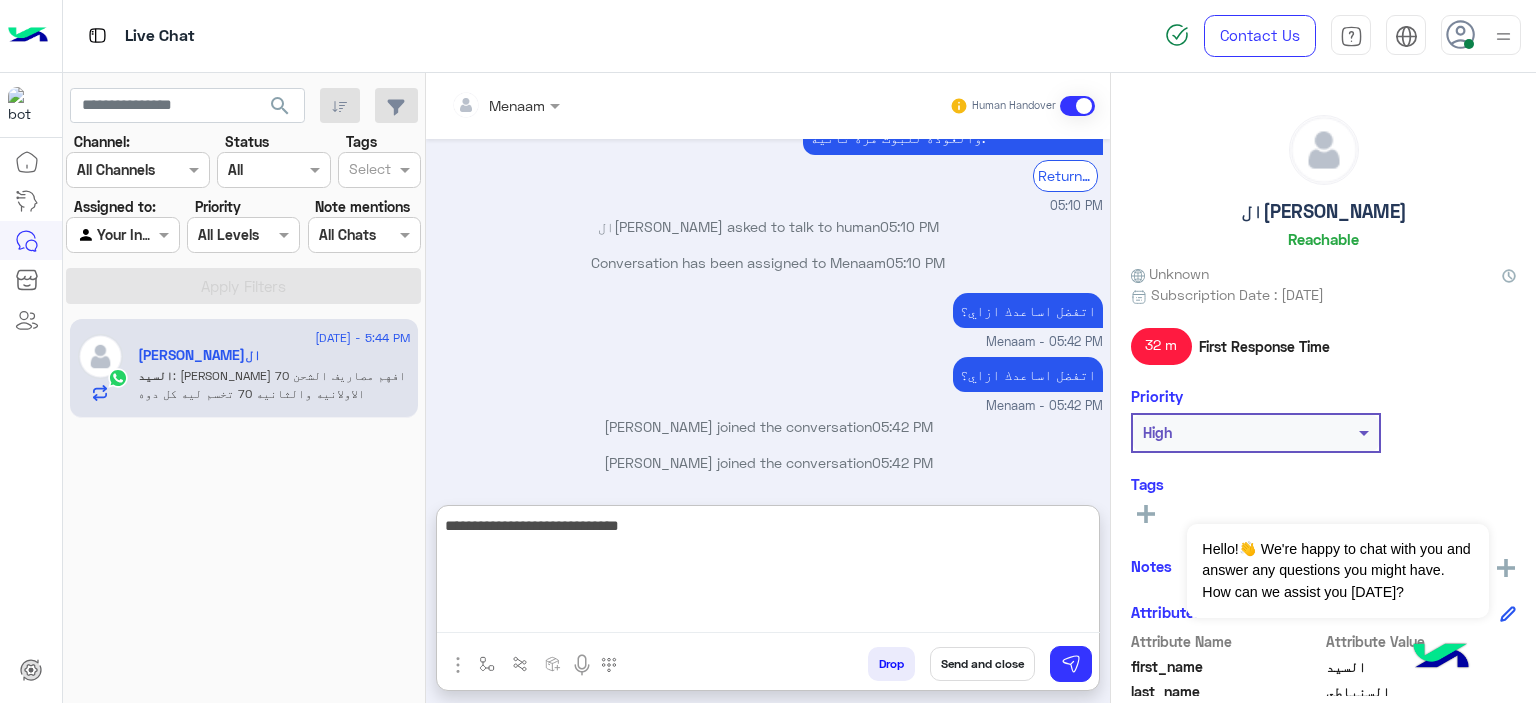type on "**********" 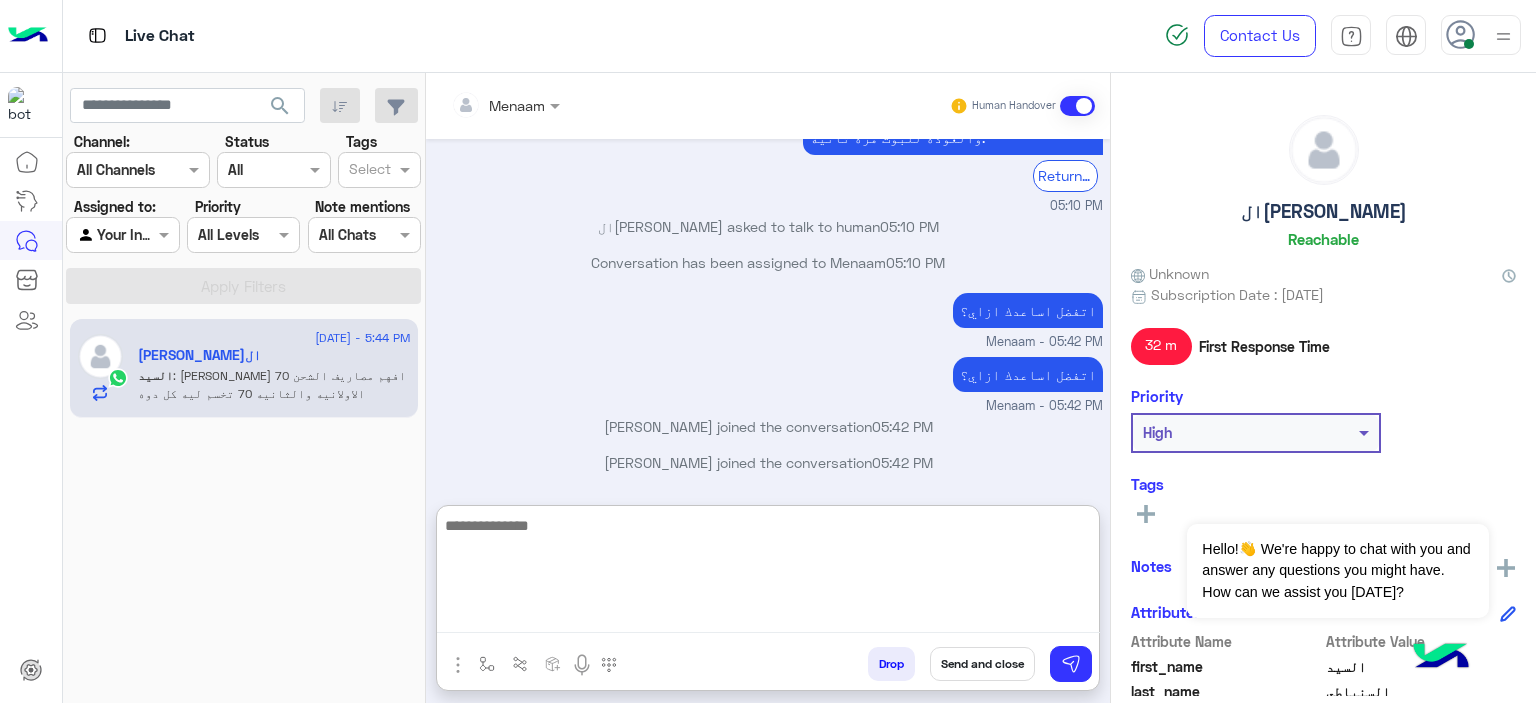 scroll, scrollTop: 9298, scrollLeft: 0, axis: vertical 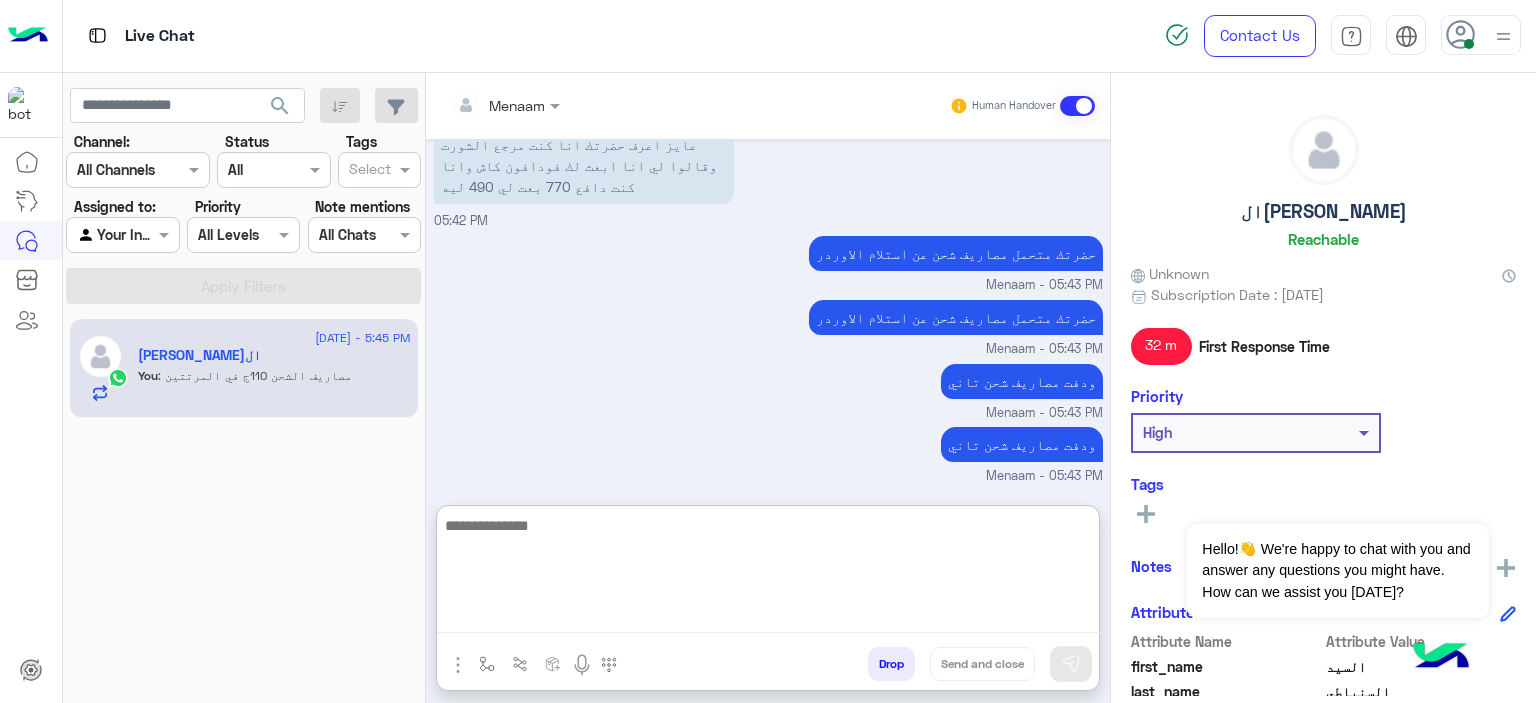 click at bounding box center [768, 573] 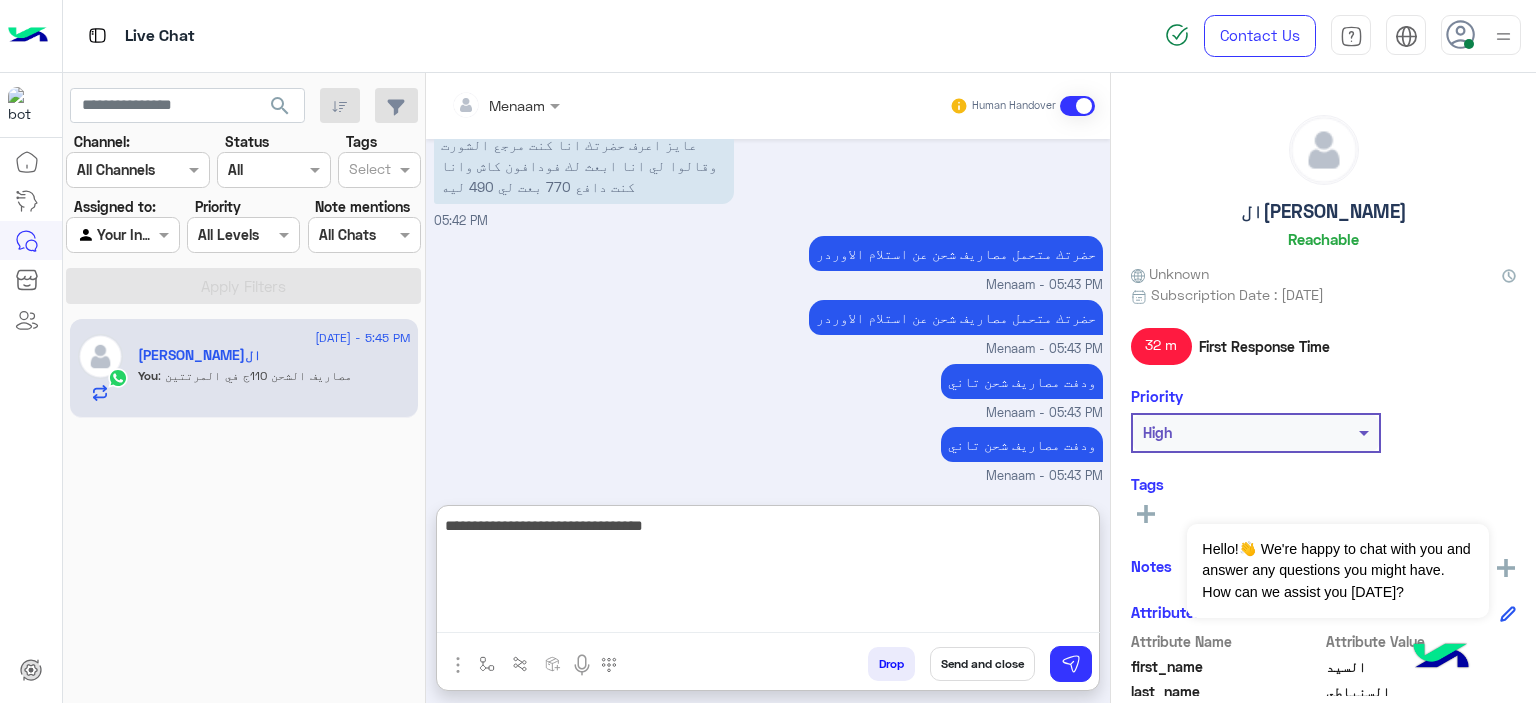 type on "**********" 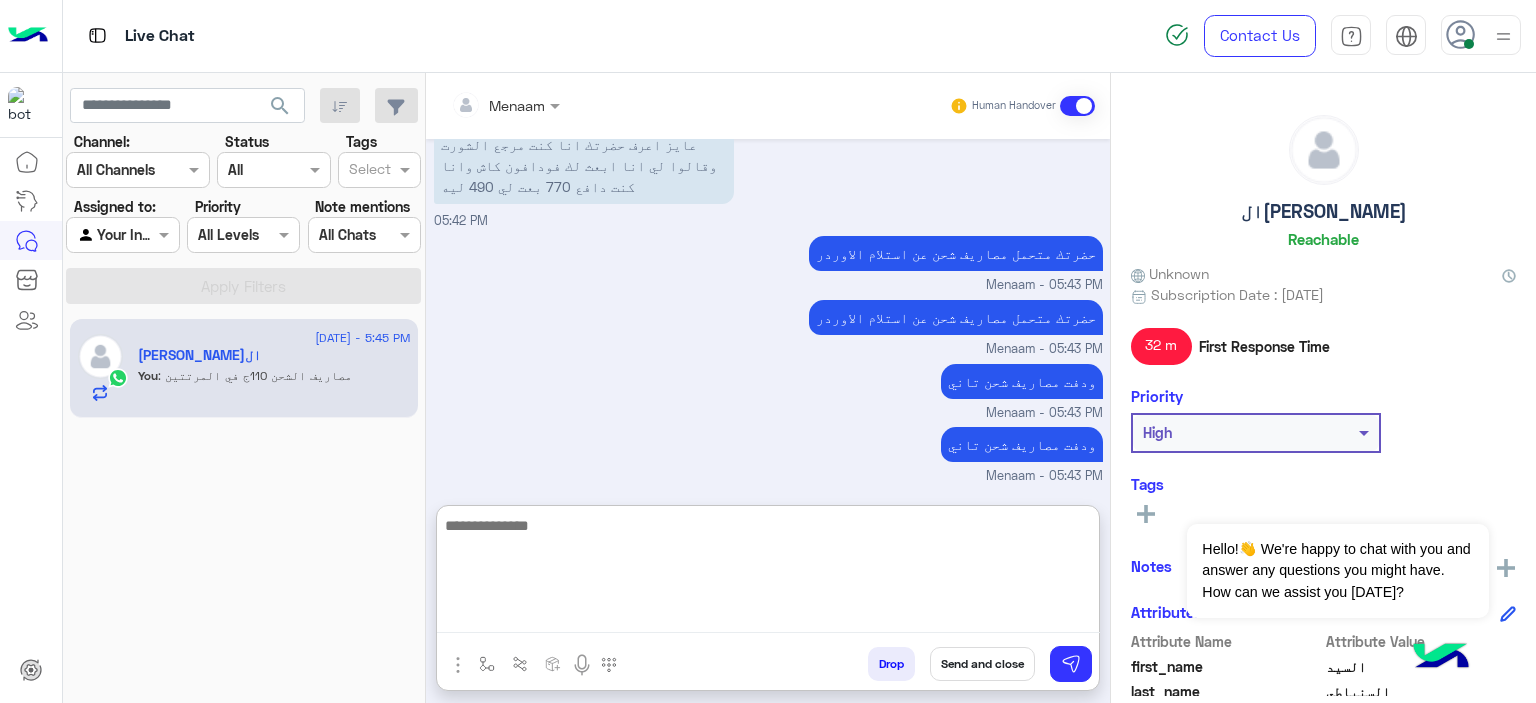 scroll, scrollTop: 9528, scrollLeft: 0, axis: vertical 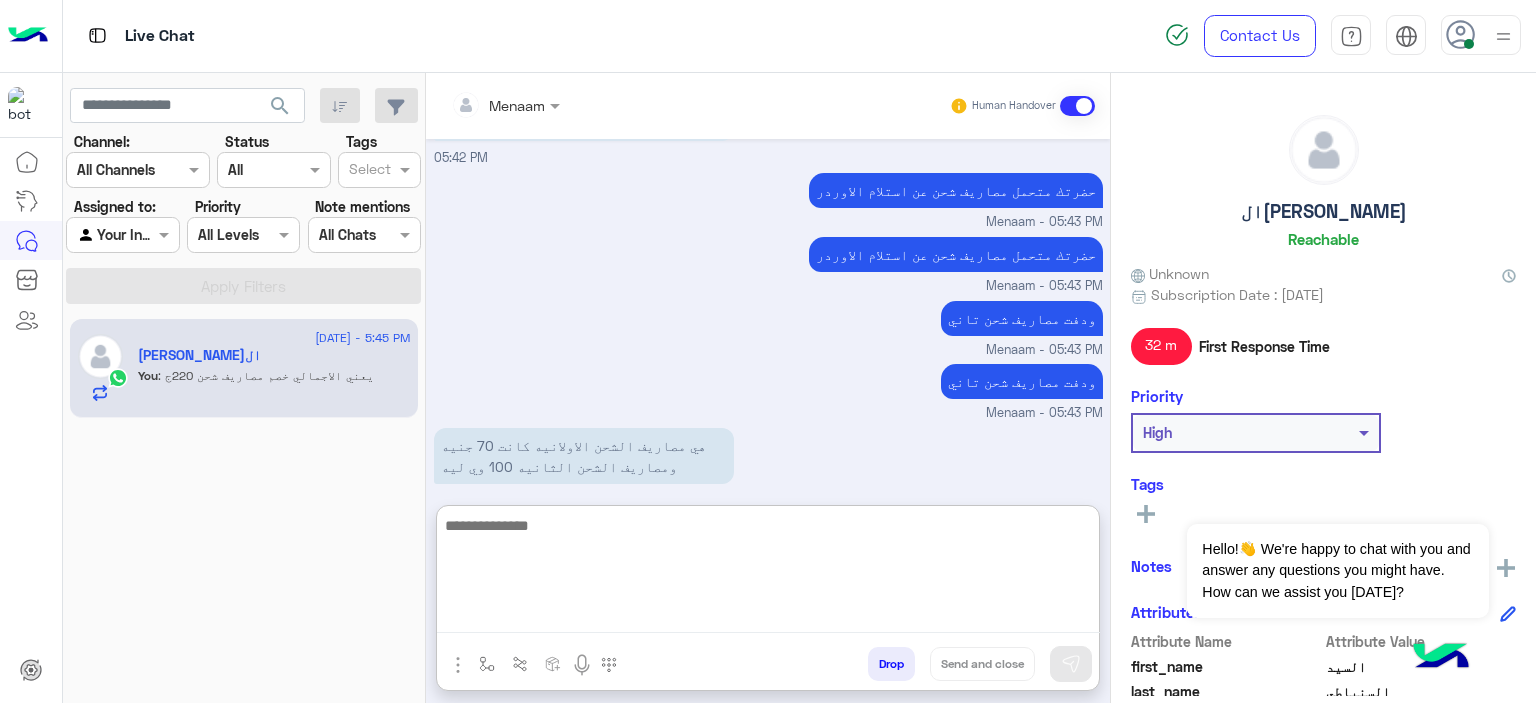 click at bounding box center [768, 573] 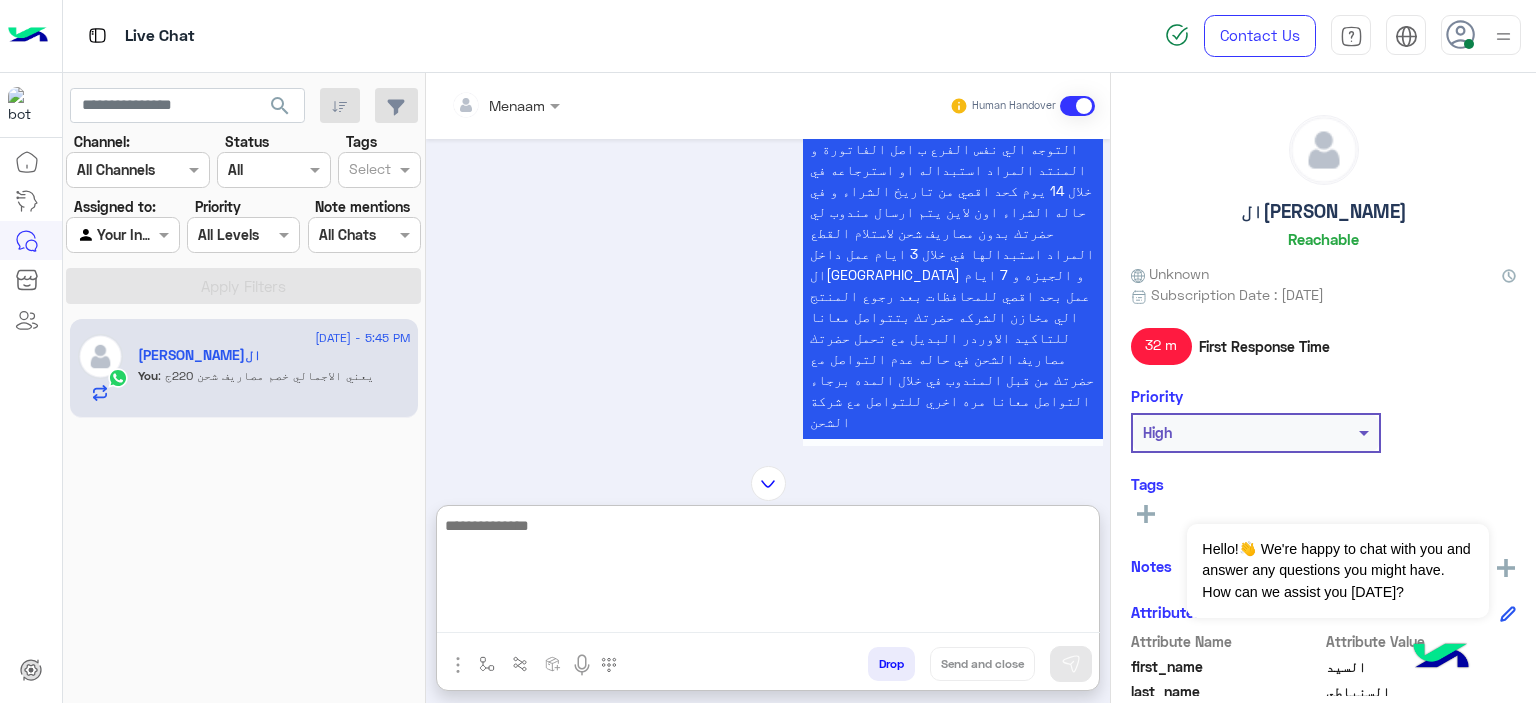 scroll, scrollTop: 8928, scrollLeft: 0, axis: vertical 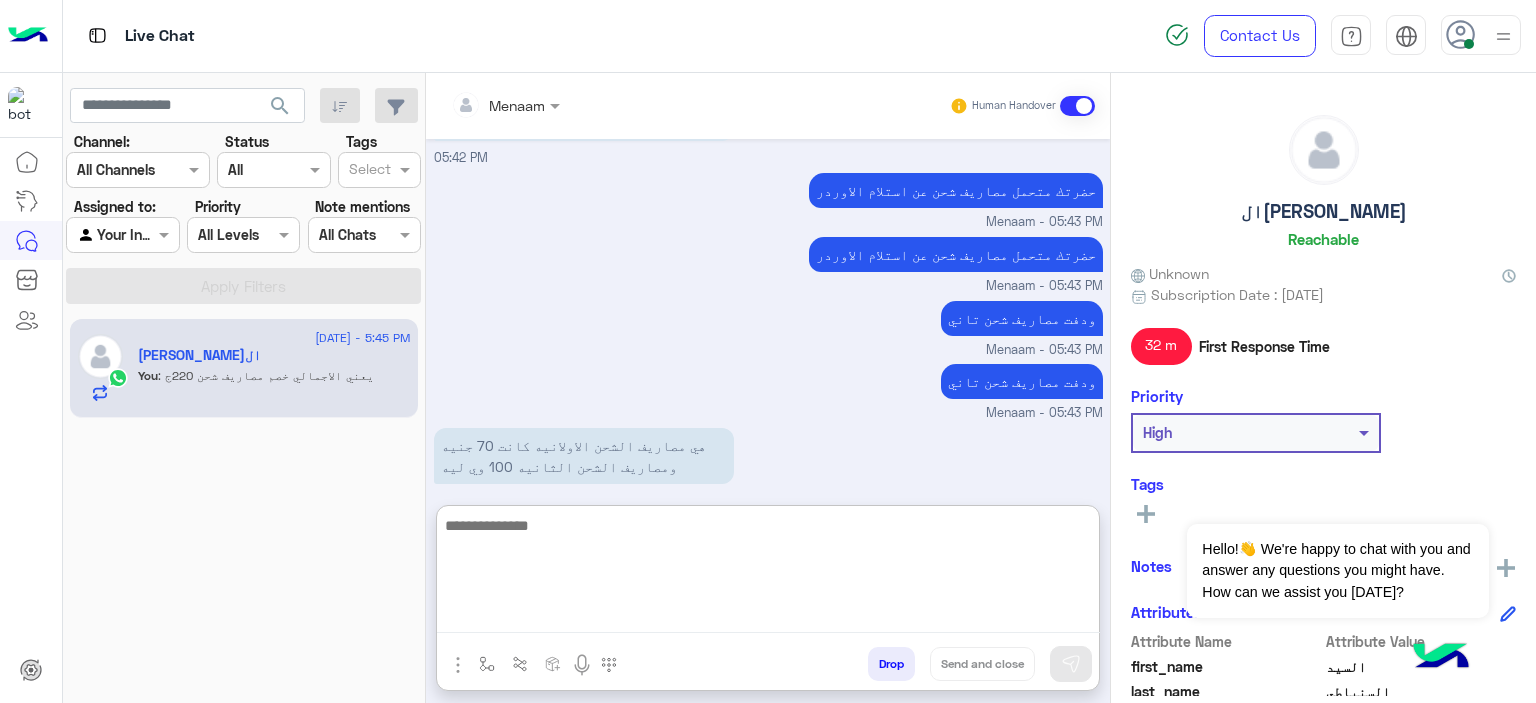click at bounding box center [768, 573] 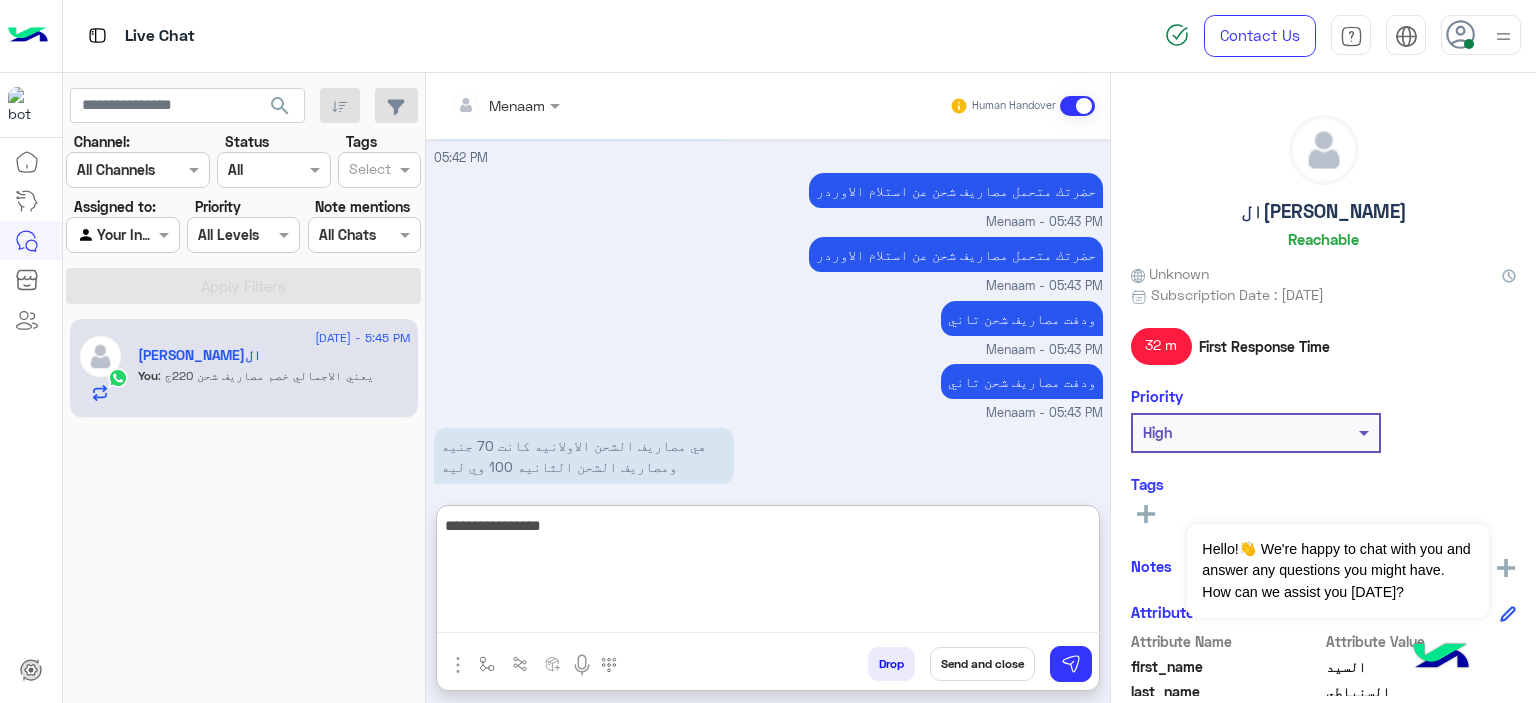 type on "**********" 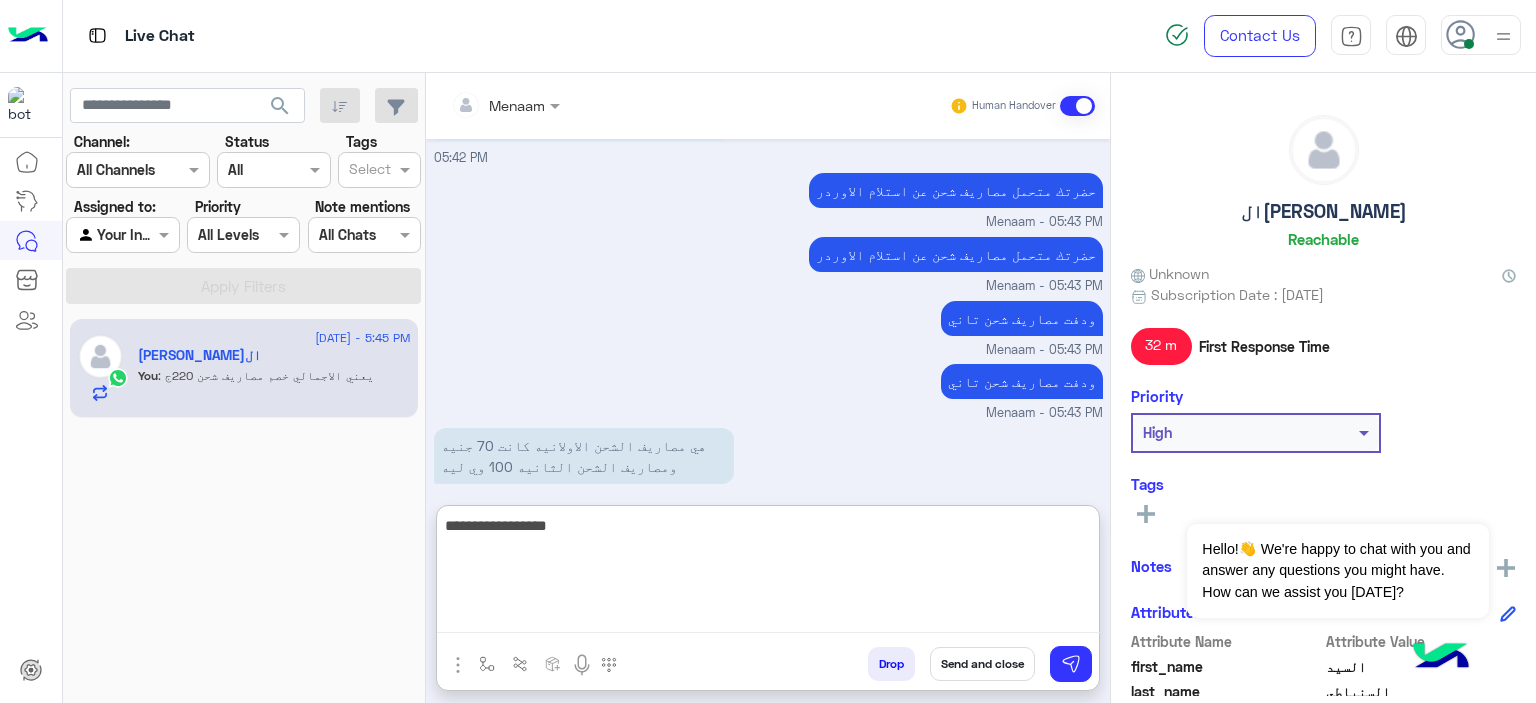 type 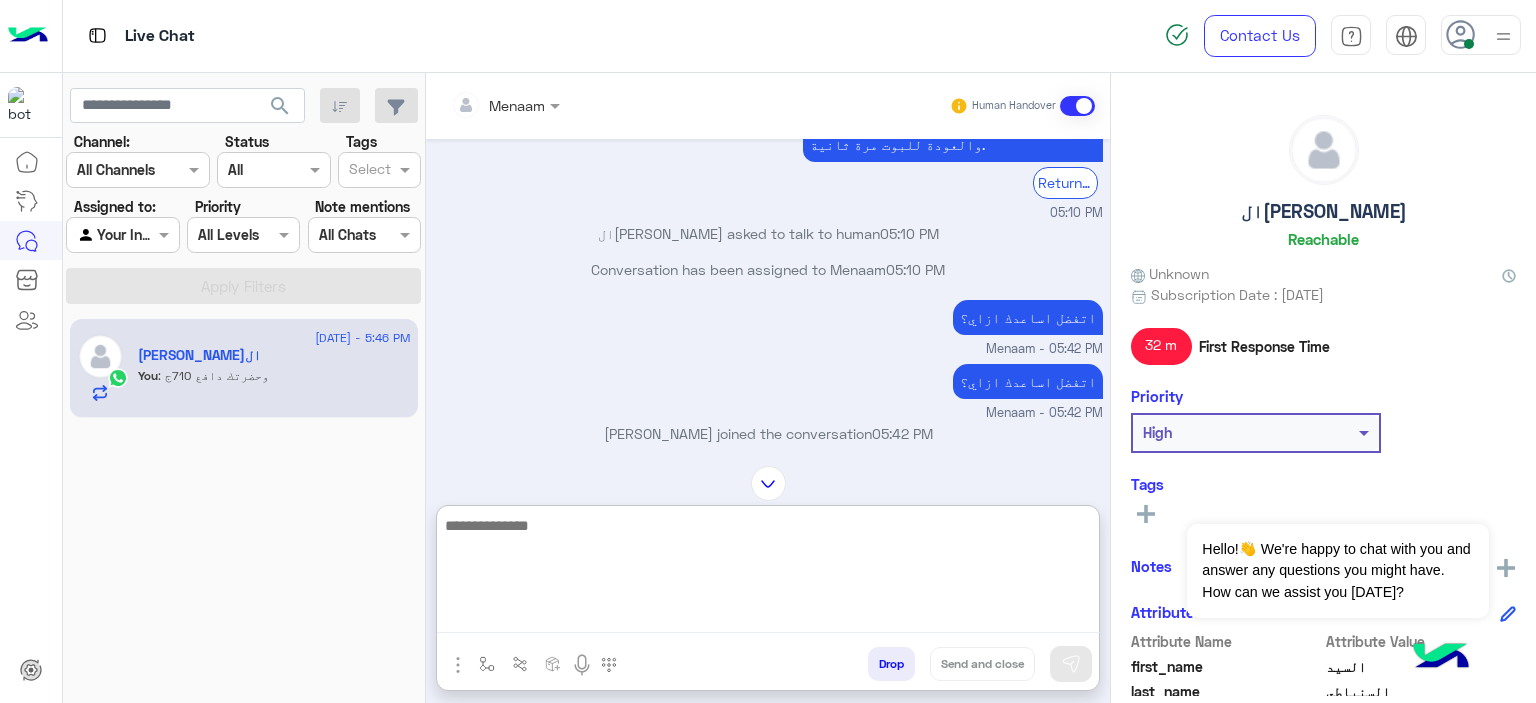 scroll, scrollTop: 8892, scrollLeft: 0, axis: vertical 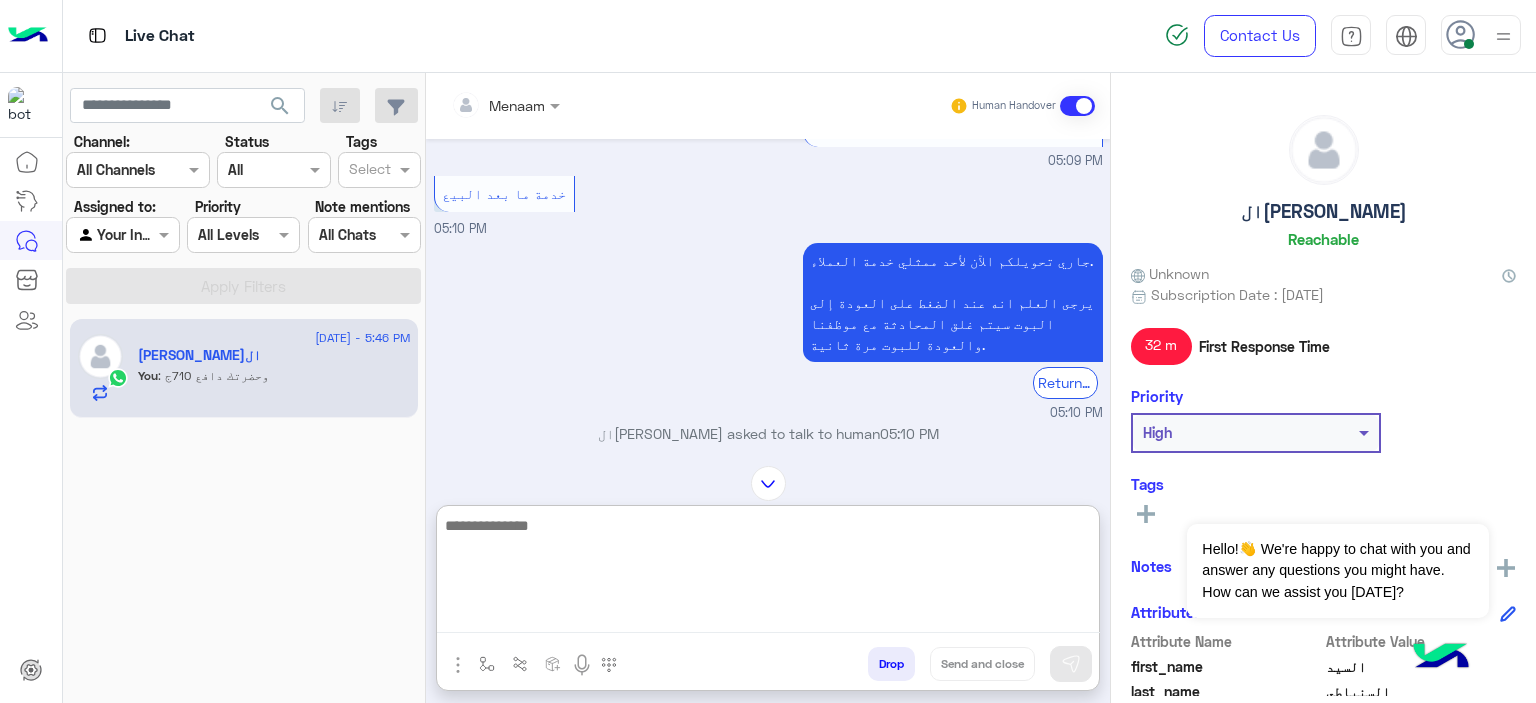 click on "عايز اعرف حضرتك انا كنت مرجع الشورت وقالوا لي انا ابعث لك فودافون كاش وانا كنت دافع 770 بعت لي 490 ليه" at bounding box center (584, 738) 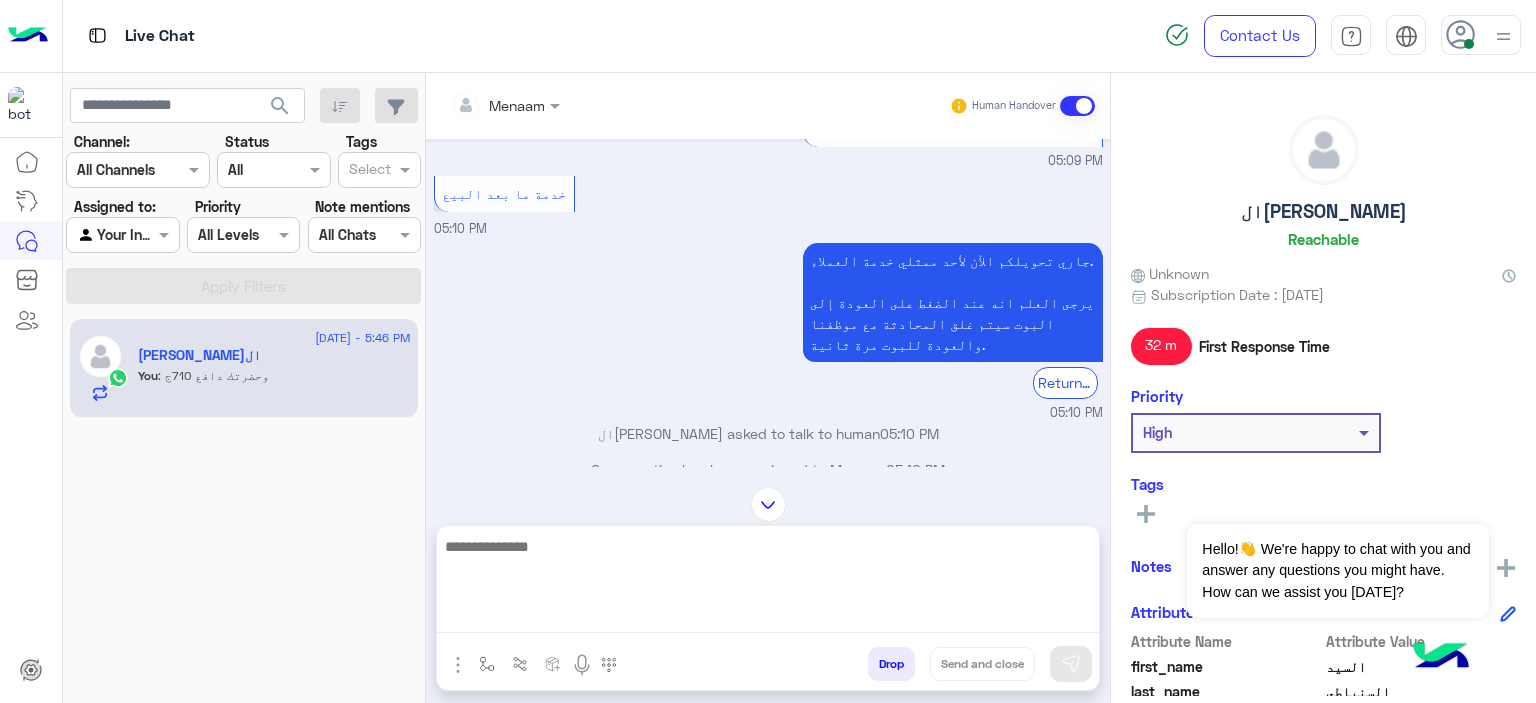 click on "عايز اعرف حضرتك انا كنت مرجع الشورت وقالوا لي انا ابعث لك فودافون كاش وانا كنت دافع 770 بعت لي 490 ليه" at bounding box center [584, 738] 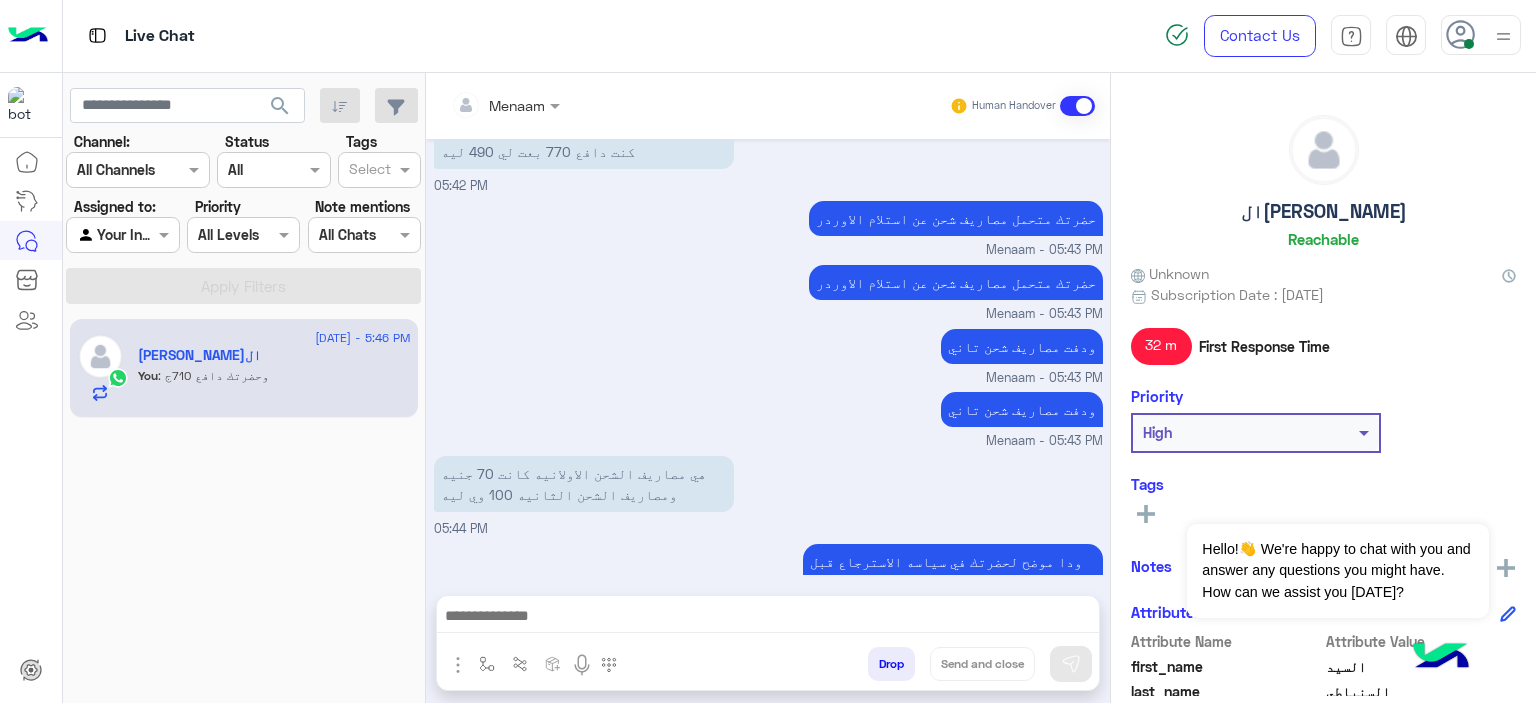 scroll, scrollTop: 9502, scrollLeft: 0, axis: vertical 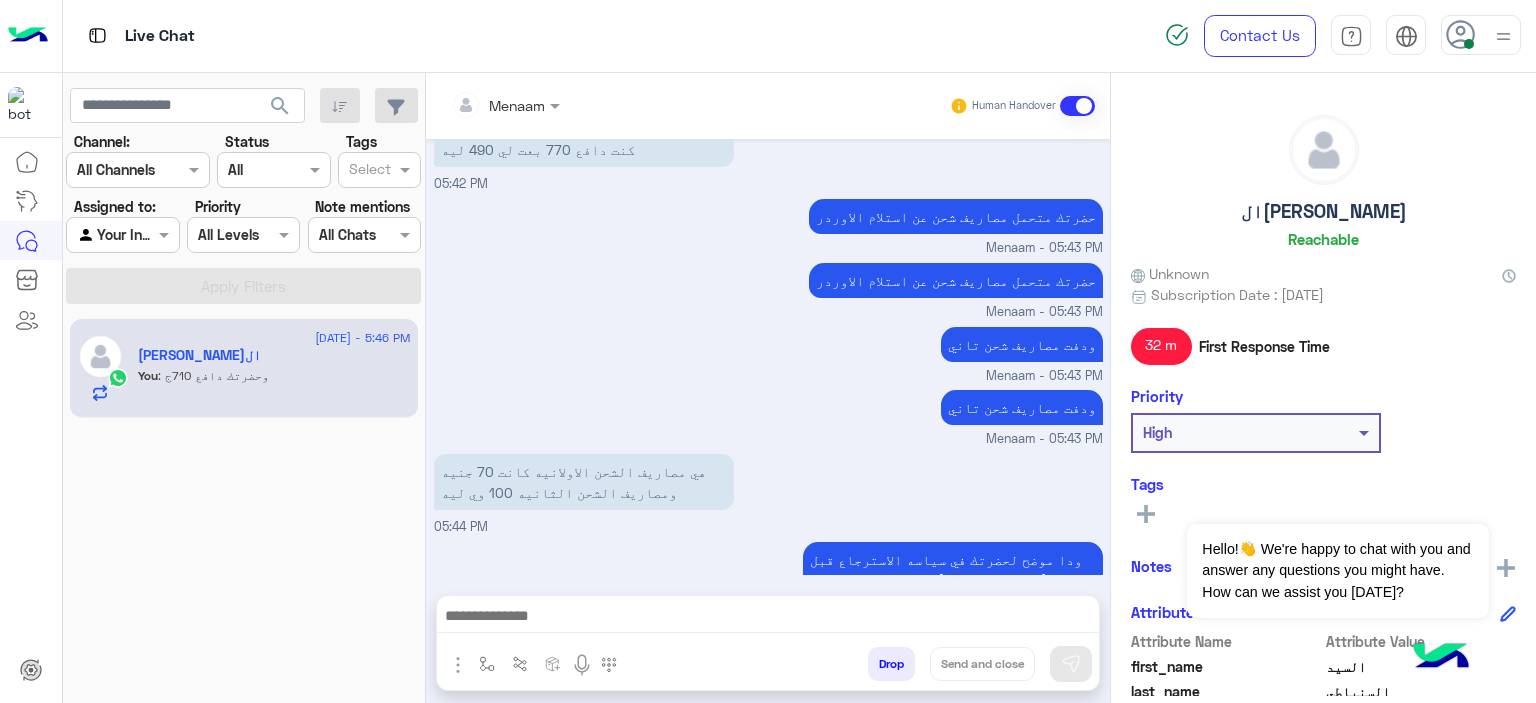 click at bounding box center (1481, 35) 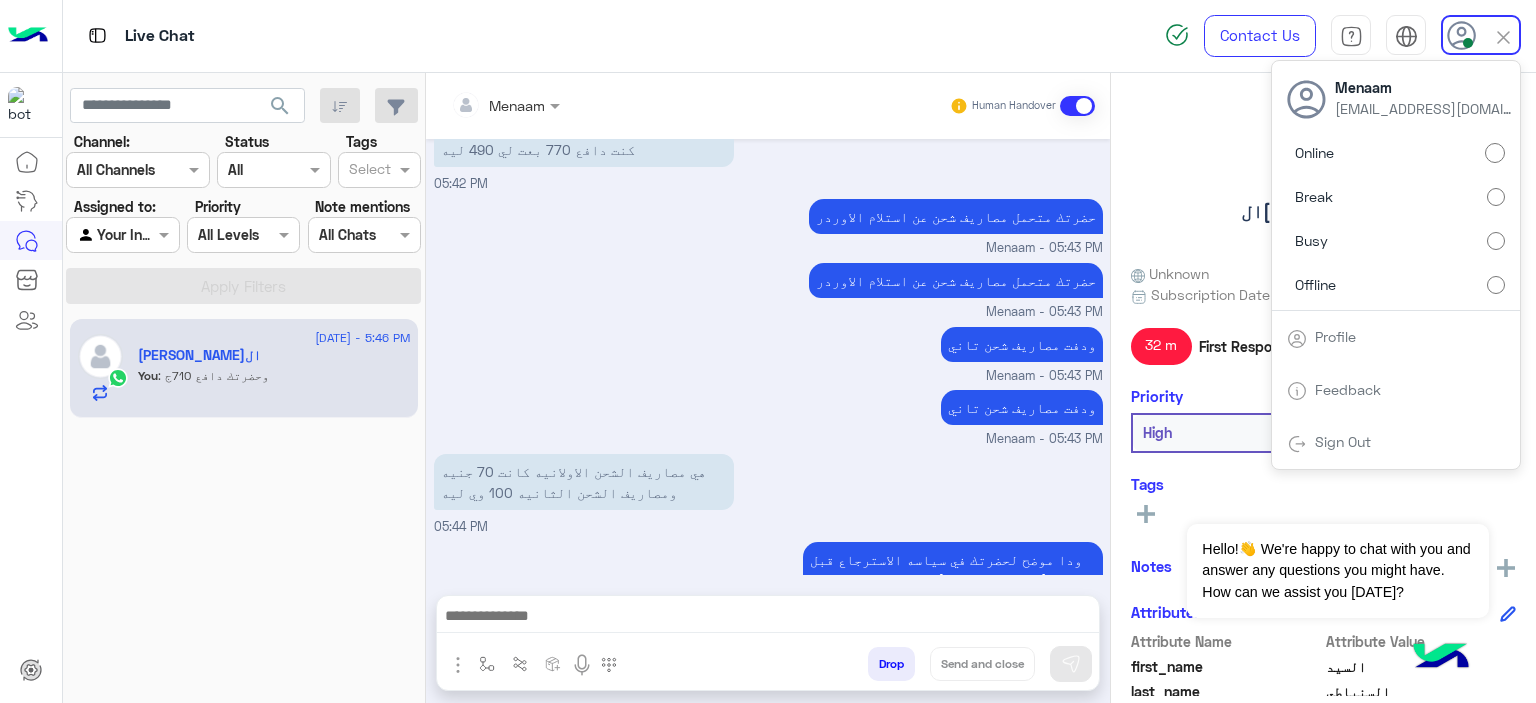 click on "Menaam  -  05:45 PM" at bounding box center [768, 911] 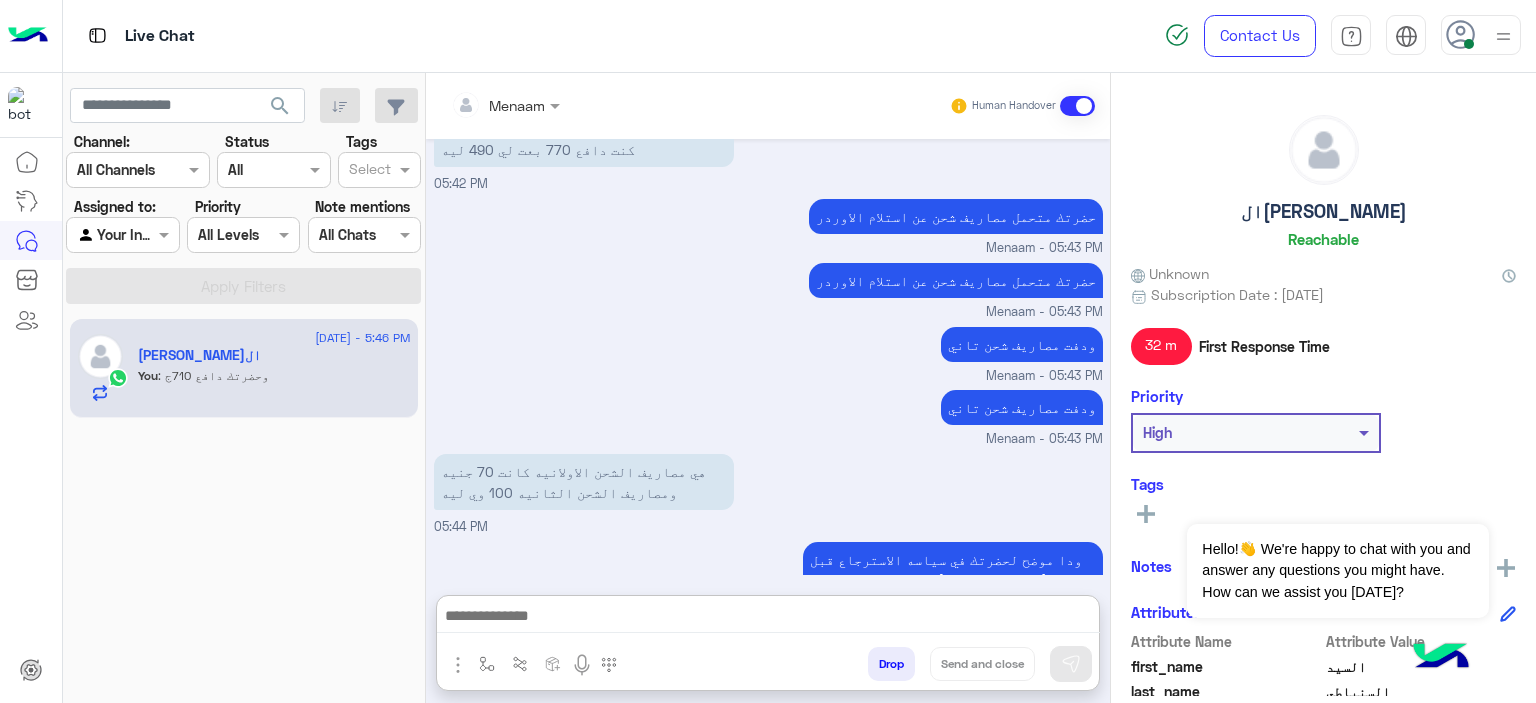 click at bounding box center [768, 618] 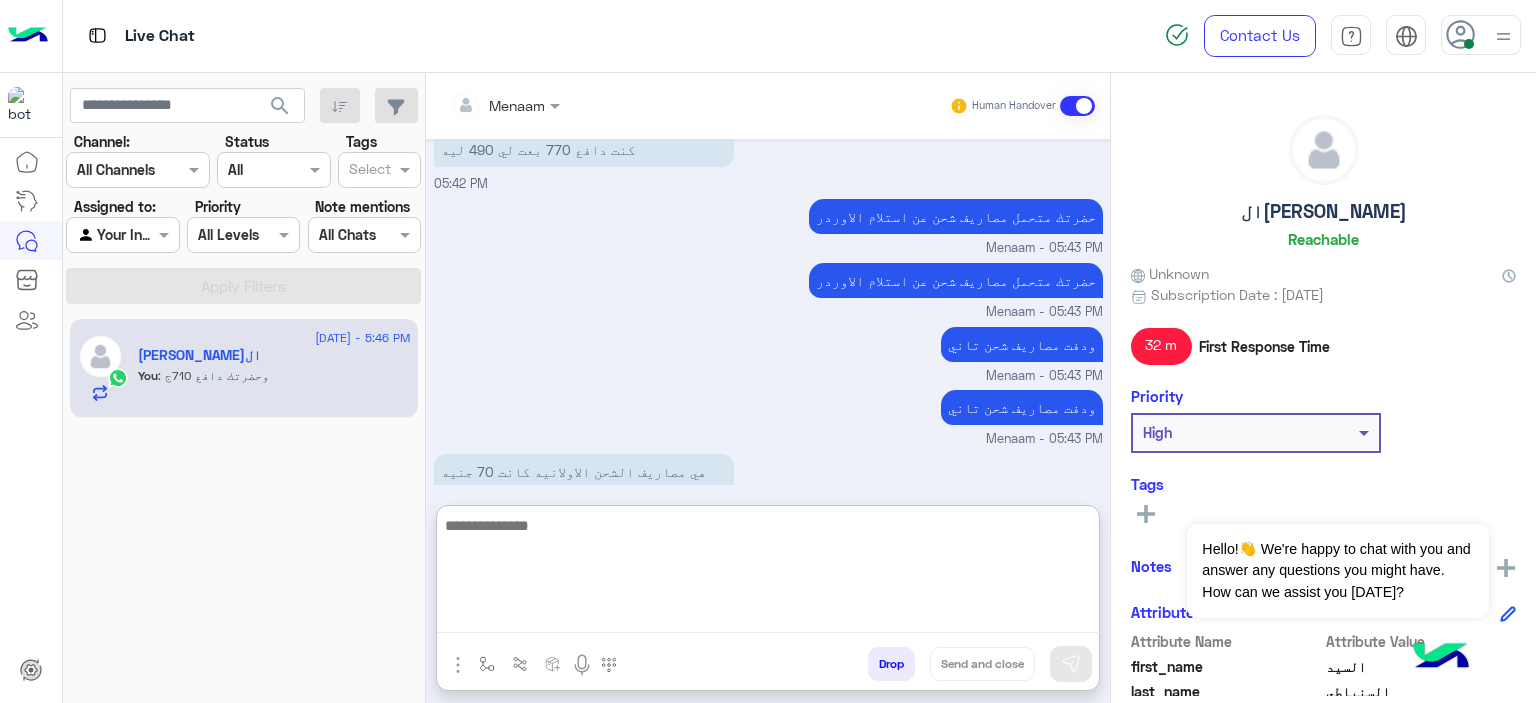 scroll, scrollTop: 9592, scrollLeft: 0, axis: vertical 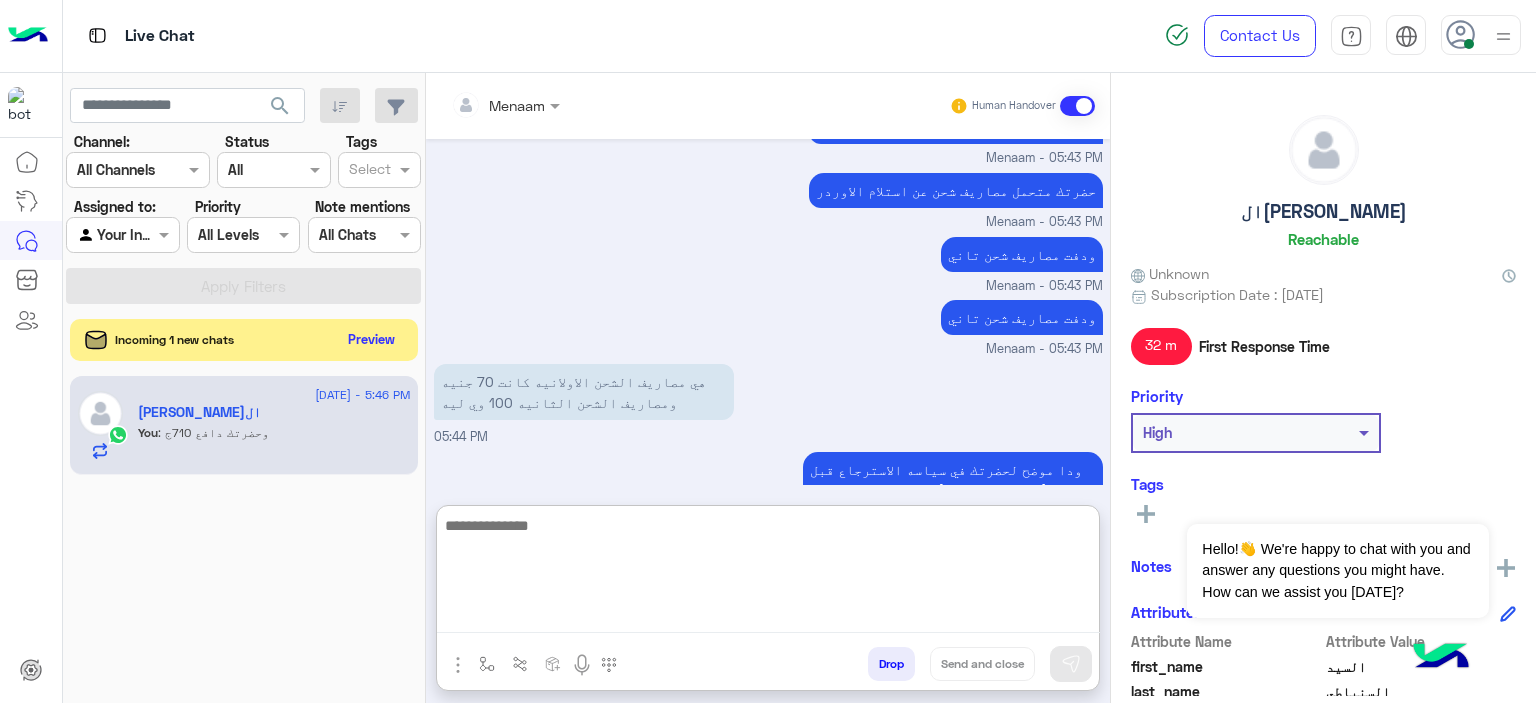 click on "Preview" 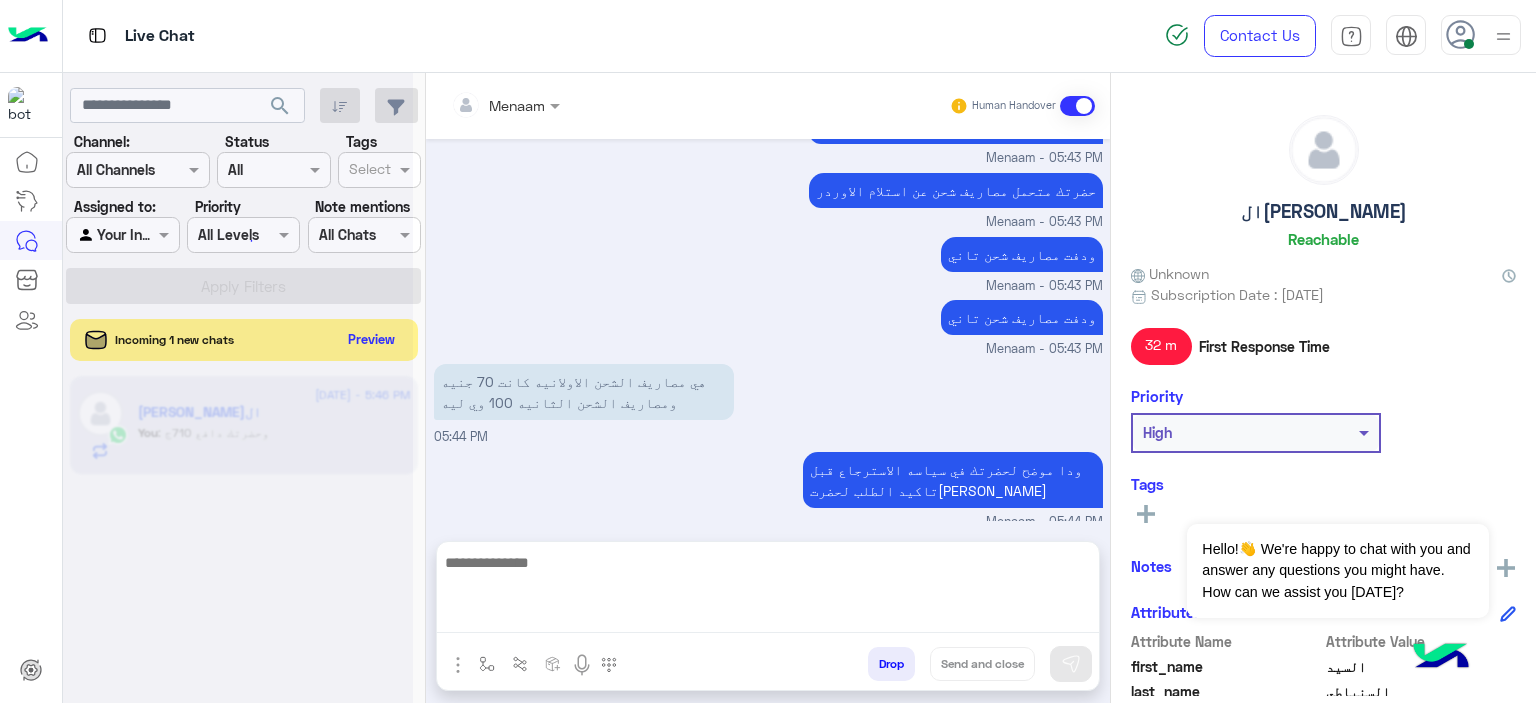 scroll, scrollTop: 9502, scrollLeft: 0, axis: vertical 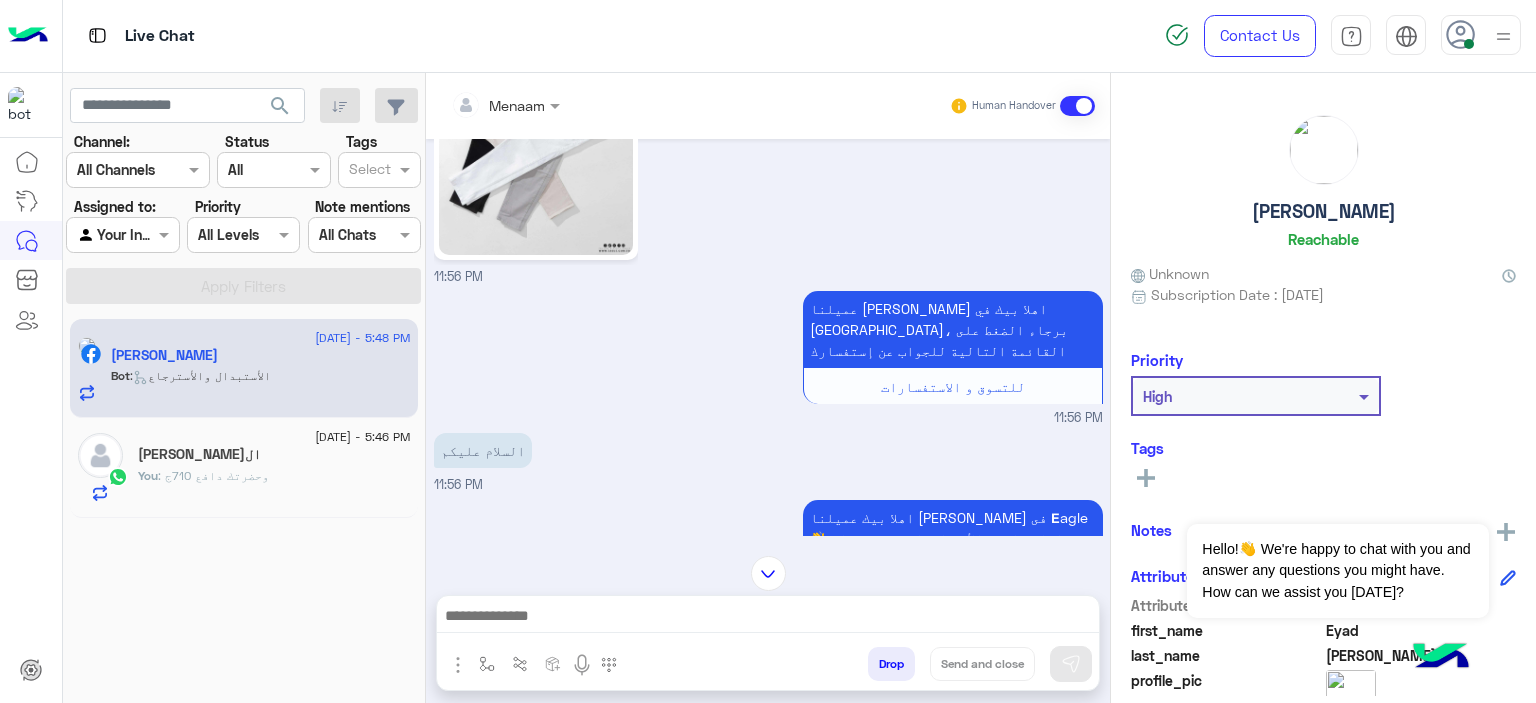 click at bounding box center [505, 104] 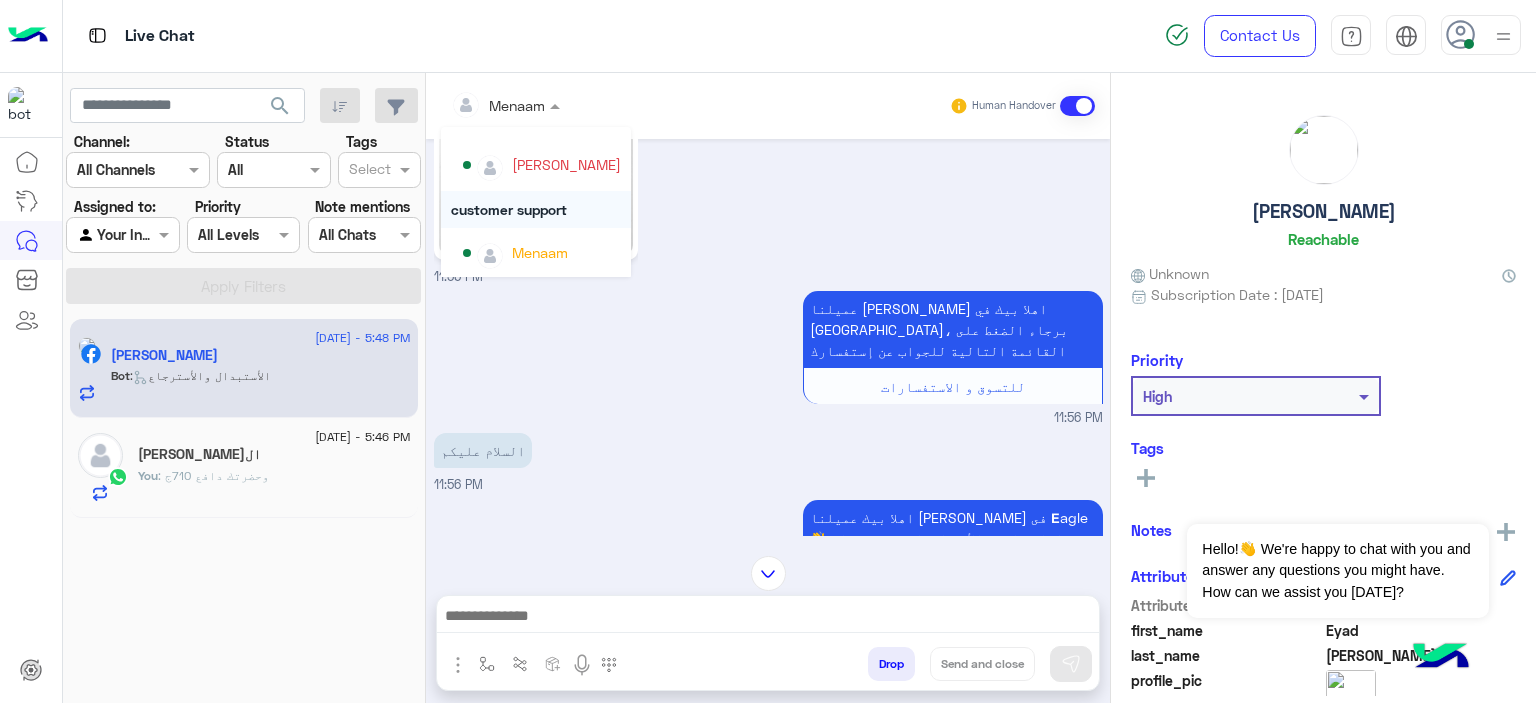 scroll, scrollTop: 128, scrollLeft: 0, axis: vertical 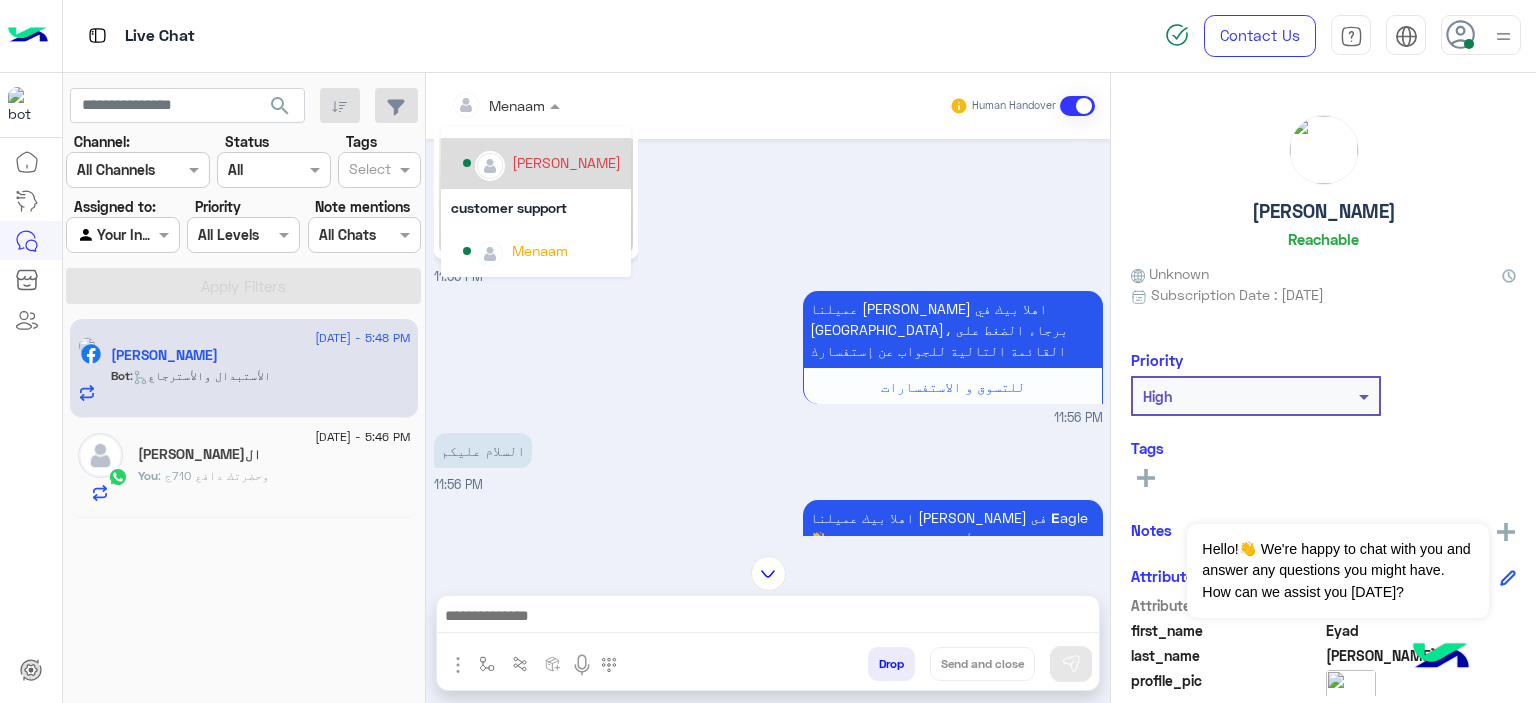 click on "mohamed ahmed" at bounding box center (542, 163) 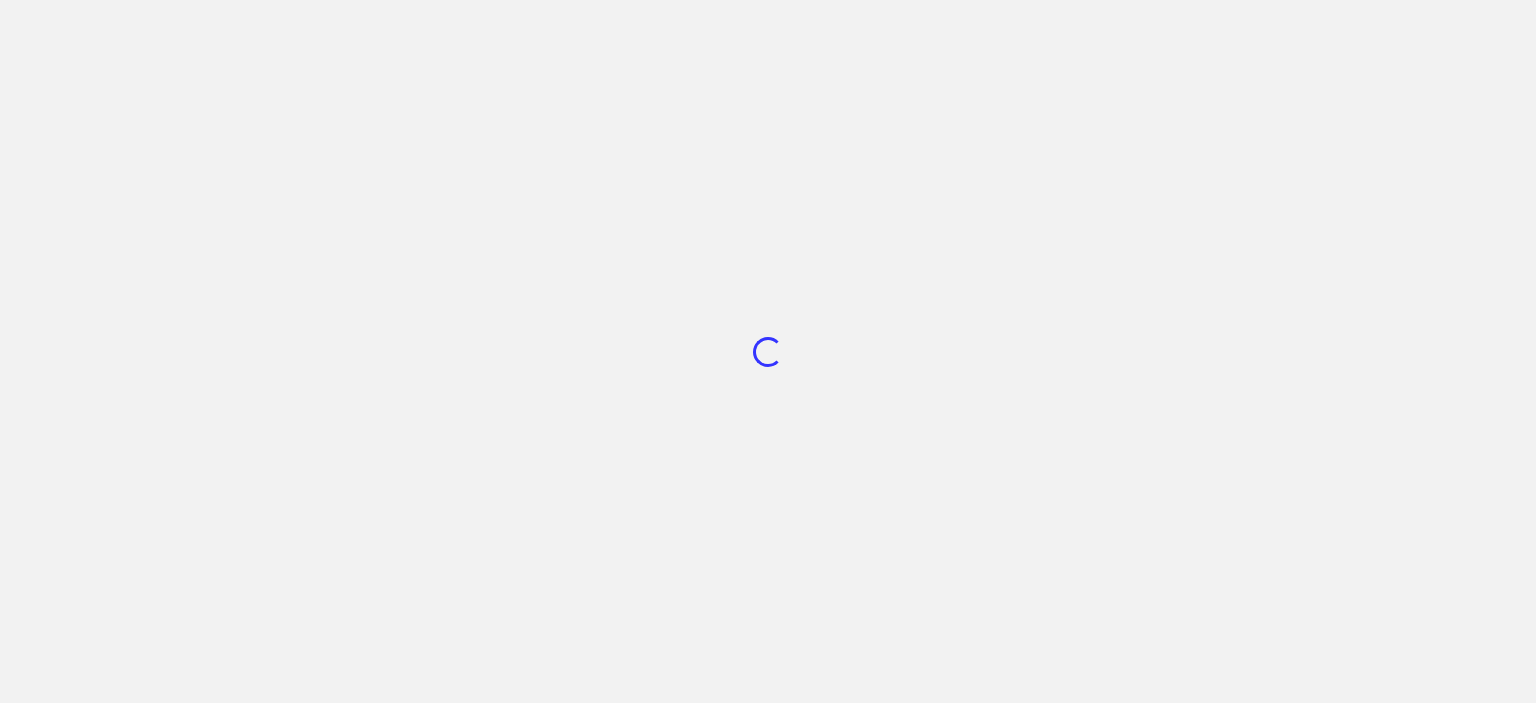 scroll, scrollTop: 0, scrollLeft: 0, axis: both 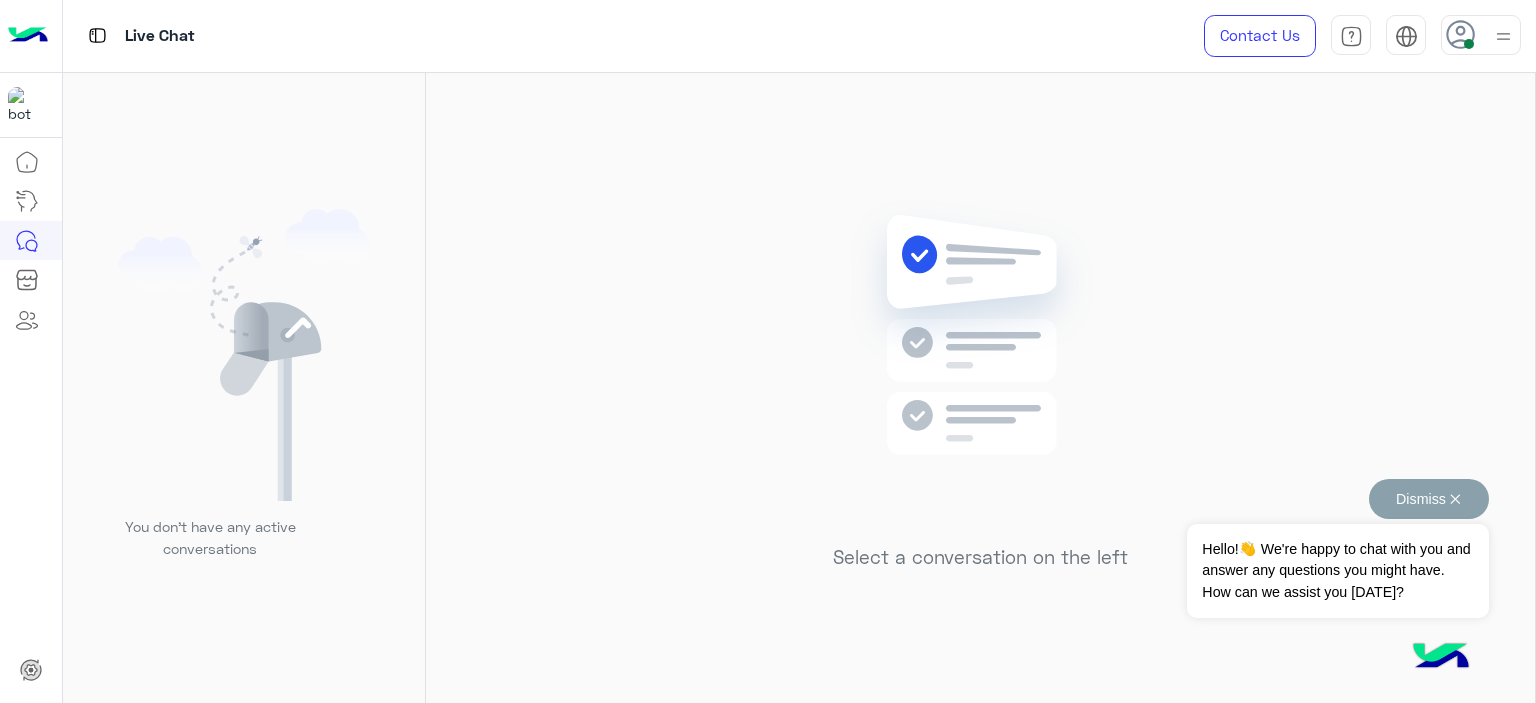click on "Dismiss ✕" at bounding box center (1429, 499) 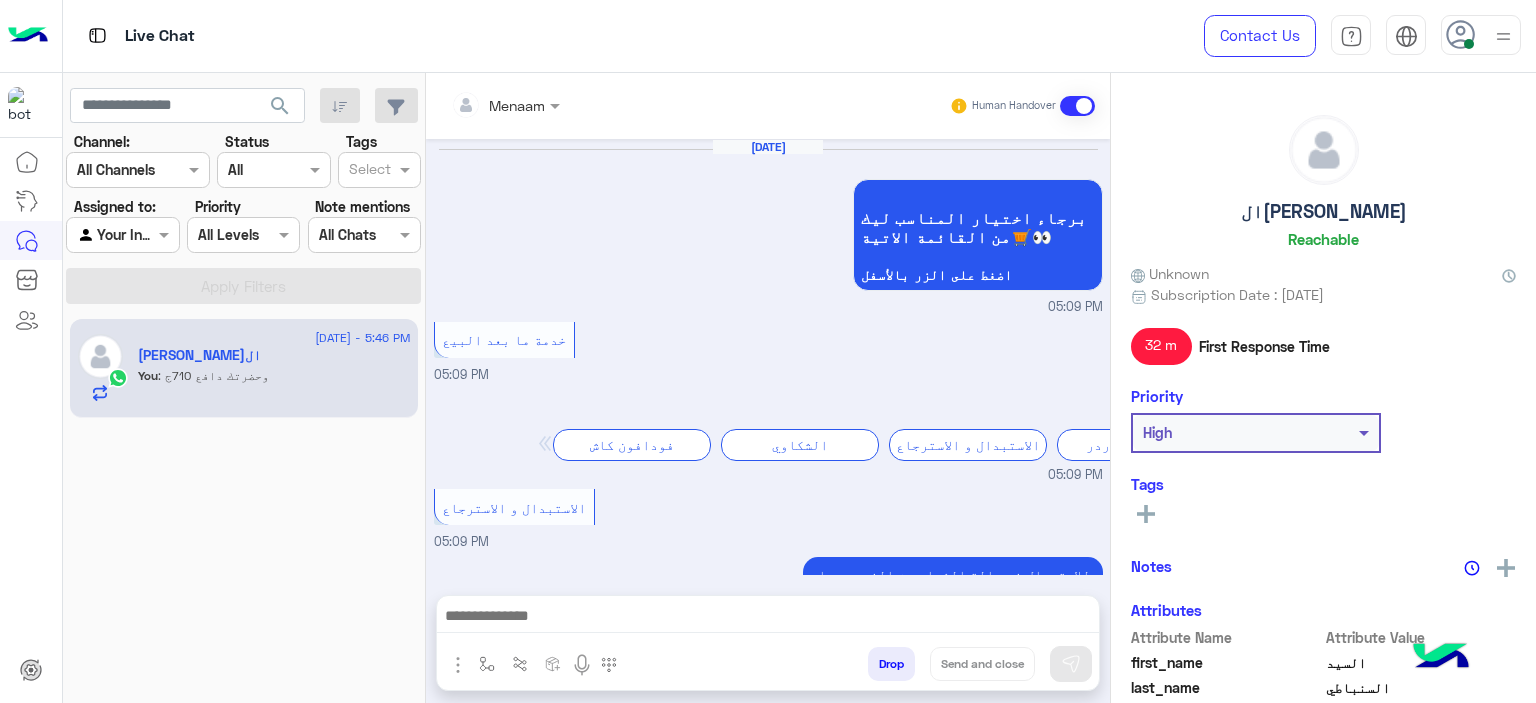 scroll, scrollTop: 1479, scrollLeft: 0, axis: vertical 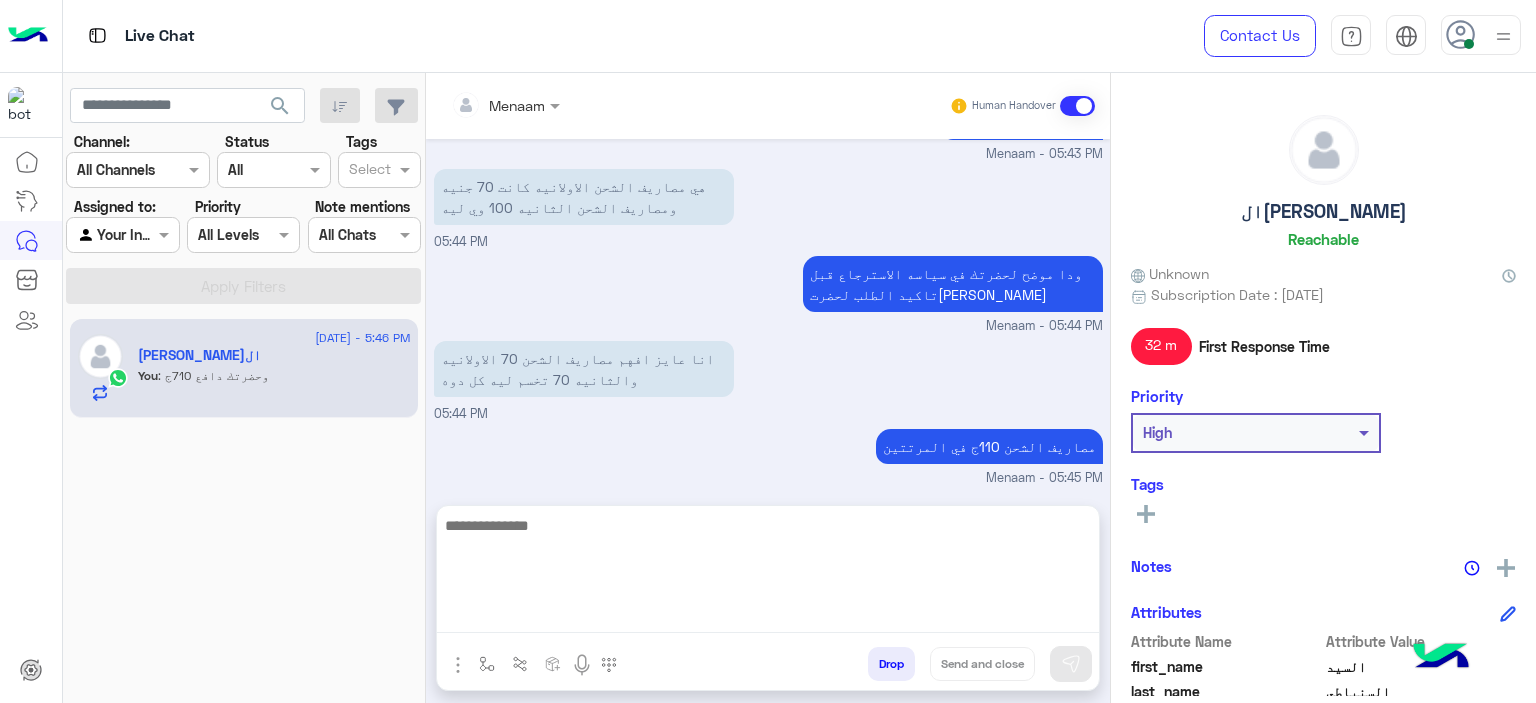 click at bounding box center (768, 573) 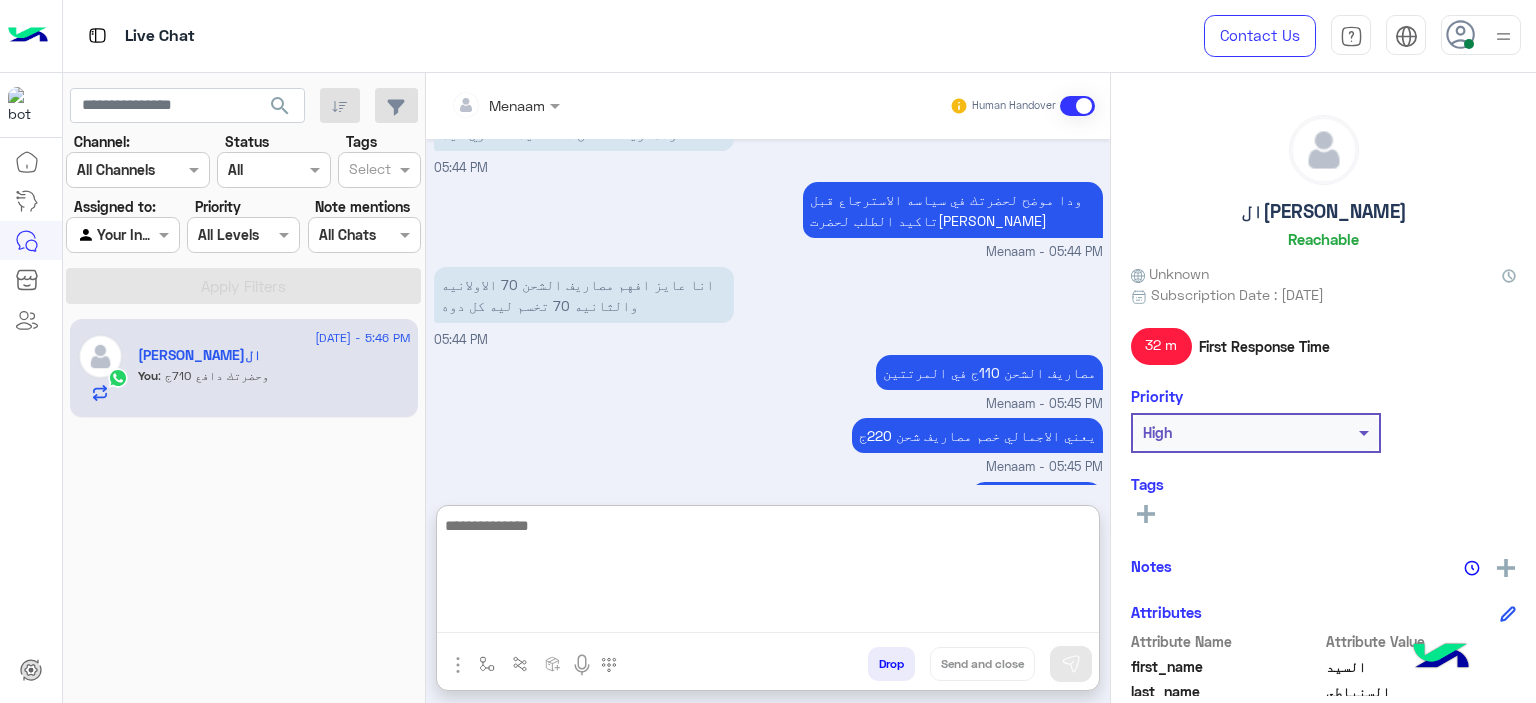 scroll, scrollTop: 1569, scrollLeft: 0, axis: vertical 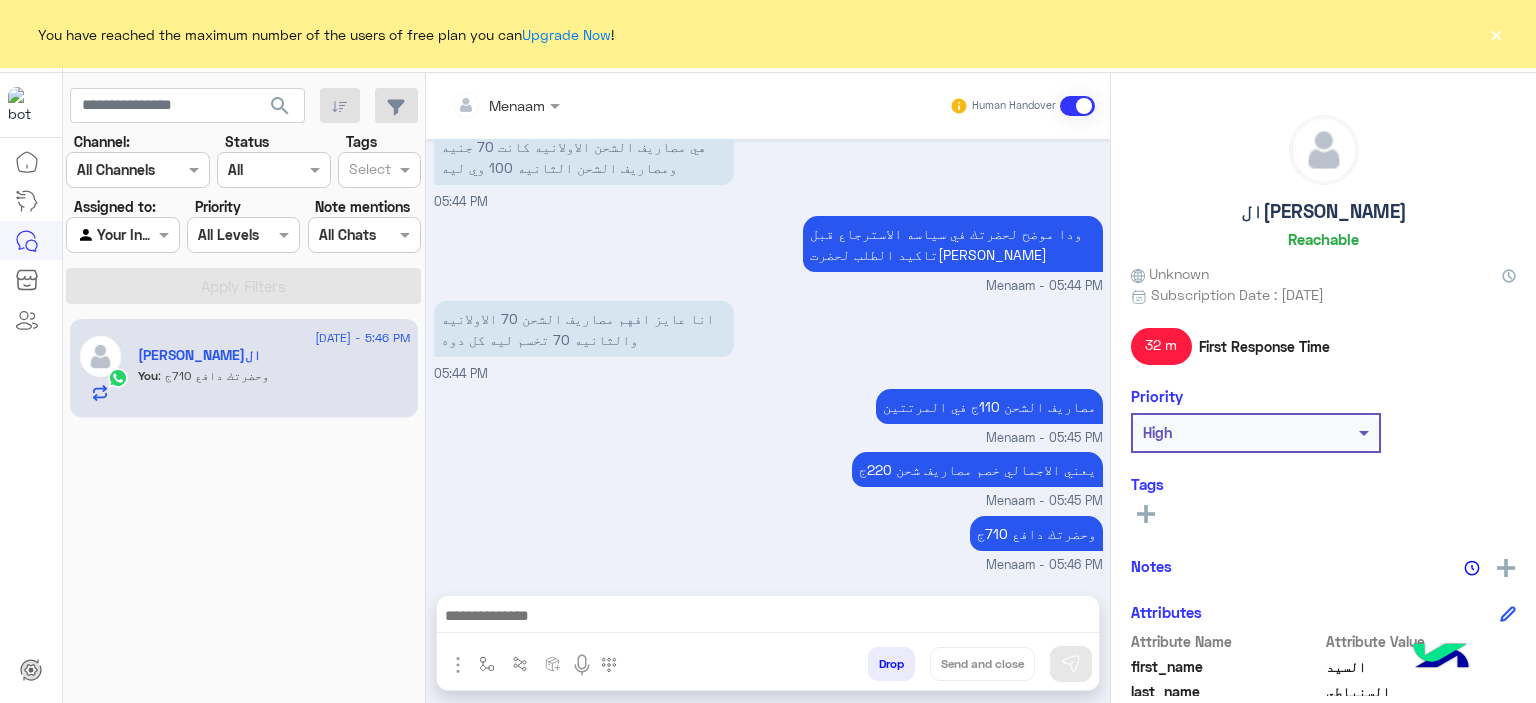 click on "Drop" at bounding box center (891, 664) 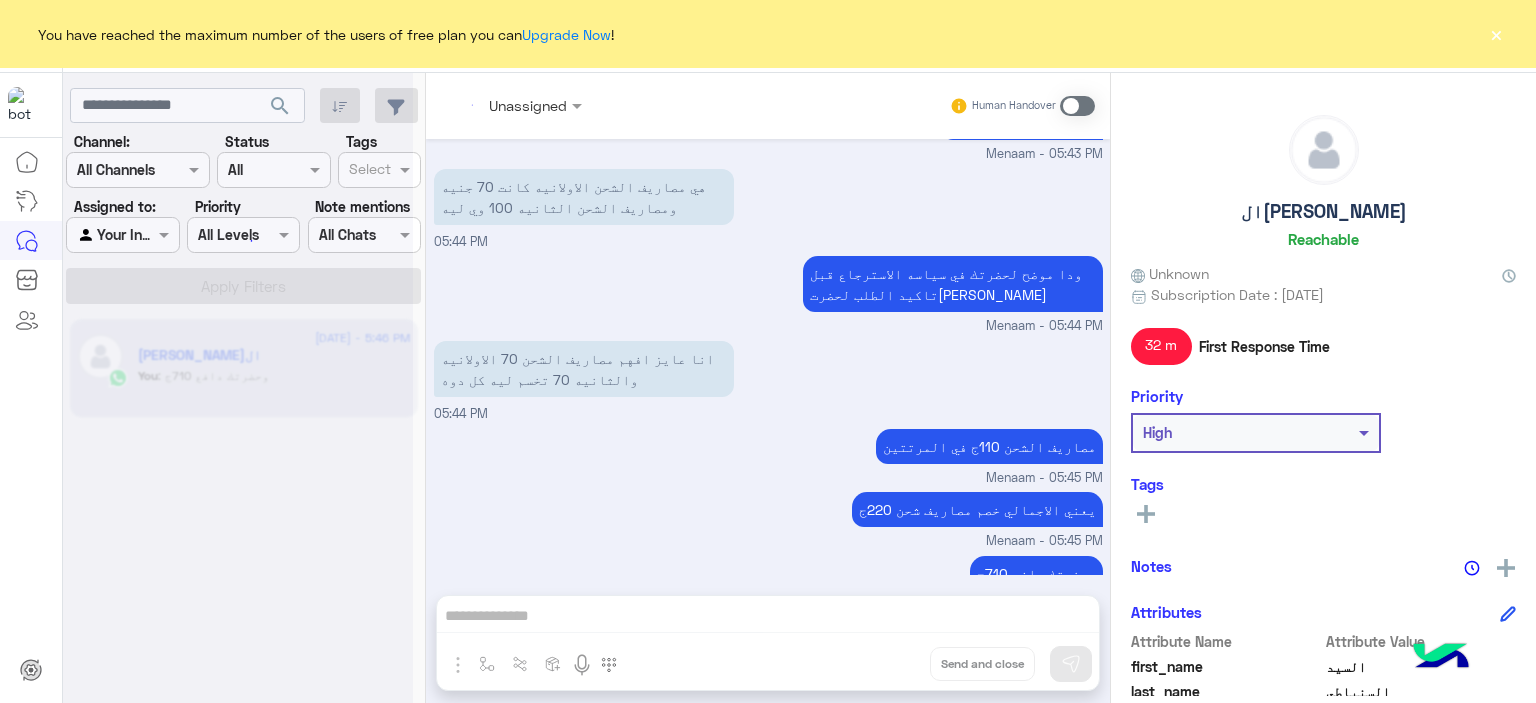 scroll, scrollTop: 1516, scrollLeft: 0, axis: vertical 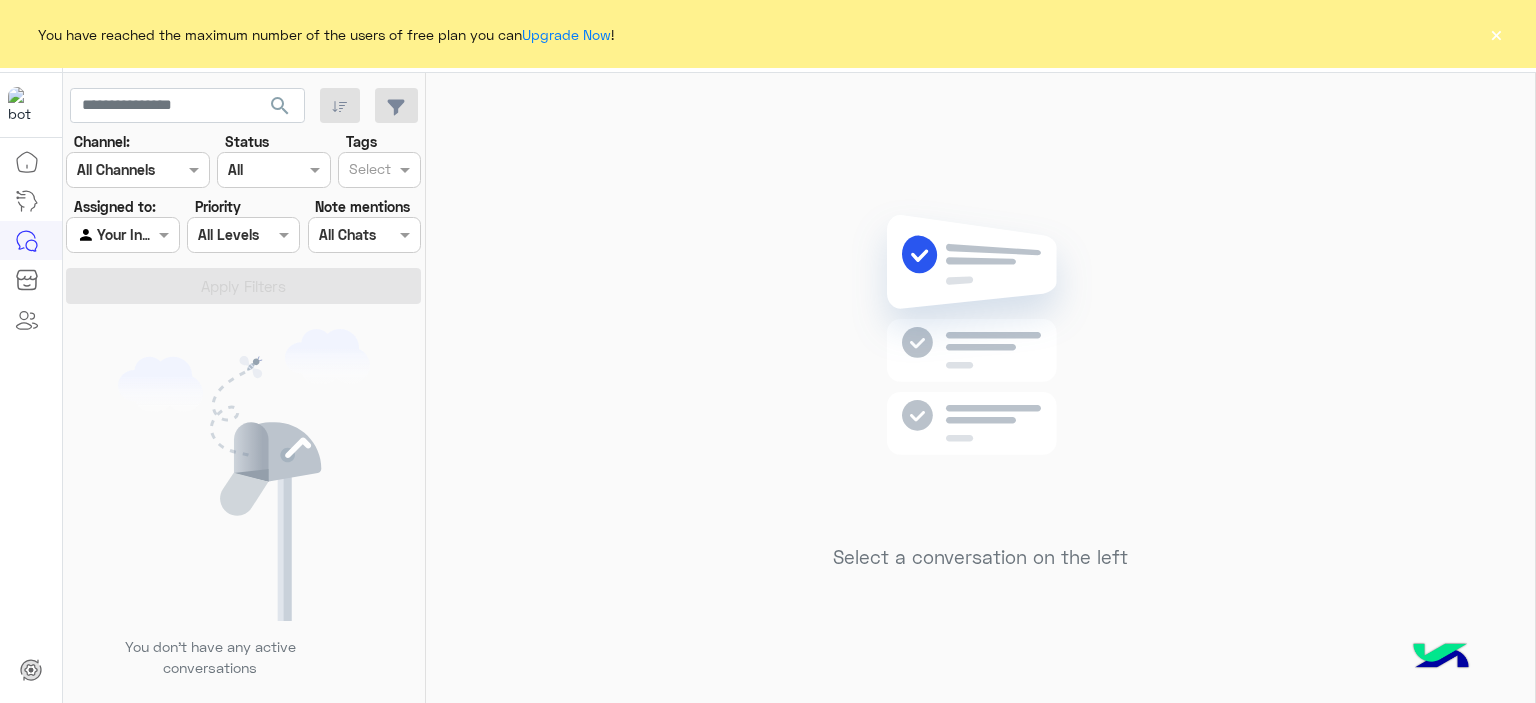 click on "×" 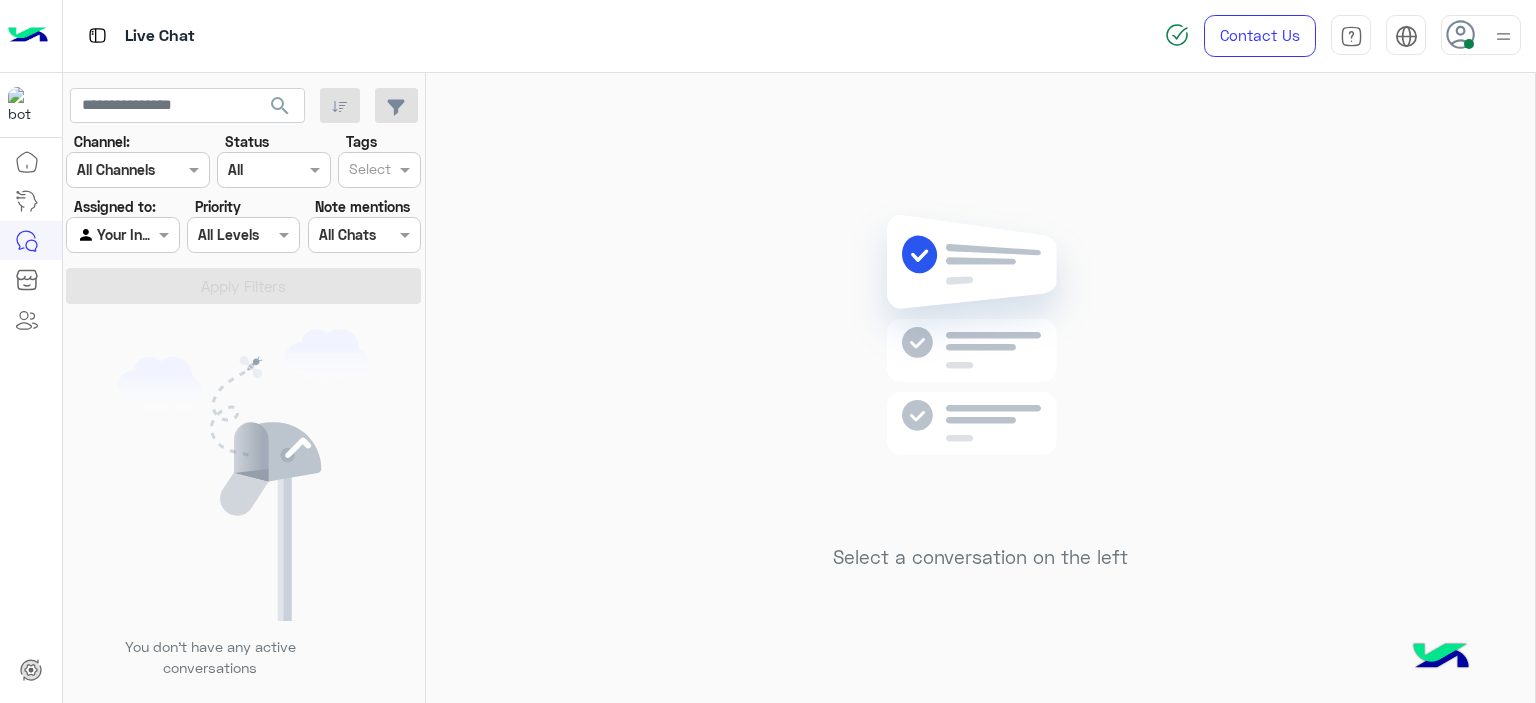 click at bounding box center [1481, 35] 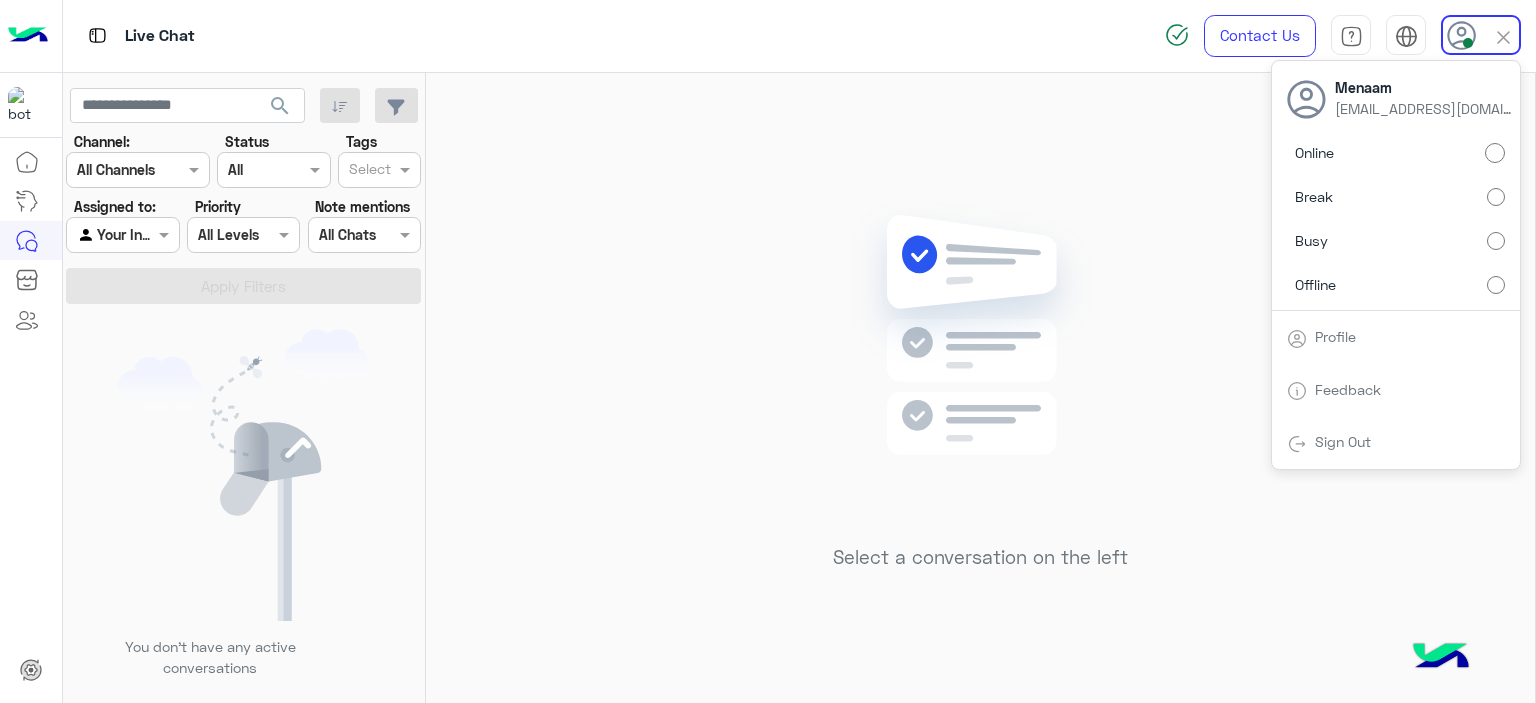click on "Offline" at bounding box center (1396, 284) 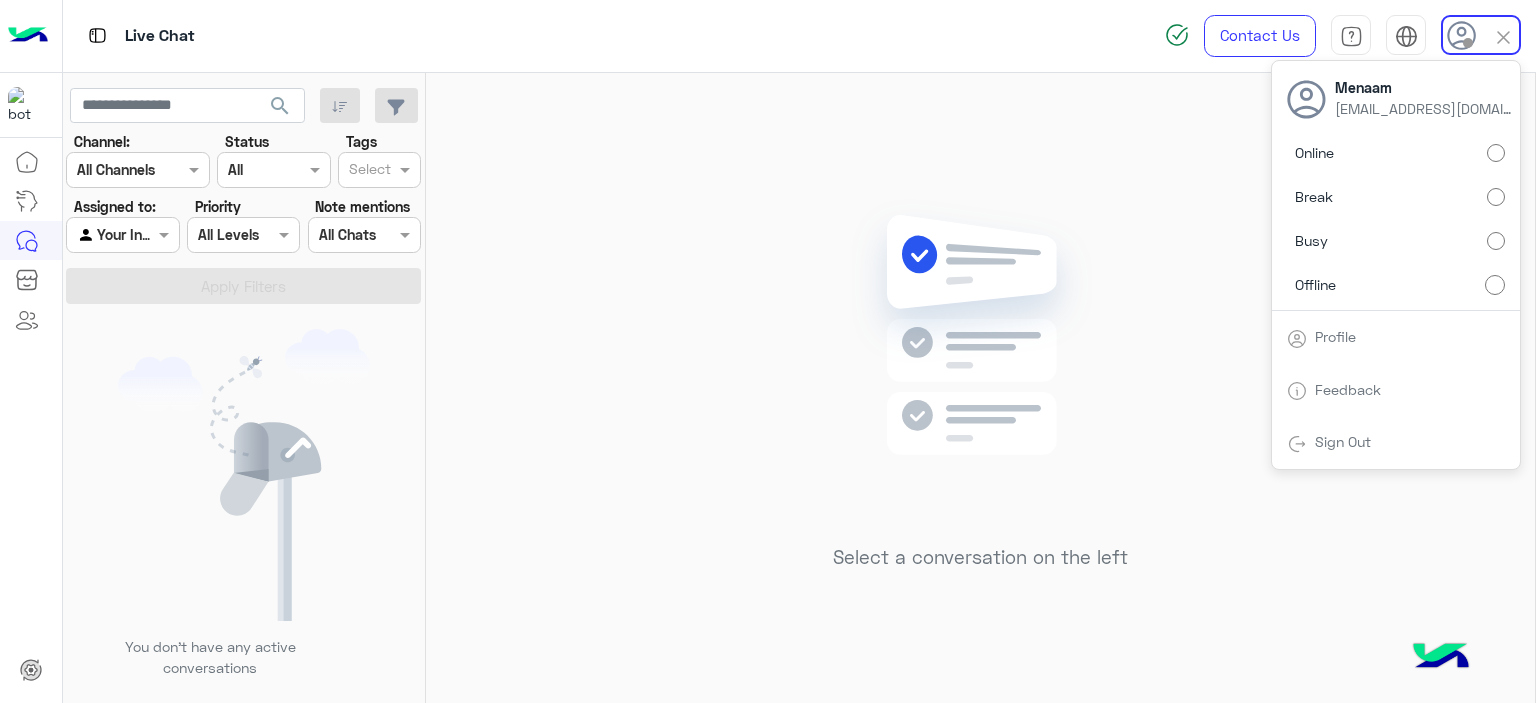 click on "Select a conversation on the left" 